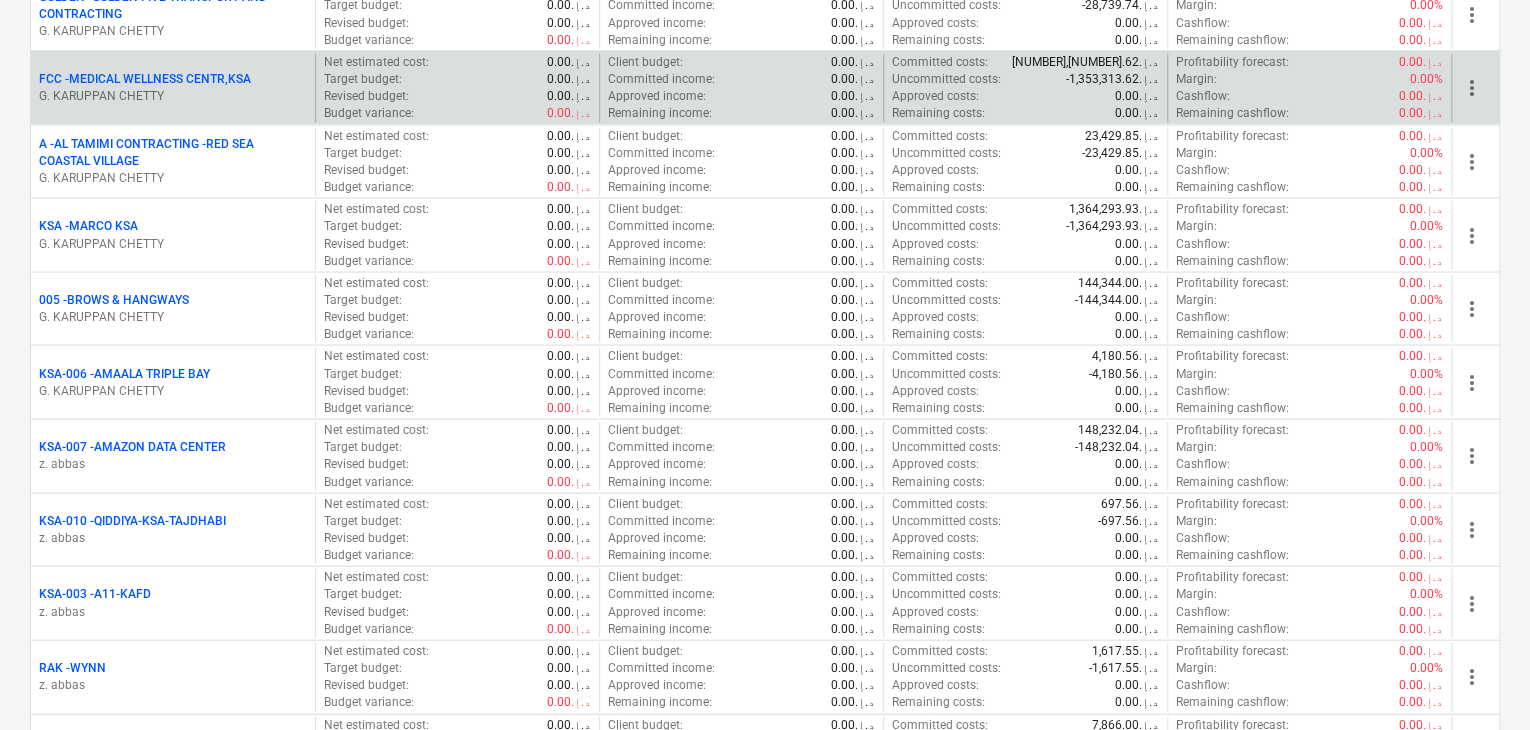 scroll, scrollTop: 2300, scrollLeft: 0, axis: vertical 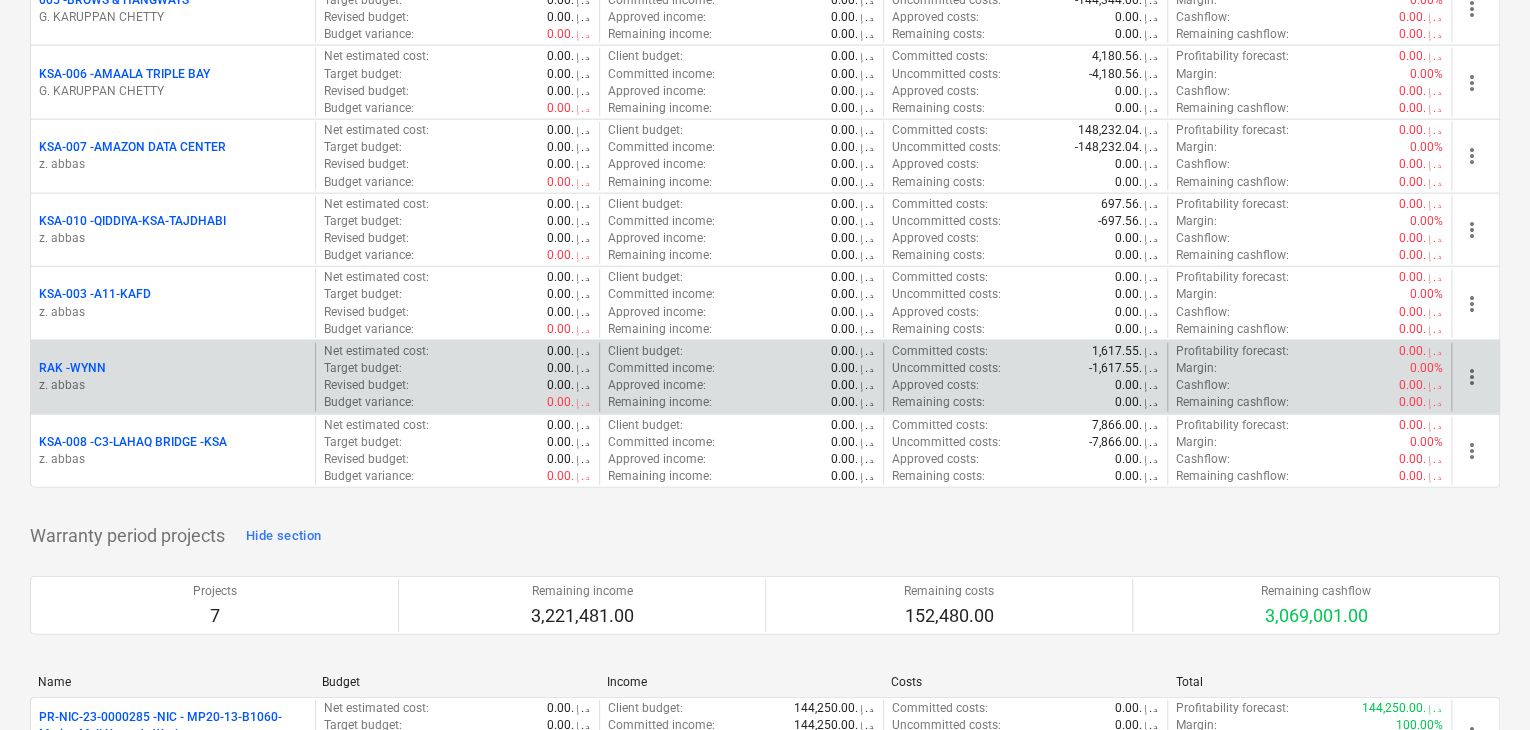 click on "RAK -  WYNN" at bounding box center (173, 368) 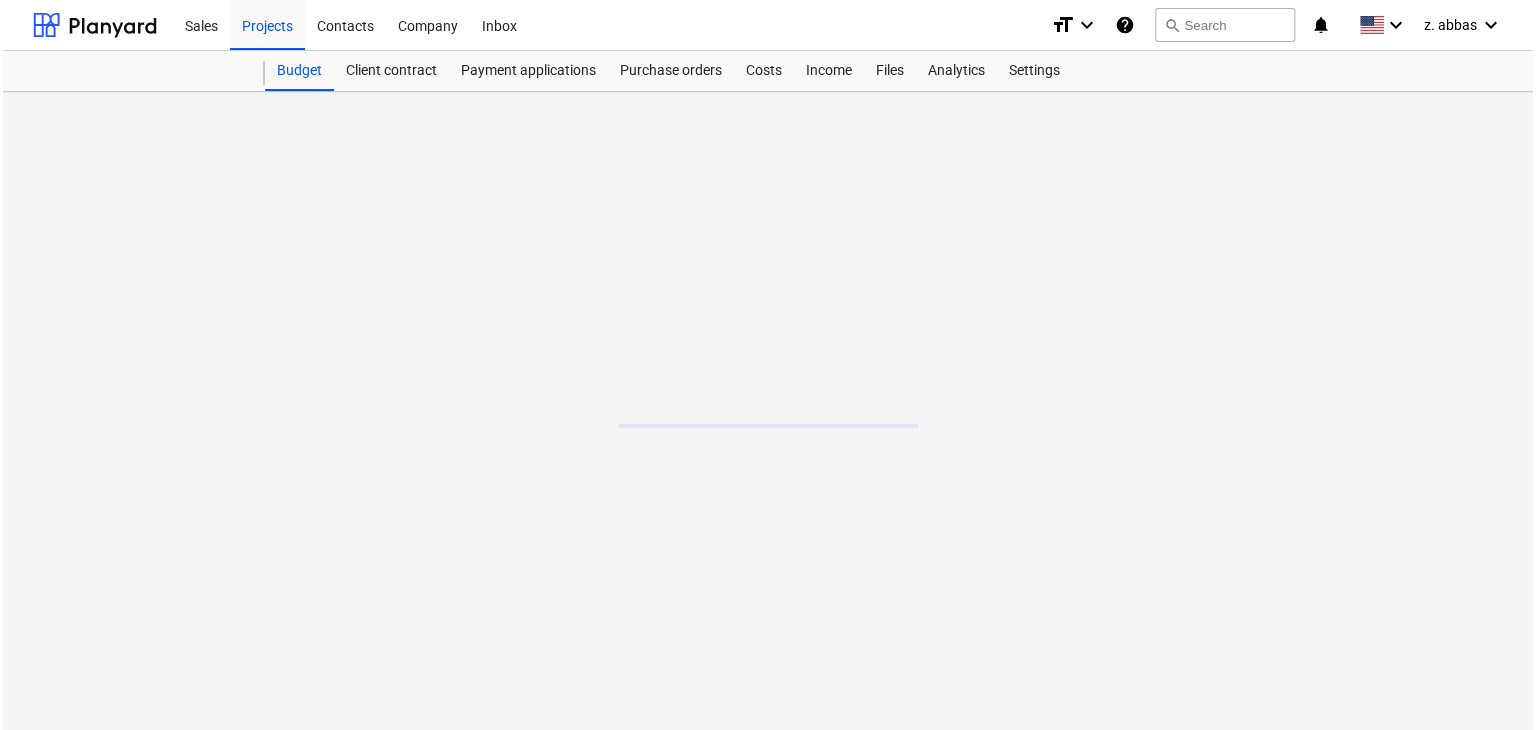 scroll, scrollTop: 0, scrollLeft: 0, axis: both 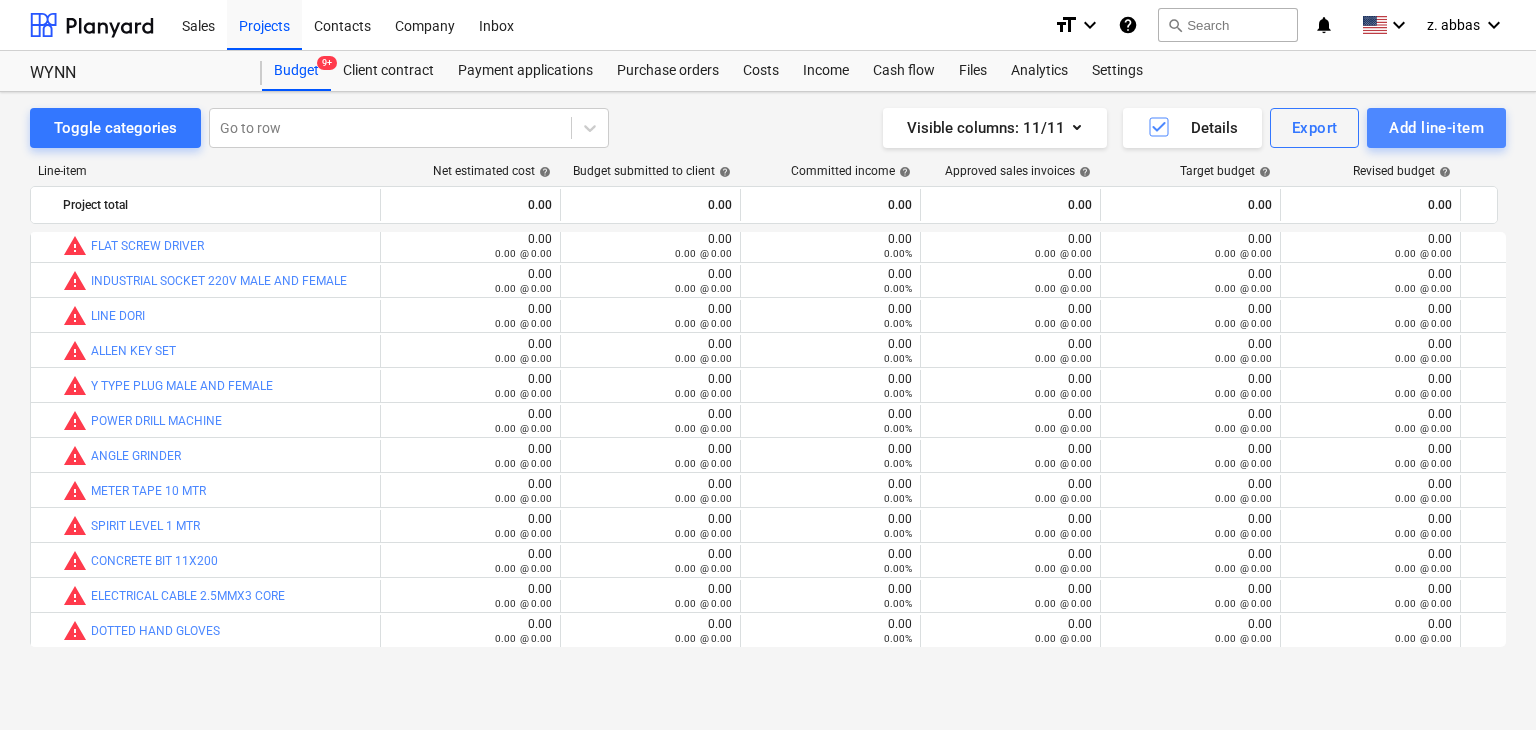 click on "Add line-item" at bounding box center [1436, 128] 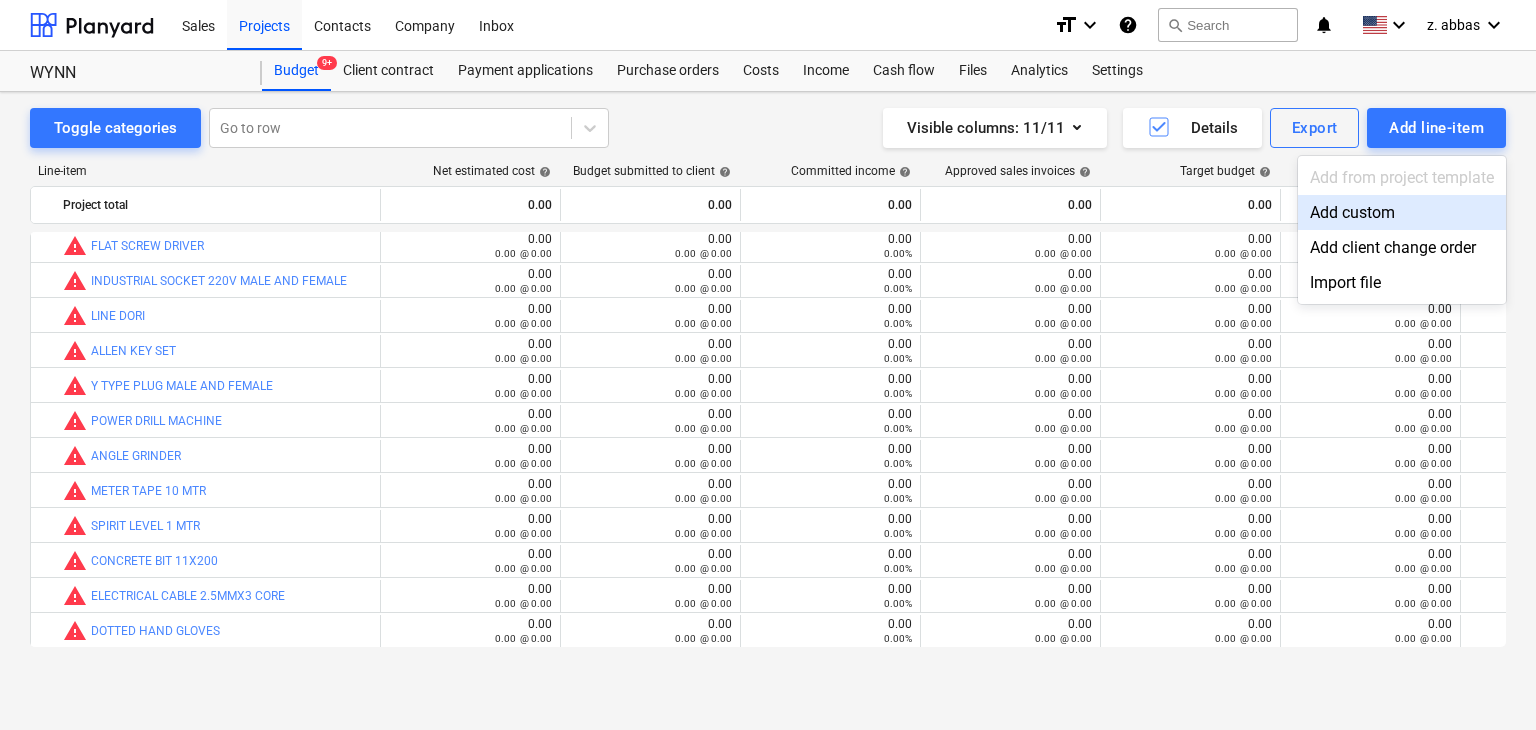 click on "Add custom" at bounding box center [1402, 212] 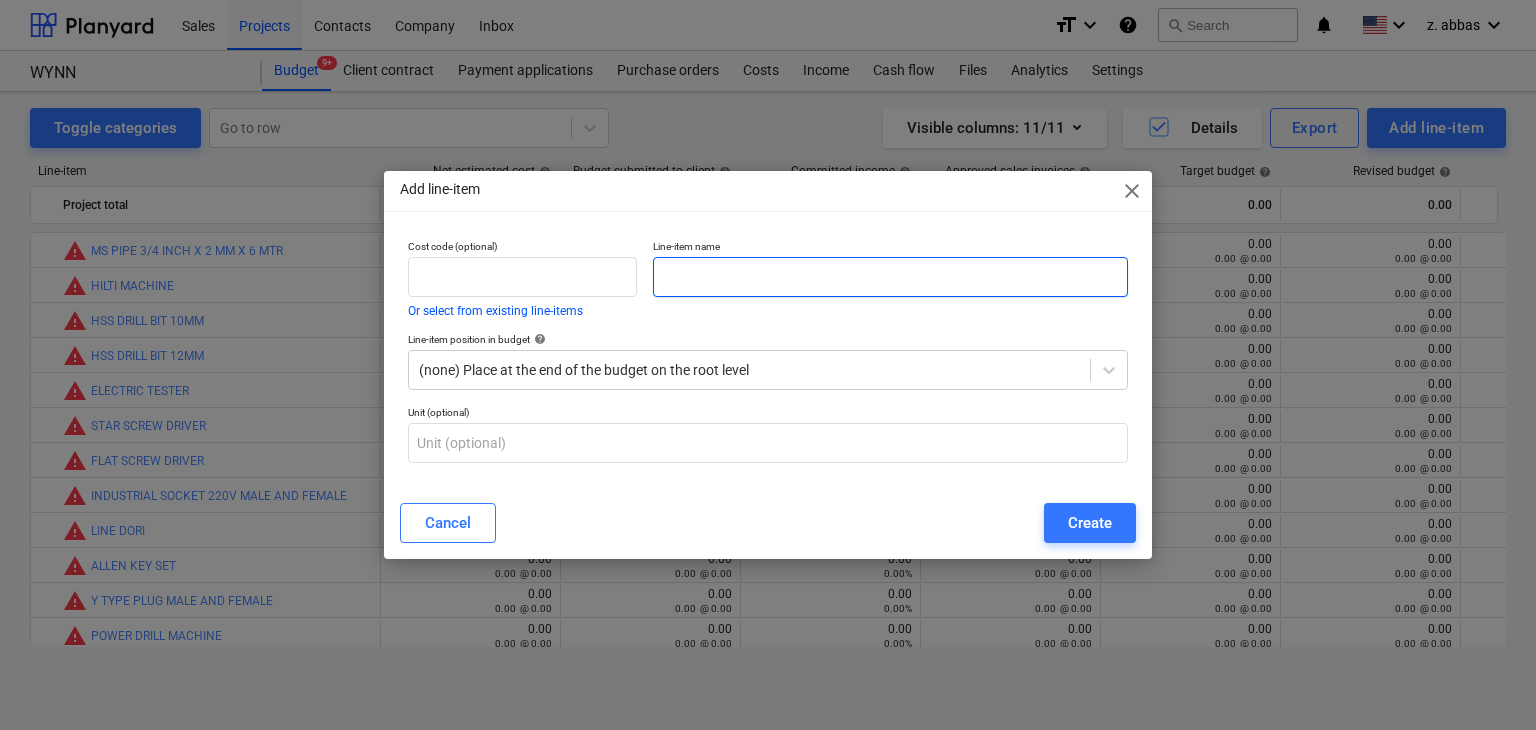 scroll, scrollTop: 215, scrollLeft: 0, axis: vertical 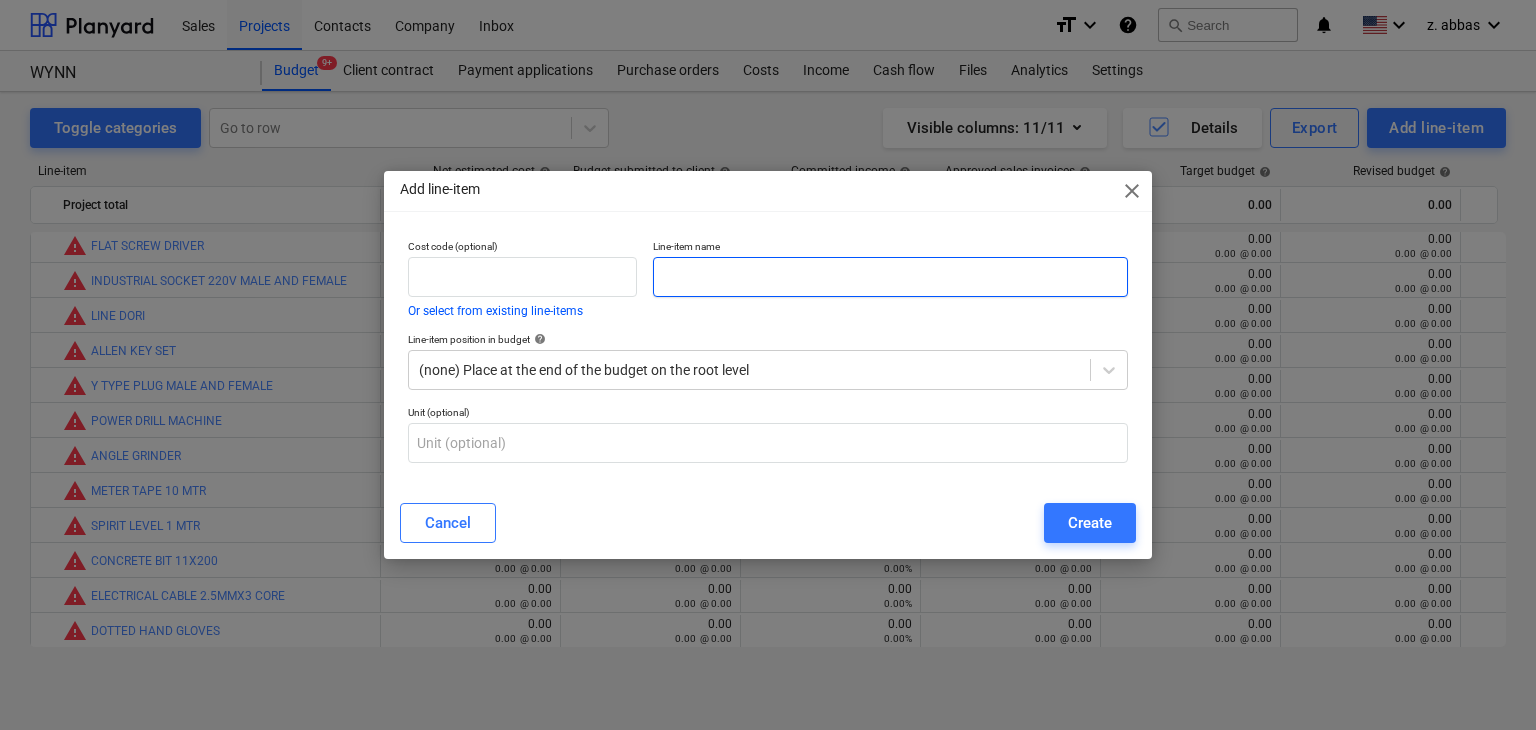 click at bounding box center (890, 277) 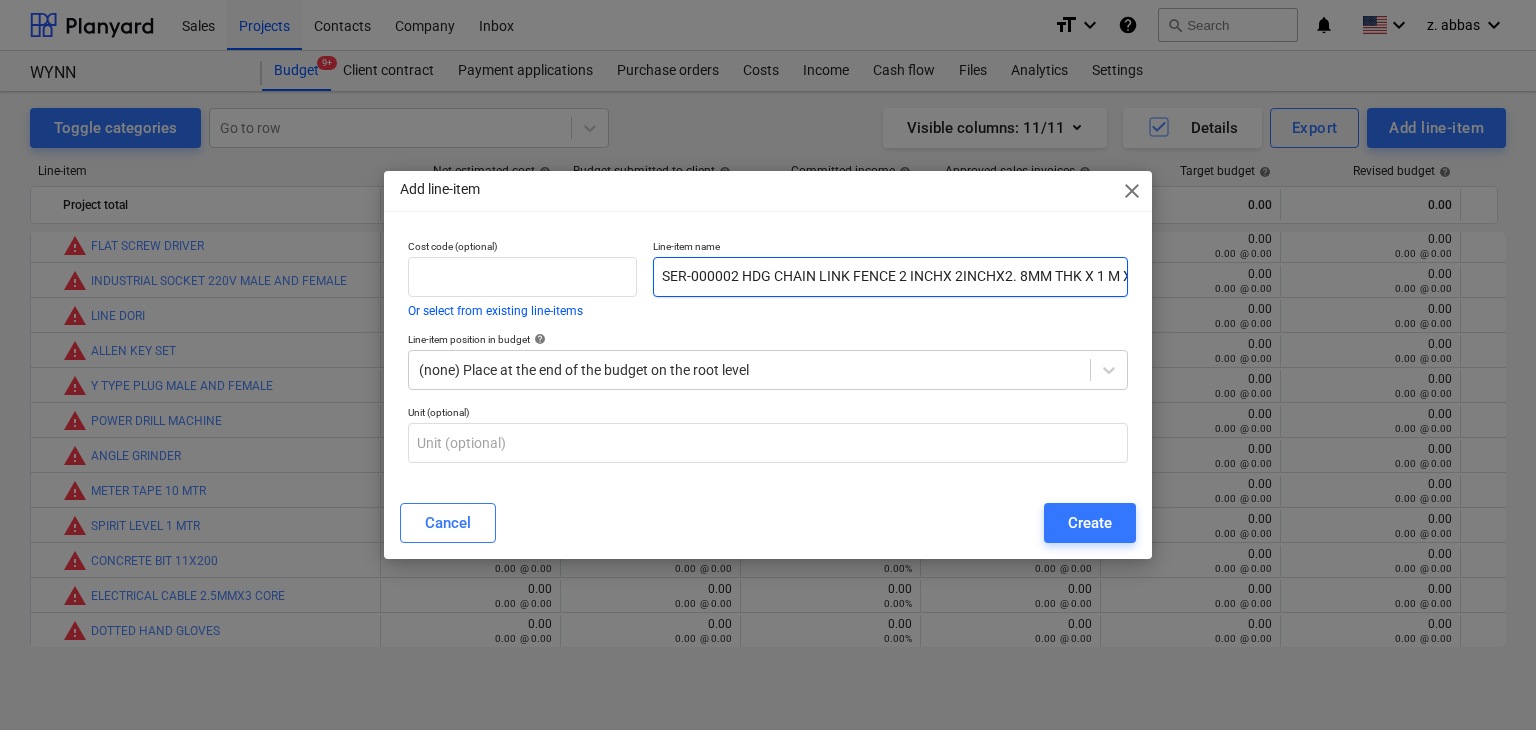 scroll, scrollTop: 0, scrollLeft: 37, axis: horizontal 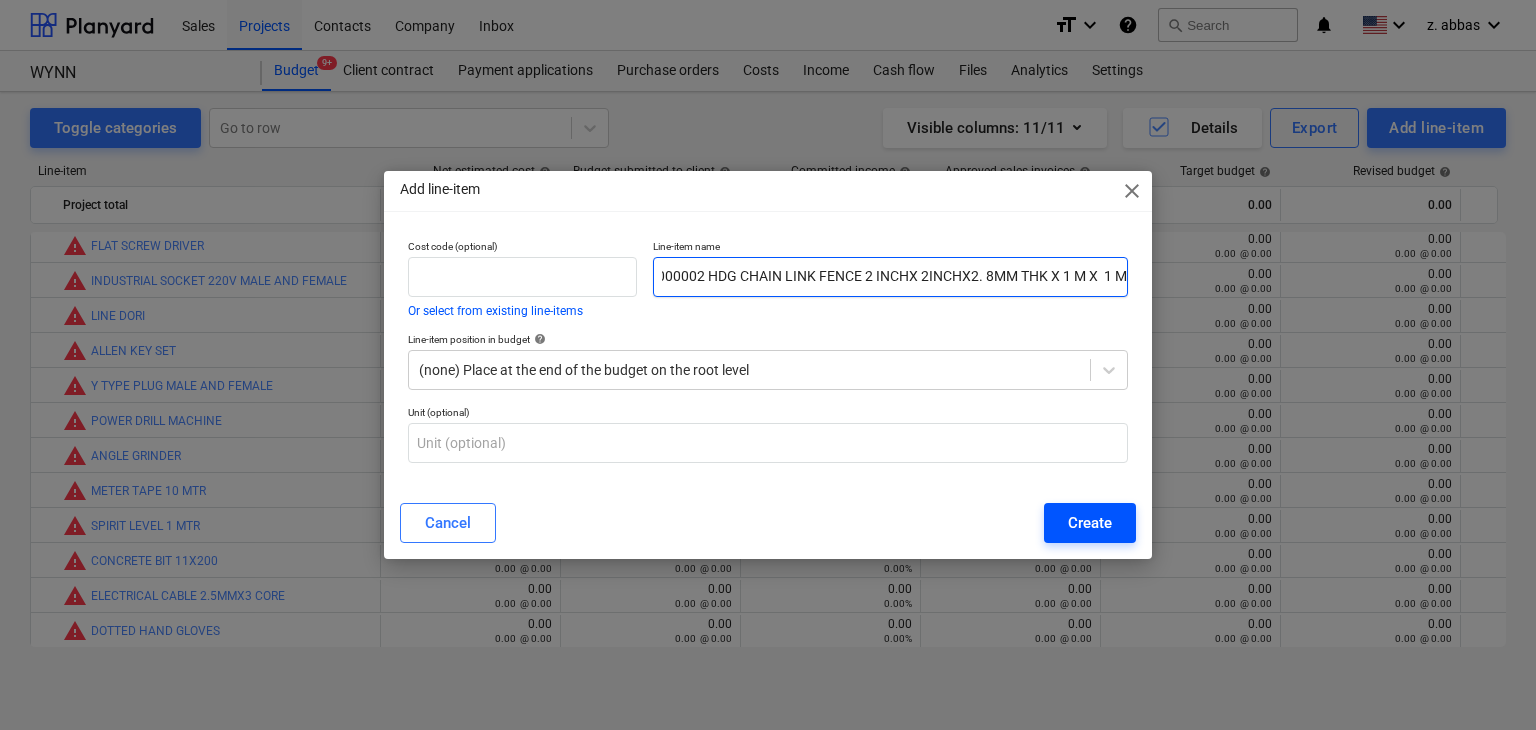 type on "SER-000002 HDG CHAIN LINK FENCE 2 INCHX 2INCHX2. 8MM THK X 1 M X  1 M" 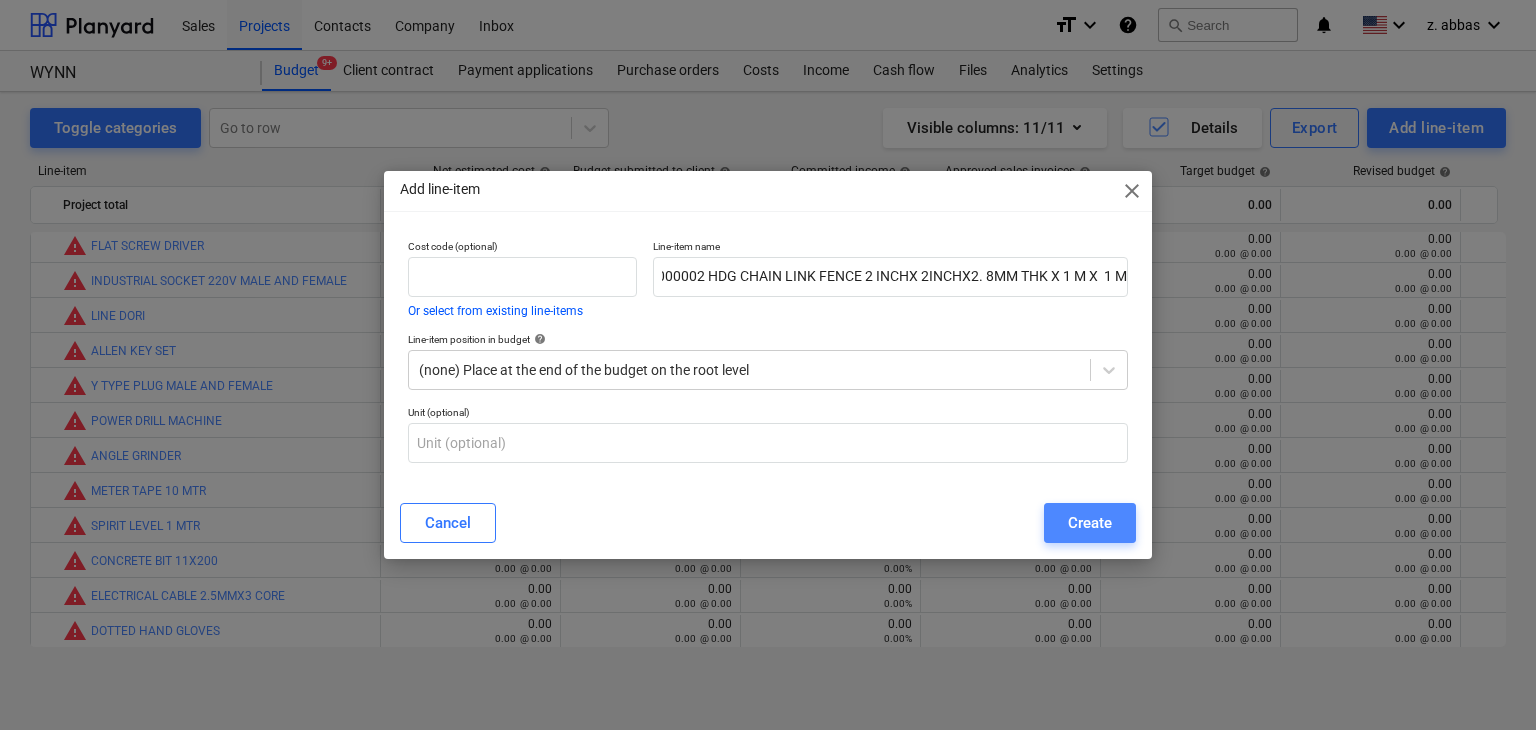 scroll, scrollTop: 0, scrollLeft: 0, axis: both 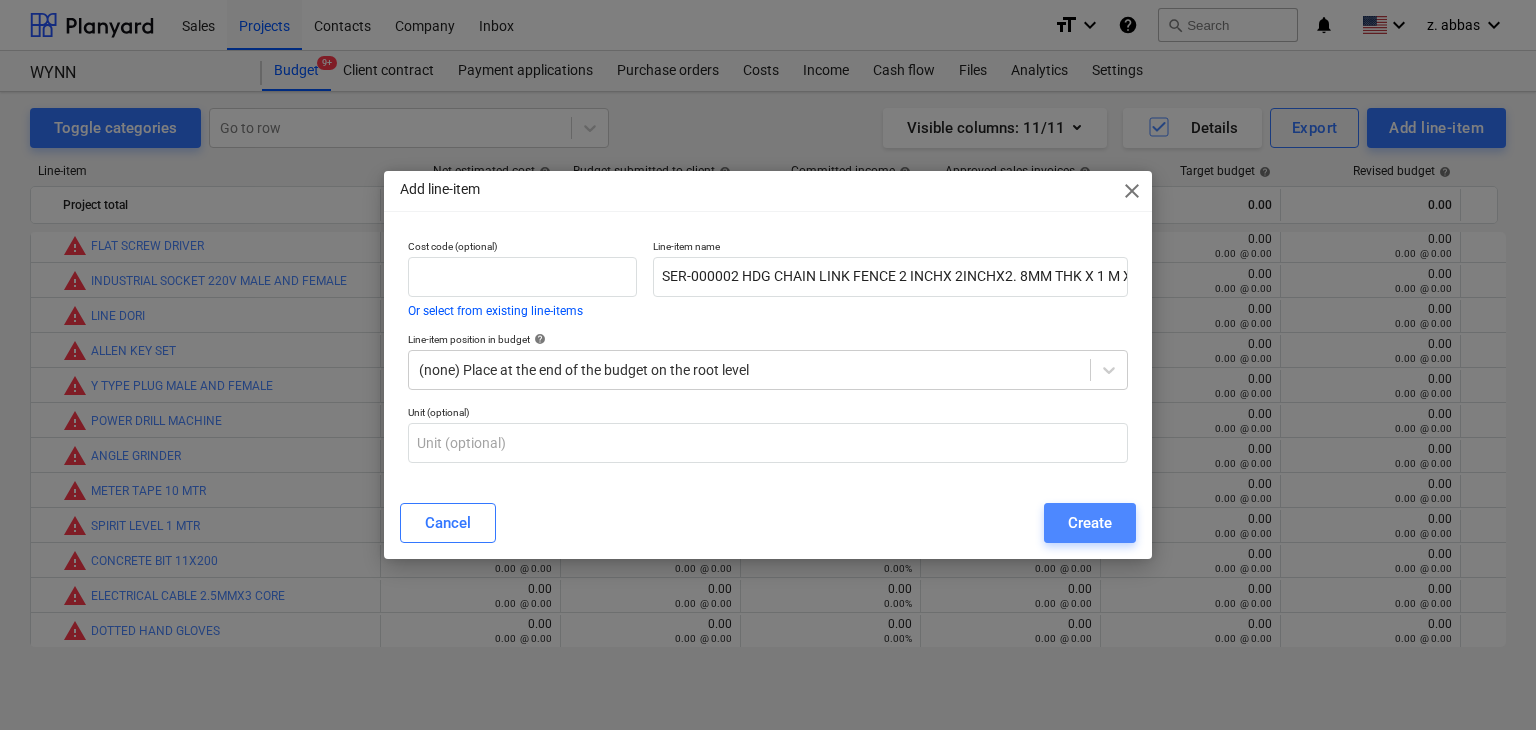 click on "Create" at bounding box center [1090, 523] 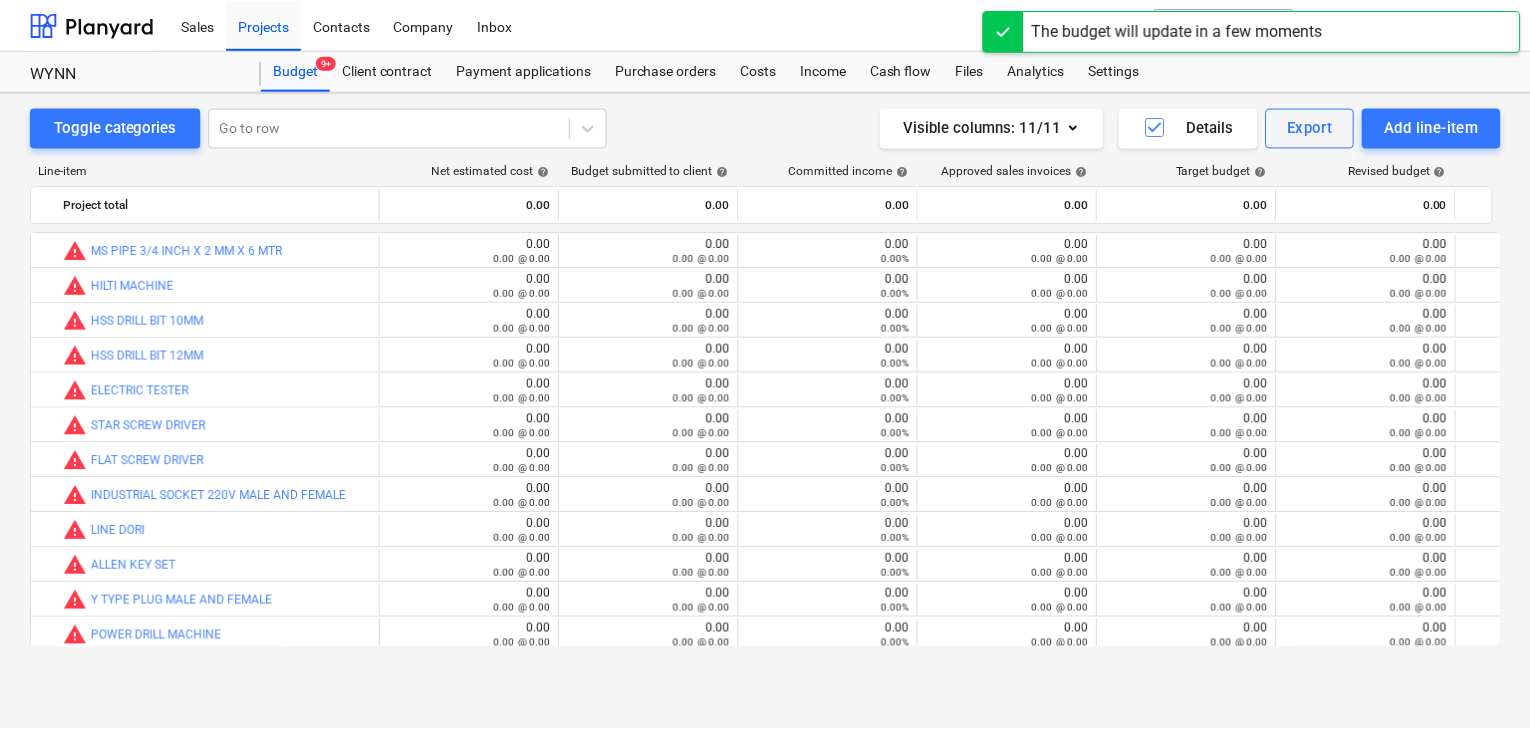 scroll, scrollTop: 215, scrollLeft: 0, axis: vertical 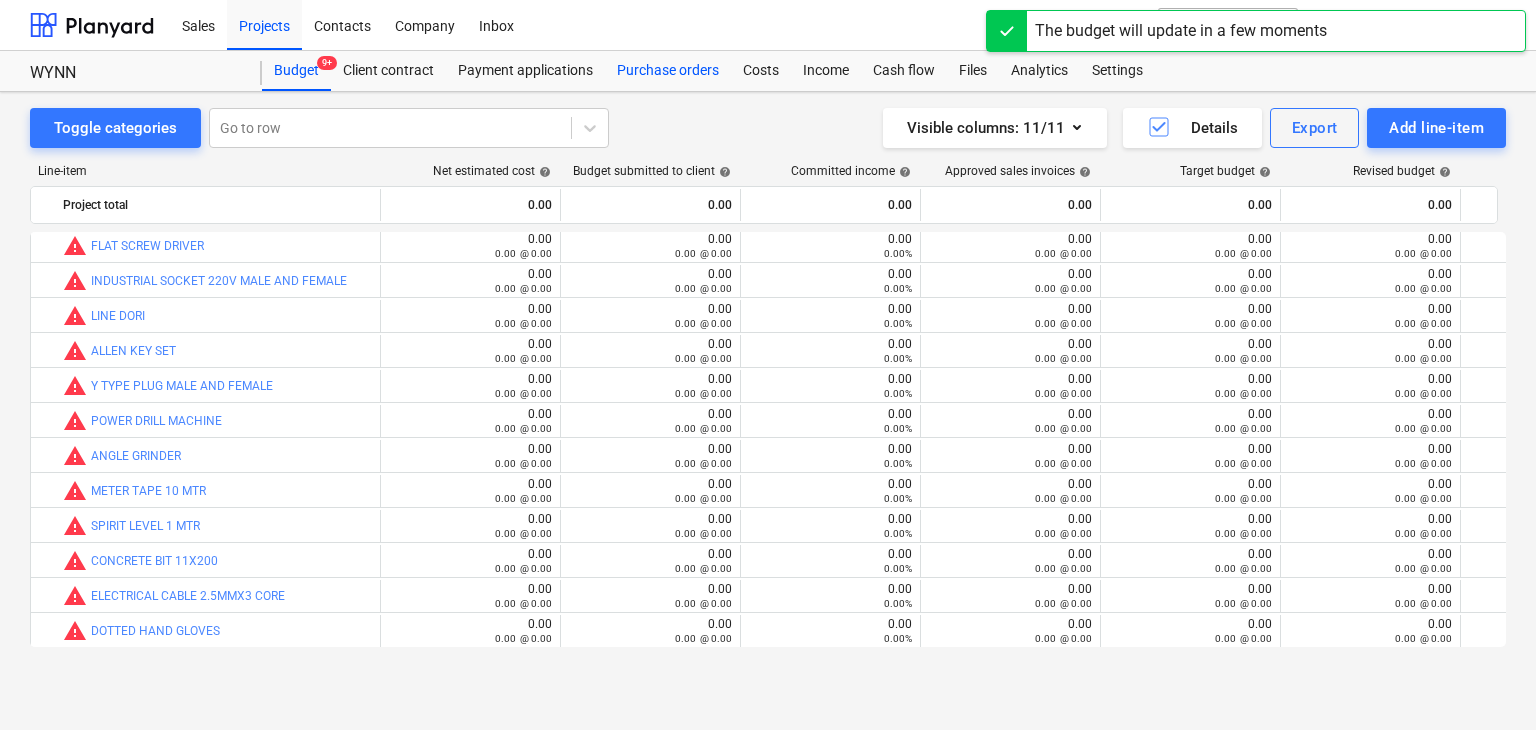 click on "Purchase orders" at bounding box center (668, 71) 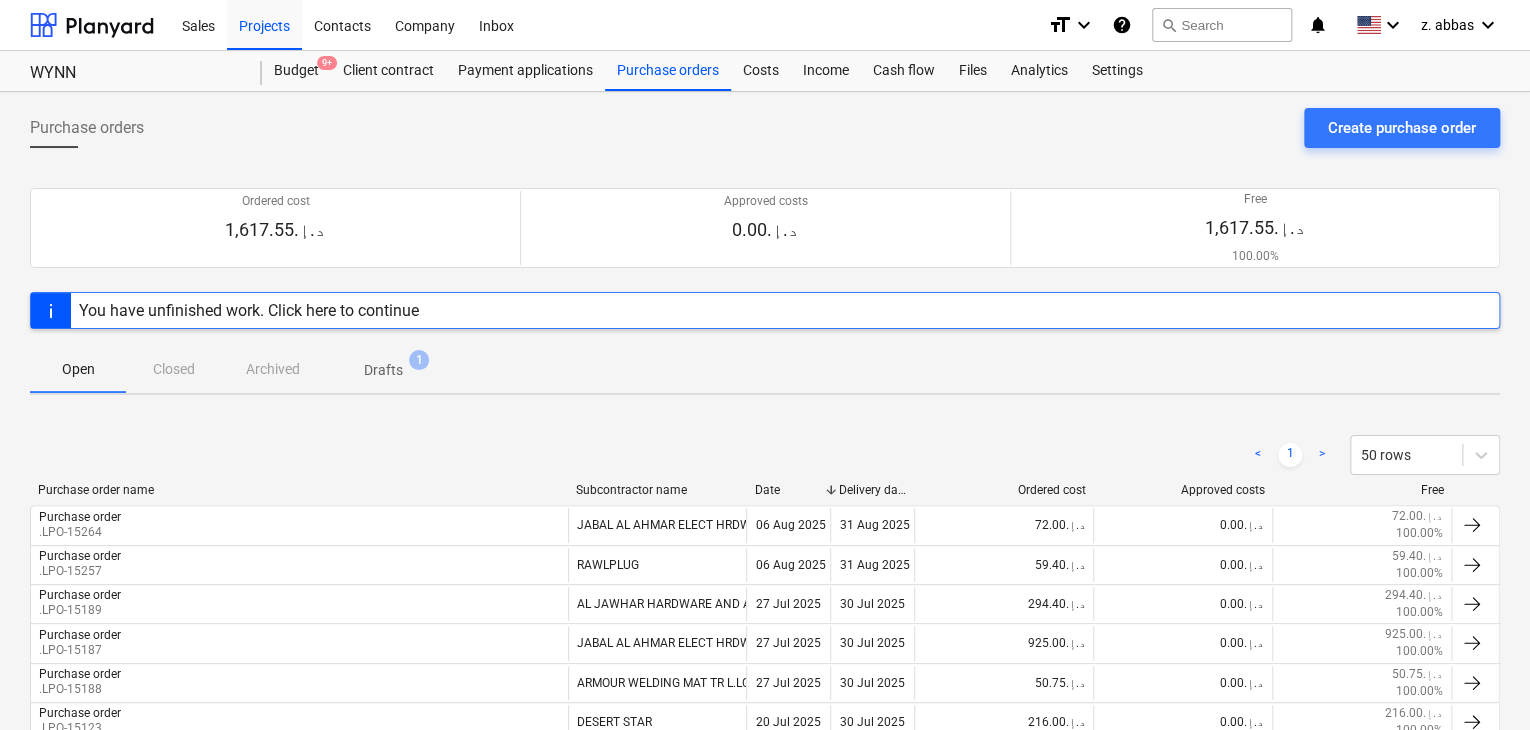 click on "Create purchase order" at bounding box center (1402, 128) 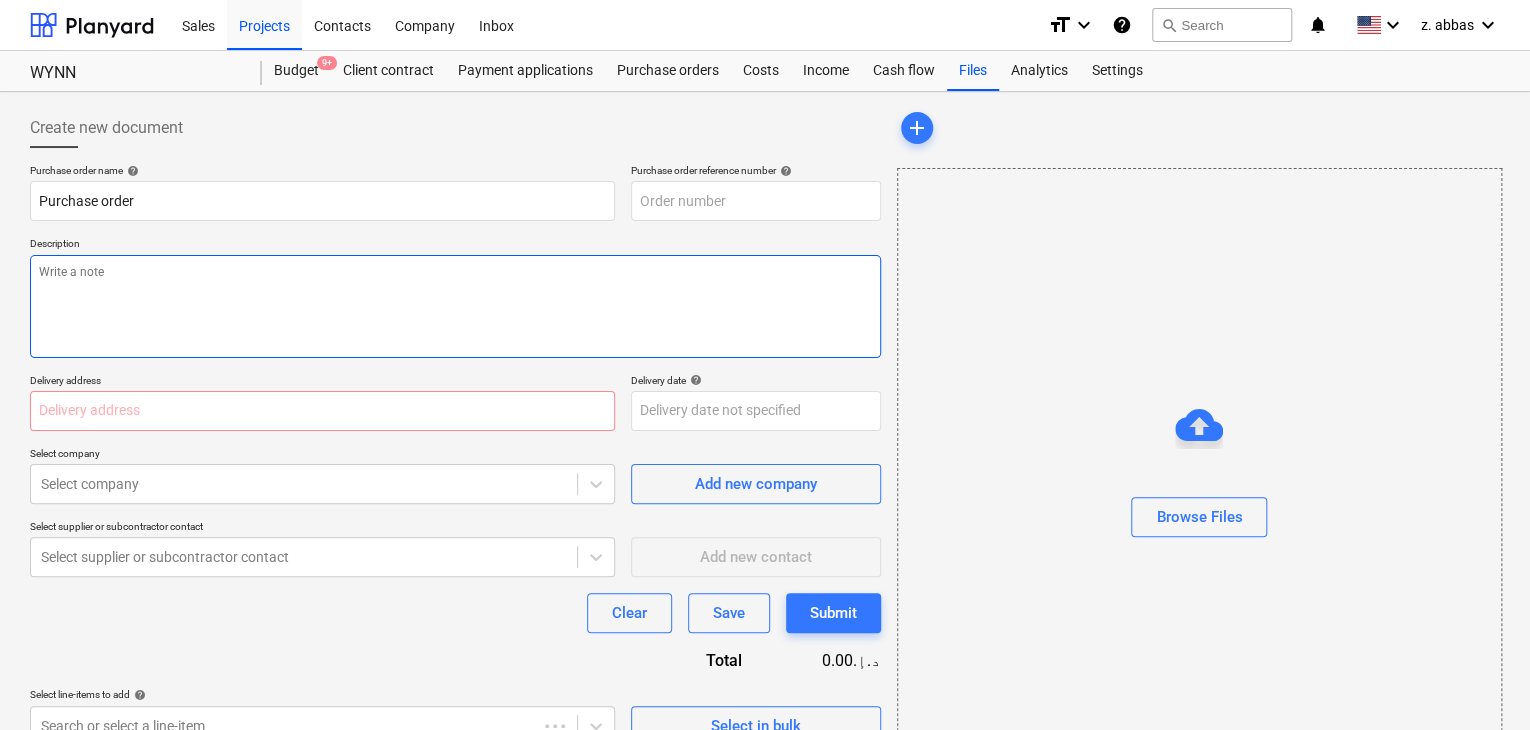 type on "x" 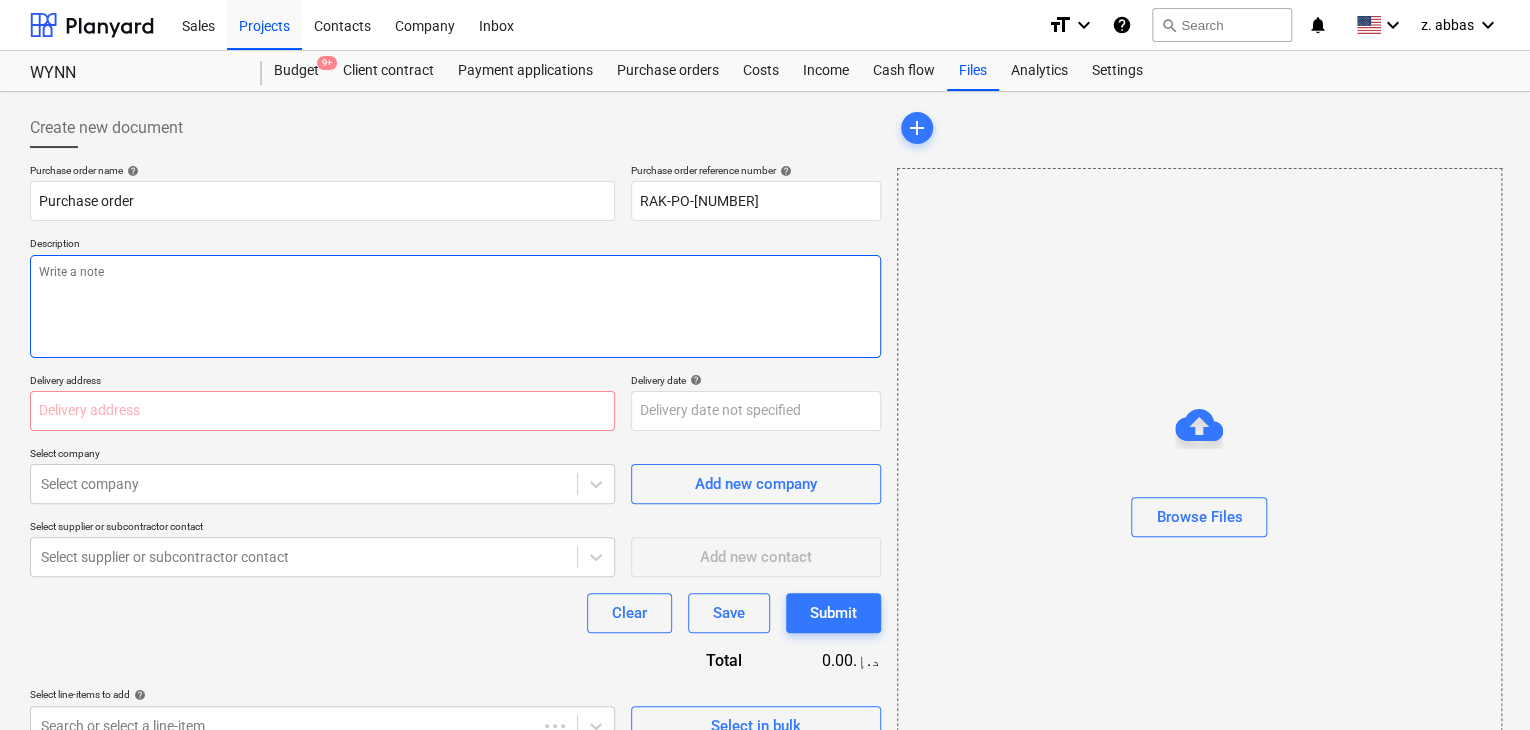 click at bounding box center (455, 306) 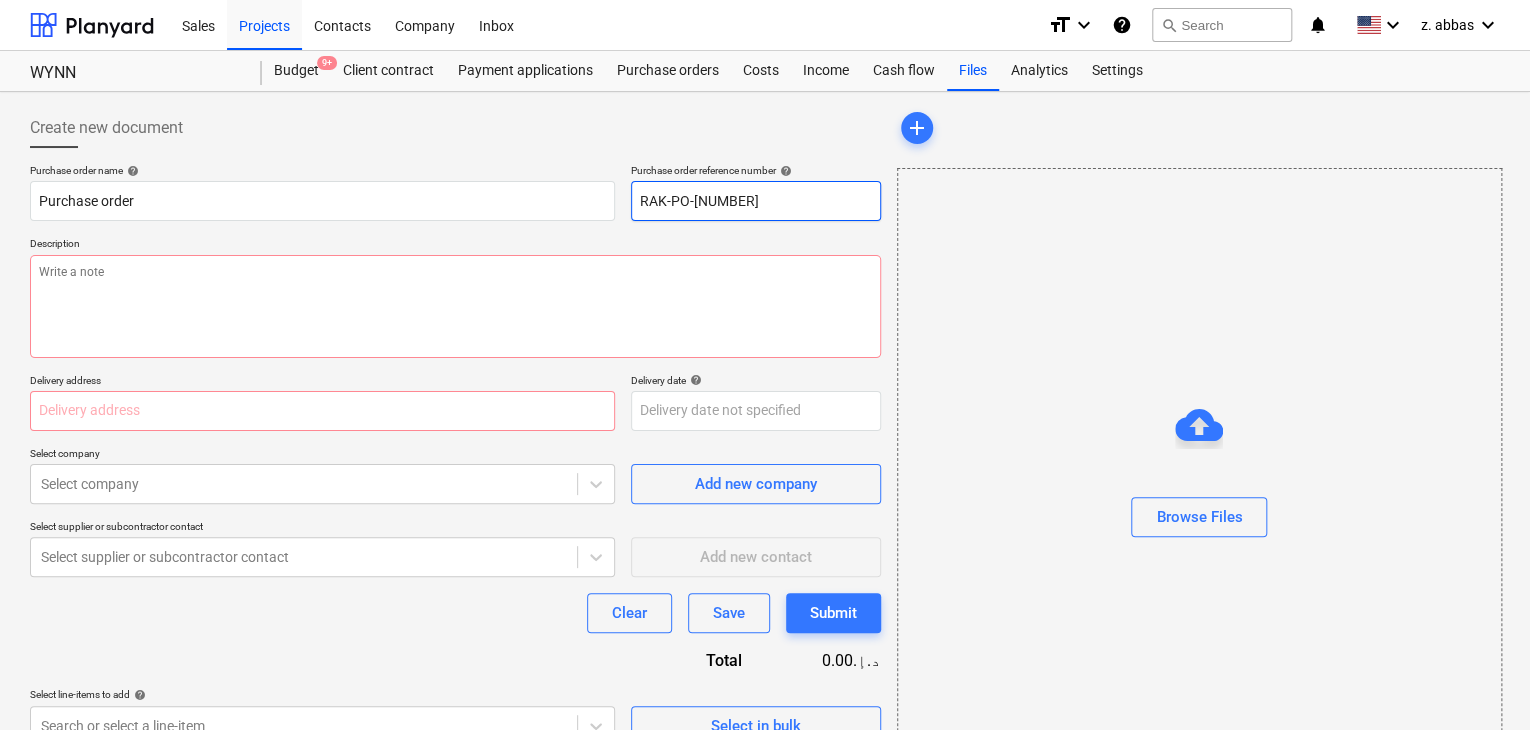 drag, startPoint x: 751, startPoint y: 195, endPoint x: 558, endPoint y: 180, distance: 193.58203 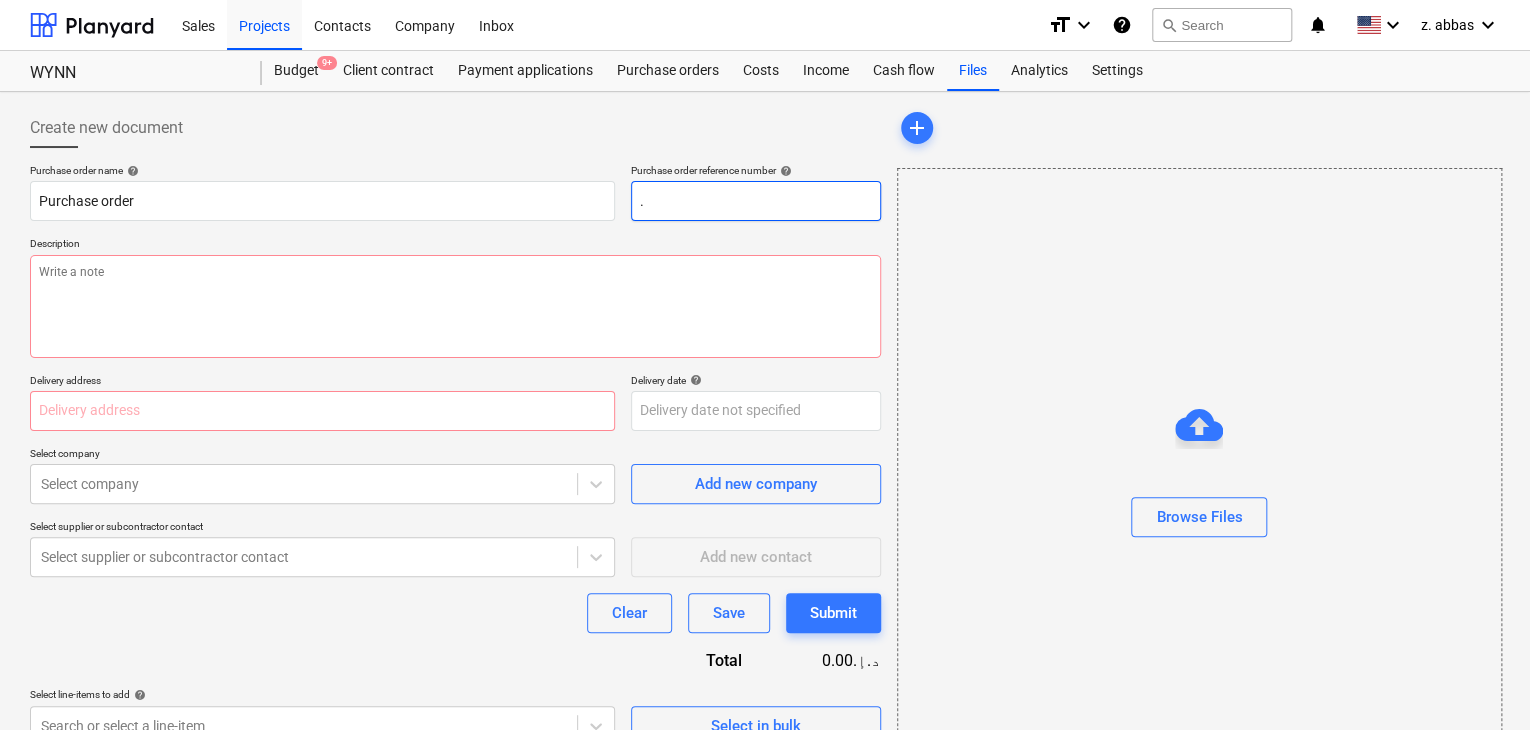 type on "x" 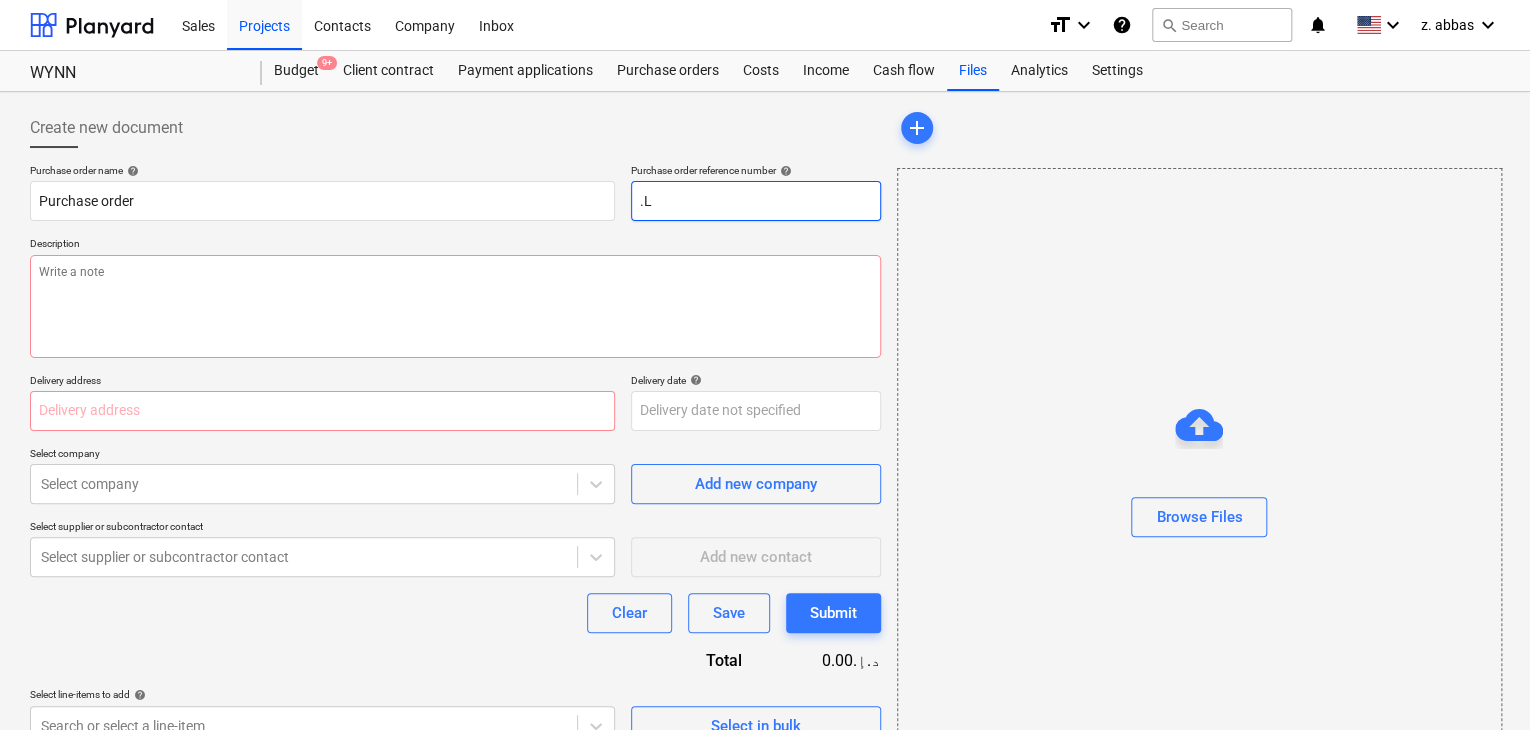 type on "x" 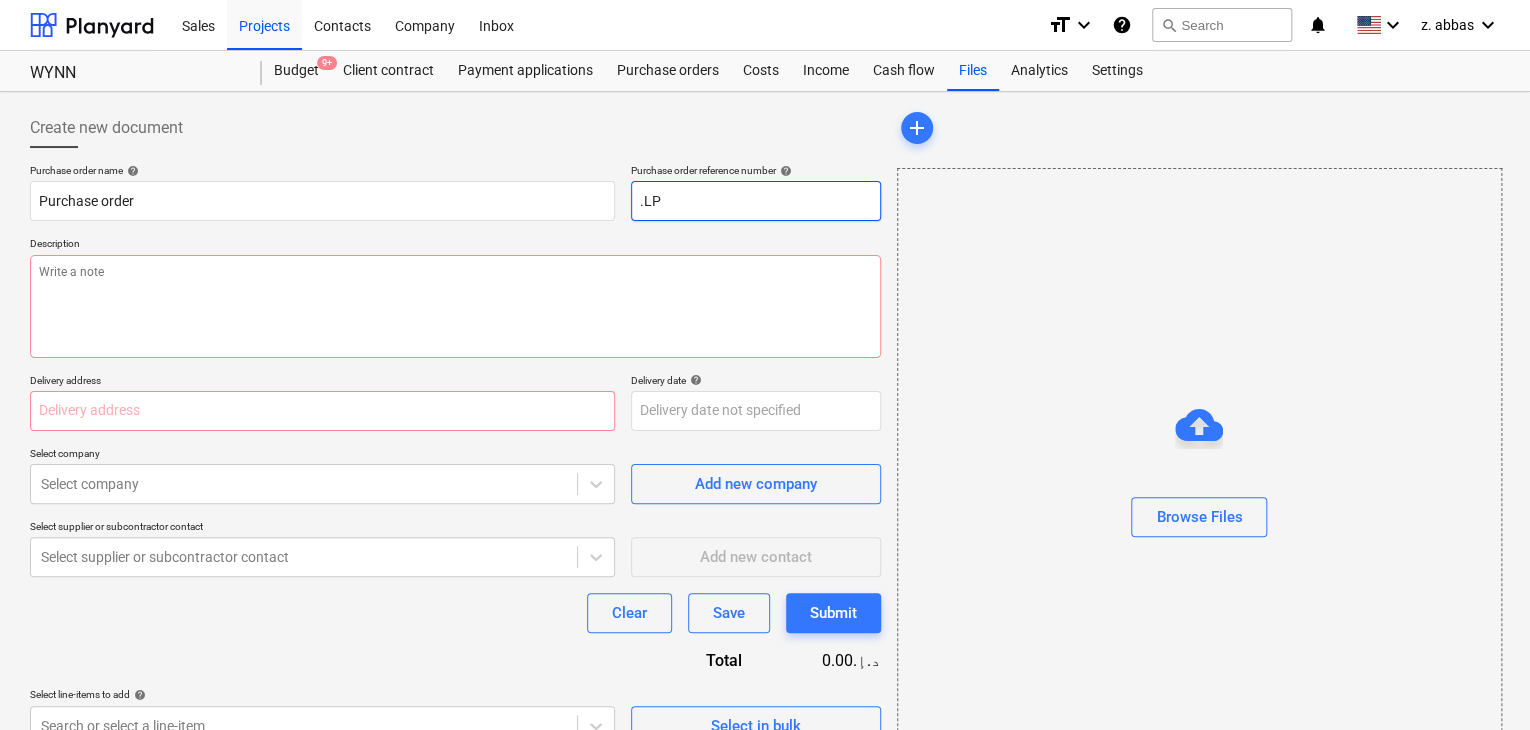 type on "x" 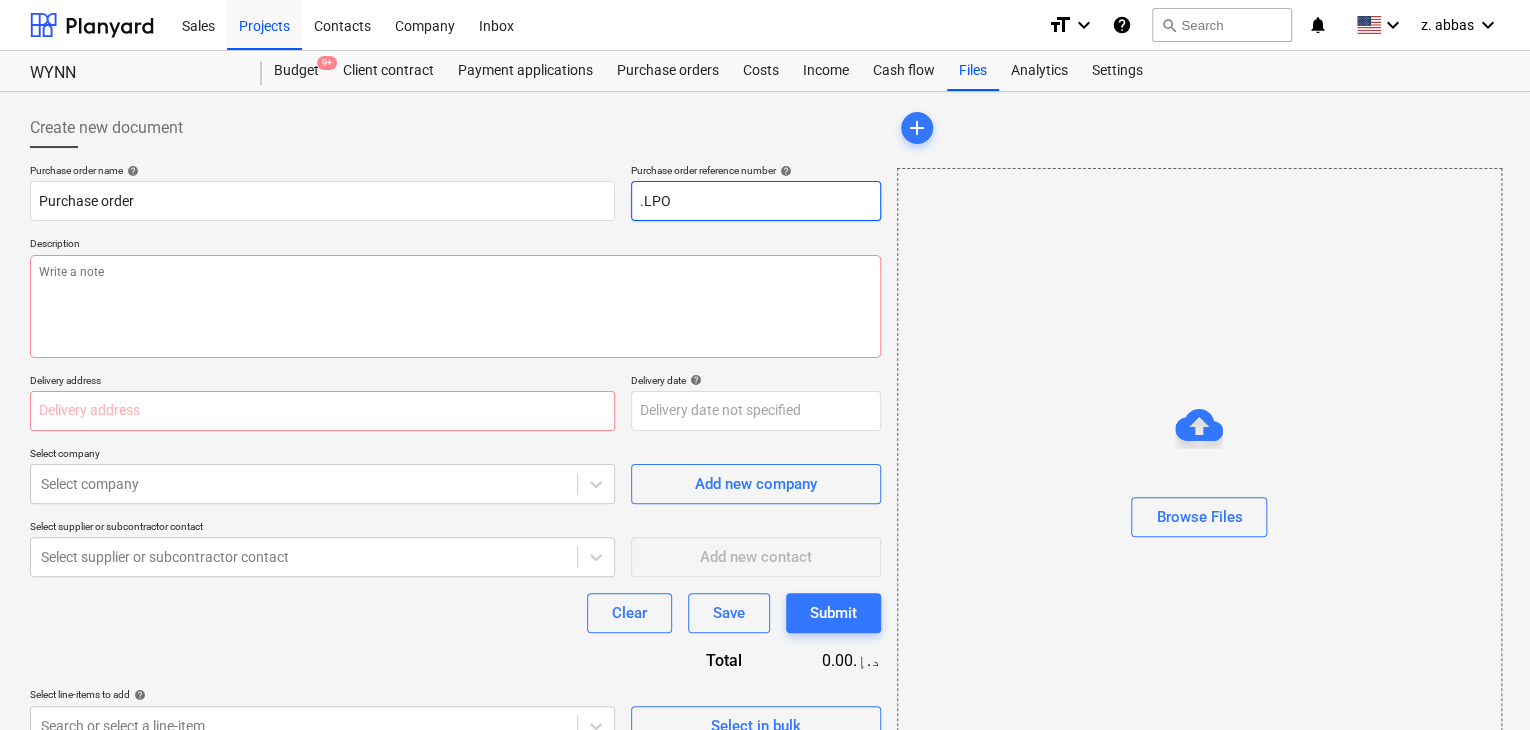 type on "x" 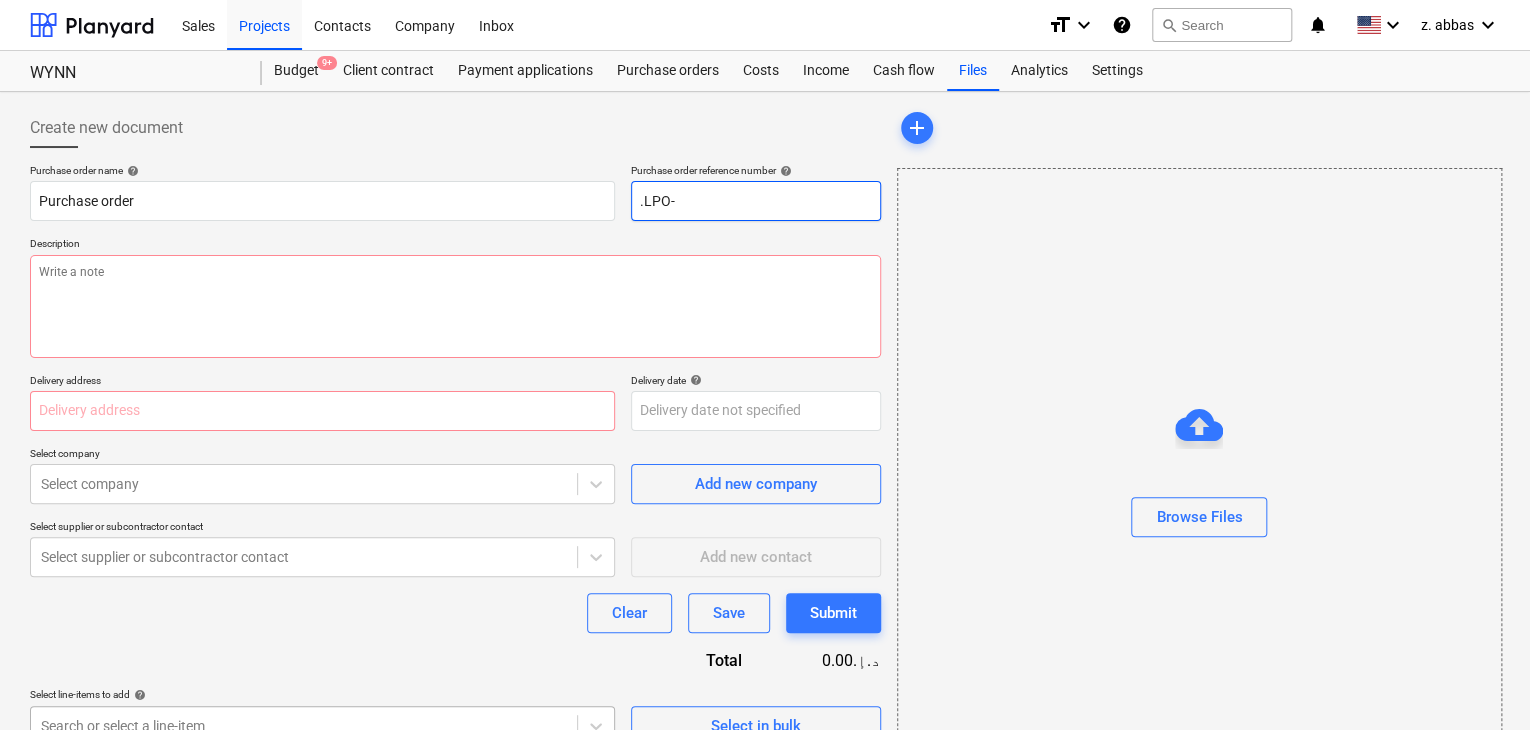 type on ".LPO-" 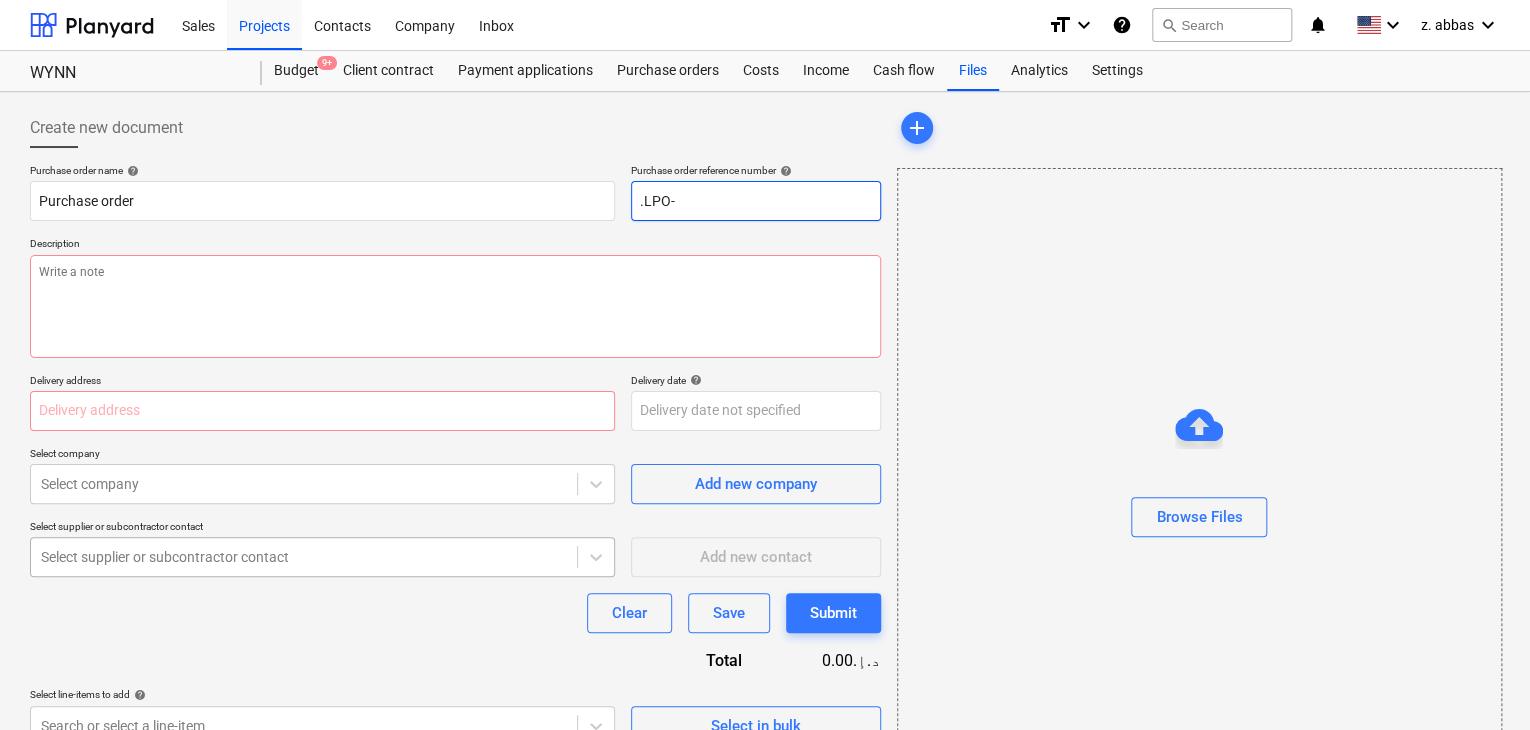 type on "x" 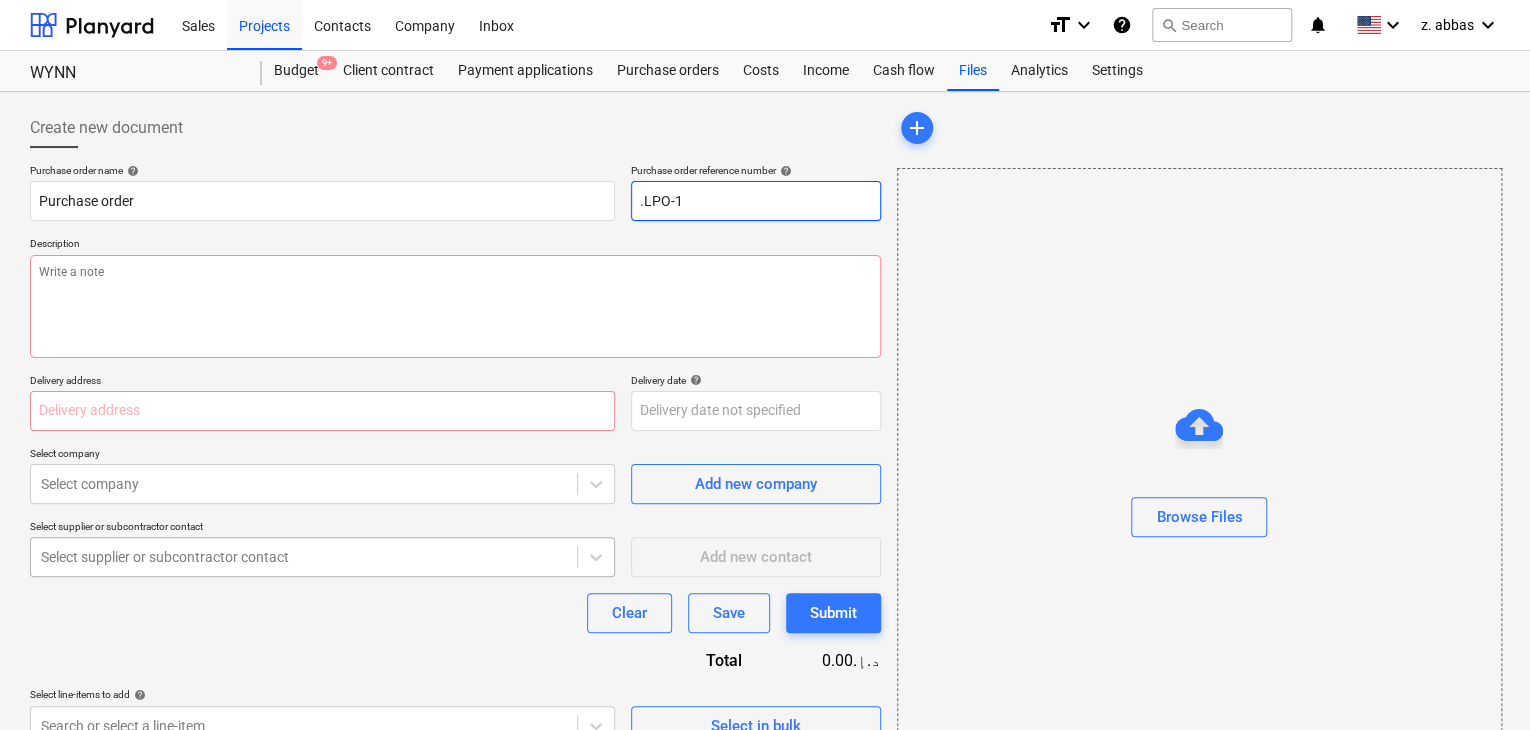 type on "x" 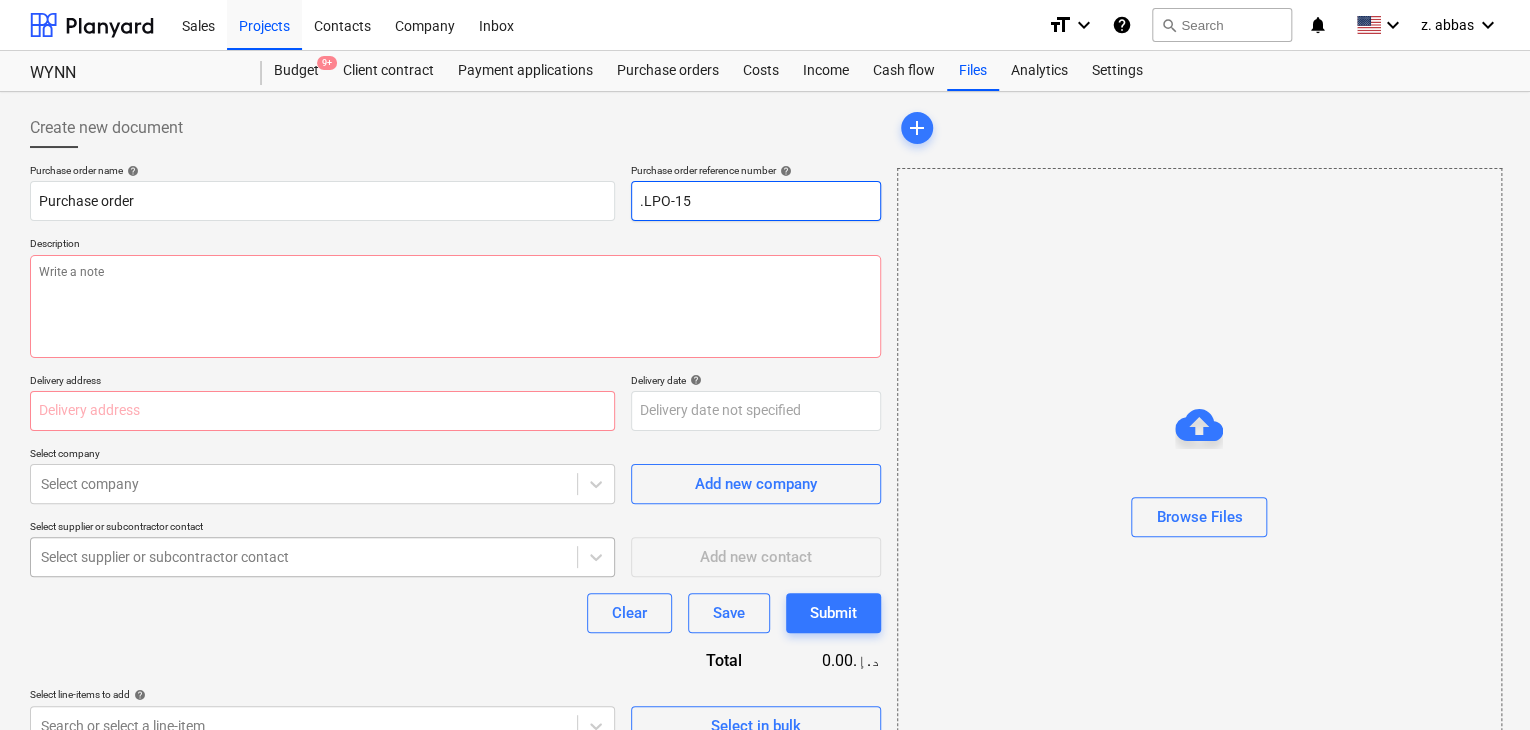 type on "x" 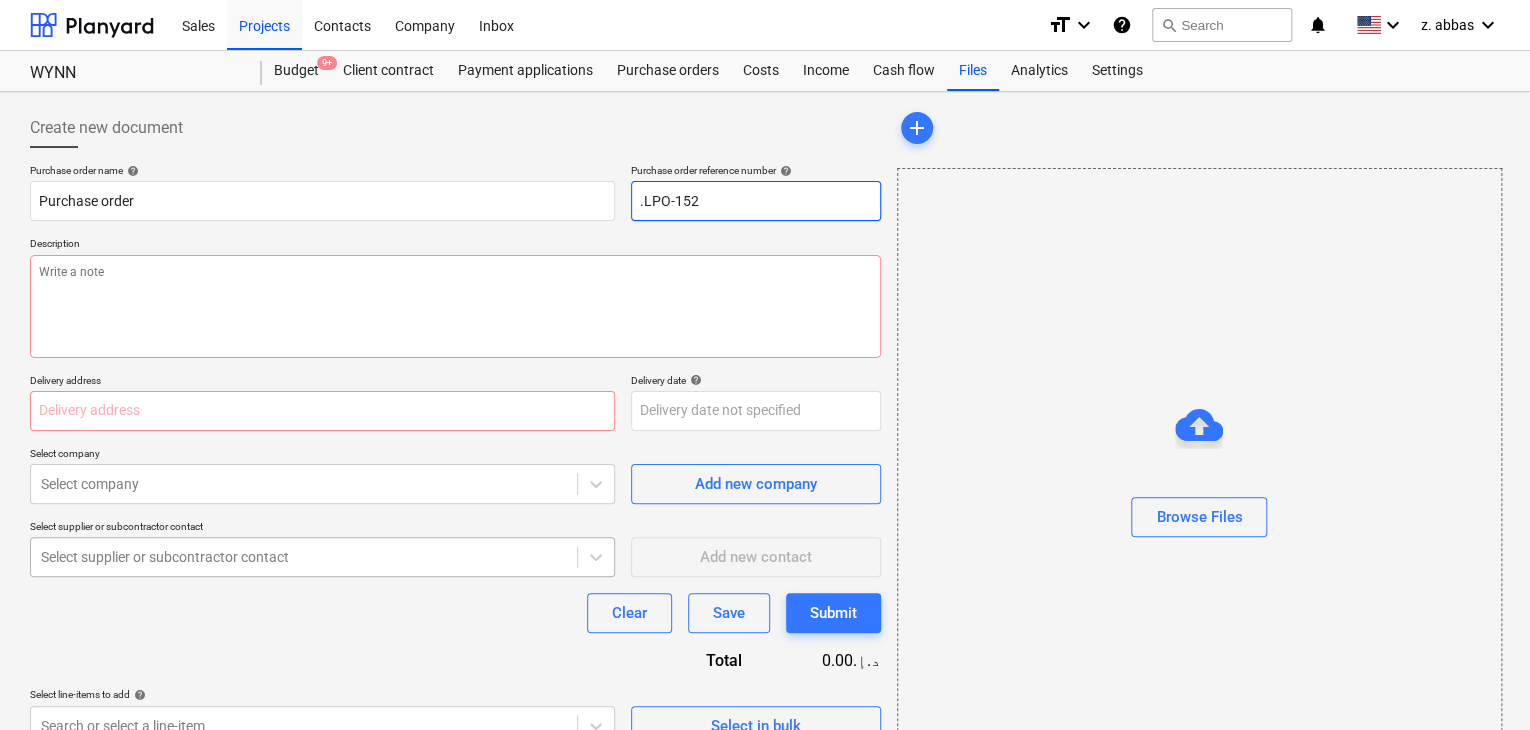 type on "x" 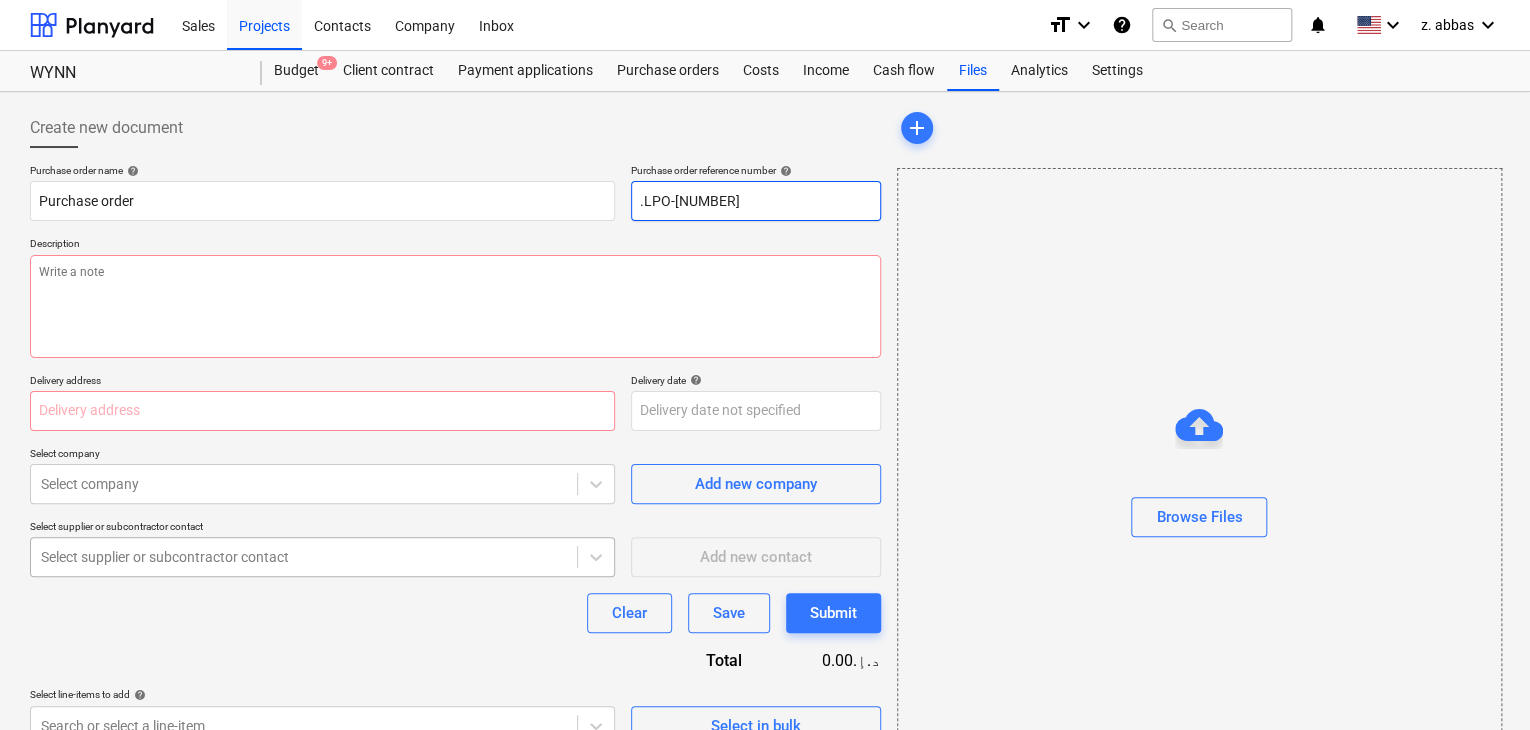 type on "x" 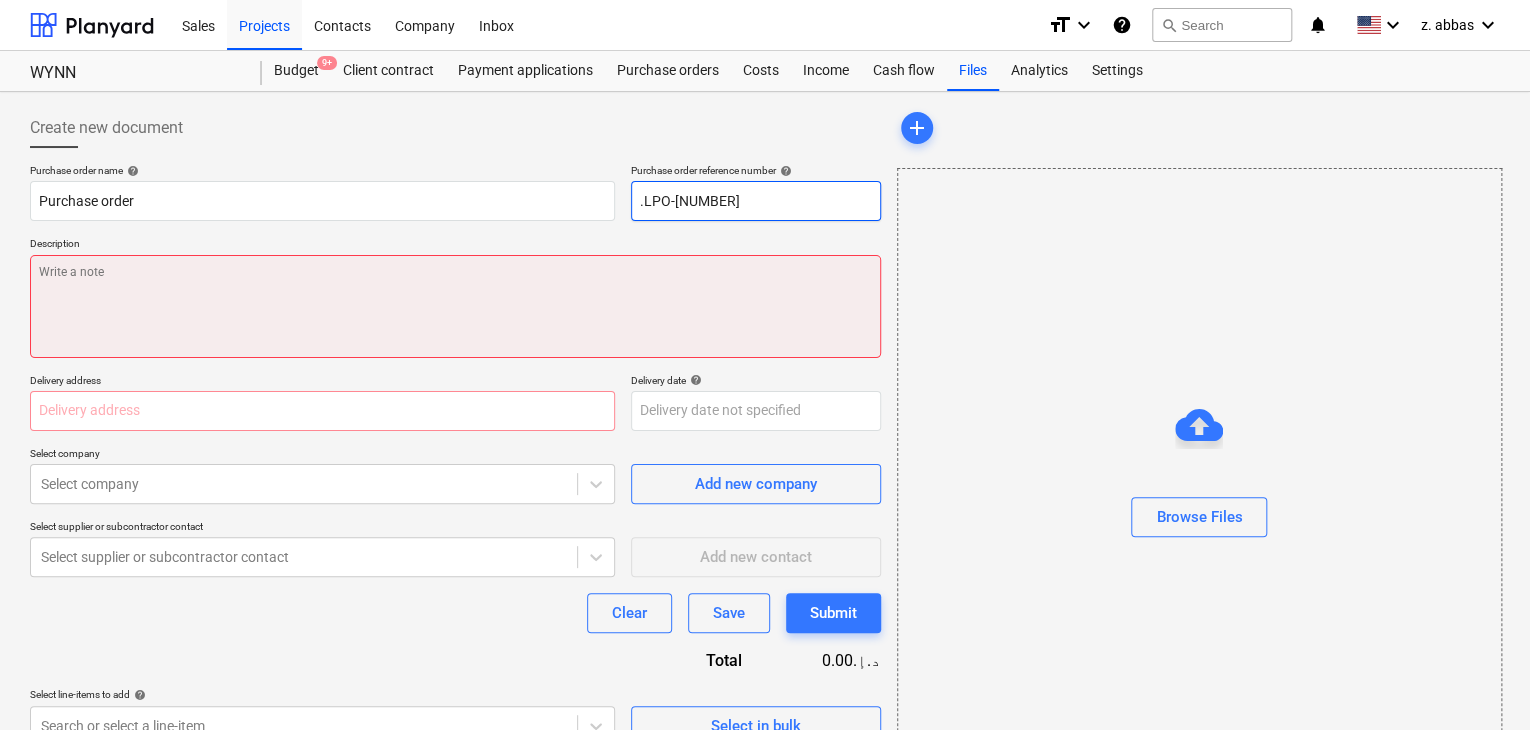 type on ".LPO-[NUMBER]" 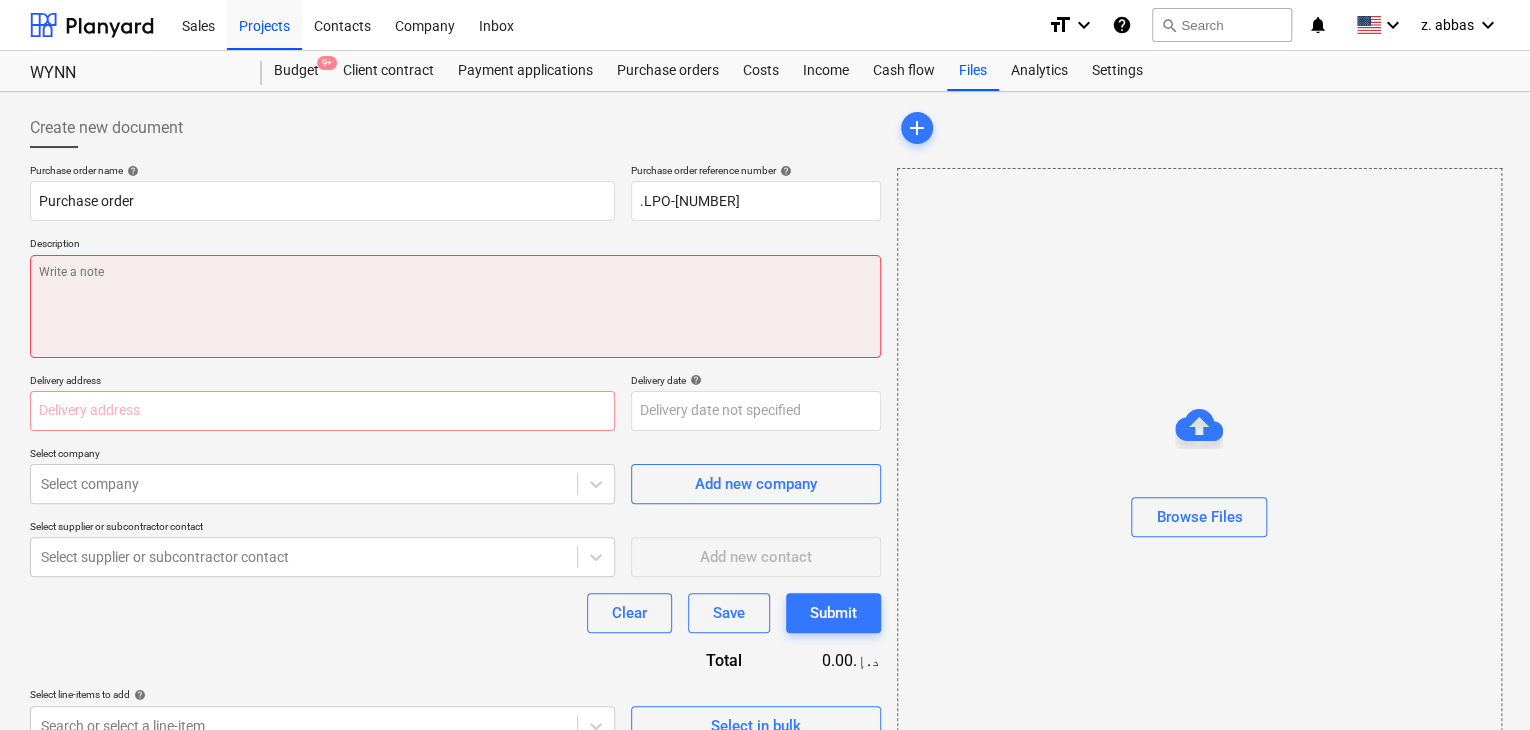 click at bounding box center [455, 306] 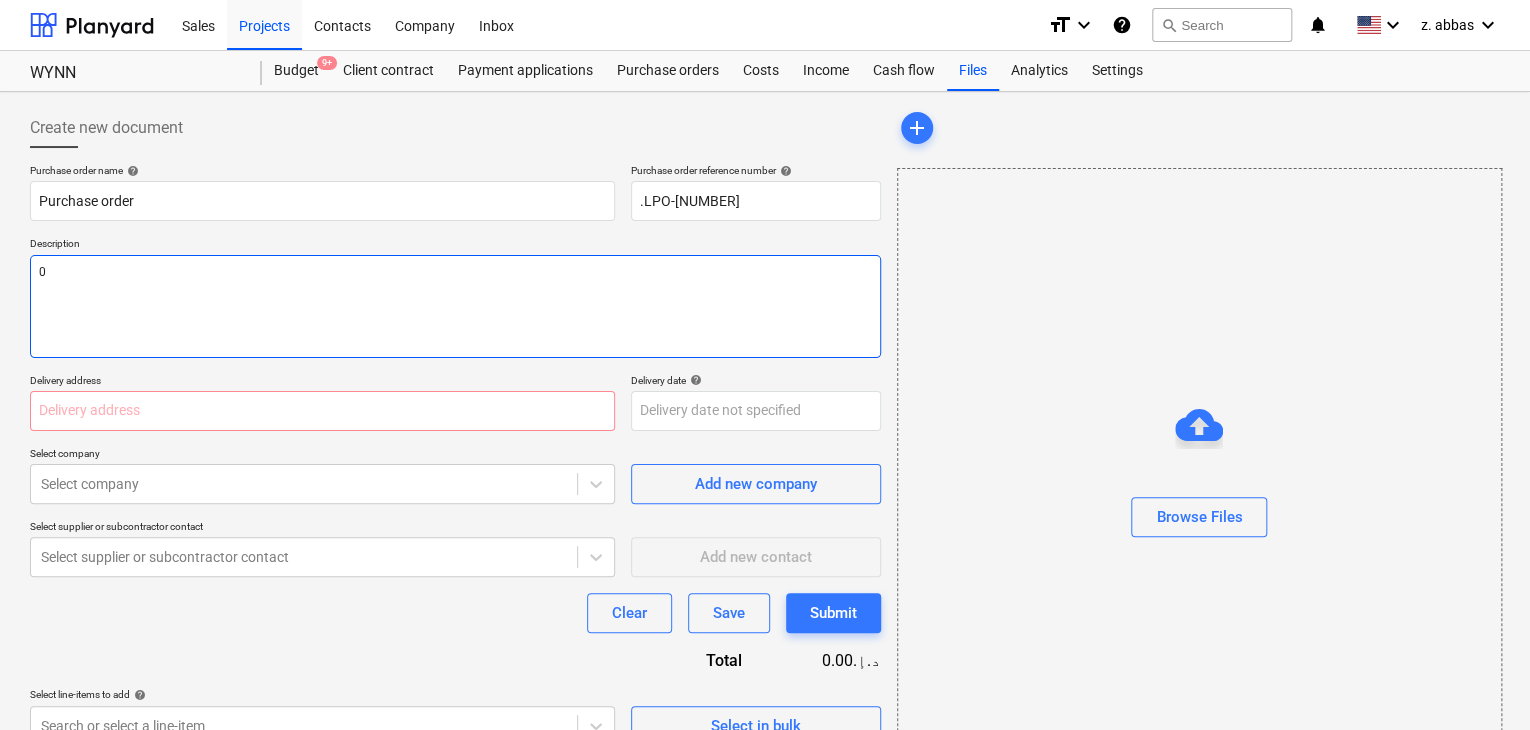 type on "x" 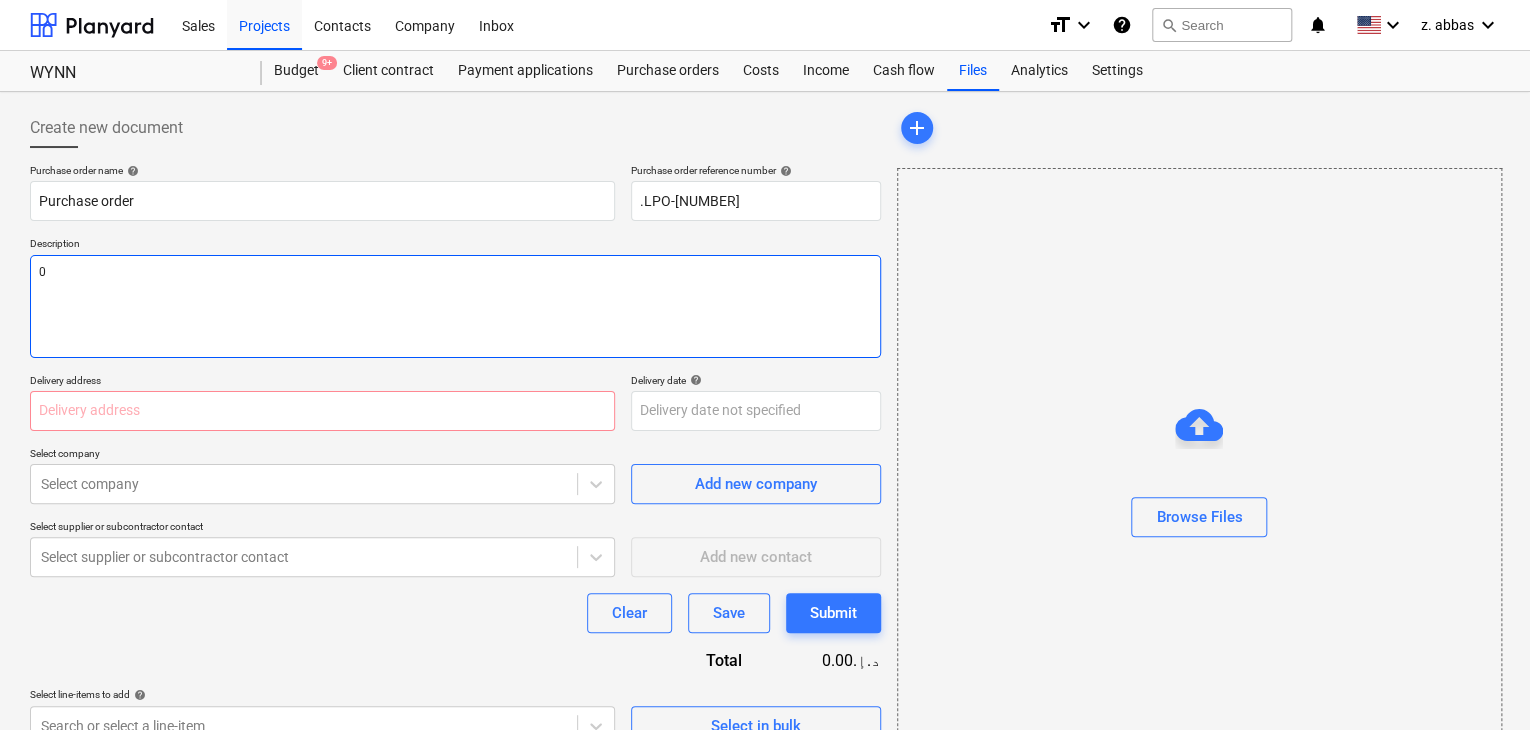 type on "08" 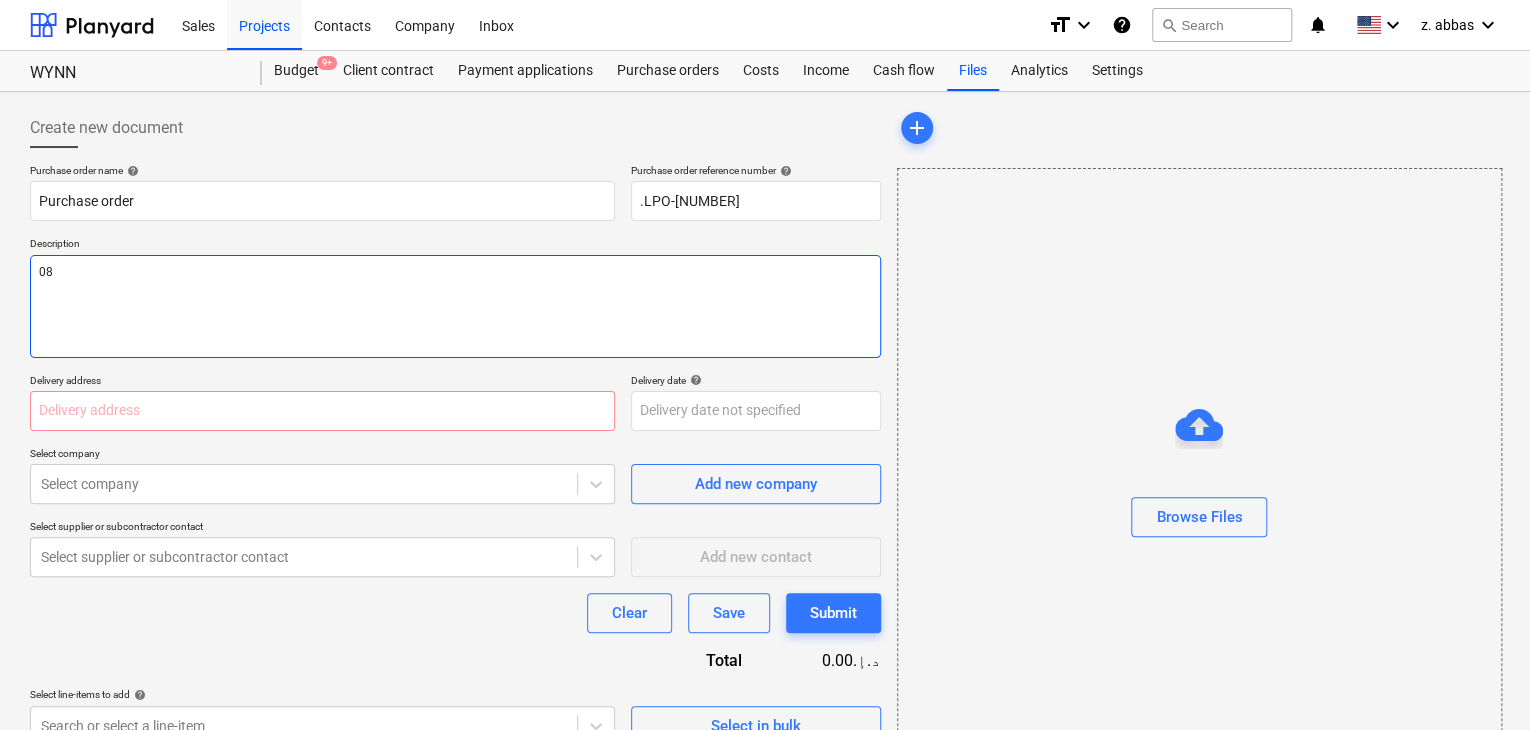 type on "x" 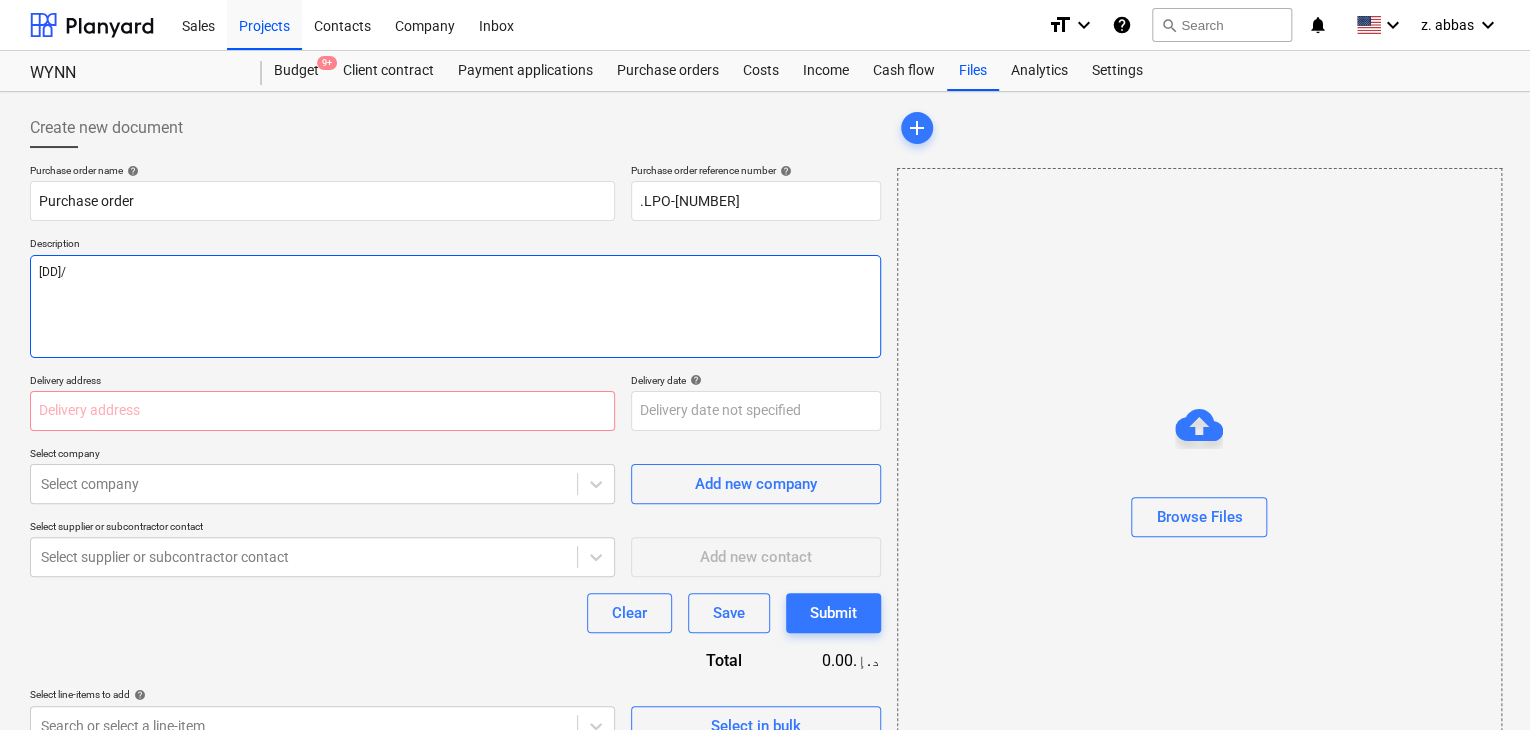 type on "x" 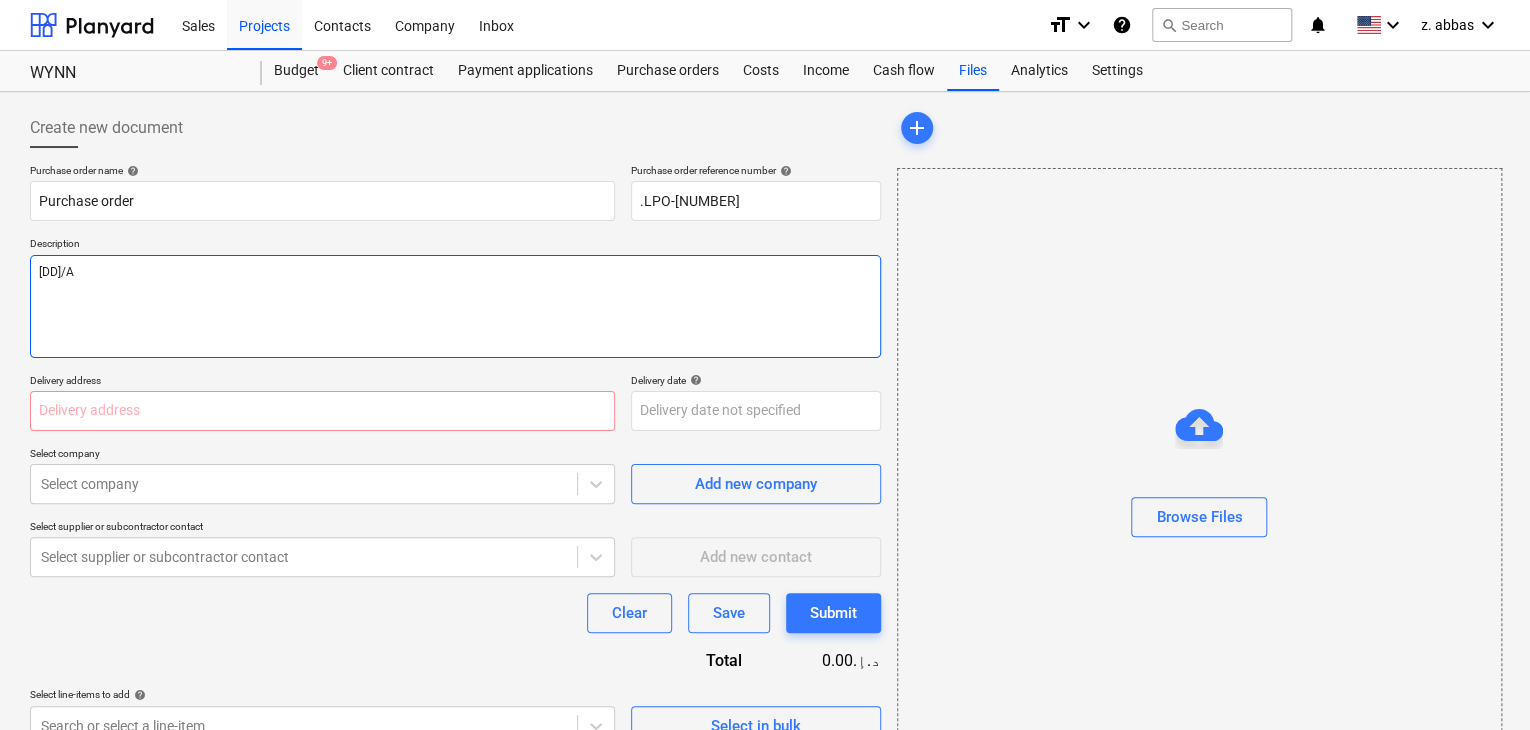 type on "x" 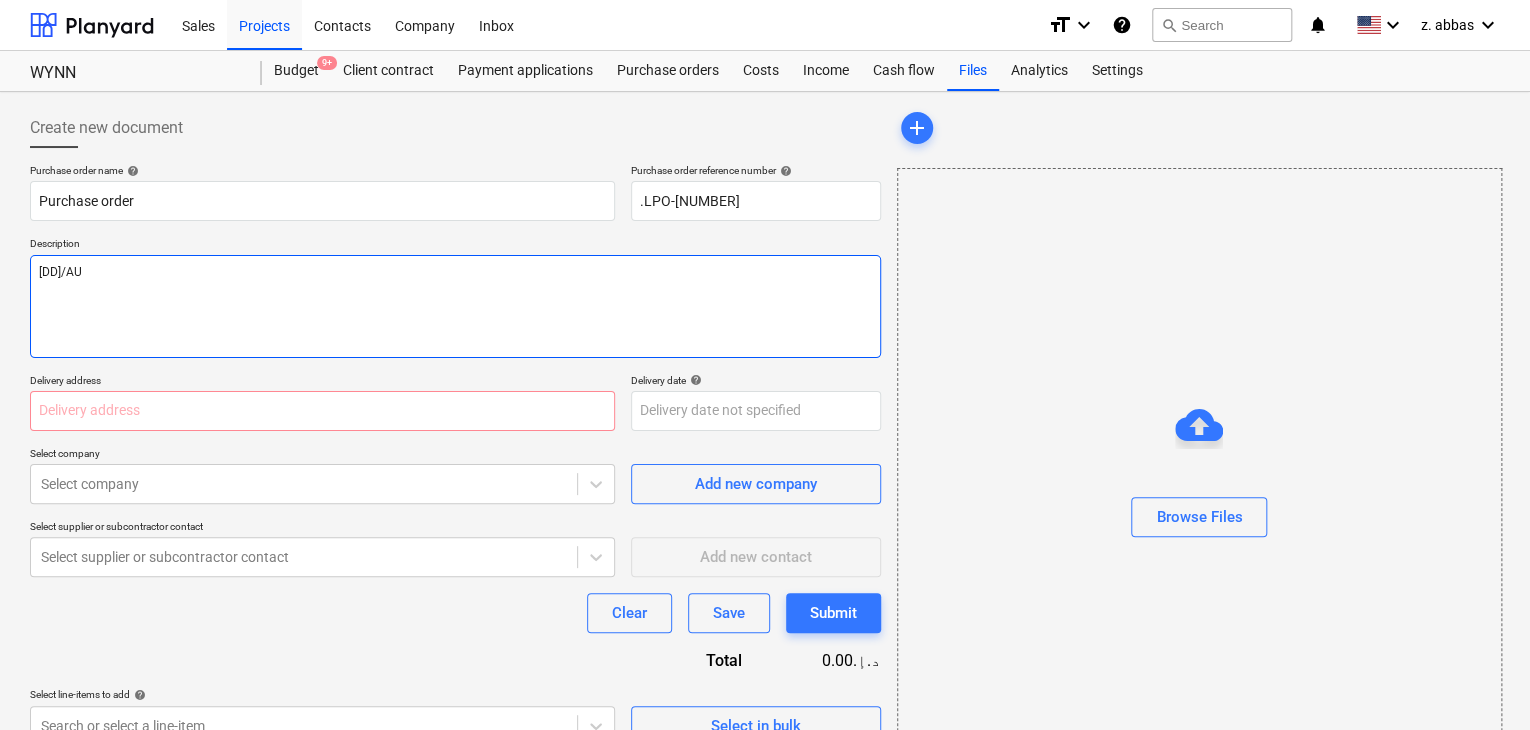 type on "x" 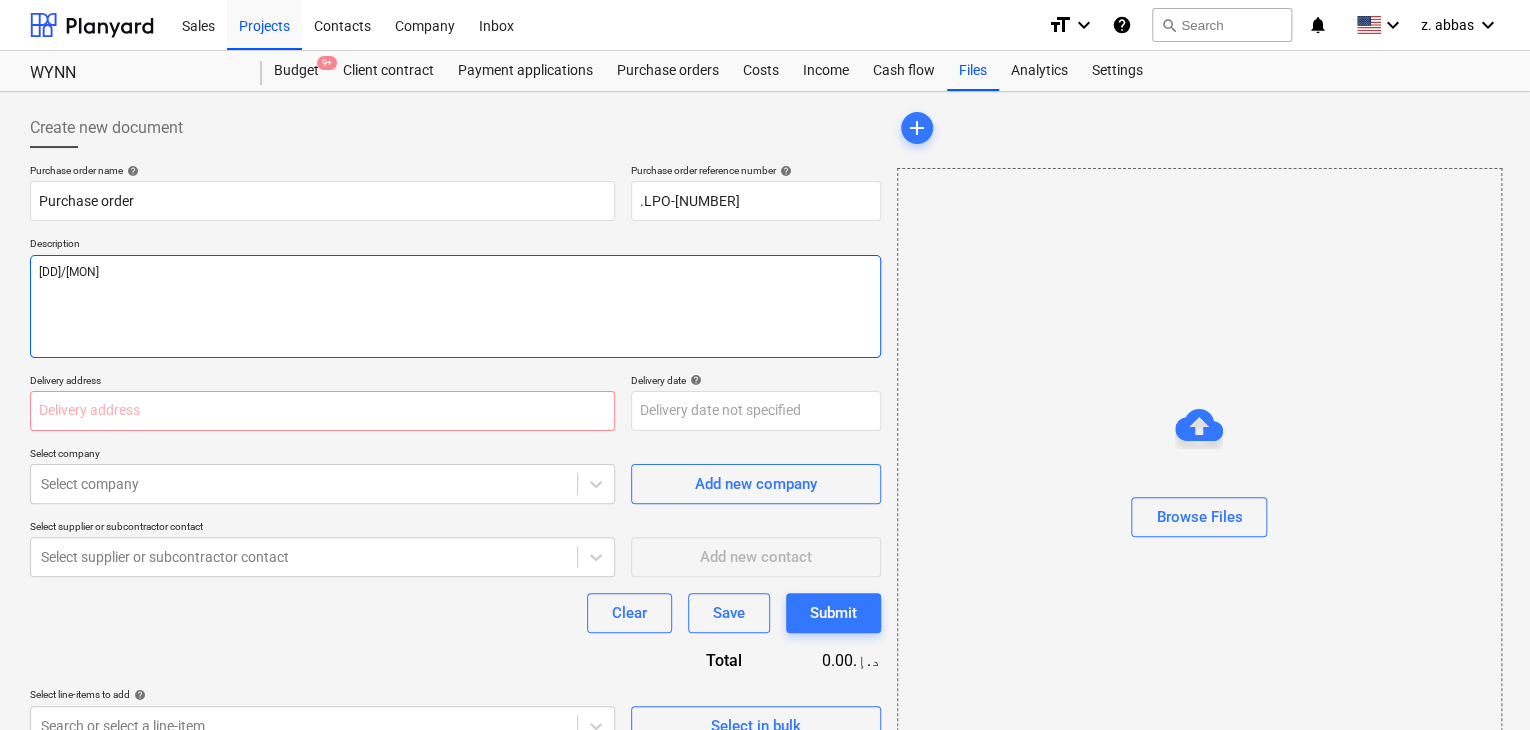 type on "x" 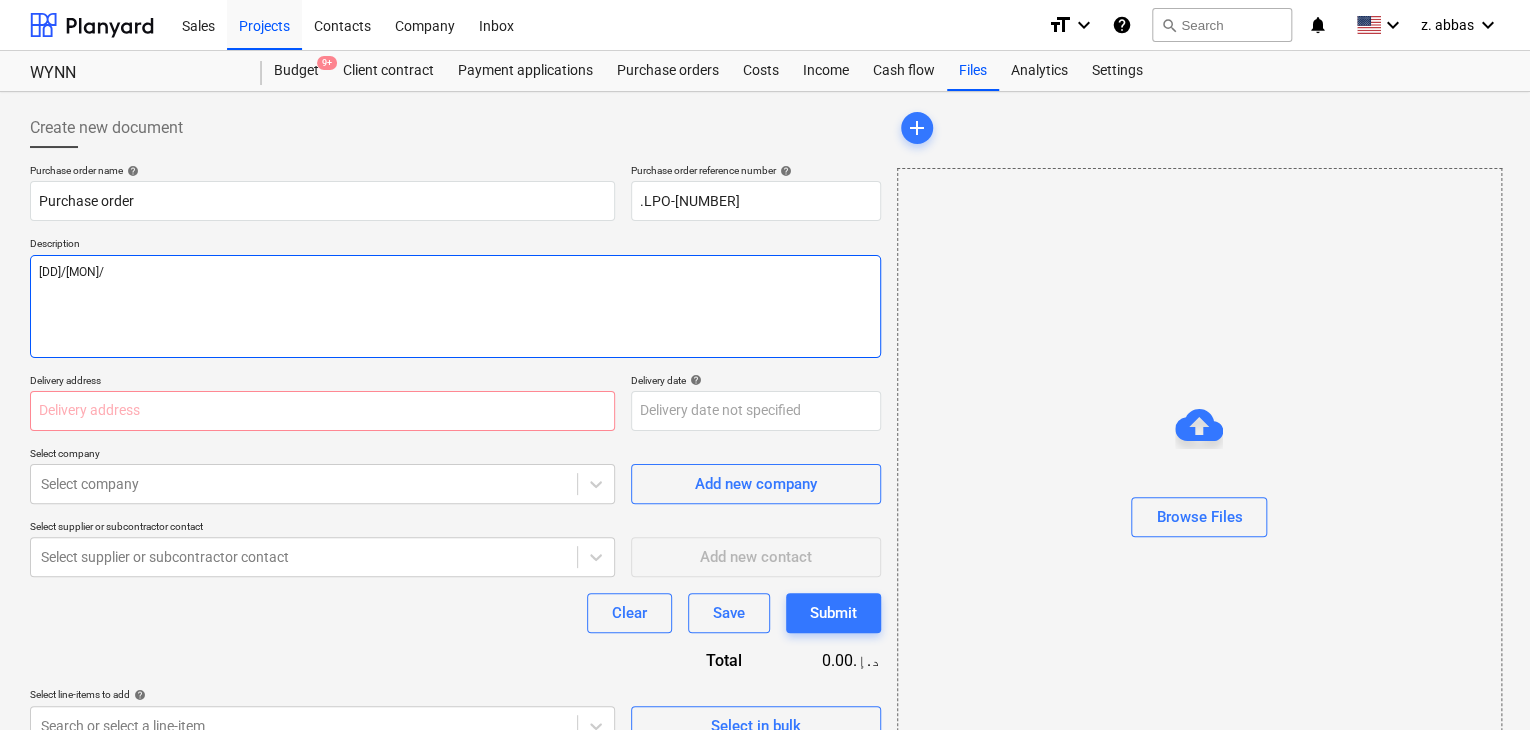 type on "x" 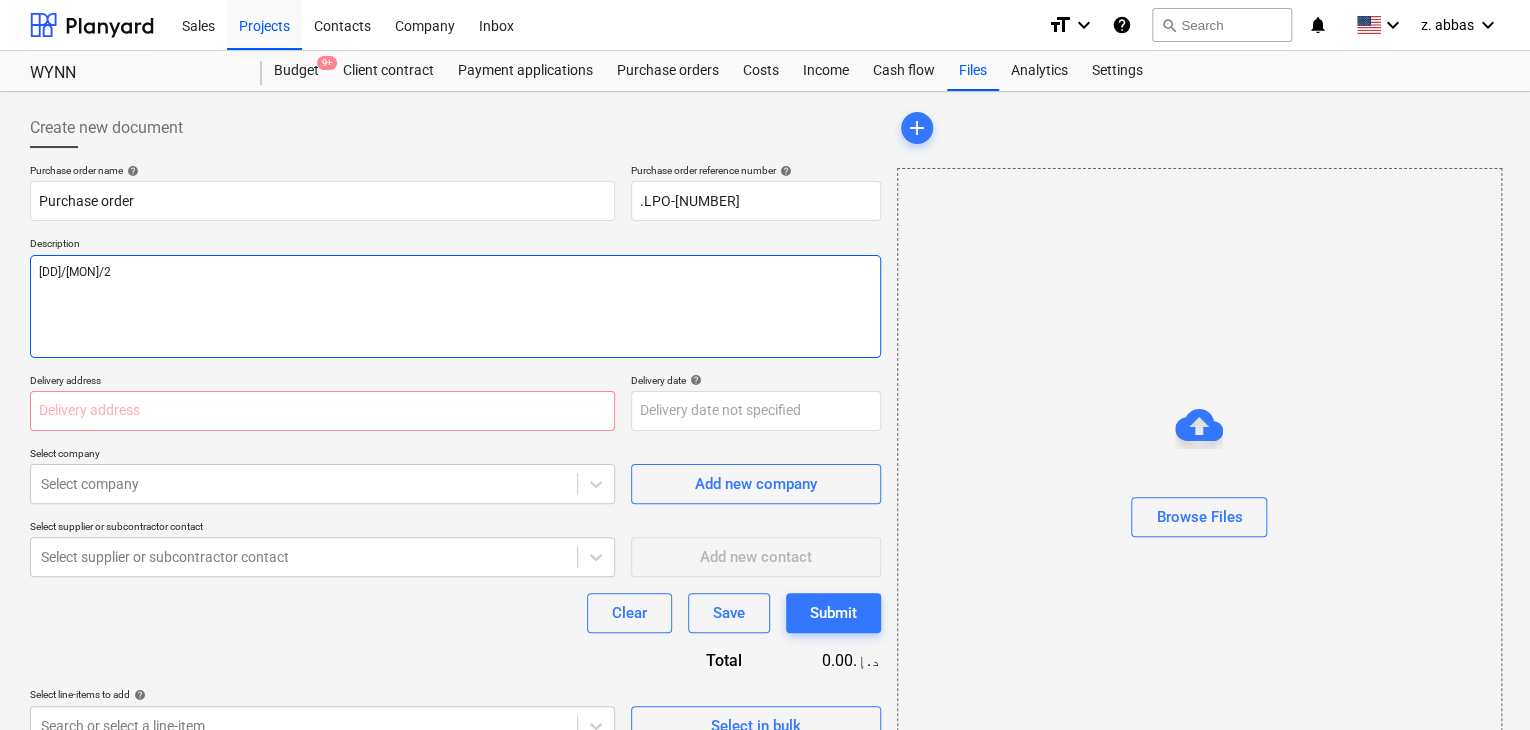 type on "x" 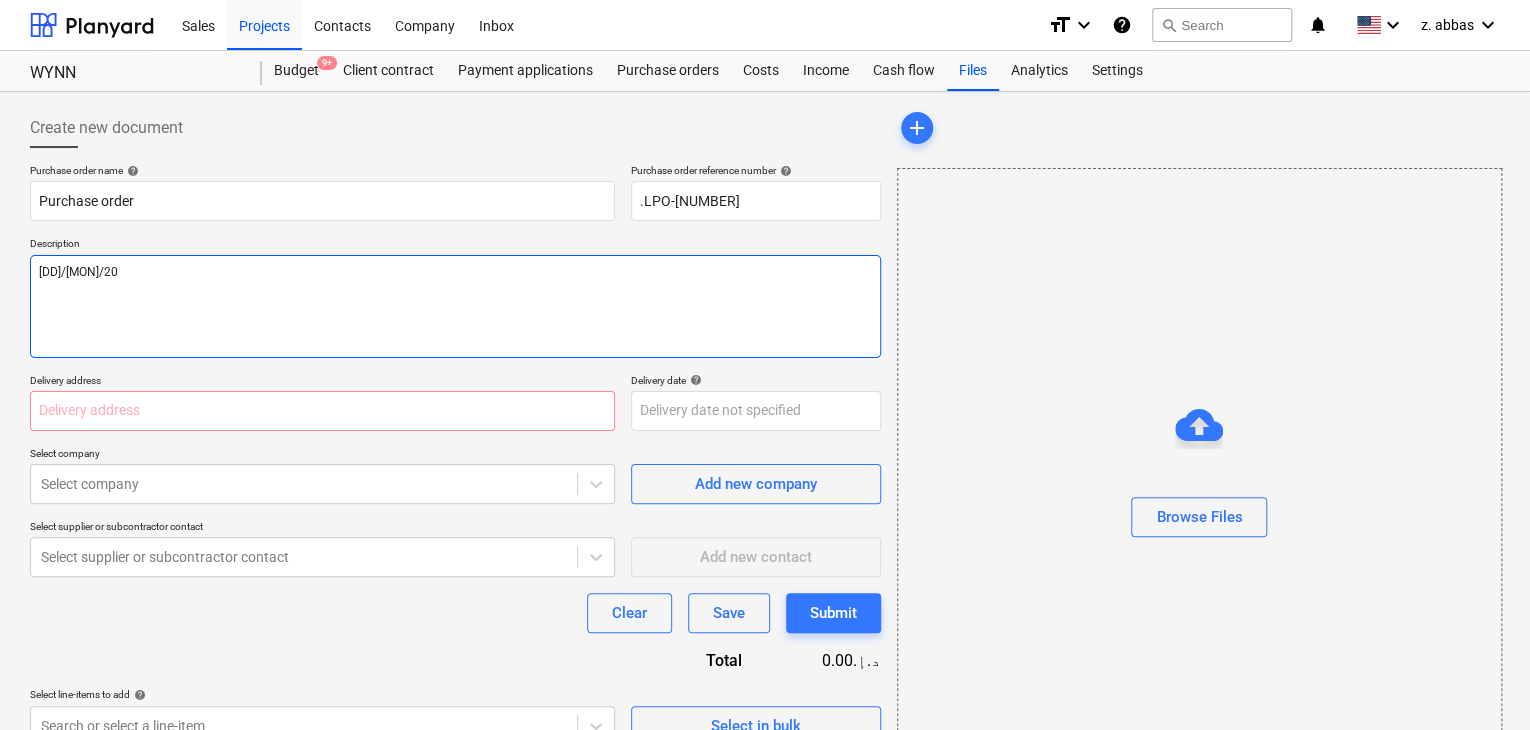 type on "x" 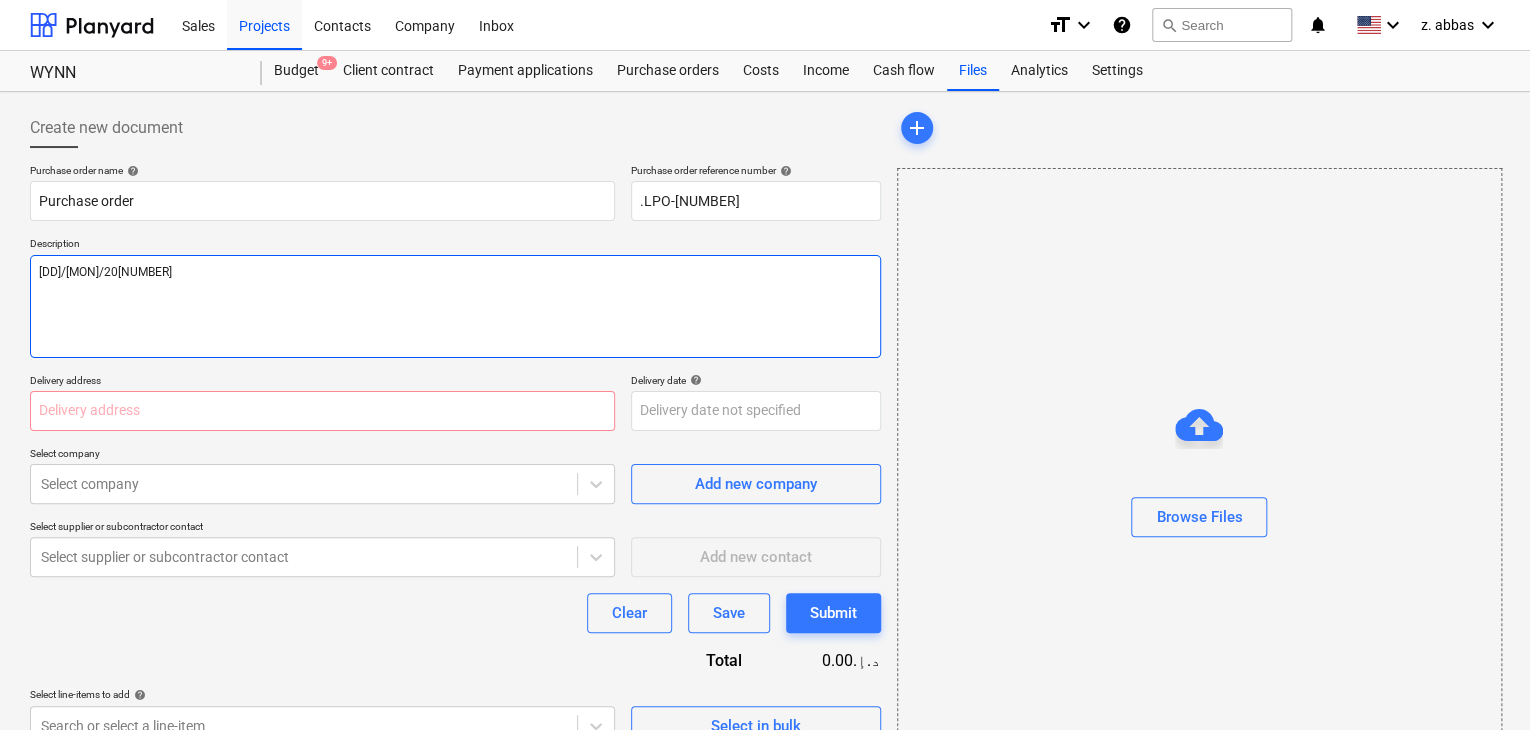 type on "x" 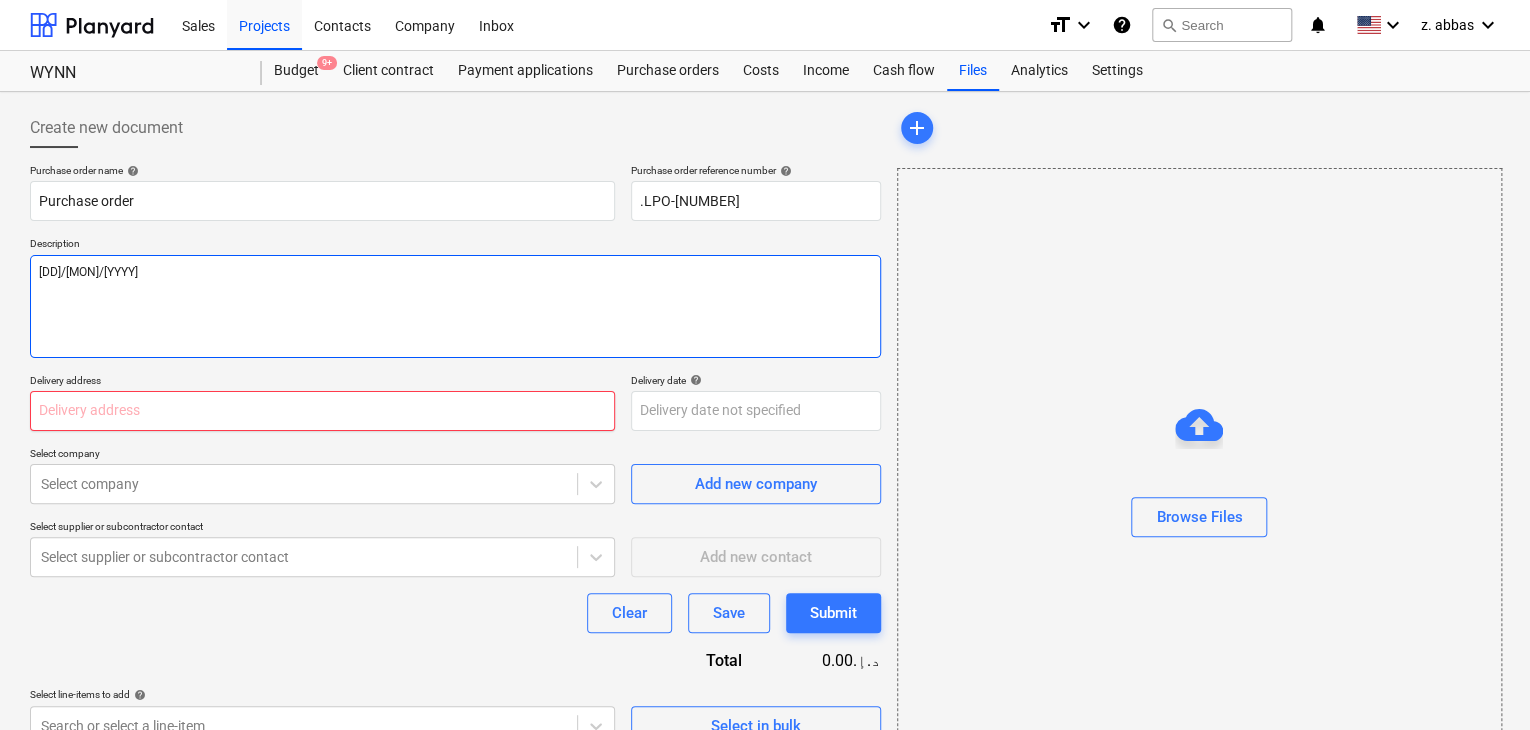 type on "[DD]/[MON]/[YYYY]" 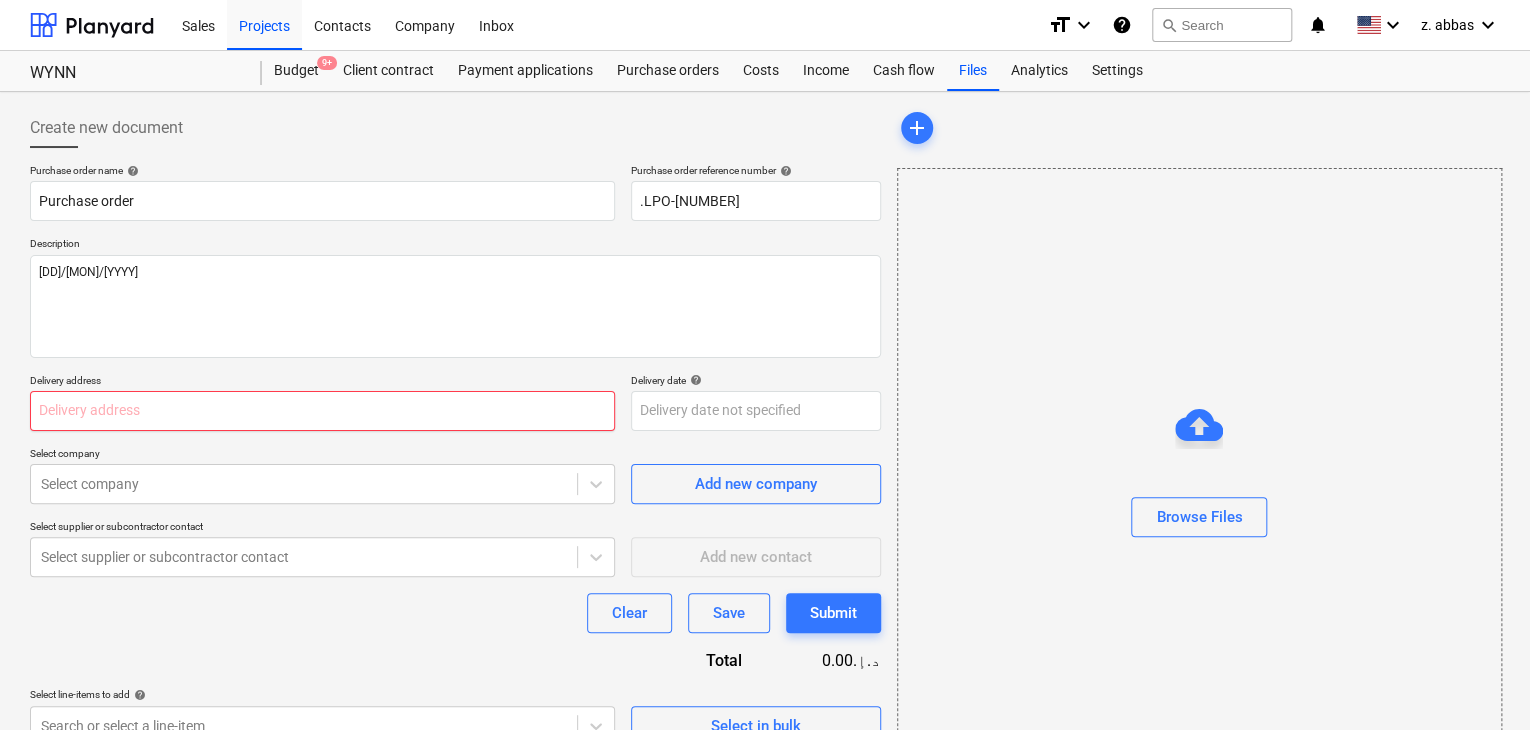 click at bounding box center (322, 411) 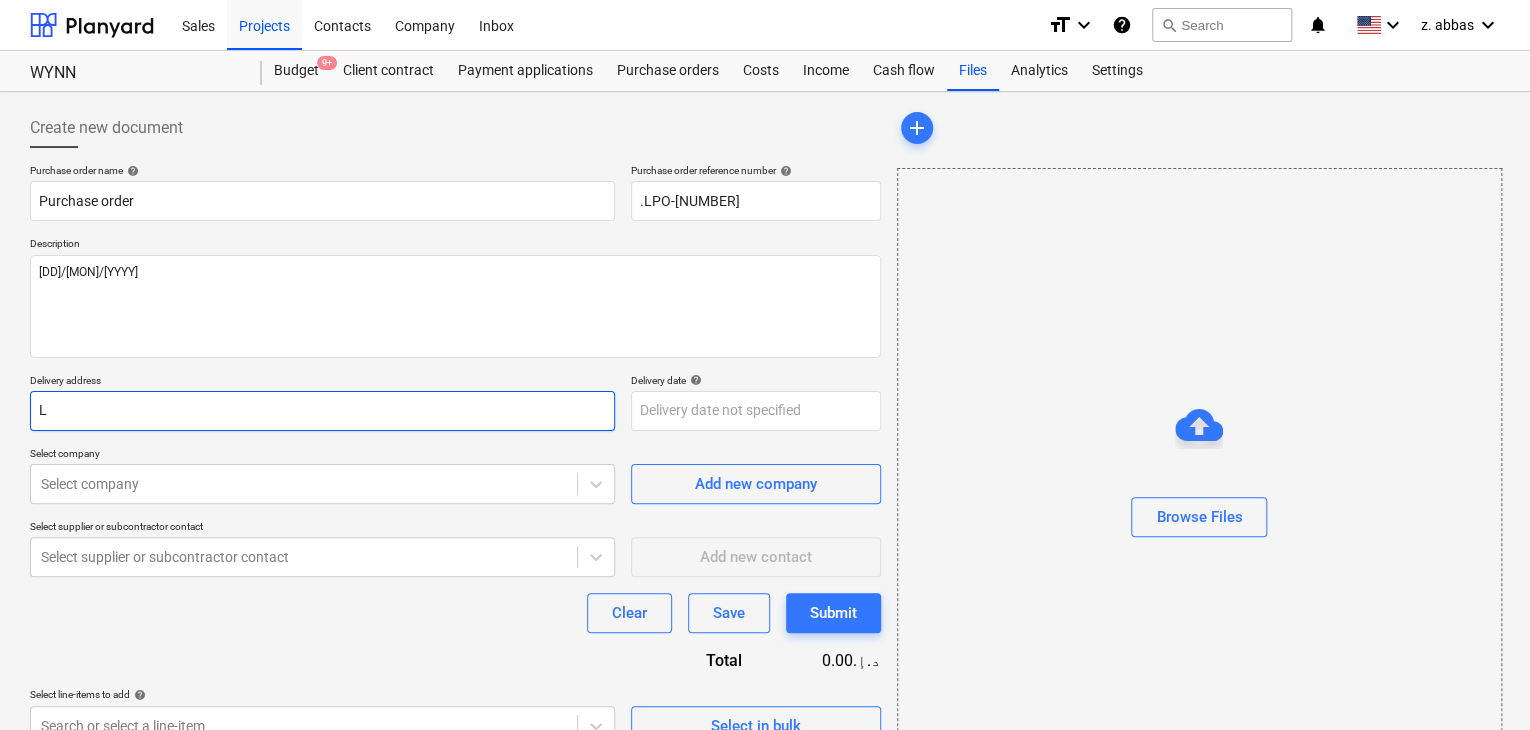 type on "x" 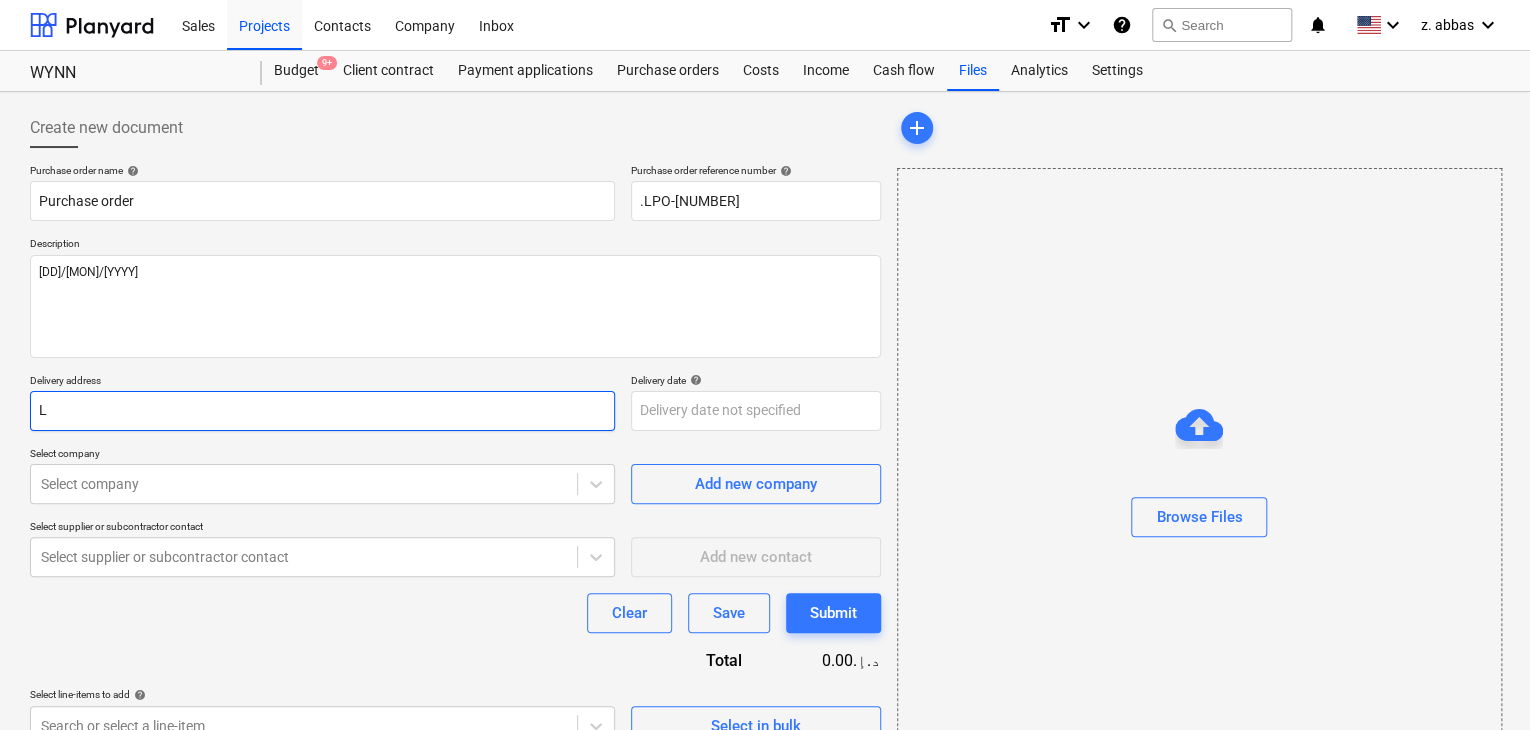 type on "LU" 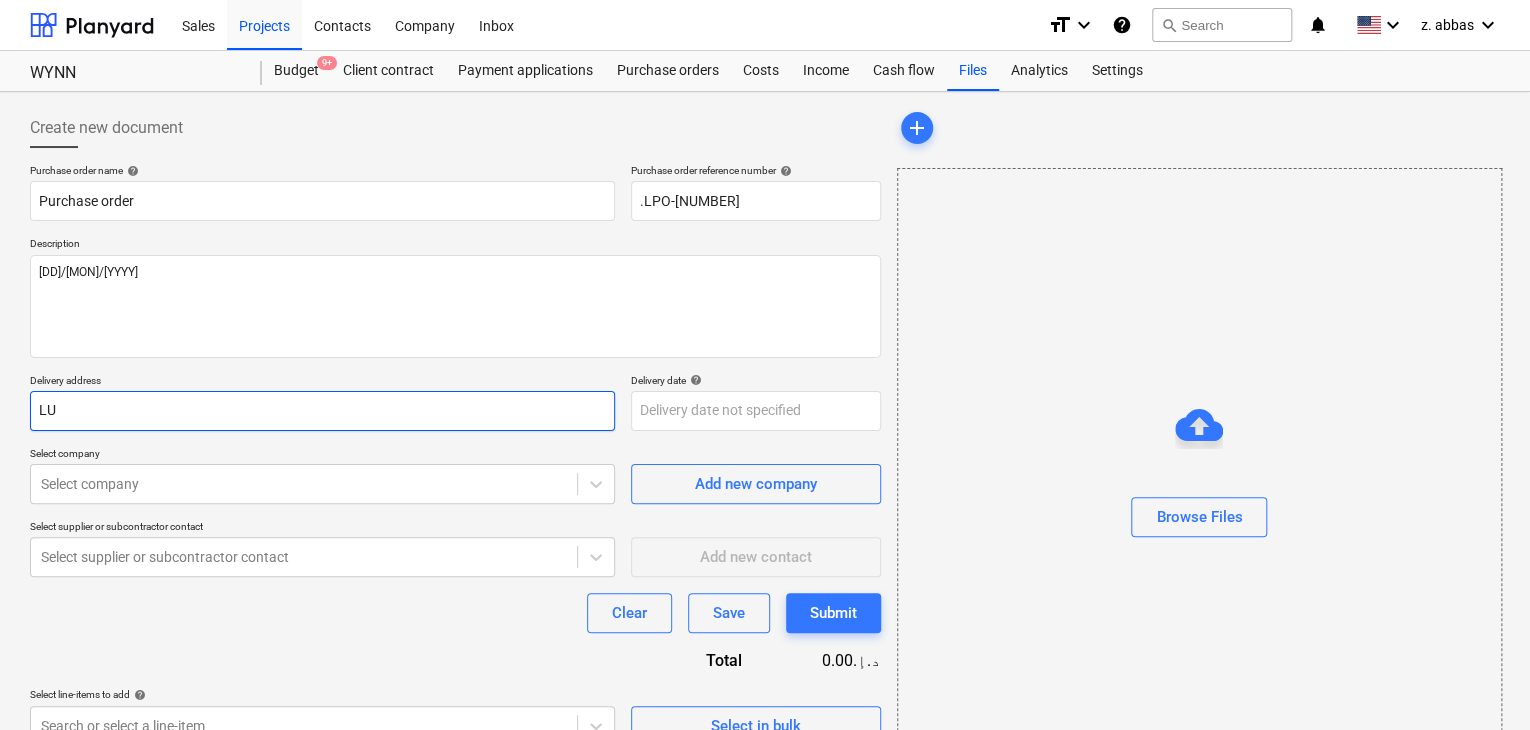 type on "x" 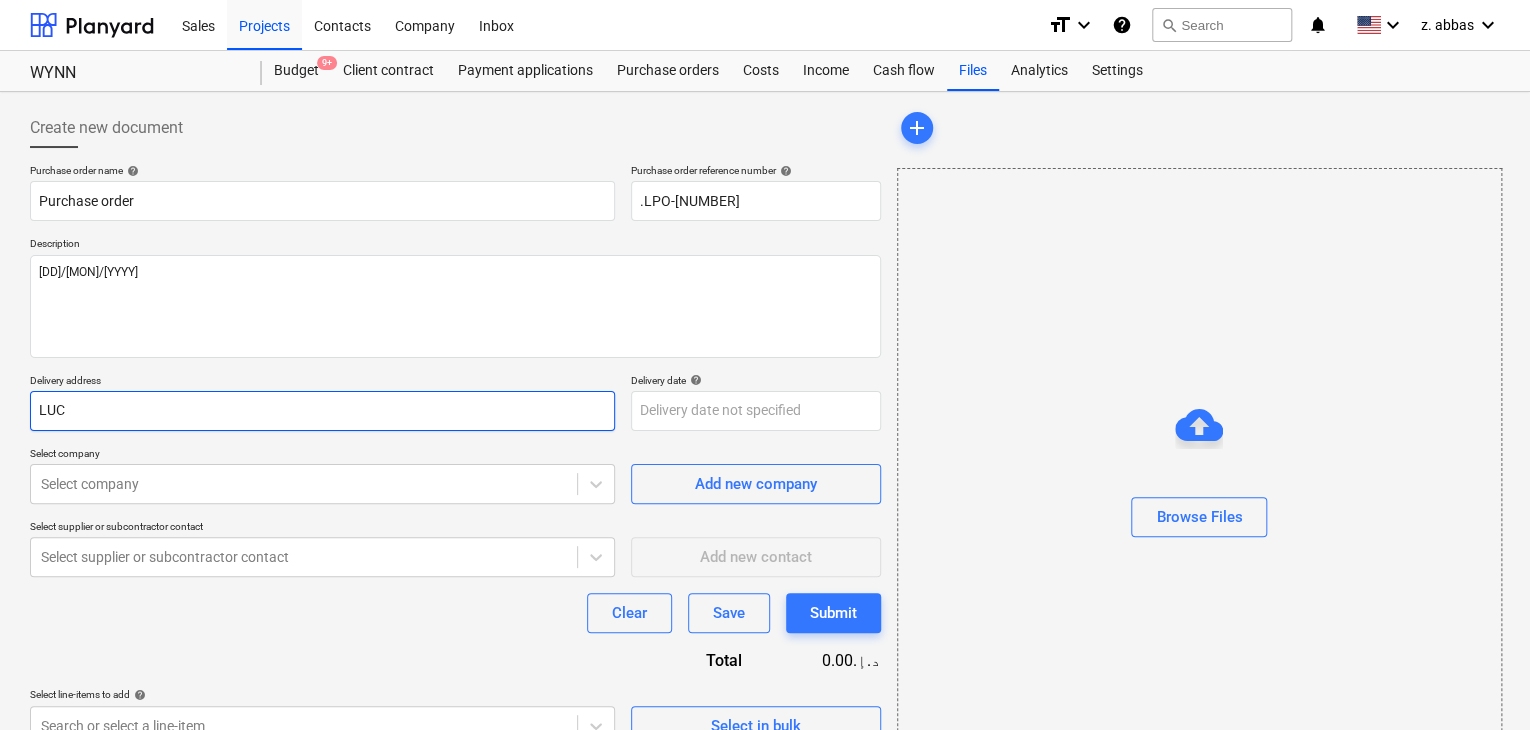 type on "x" 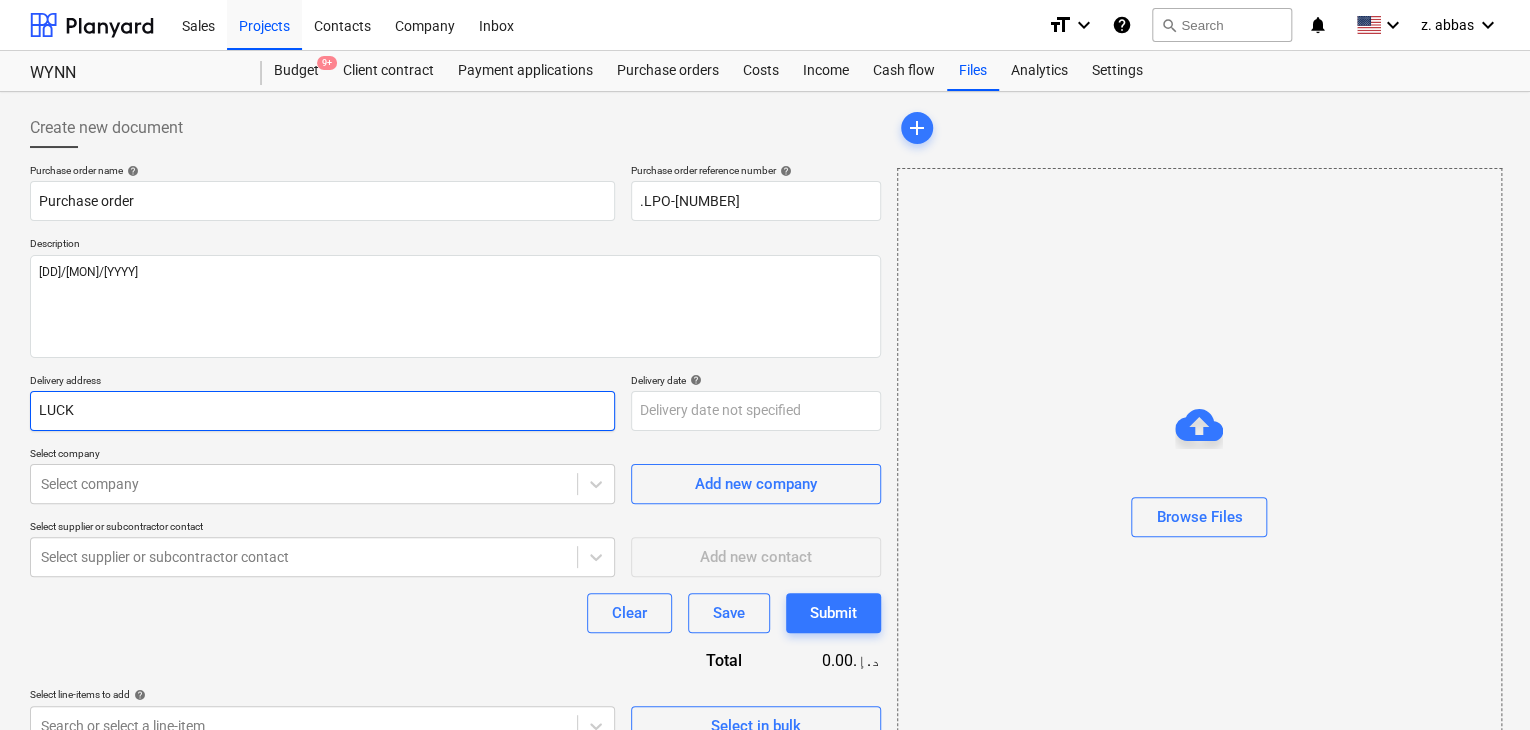type on "LUCKY" 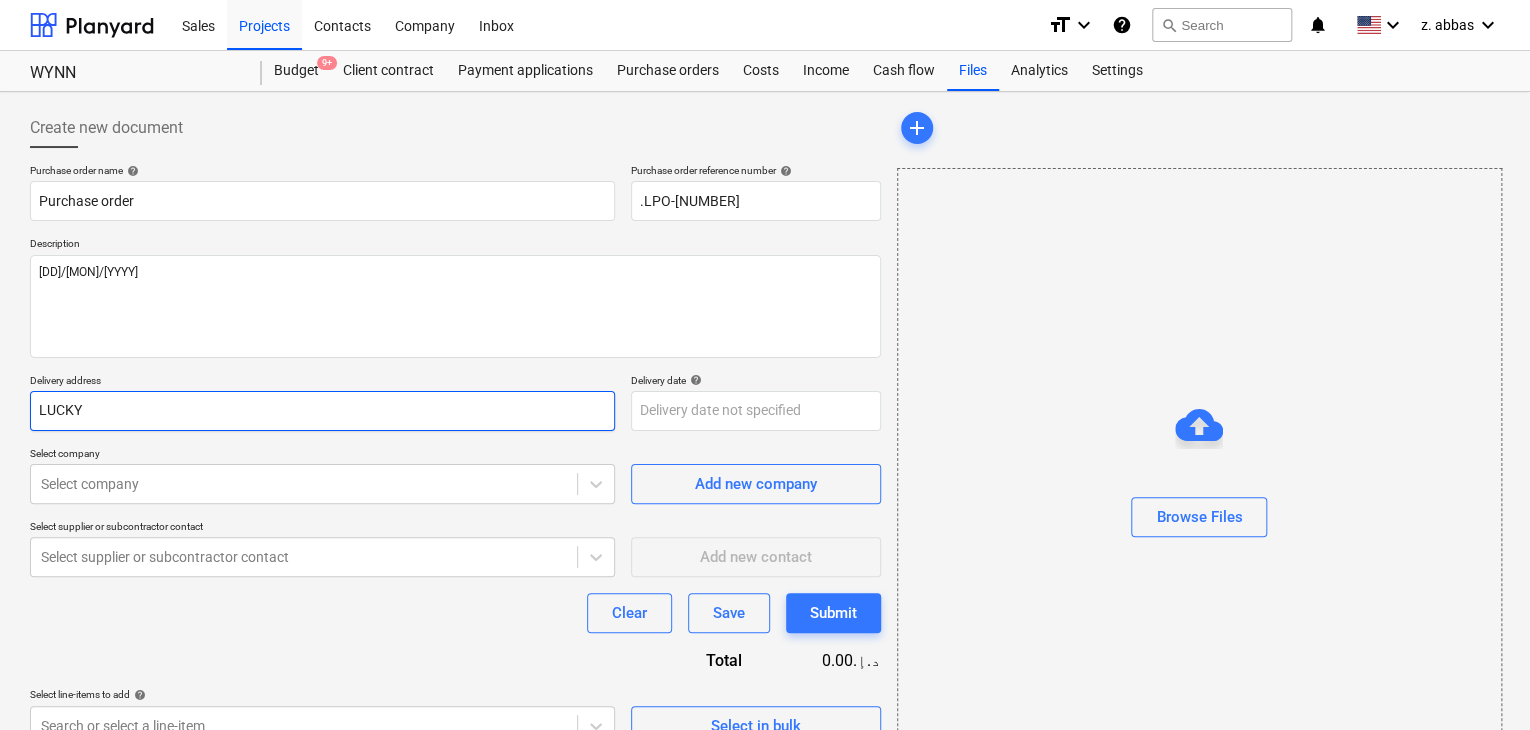 type on "x" 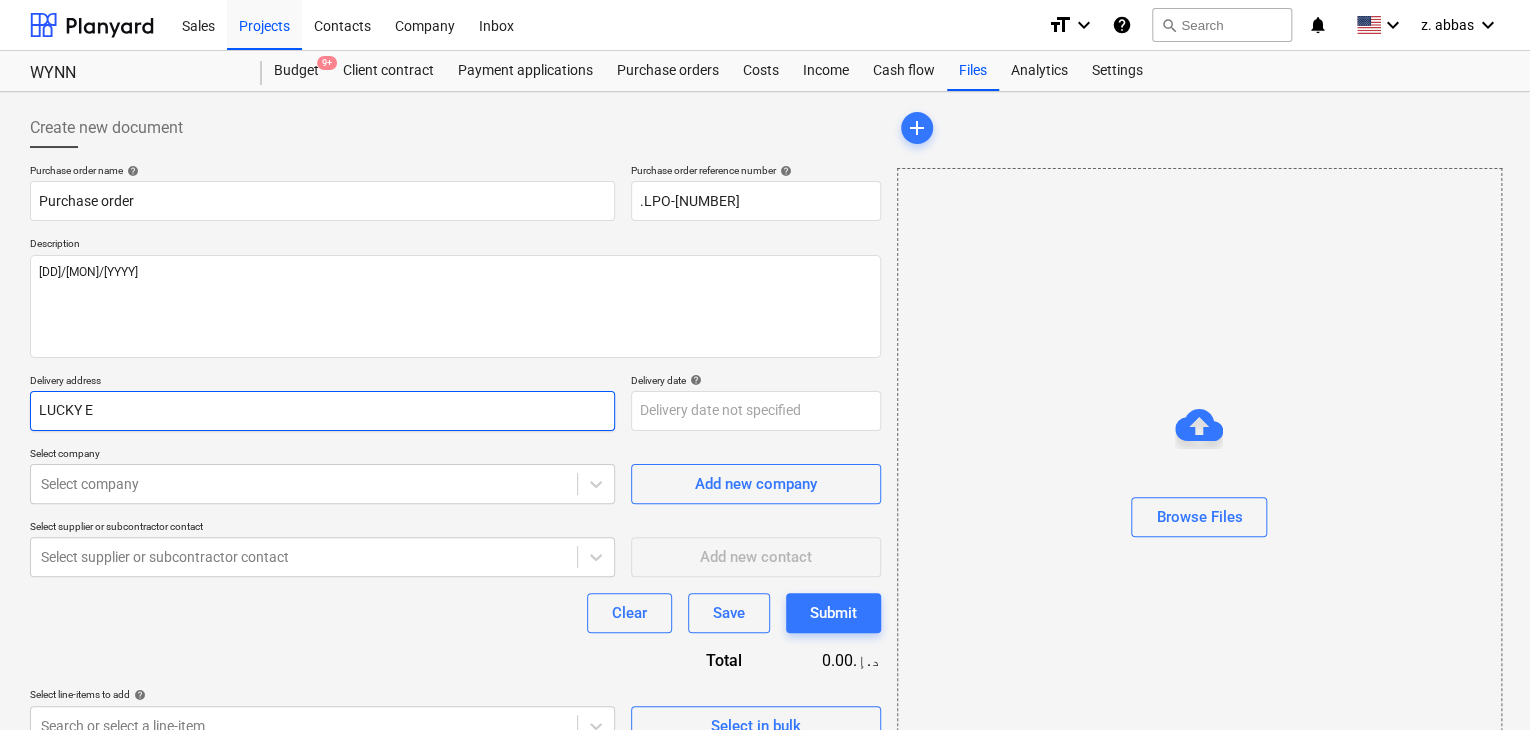 type on "LUCKY EN" 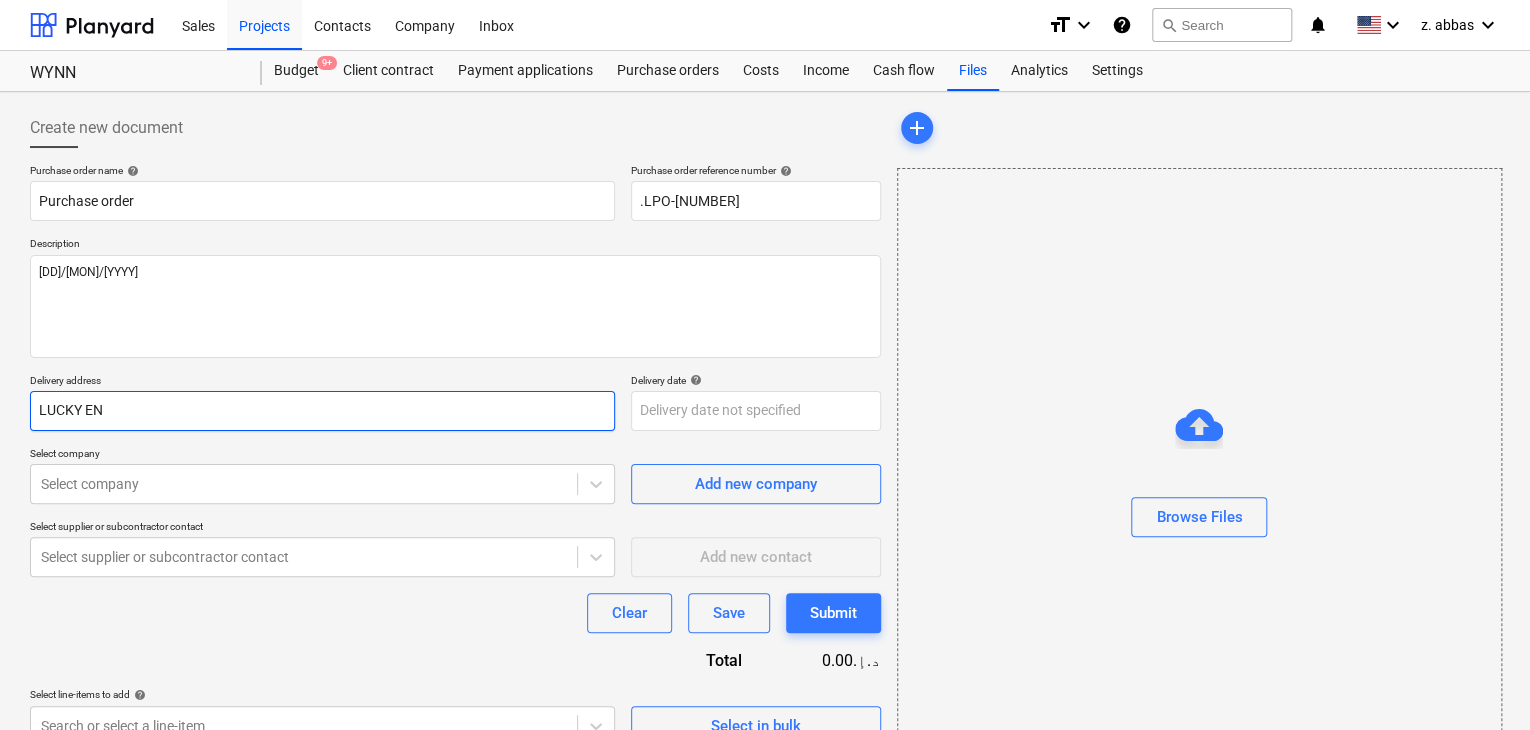 type on "x" 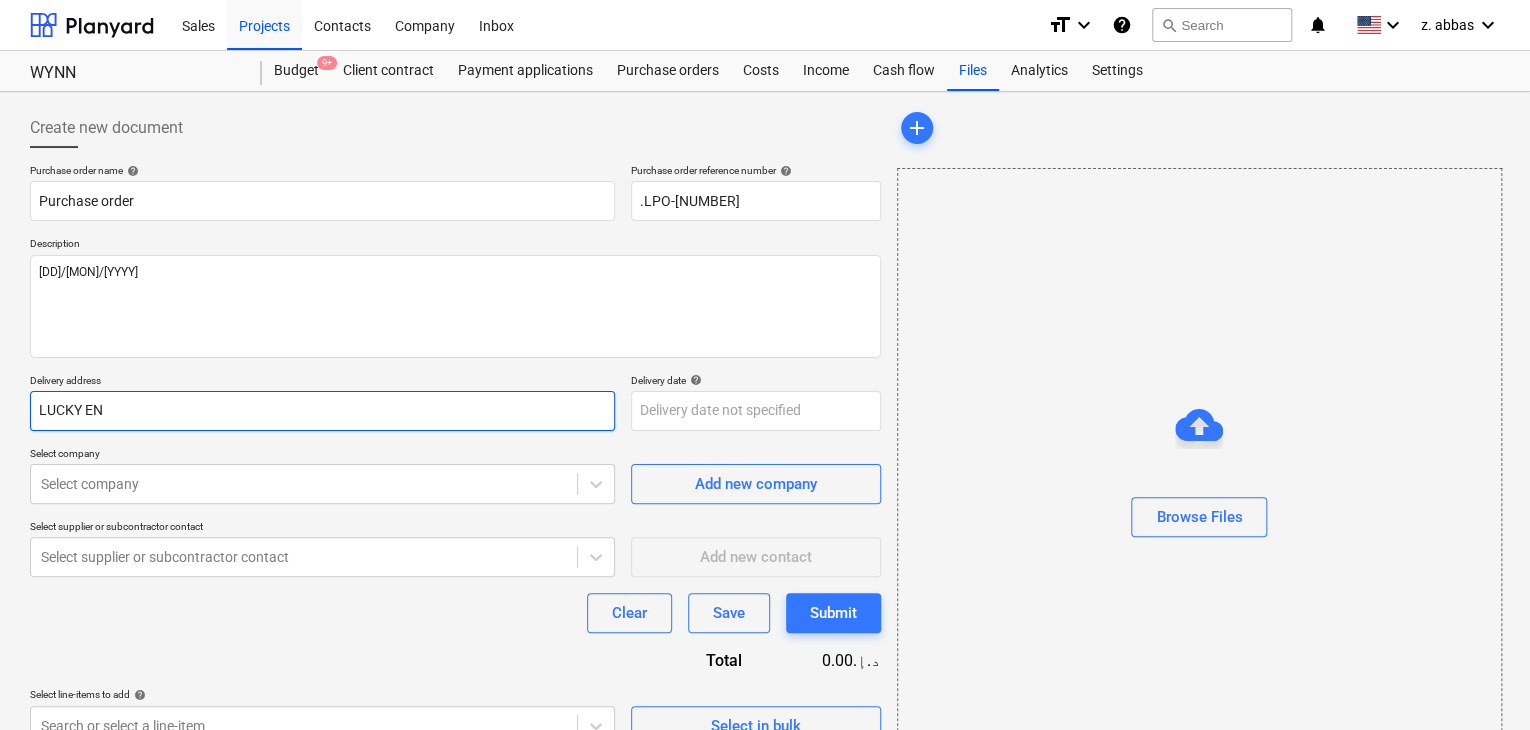 type on "LUCKY ENG" 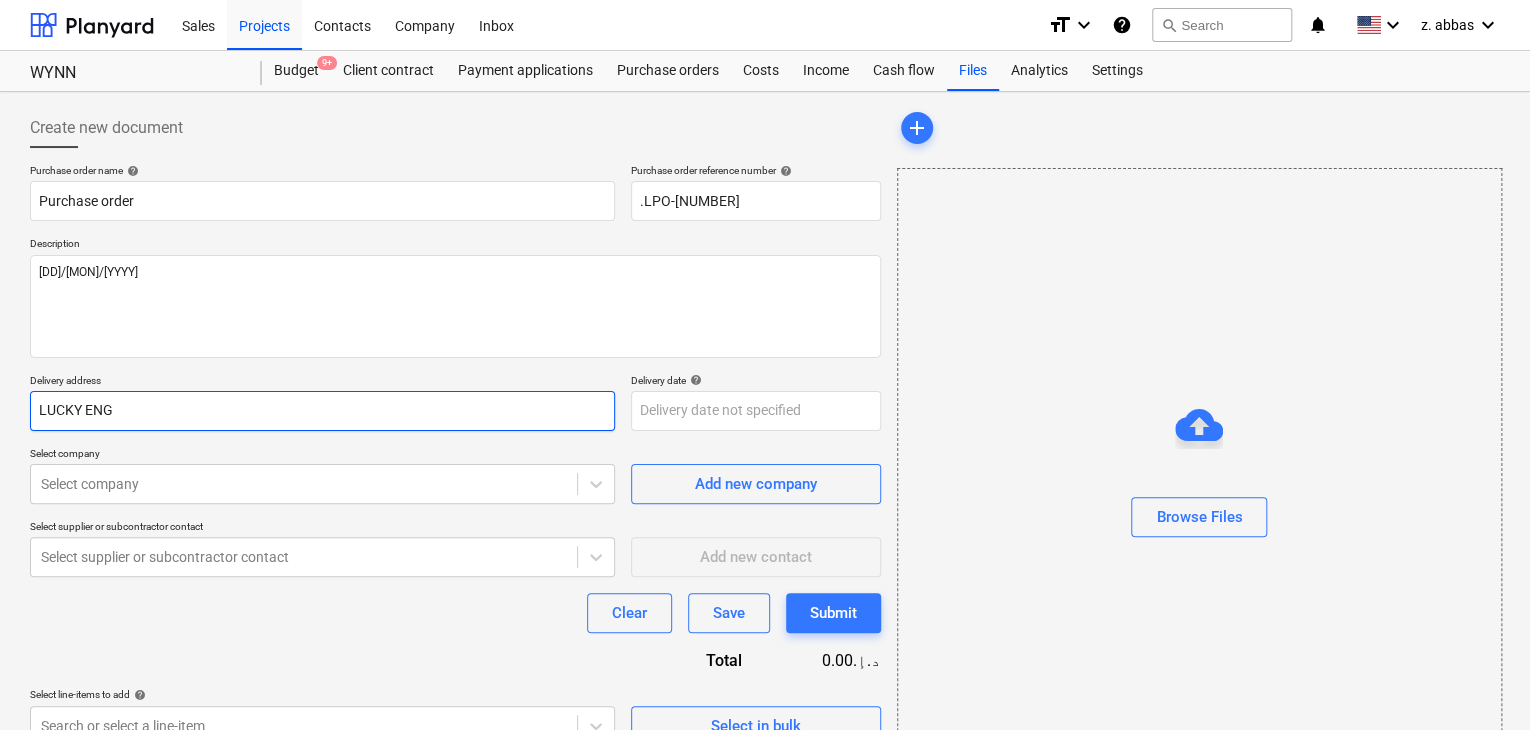 type on "x" 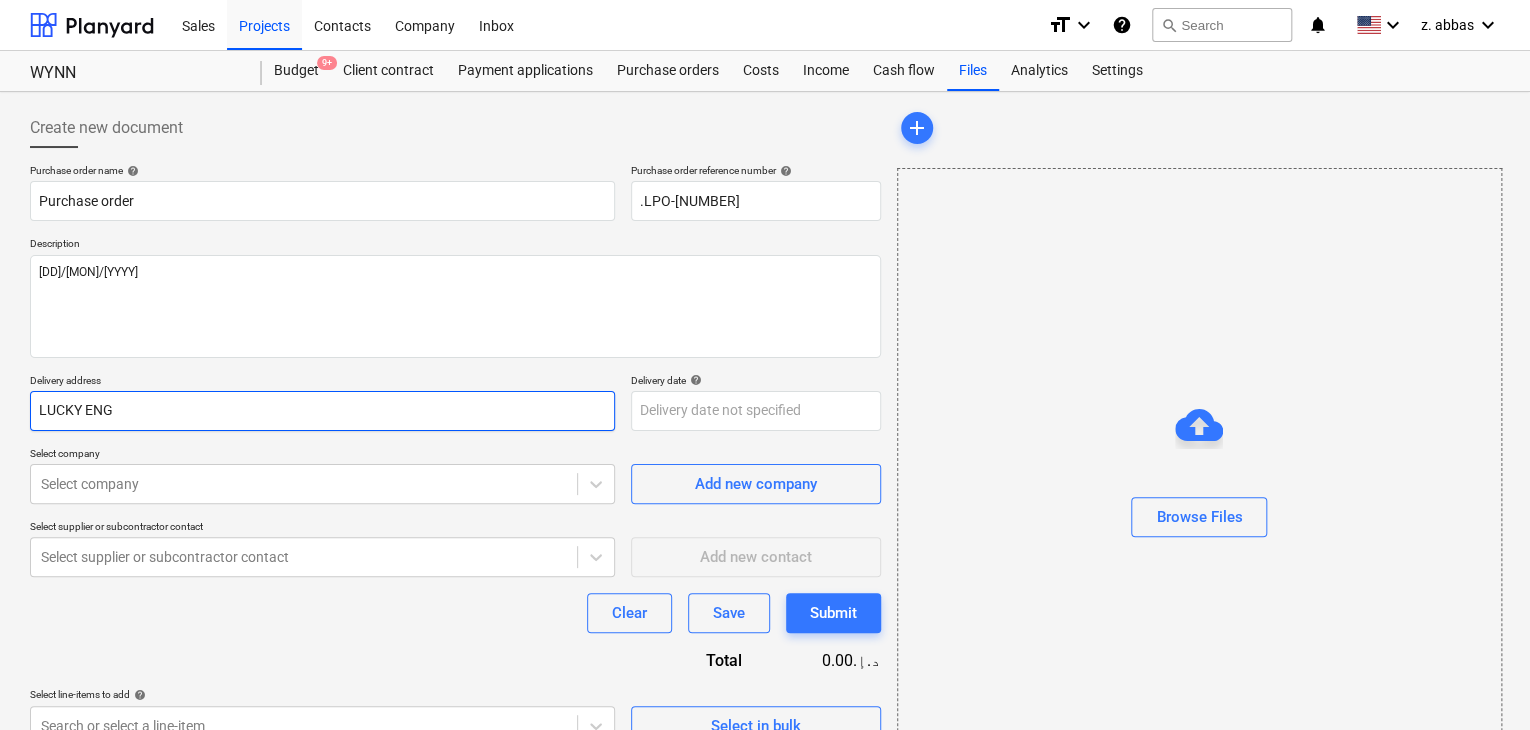 type on "LUCKY ENGI" 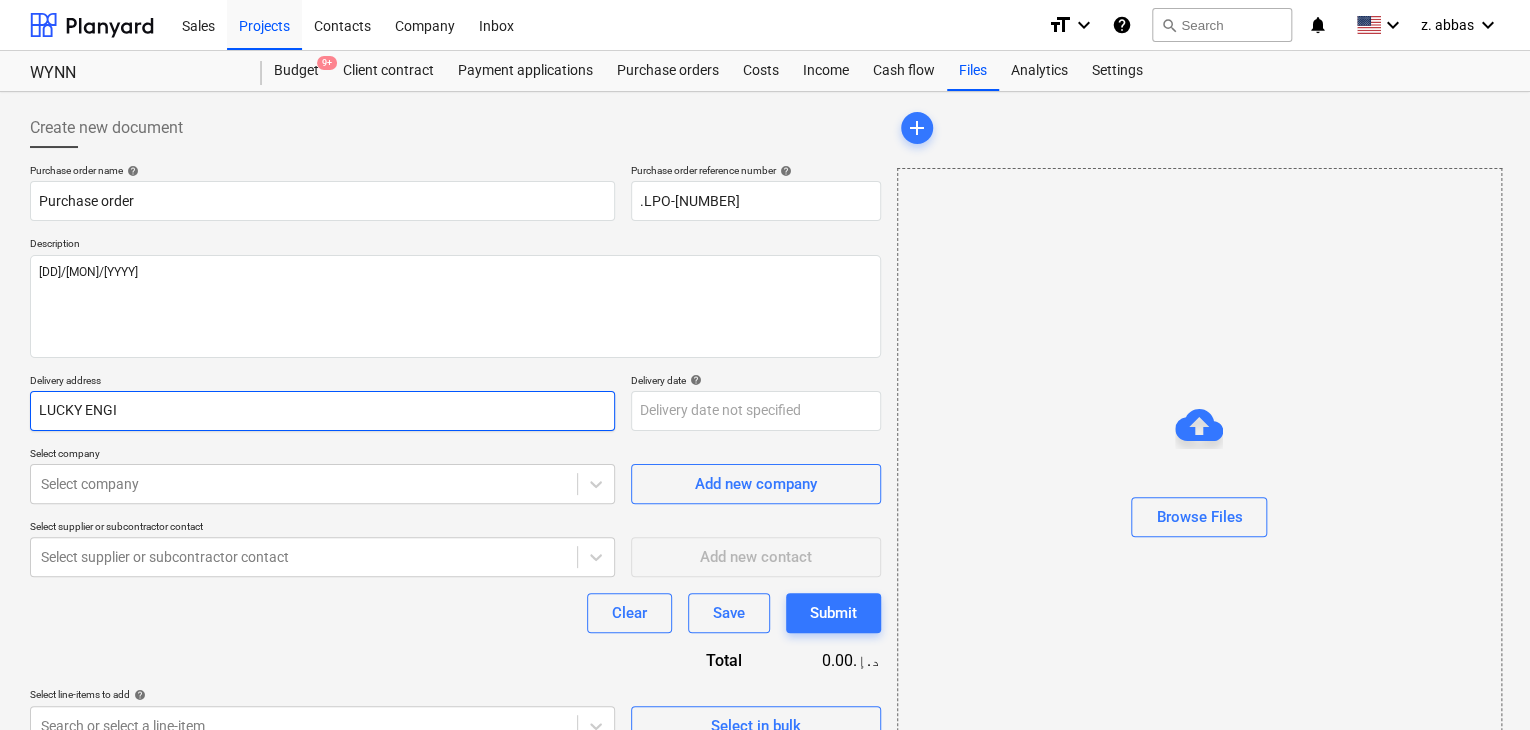 type on "x" 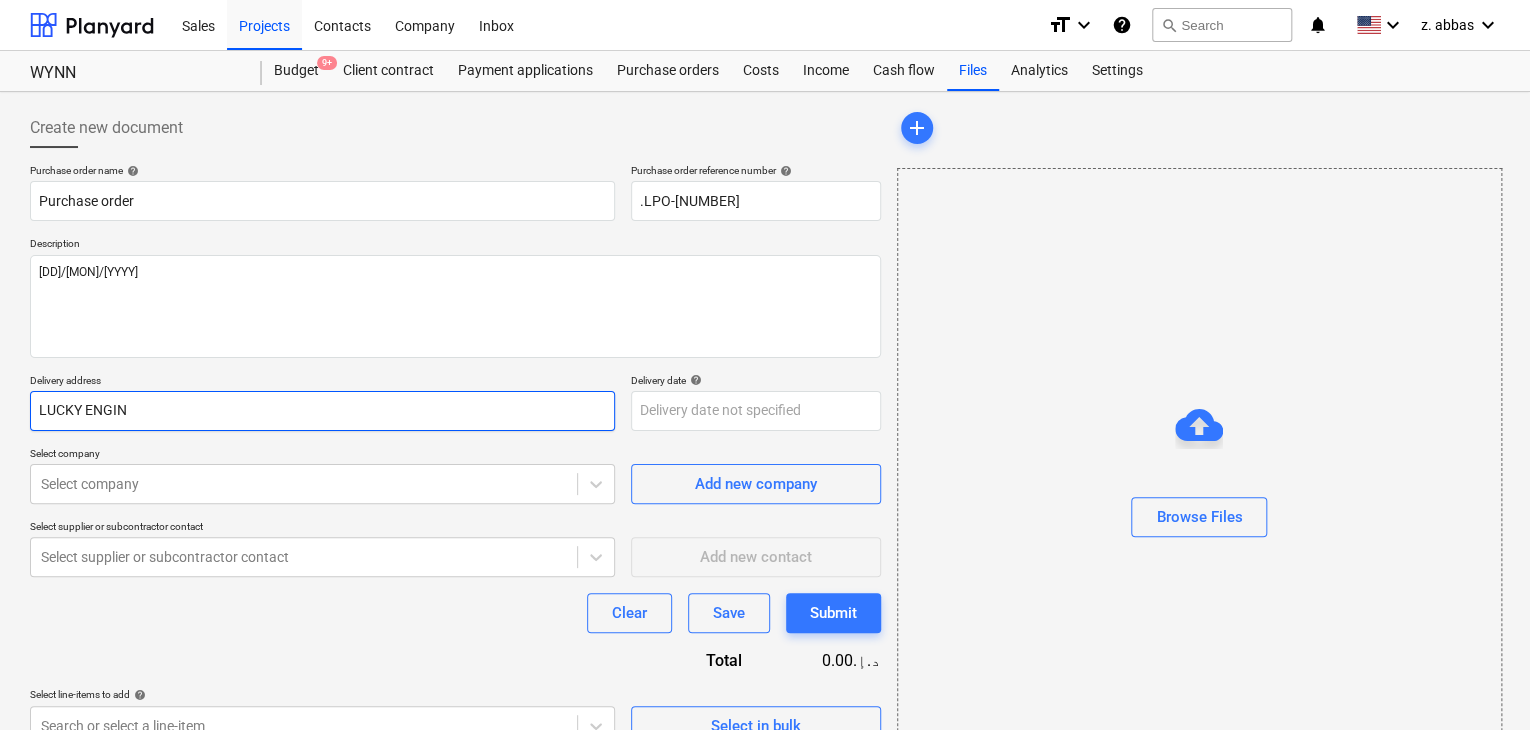type on "x" 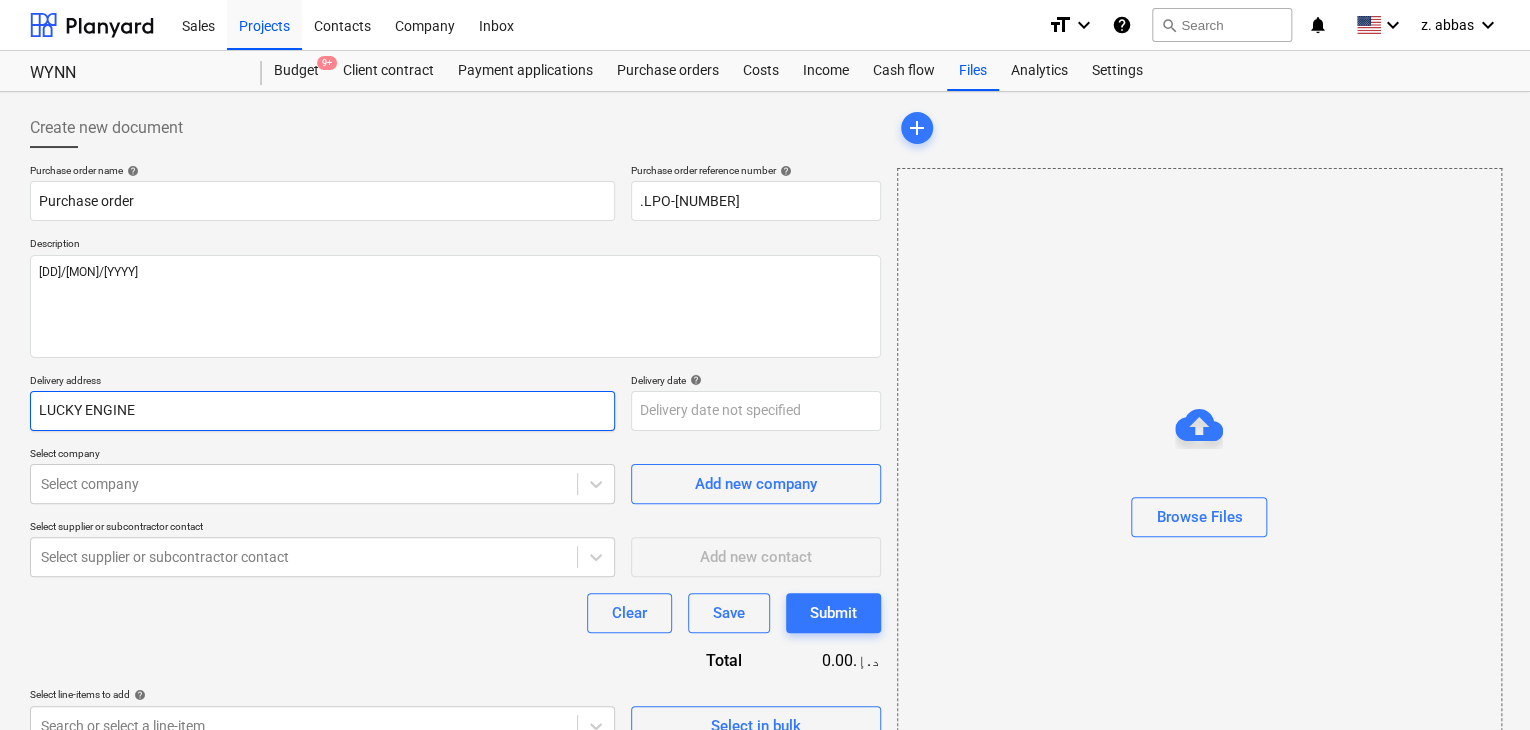 type on "LUCKY ENGINEE" 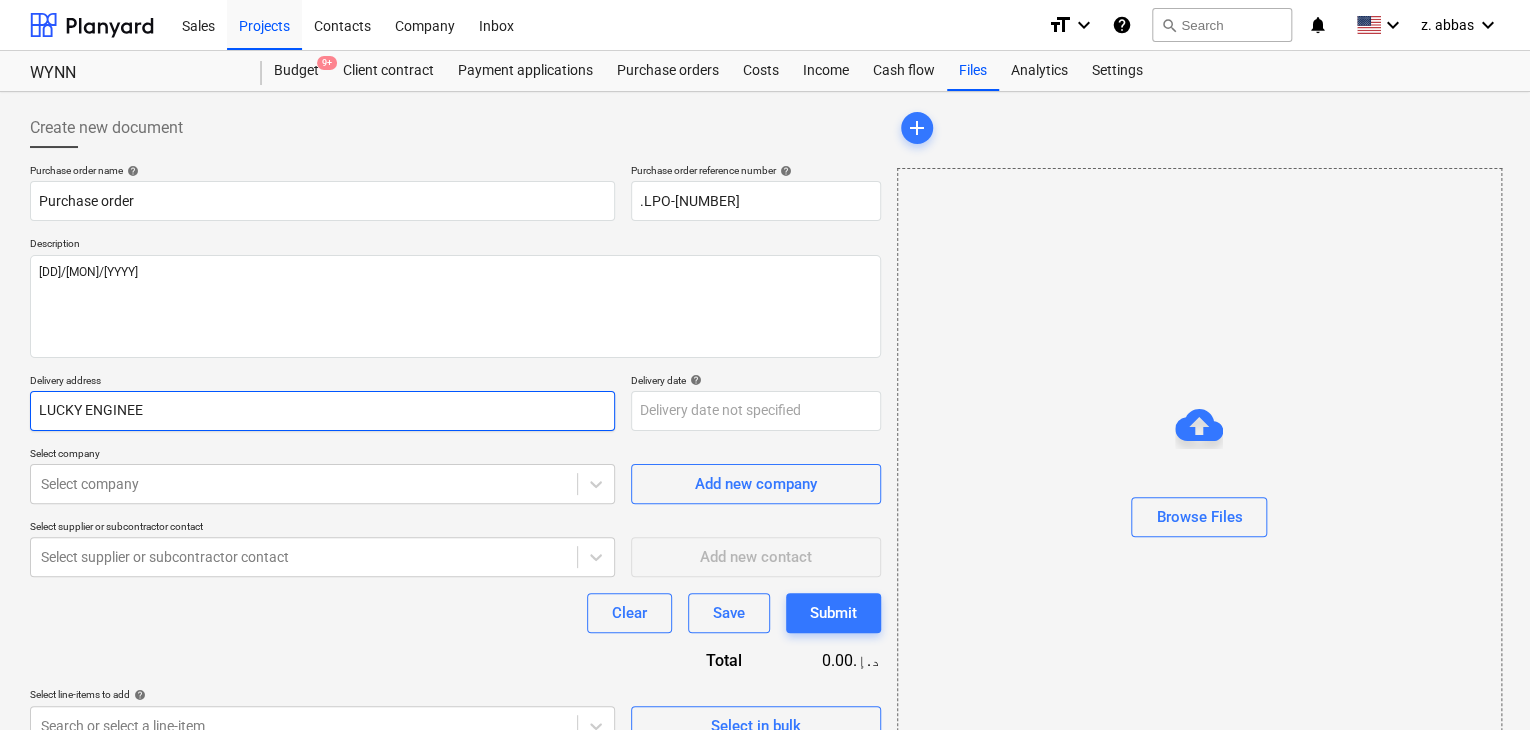 type on "x" 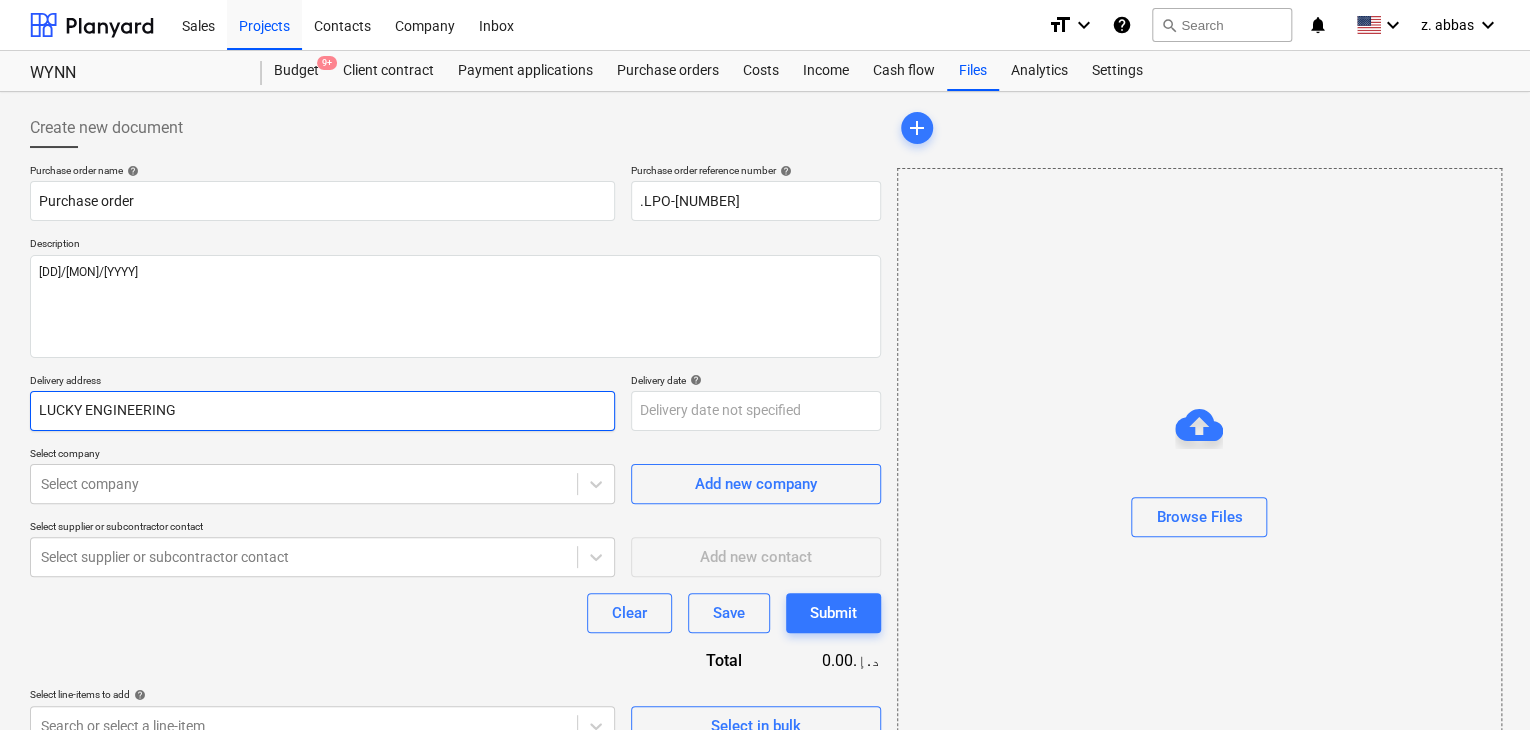 type on "x" 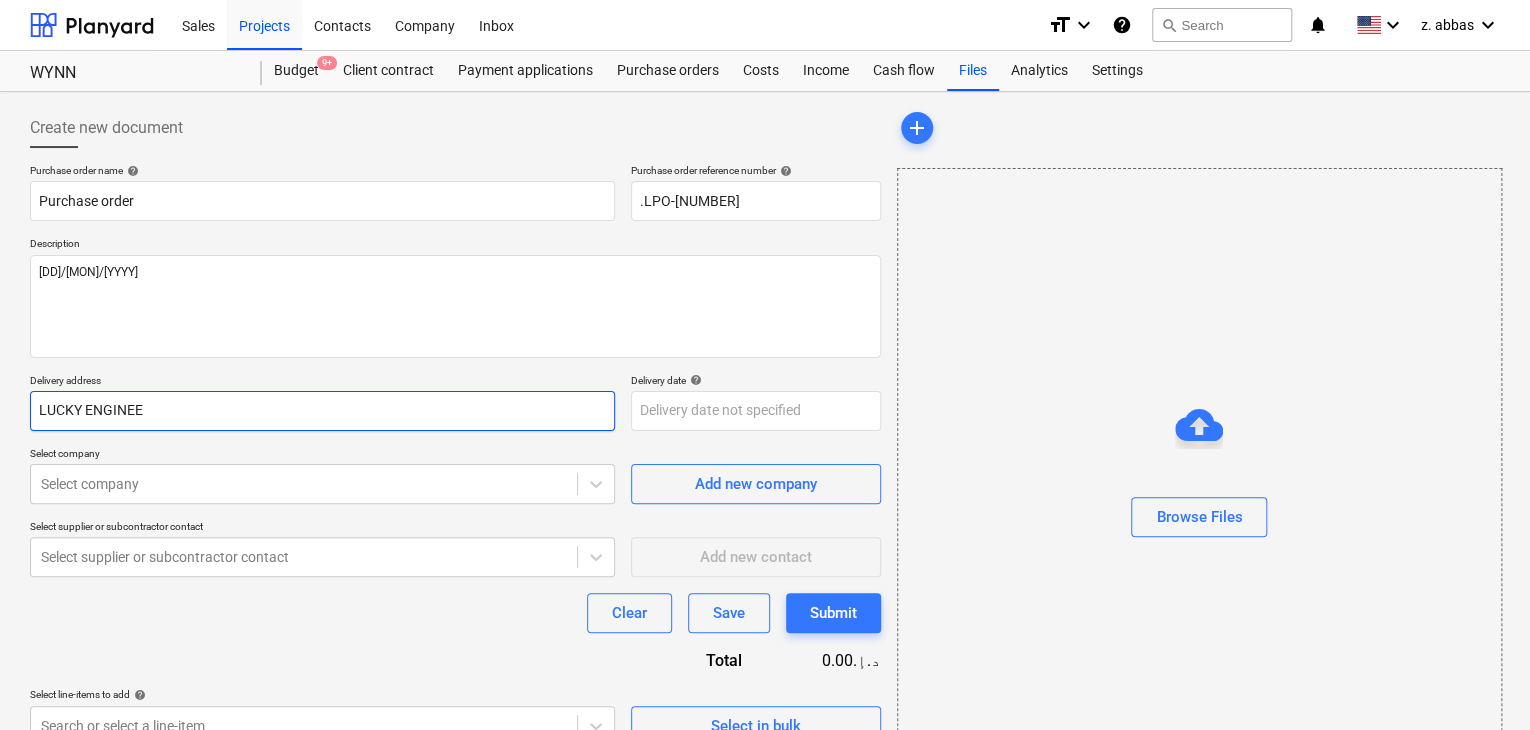 type on "x" 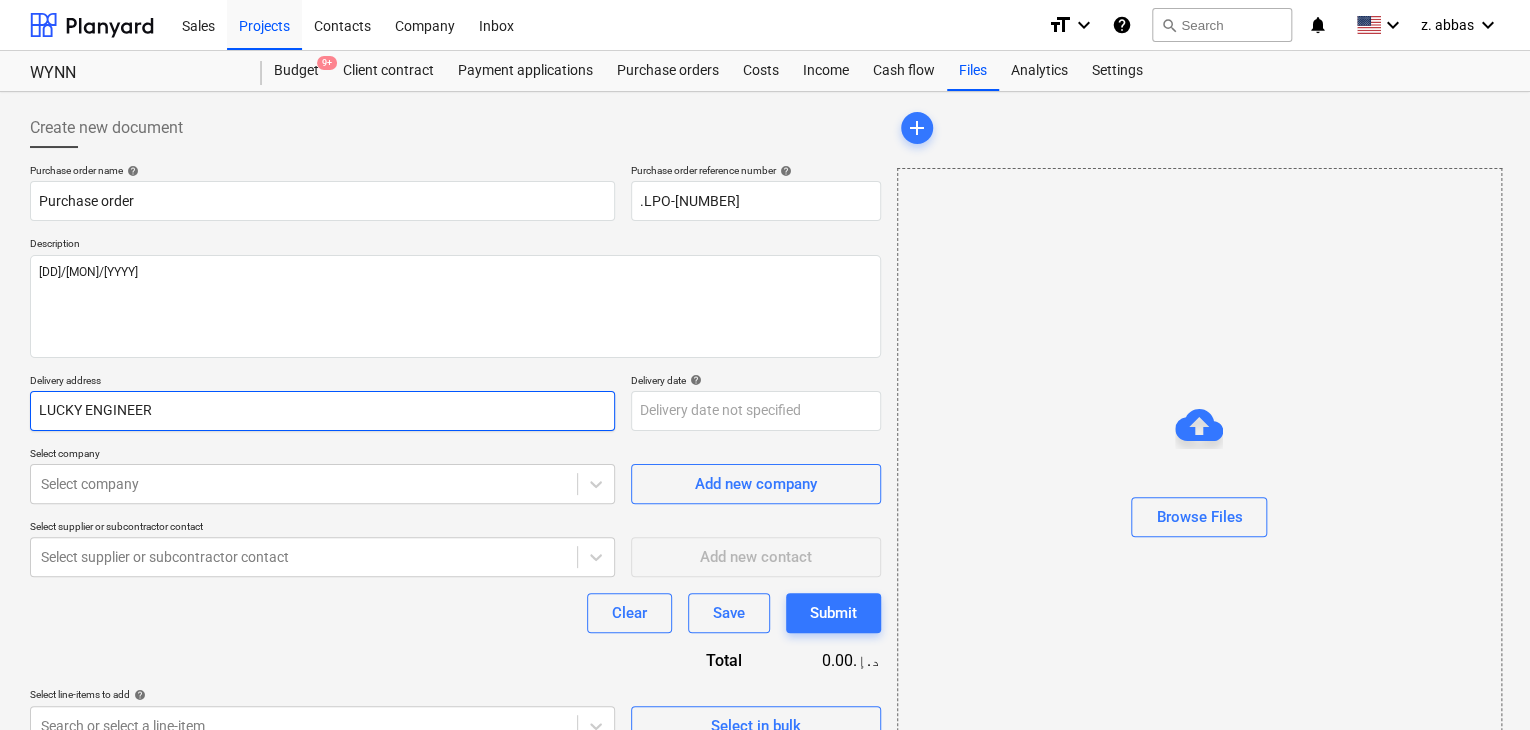 type on "x" 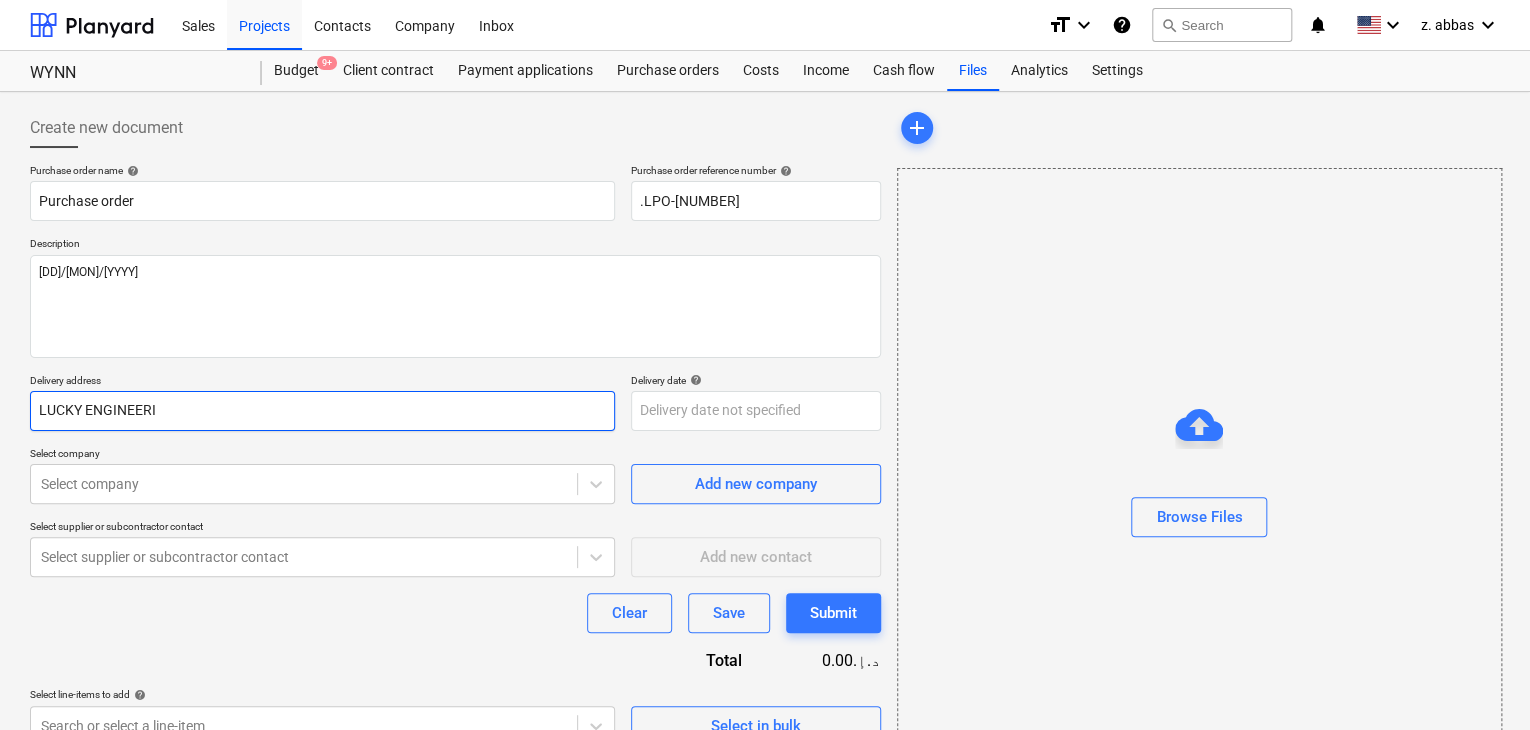 type on "x" 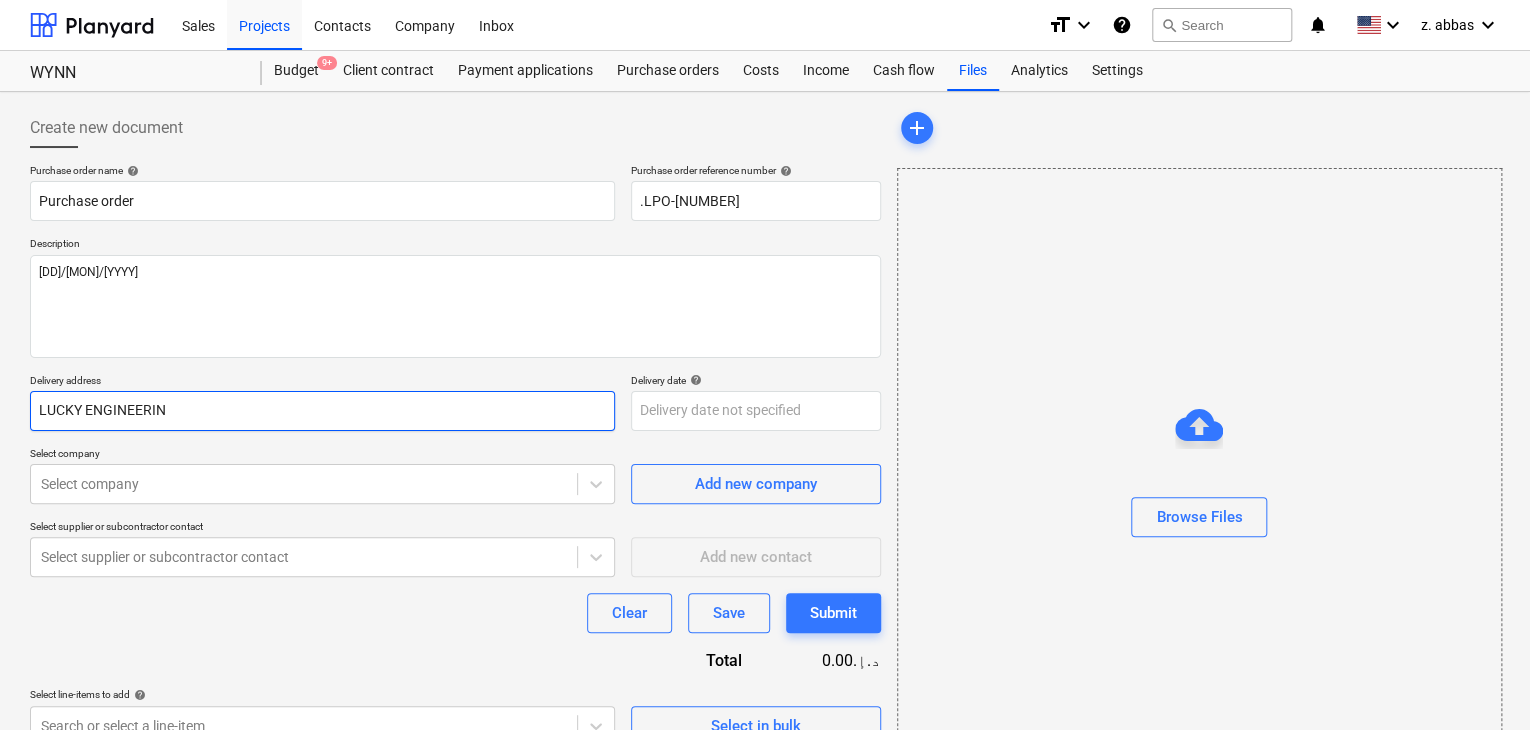 type on "x" 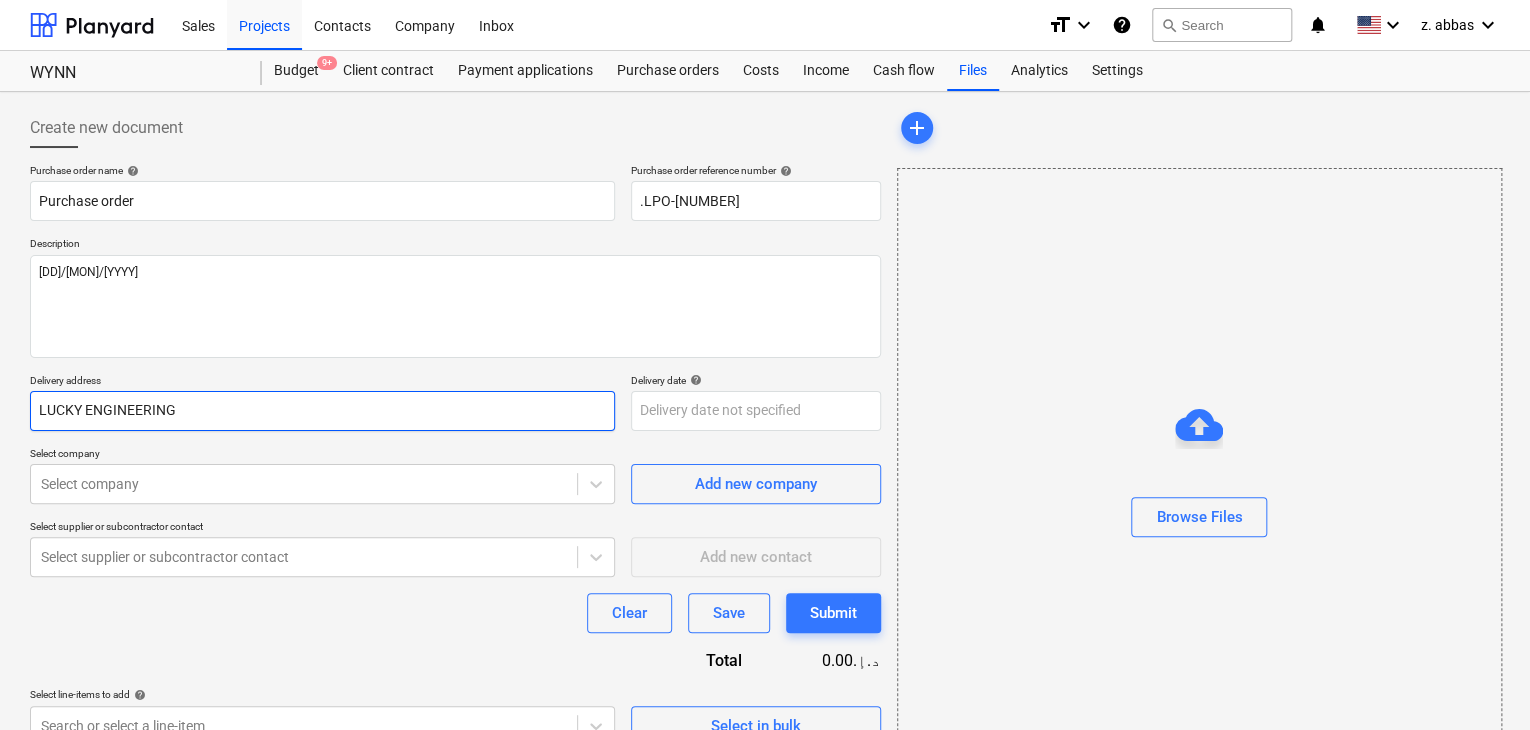 type on "x" 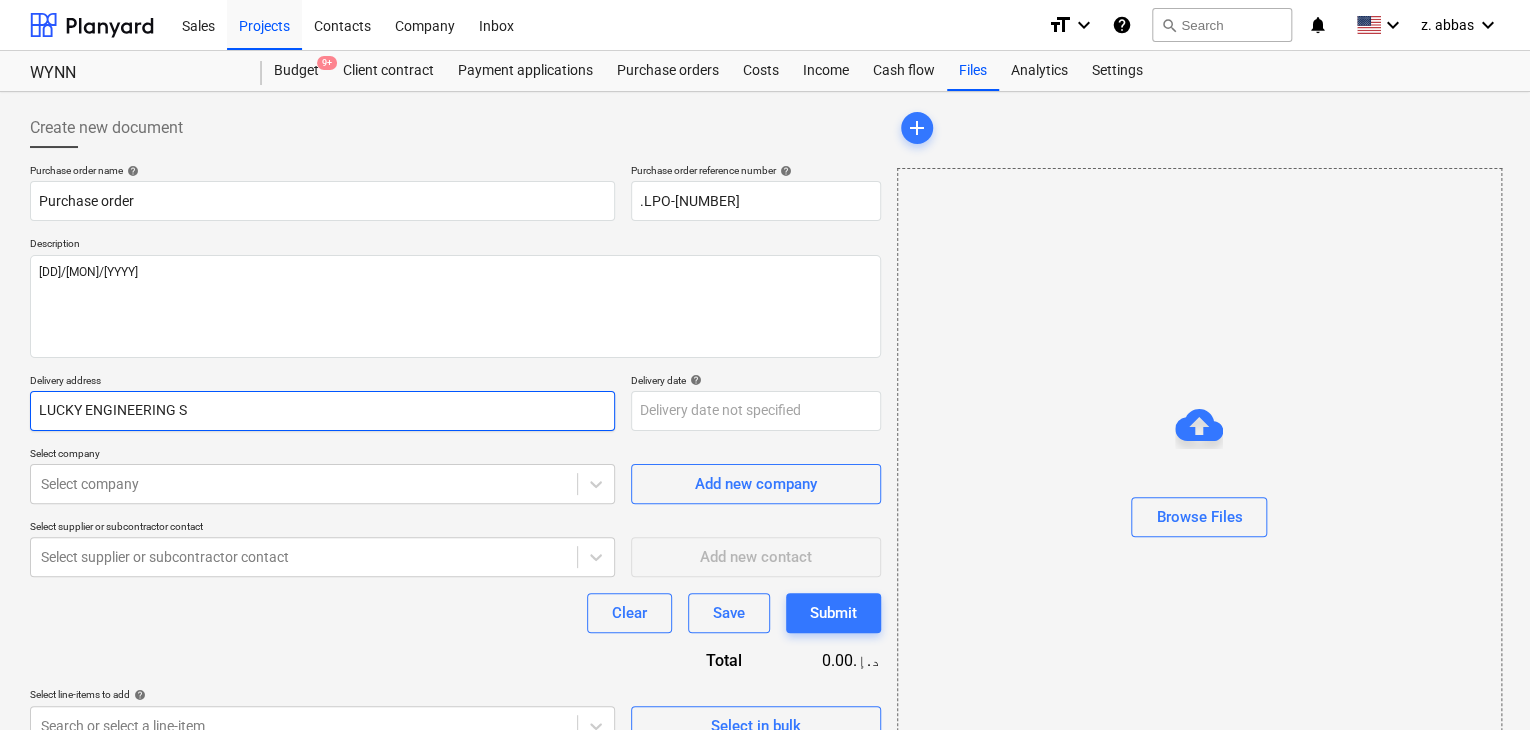 type on "x" 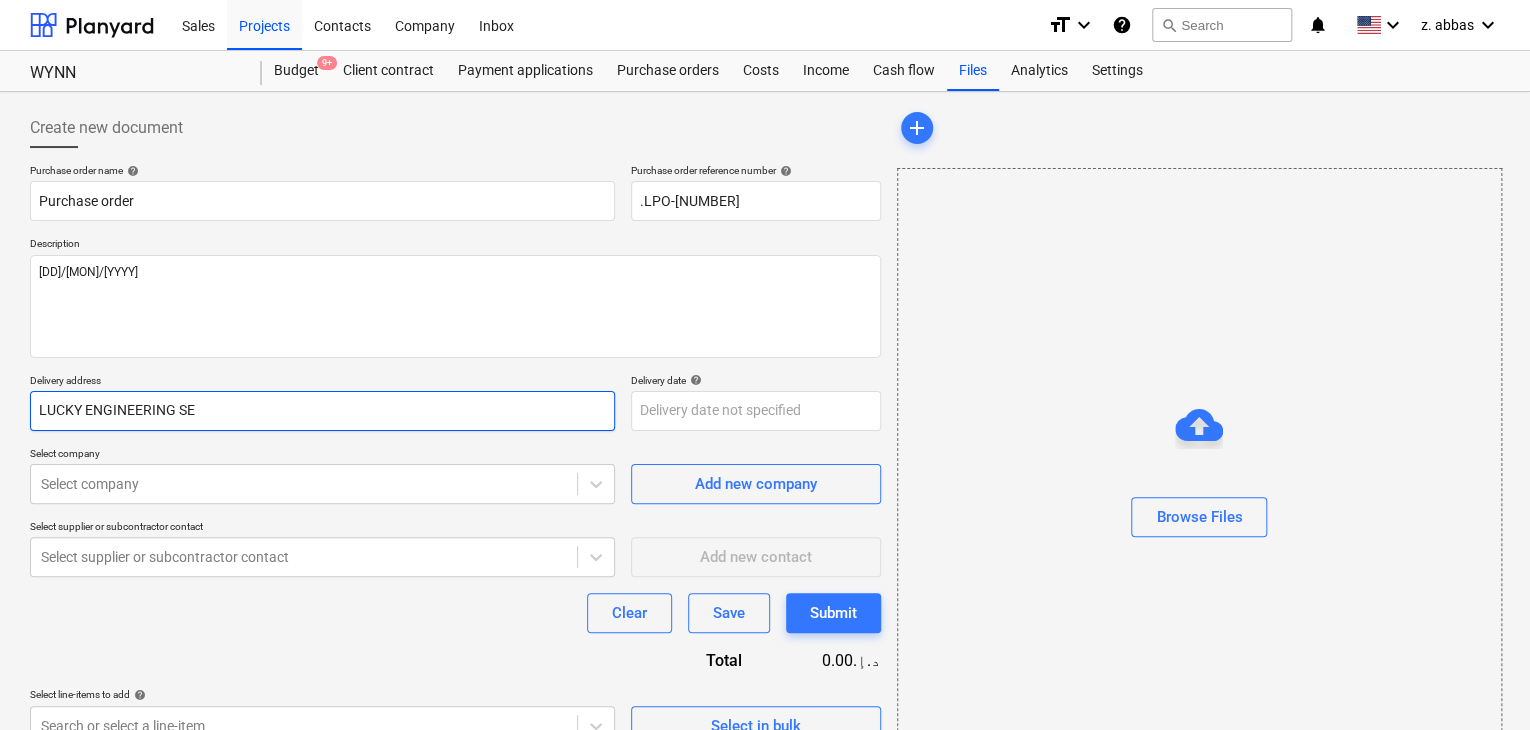 type on "x" 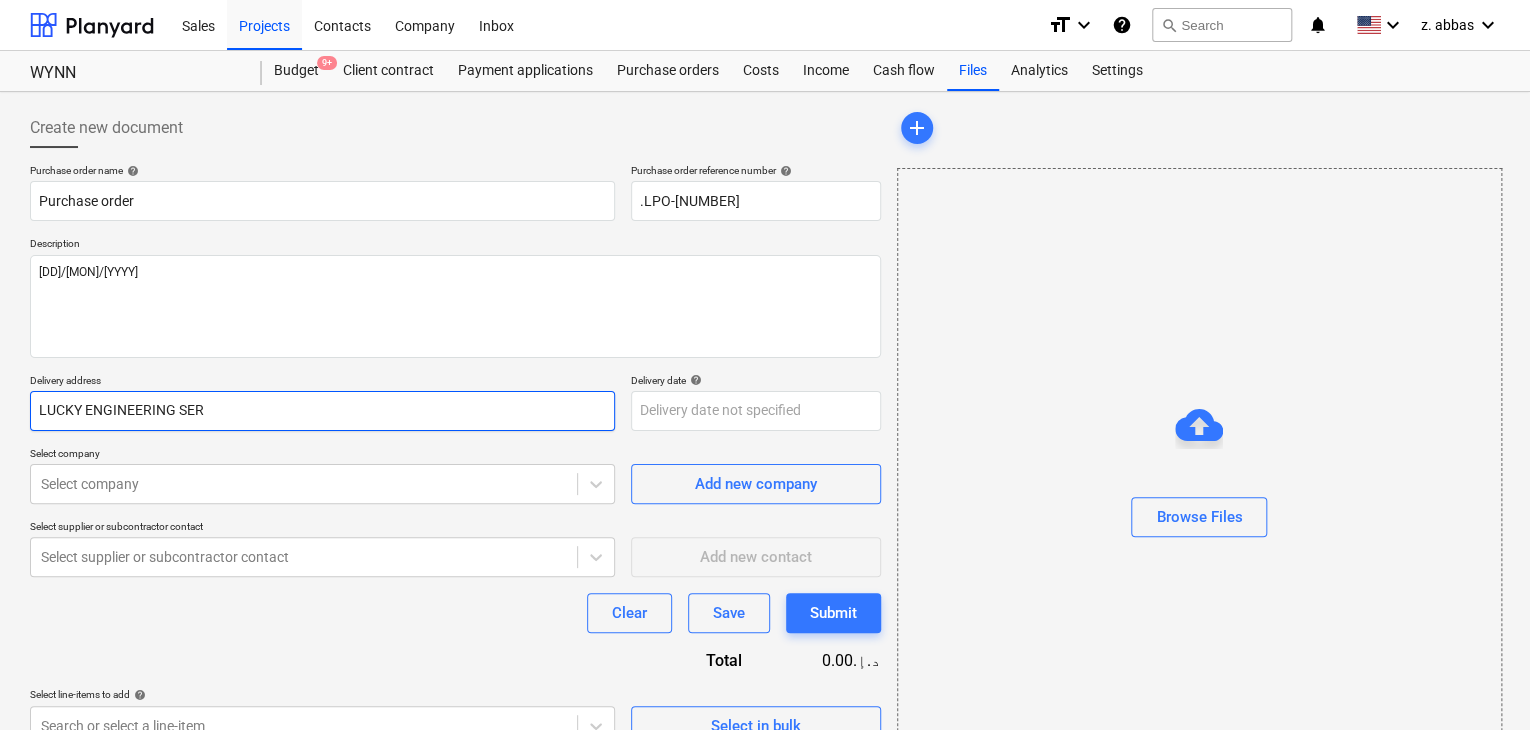 type on "x" 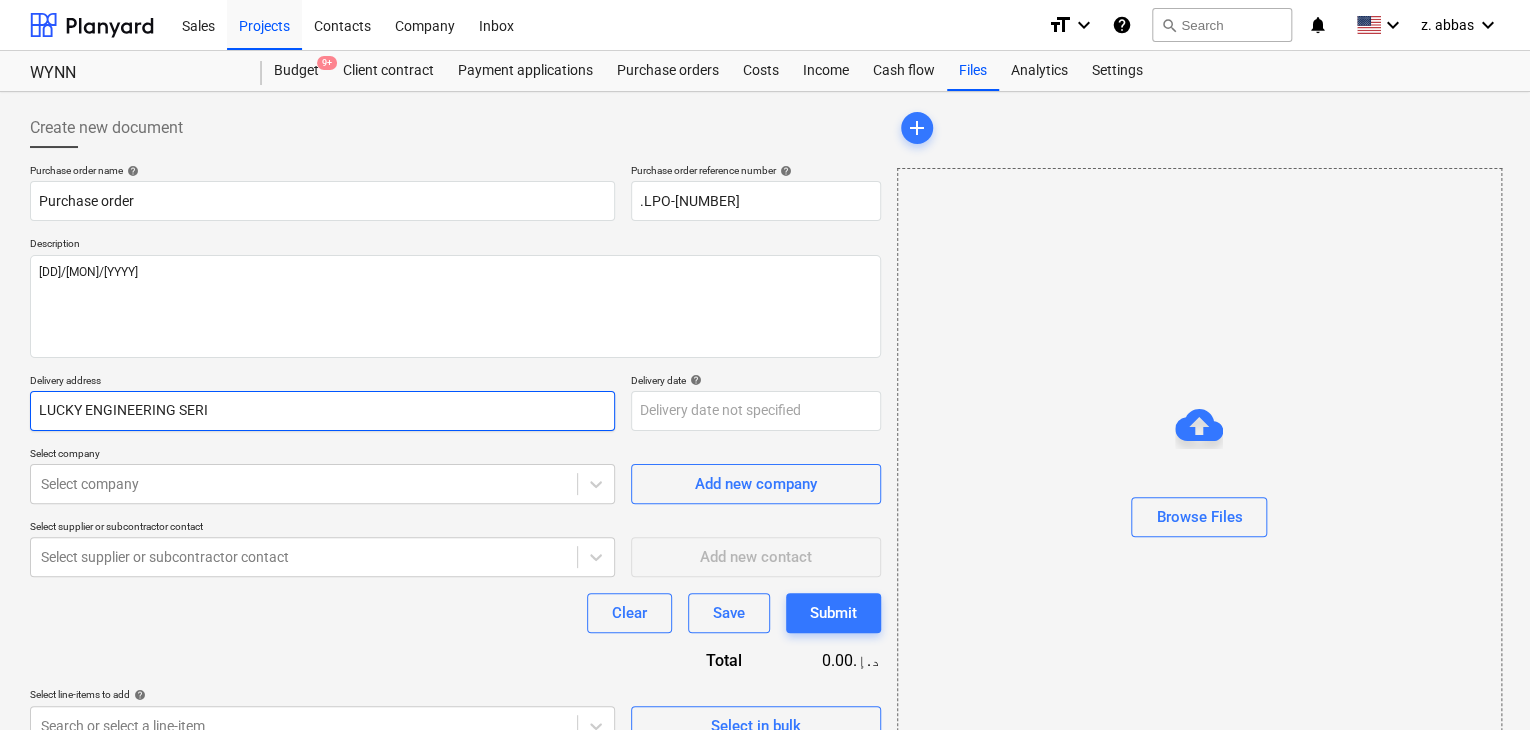 type on "x" 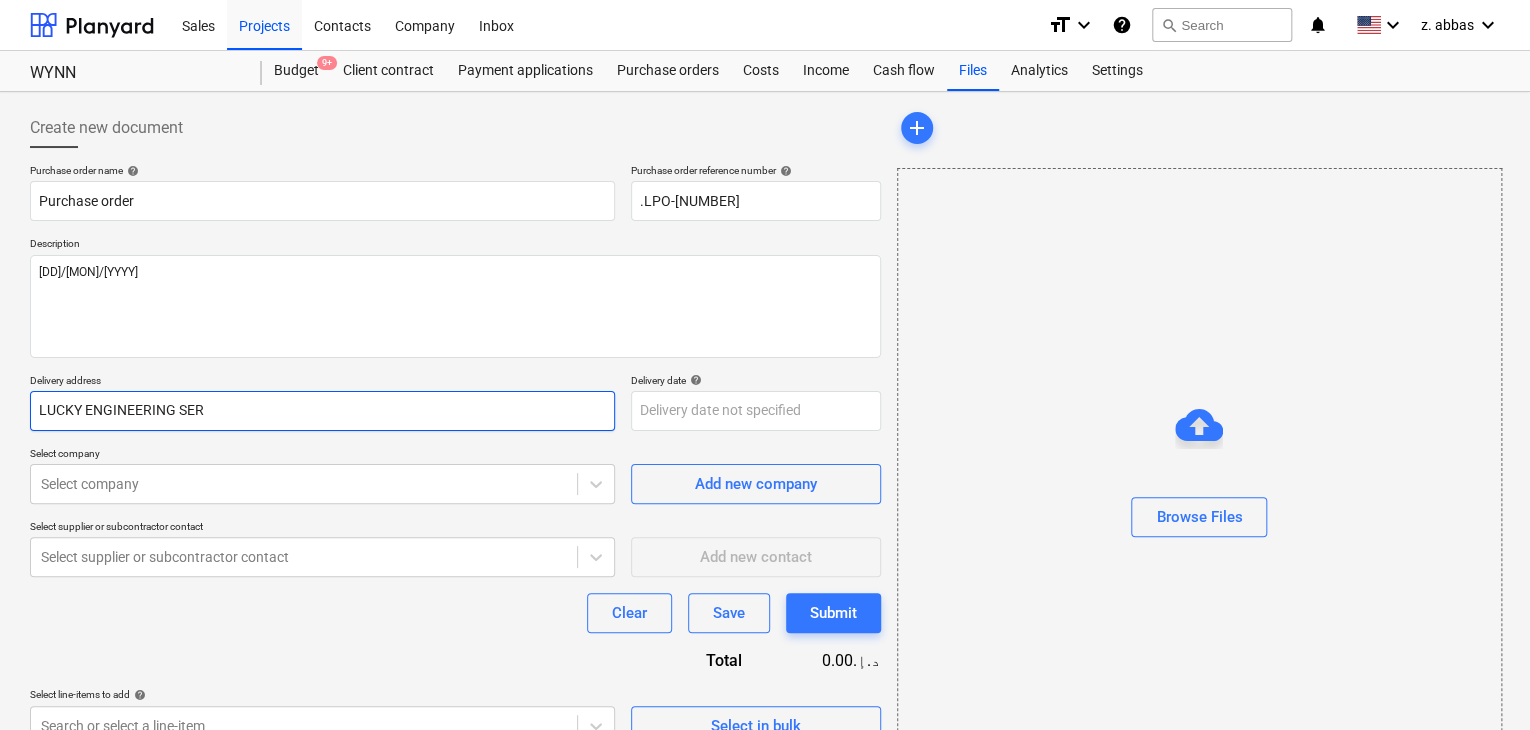 type on "x" 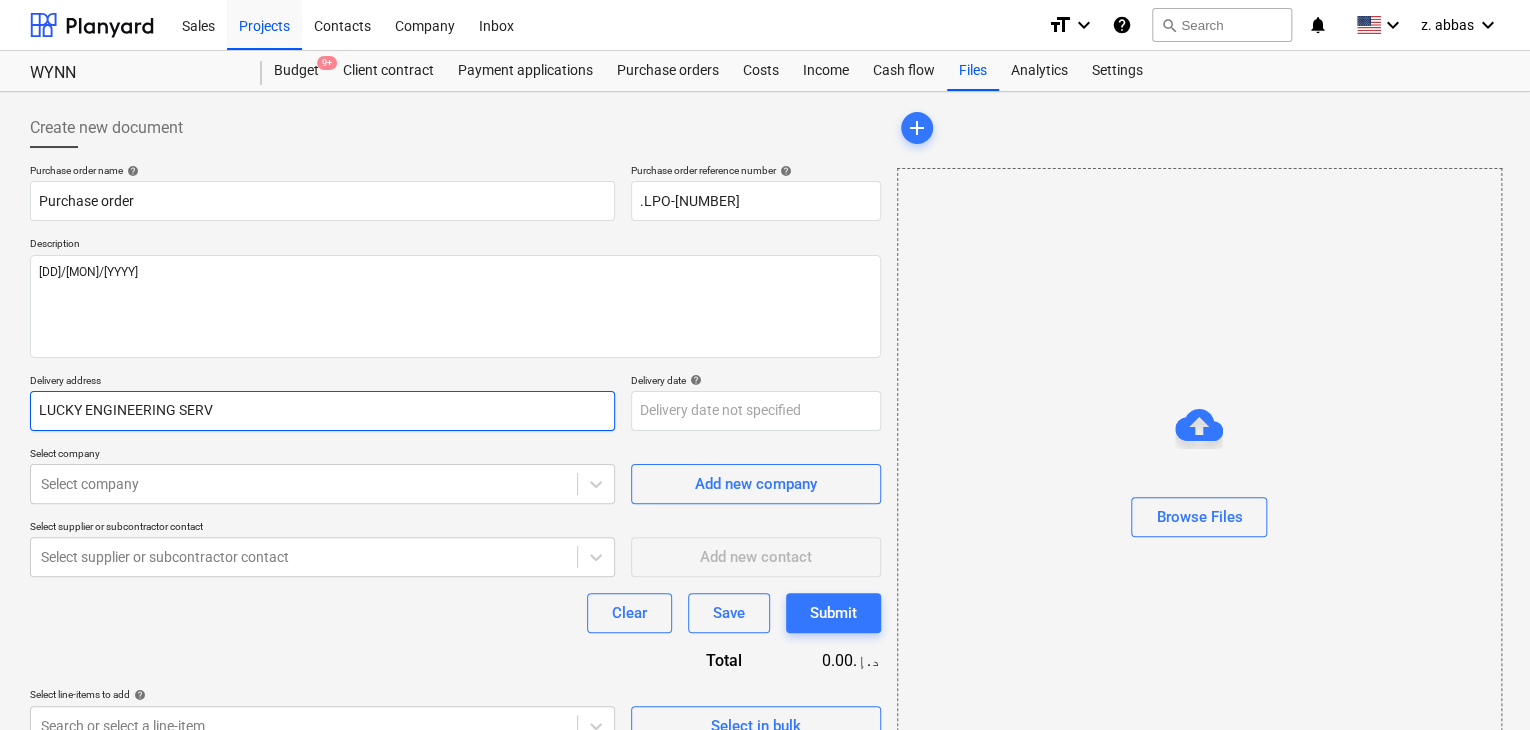 type on "x" 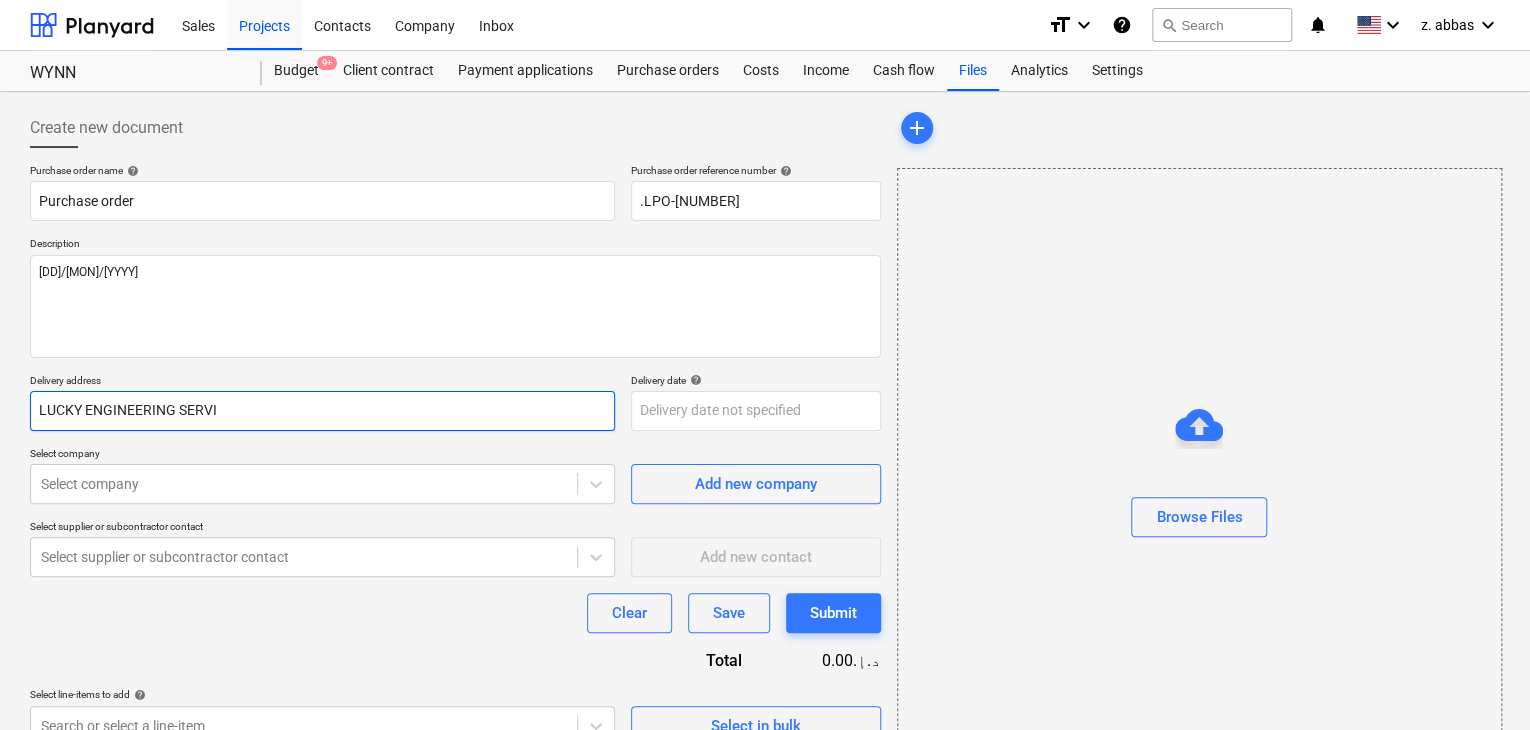 type on "x" 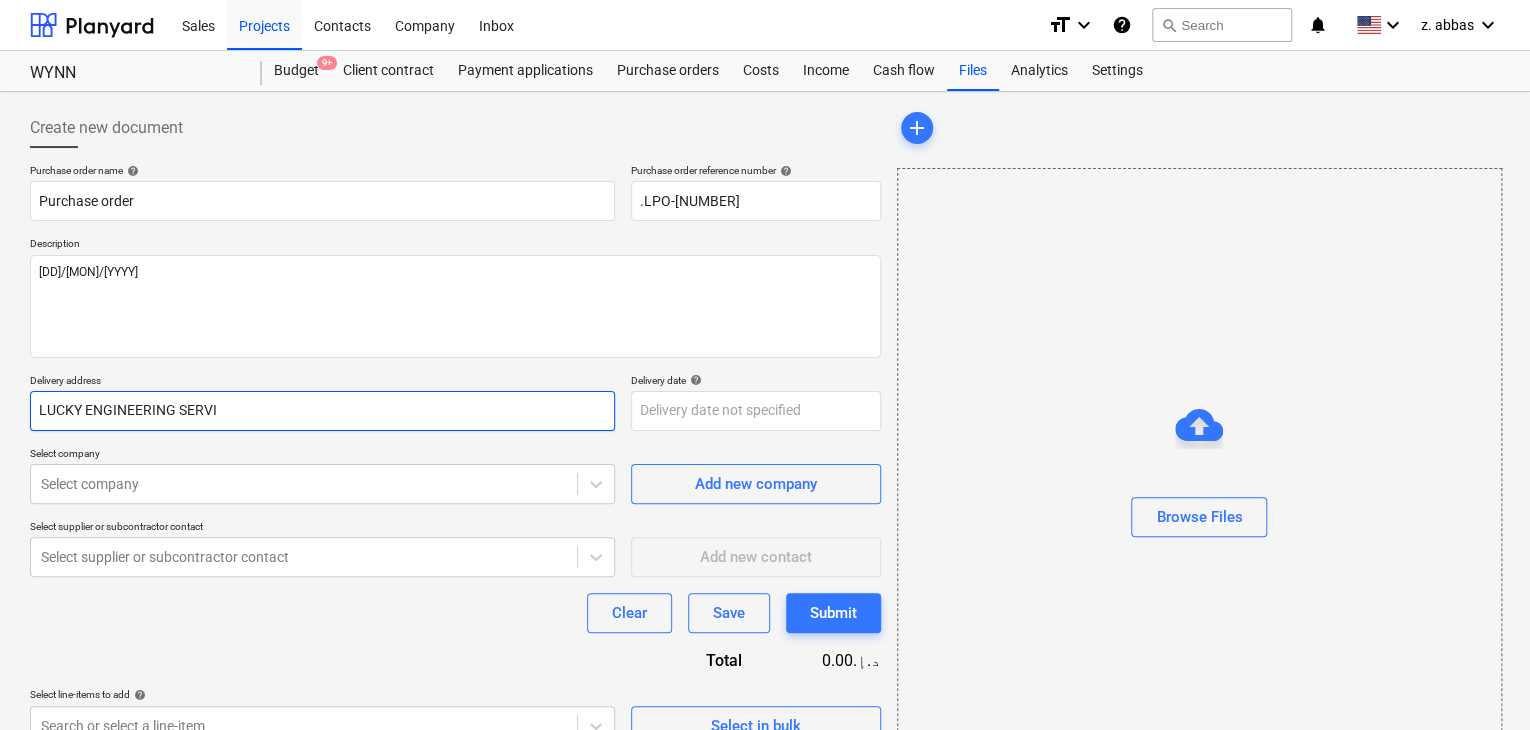 type on "LUCKY ENGINEERING SERVIC" 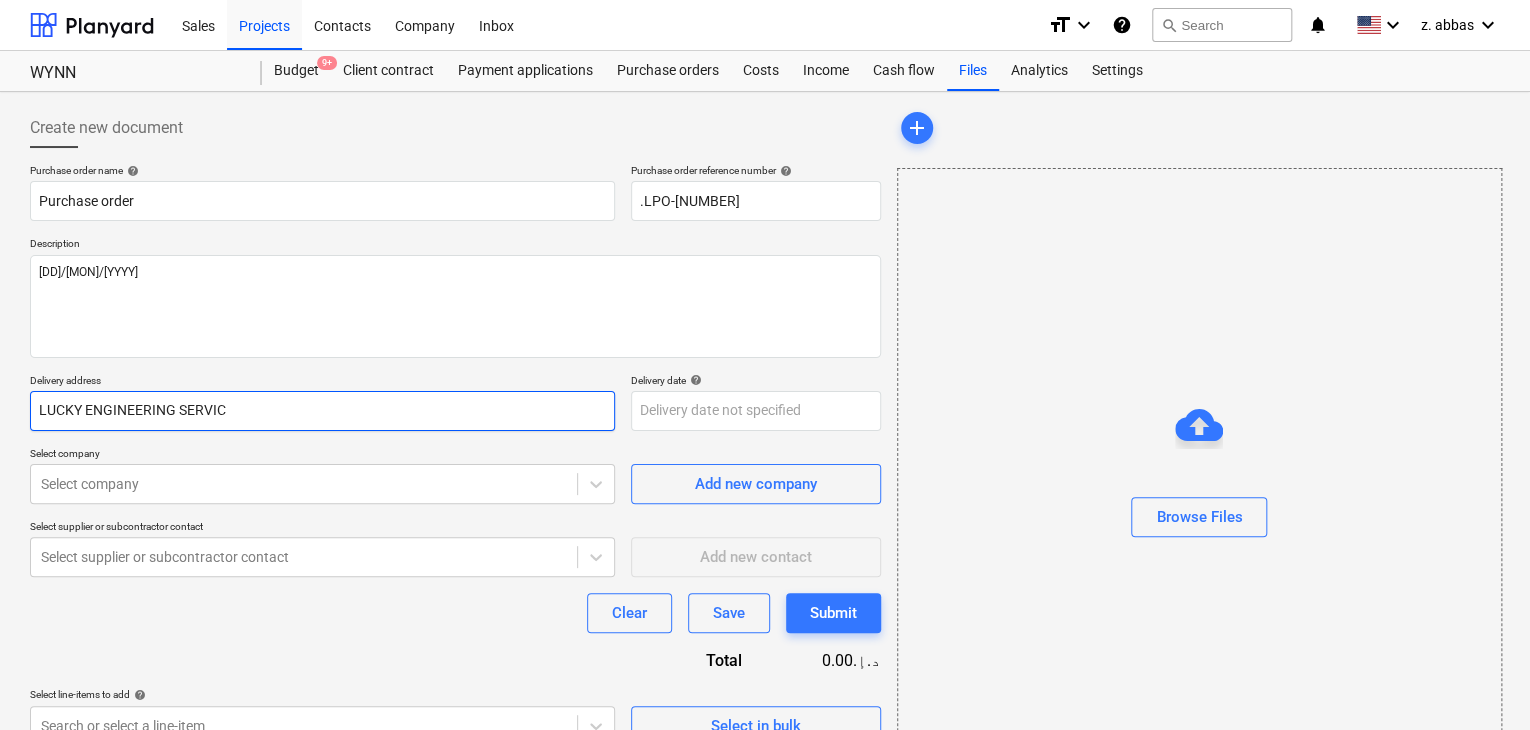 type on "x" 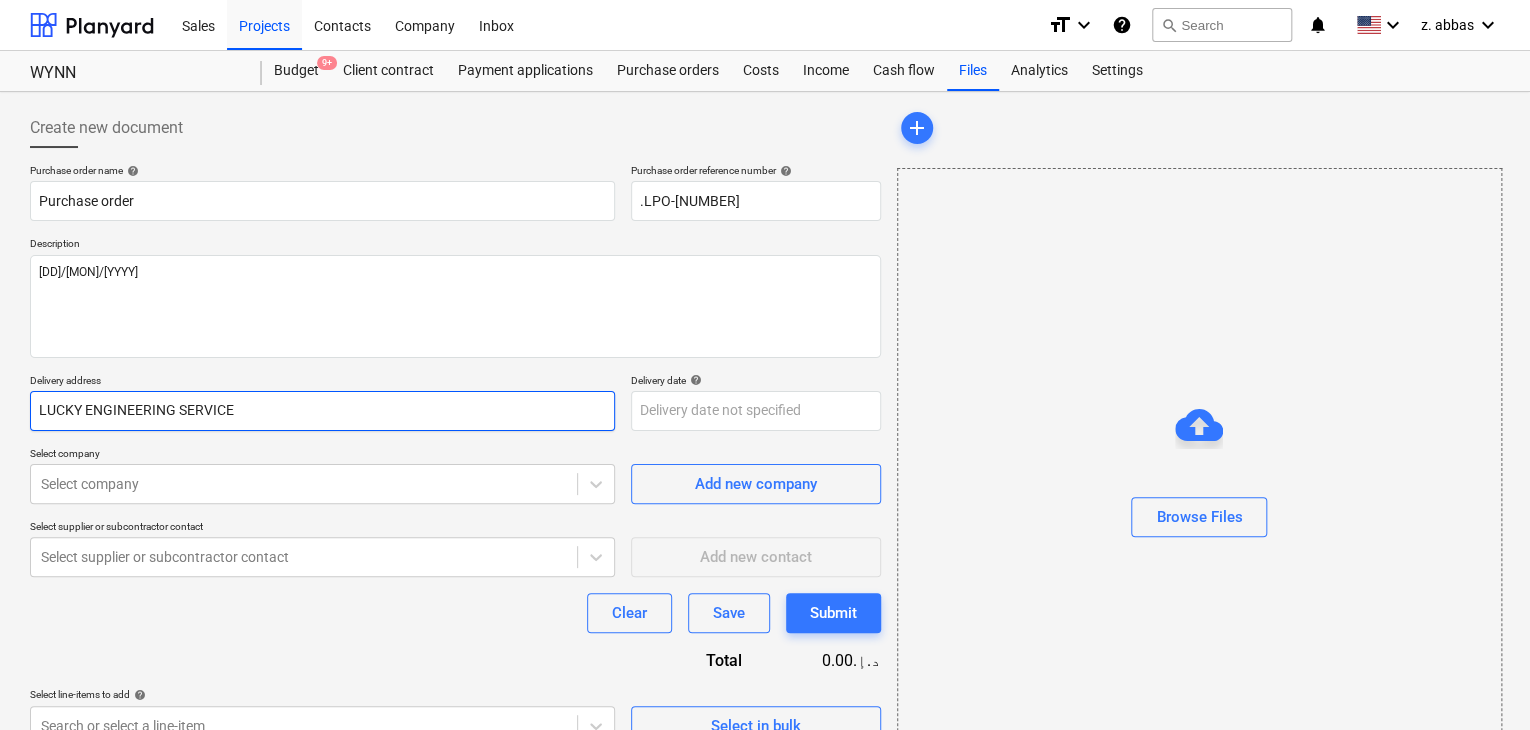 type on "x" 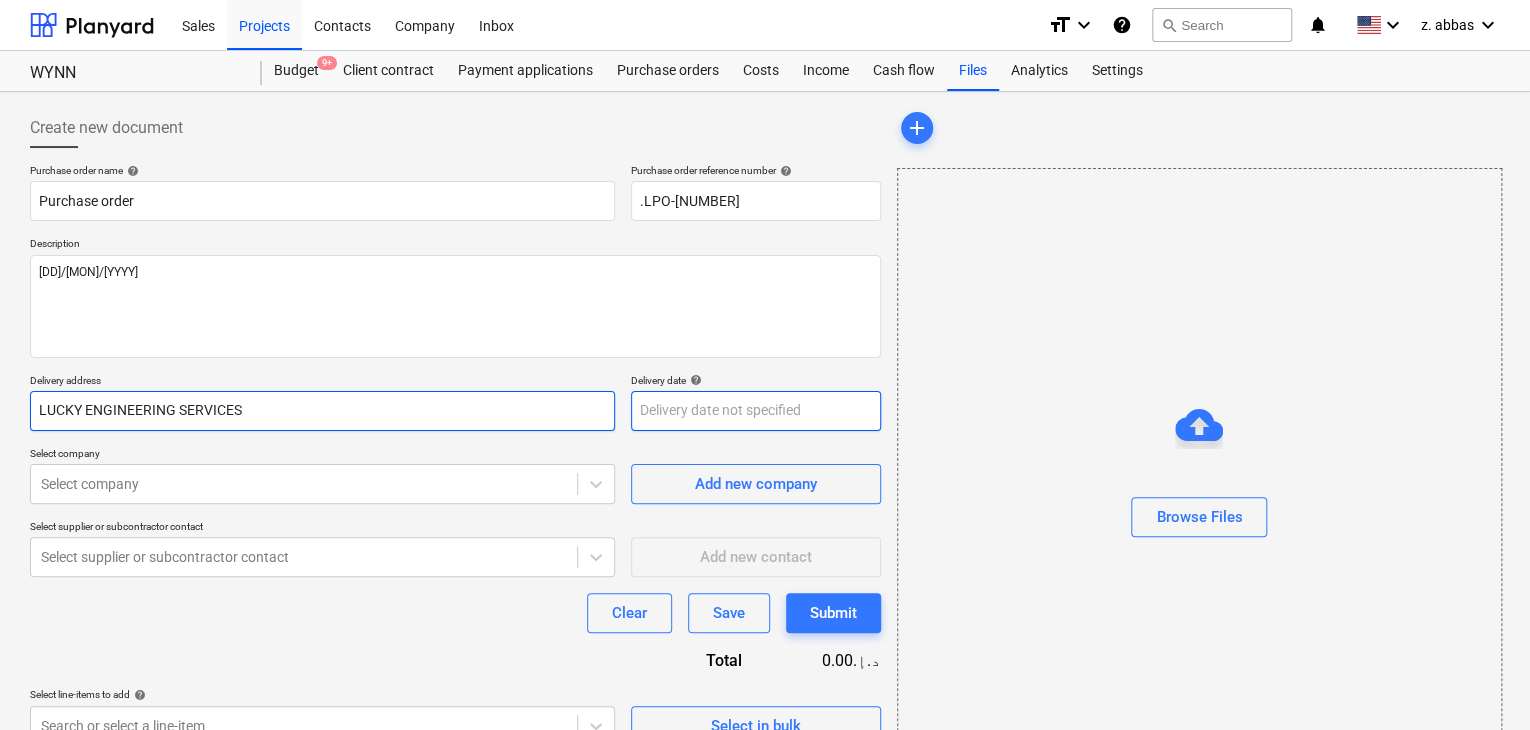 type on "LUCKY ENGINEERING SERVICES" 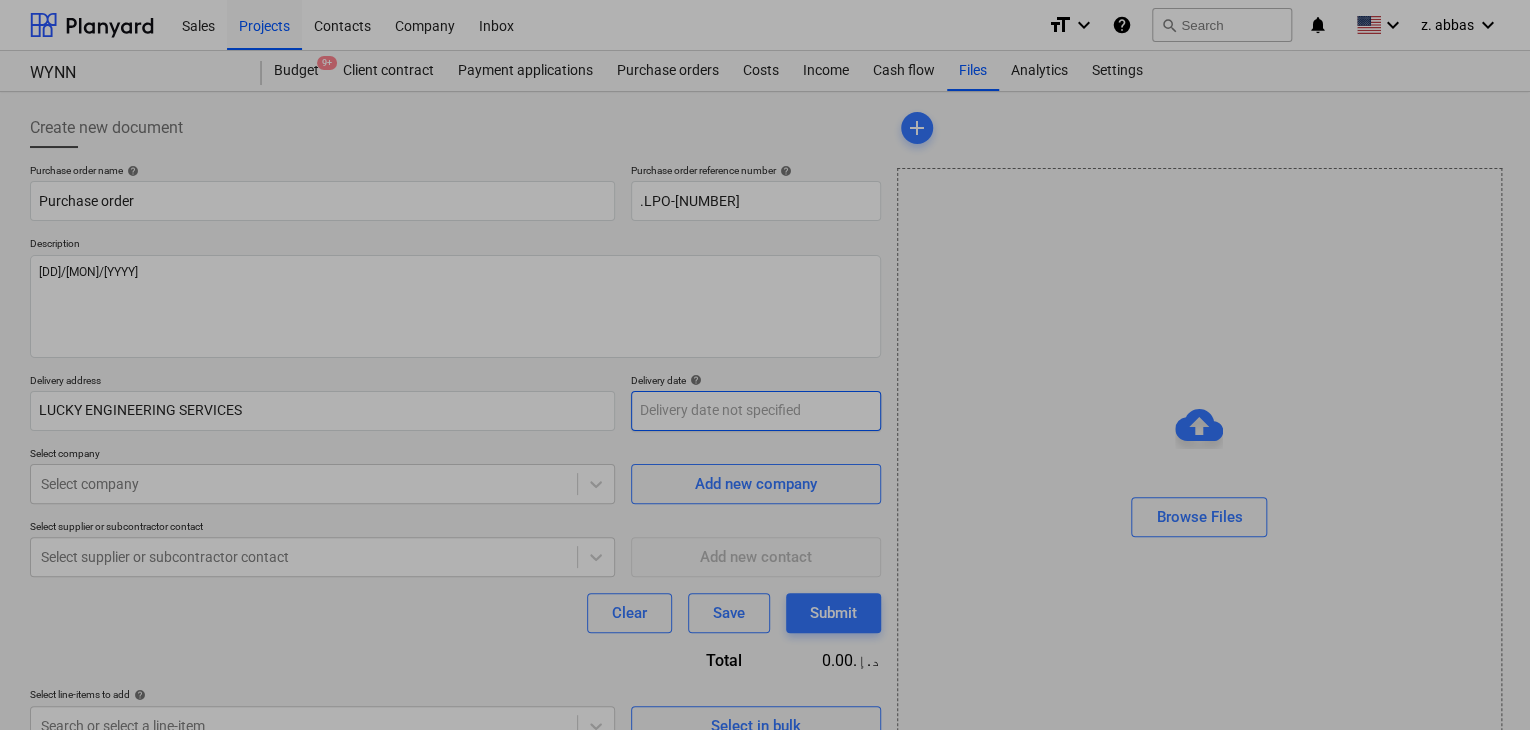 click on "Sales Projects Contacts Company Inbox format_size keyboard_arrow_down help search Search notifications 0 keyboard_arrow_down z. [LAST] keyboard_arrow_down WYNN  Budget 9+ Client contract Payment applications Purchase orders Costs Income Cash flow Files Analytics Settings Create new document Purchase order name help Purchase order Purchase order reference number help .LPO-[NUMBER] Description [DD]/[MON]/[YYYY] Delivery address LUCKY ENGINEERING SERVICES Delivery date help Press the down arrow key to interact with the calendar and
select a date. Press the question mark key to get the keyboard shortcuts for changing dates. Select company Select company Add new company Select supplier or subcontractor contact Select supplier or subcontractor contact Add new contact Clear Save Submit Total 0.00د.إ.‏ Select line-items to add help Search or select a line-item Select in bulk add Browse Files
x Su Mo Tu We Th Fr Sa Su Mo Tu We Th Fr Sa July 2025 1 2 3 4 5 6 7 8 9 10 11 12 13 14 15 16 17 18 19 20 21 22 23" at bounding box center (765, 365) 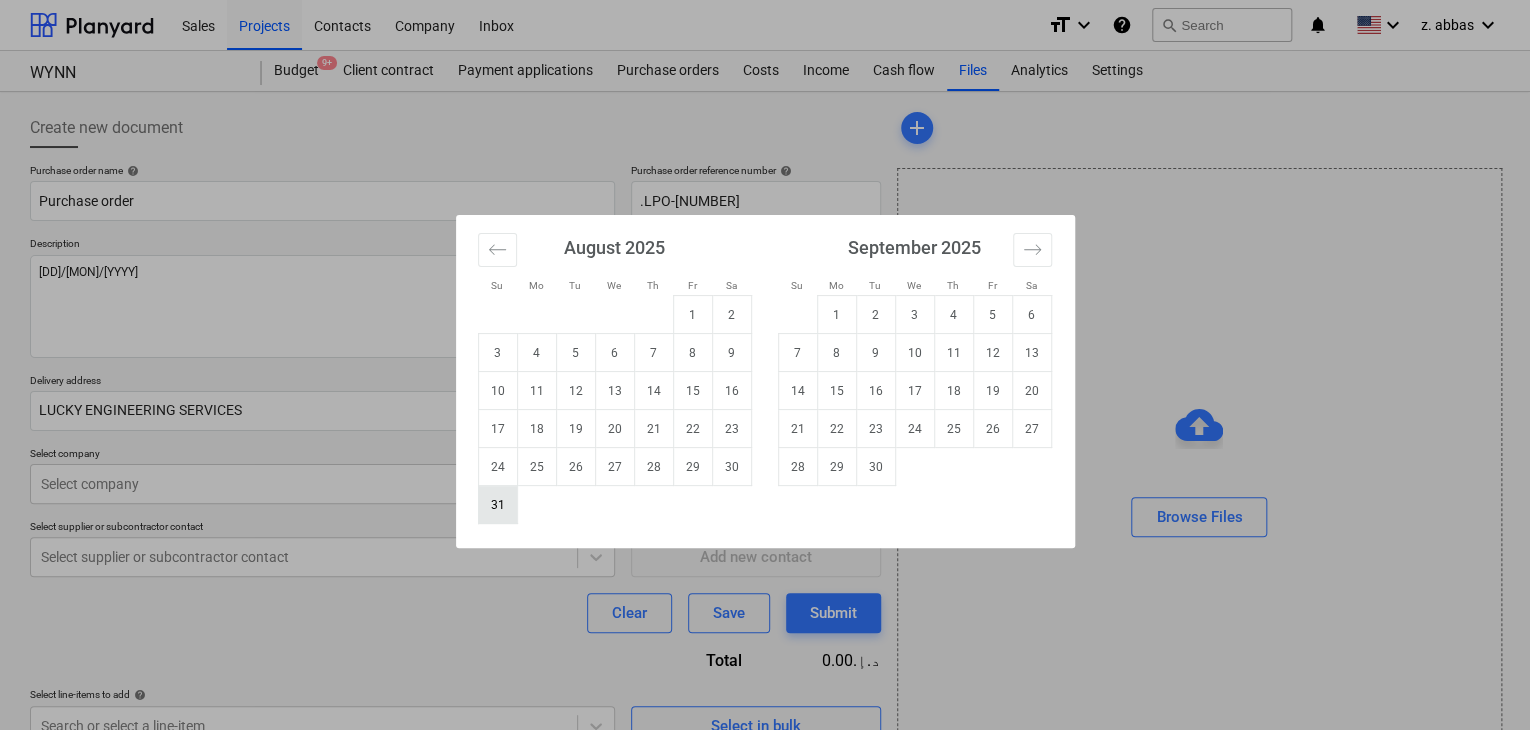 click on "31" at bounding box center (497, 505) 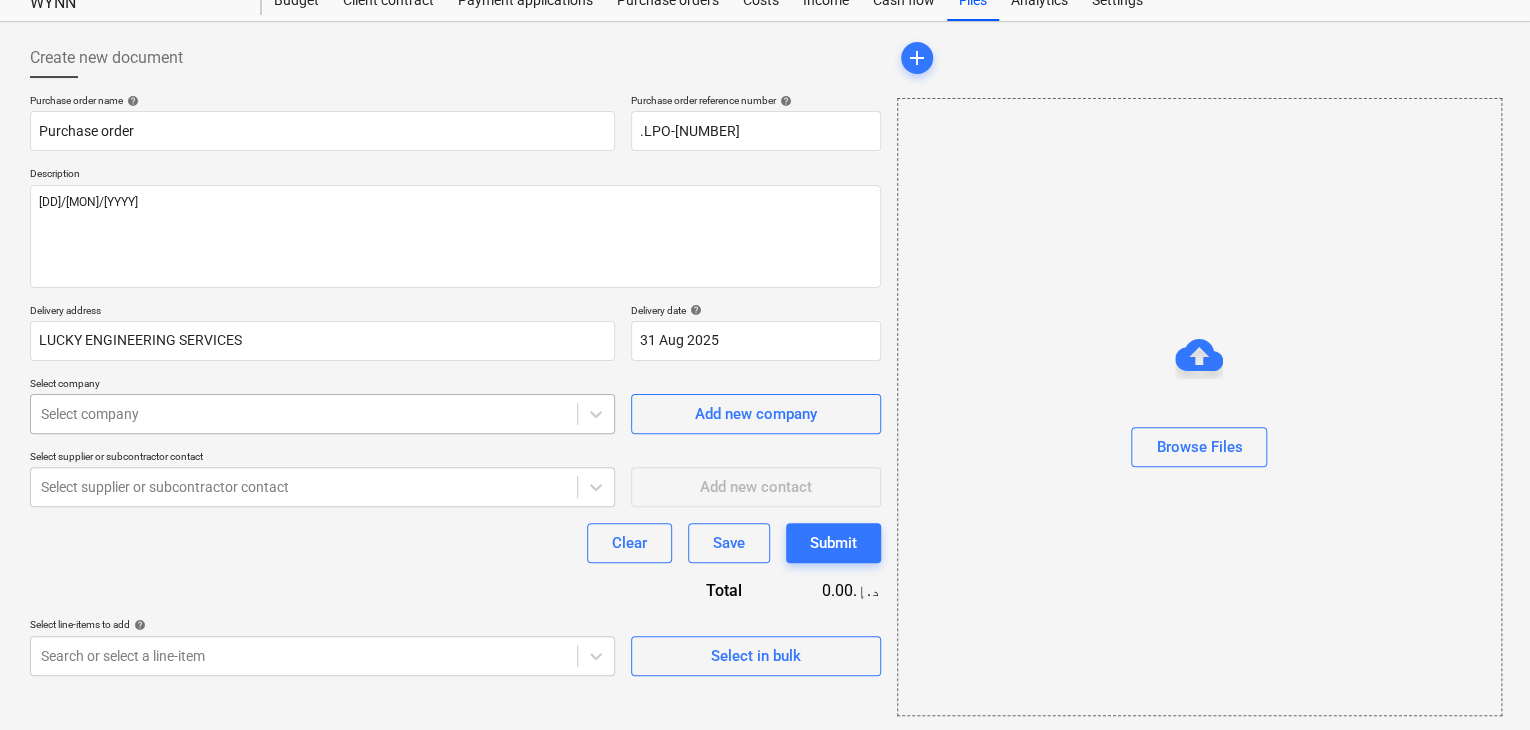 click on "Sales Projects Contacts Company Inbox format_size keyboard_arrow_down help search Search notifications 0 keyboard_arrow_down z. [LAST] keyboard_arrow_down WYNN  Budget 9+ Client contract Payment applications Purchase orders Costs Income Cash flow Files Analytics Settings Create new document Purchase order name help Purchase order Purchase order reference number help .LPO-[NUMBER] Description [DD]/[MON]/[YYYY] Delivery address LUCKY ENGINEERING SERVICES Delivery date help 31 Aug 2025 31.08.2025 Press the down arrow key to interact with the calendar and
select a date. Press the question mark key to get the keyboard shortcuts for changing dates. Select company Select company Add new company Select supplier or subcontractor contact Select supplier or subcontractor contact Add new contact Clear Save Submit Total 0.00د.إ.‏ Select line-items to add help Search or select a line-item Select in bulk add Browse Files
x" at bounding box center [765, 295] 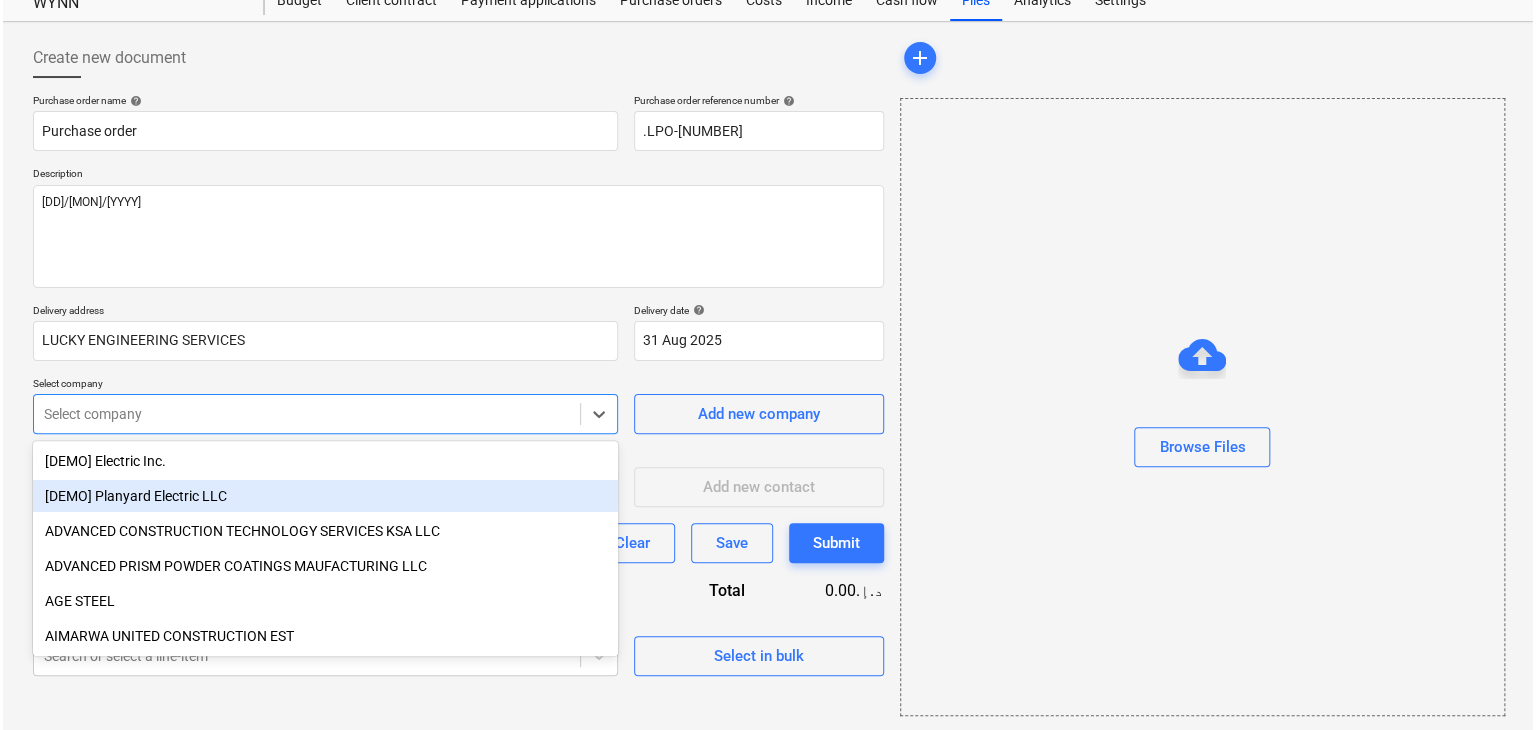 scroll, scrollTop: 71, scrollLeft: 0, axis: vertical 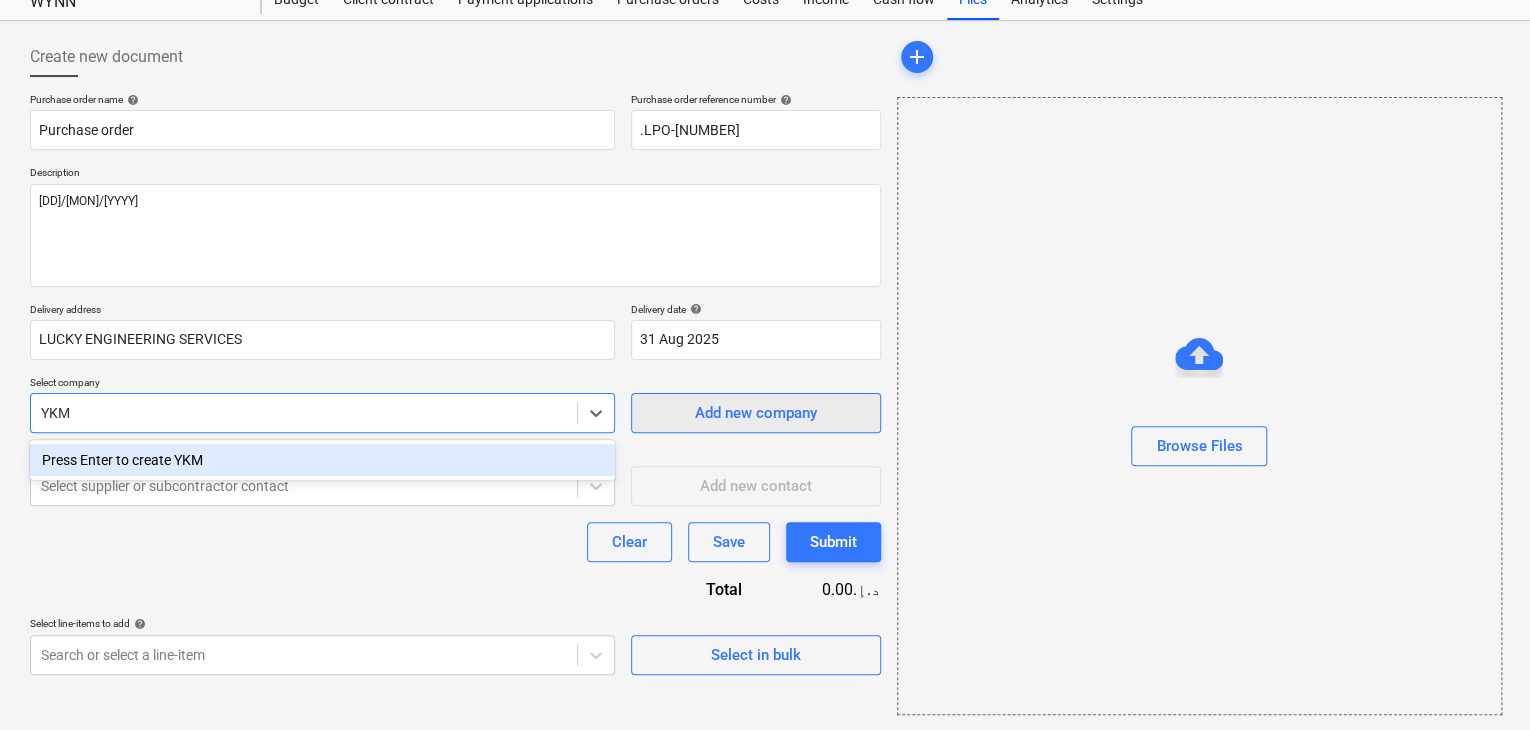 type on "YKM" 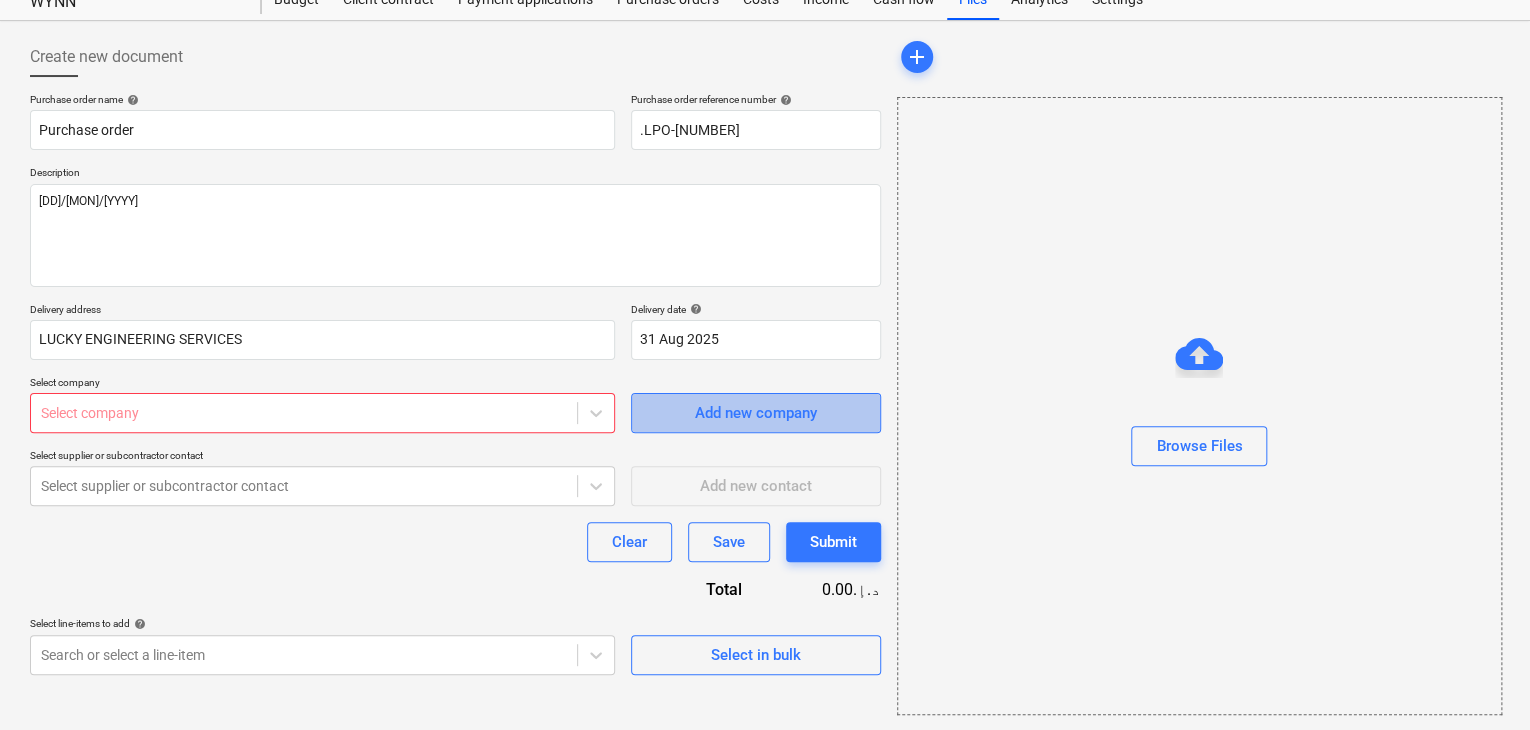 click on "Add new company" at bounding box center (756, 413) 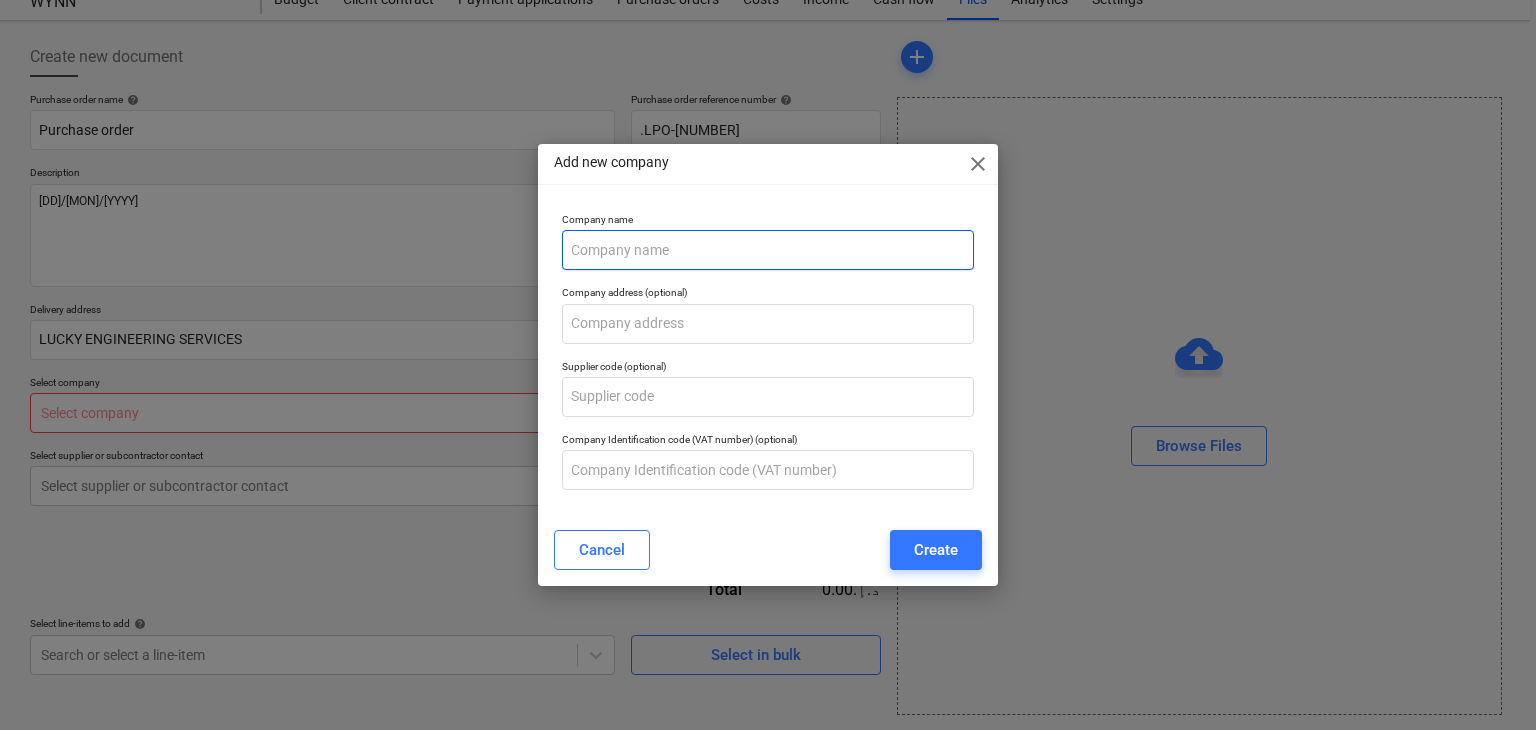 click at bounding box center (768, 250) 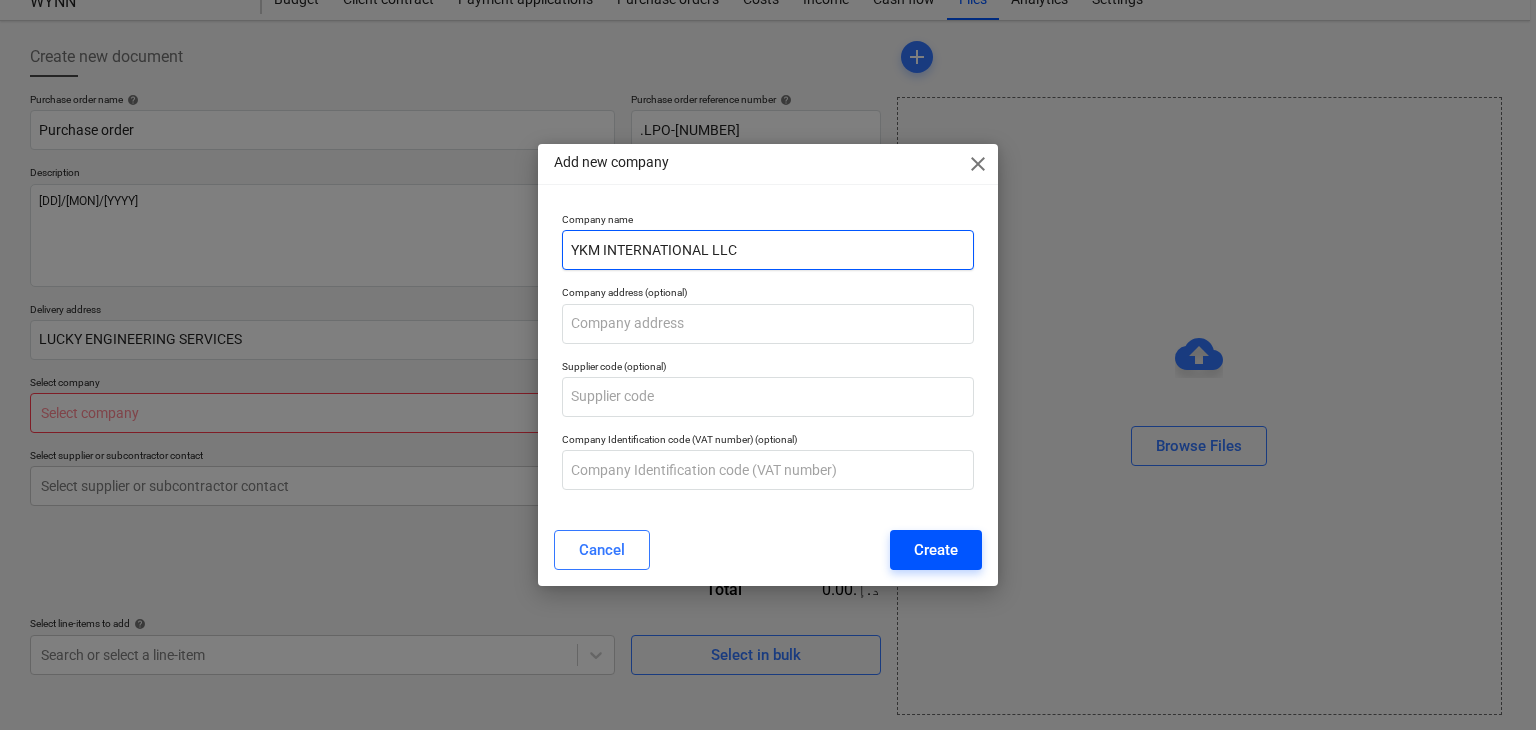 type on "YKM INTERNATIONAL LLC" 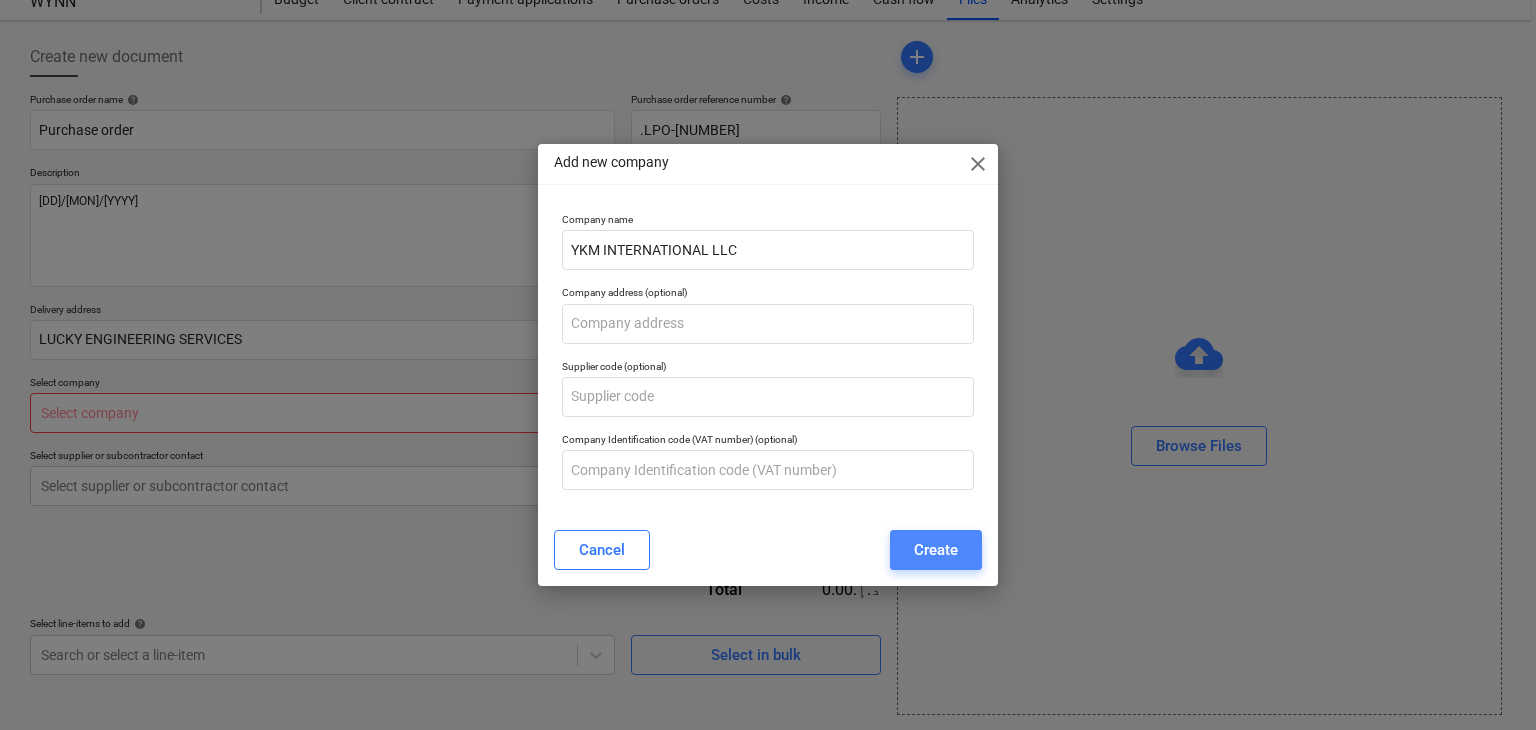 click on "Create" at bounding box center [936, 550] 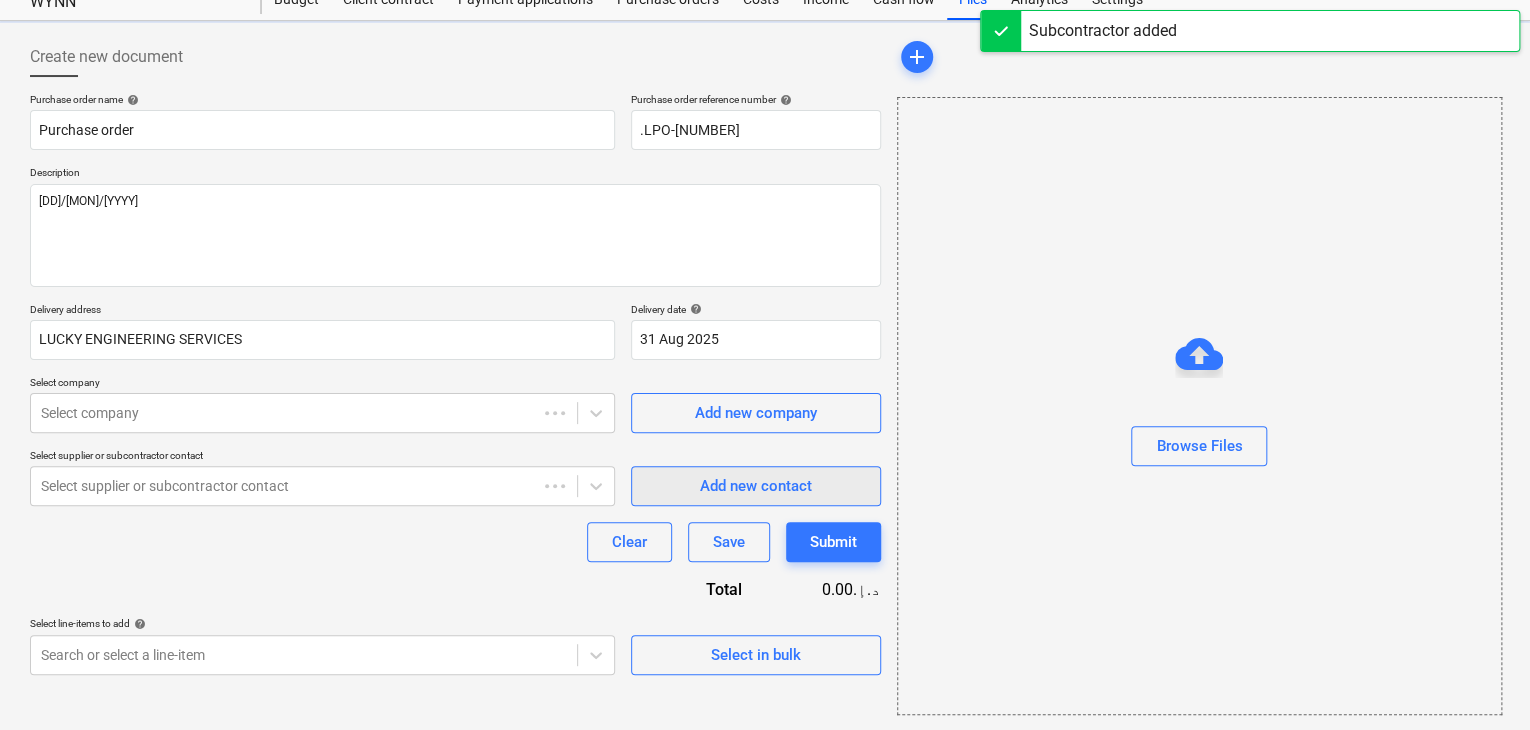 click on "Add new contact" at bounding box center [756, 486] 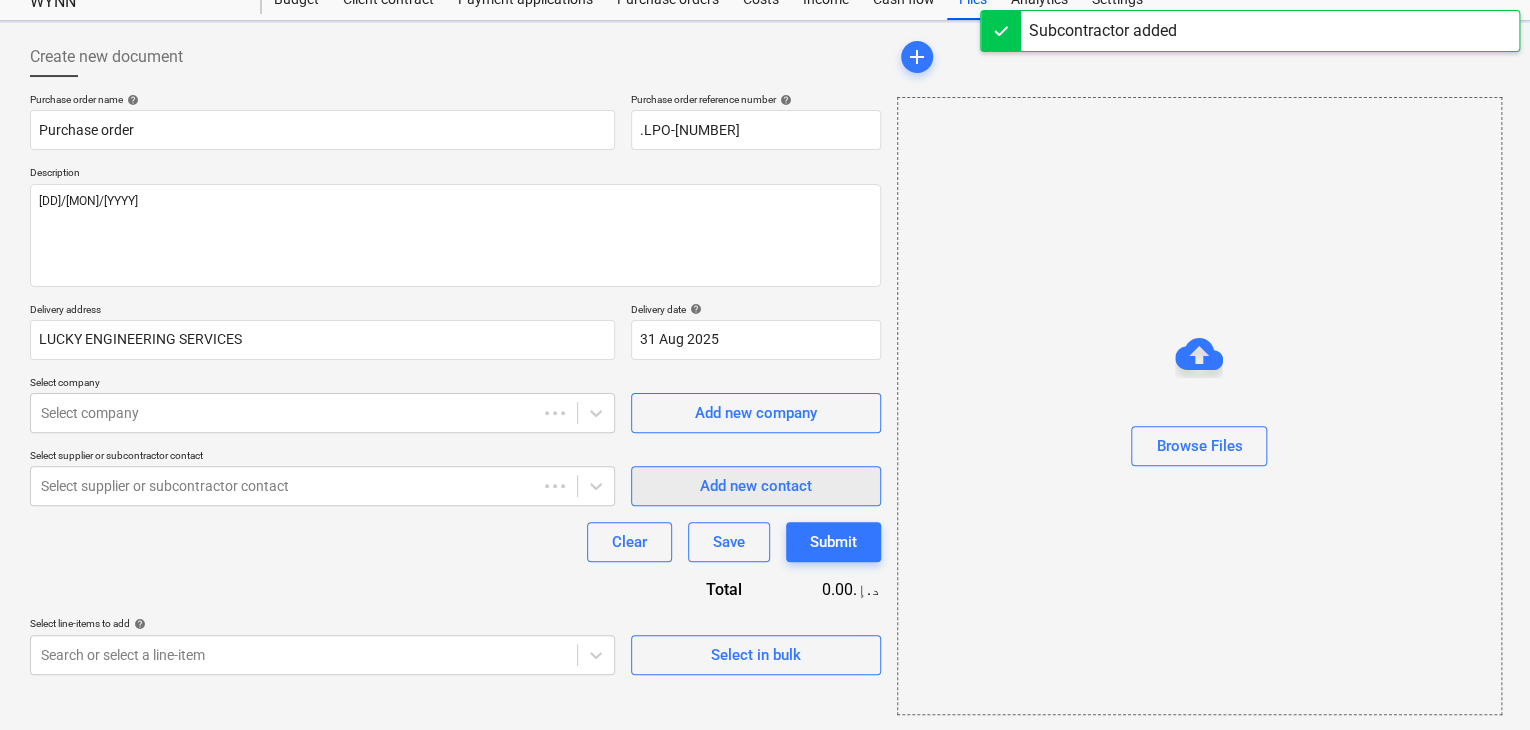 type on "x" 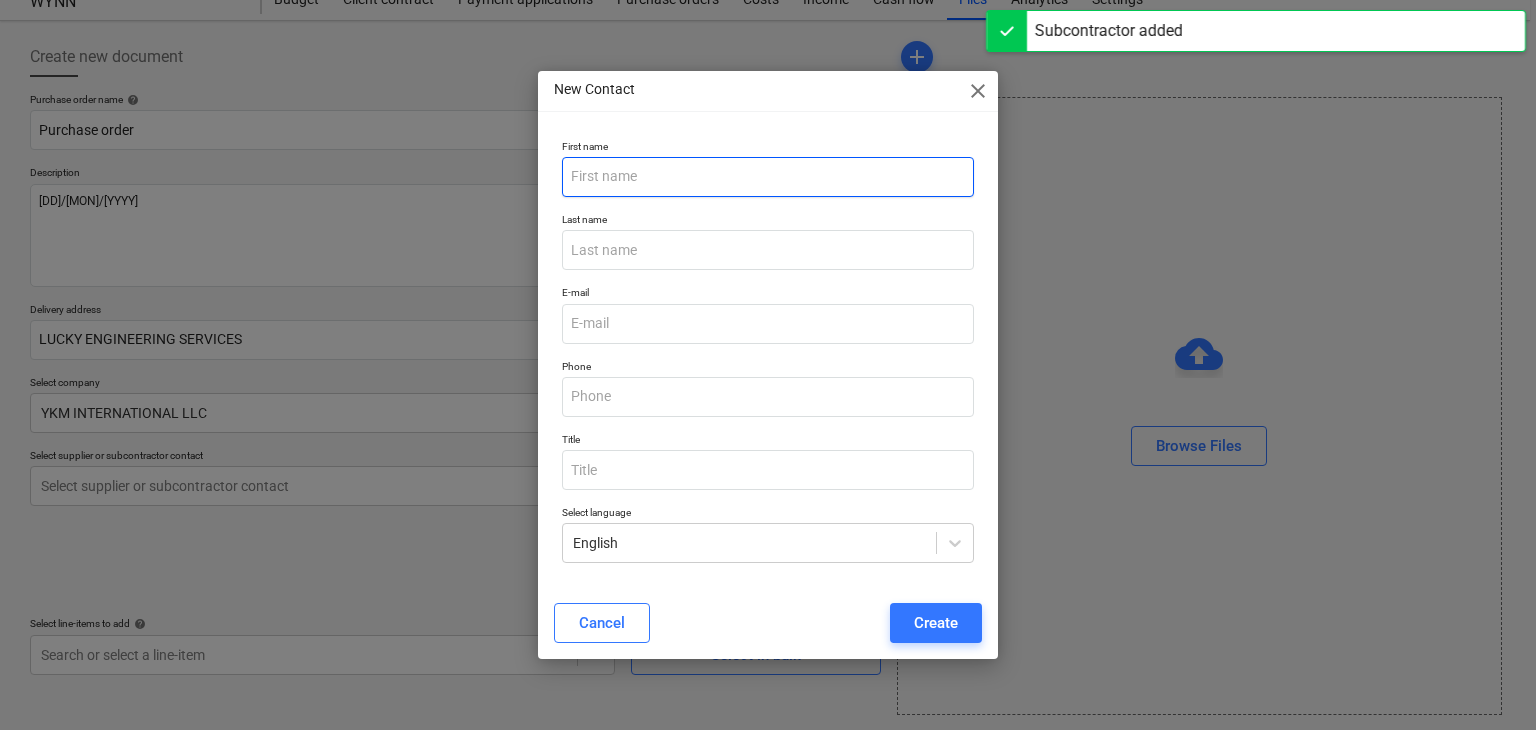 click at bounding box center (768, 177) 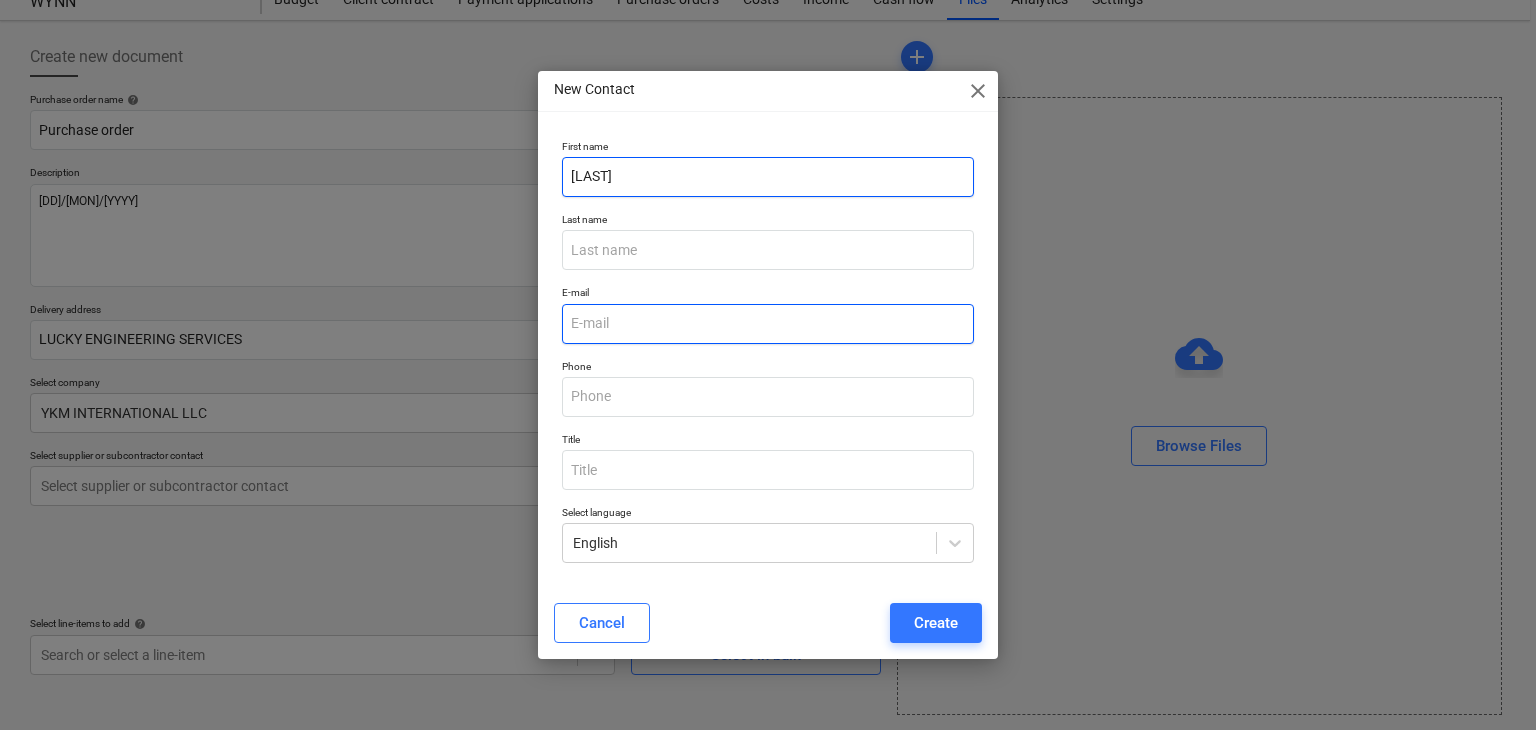 type on "[LAST]" 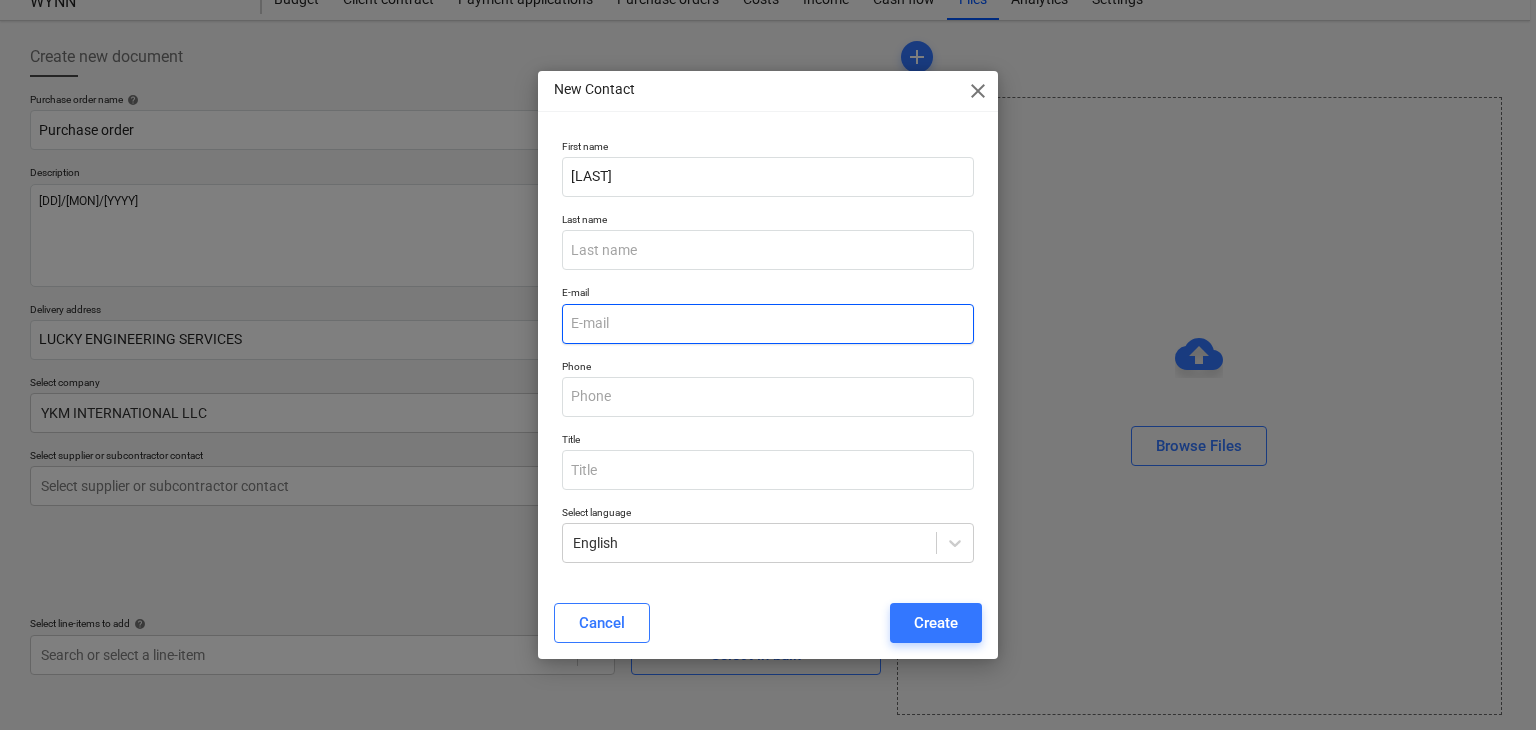 click at bounding box center (768, 324) 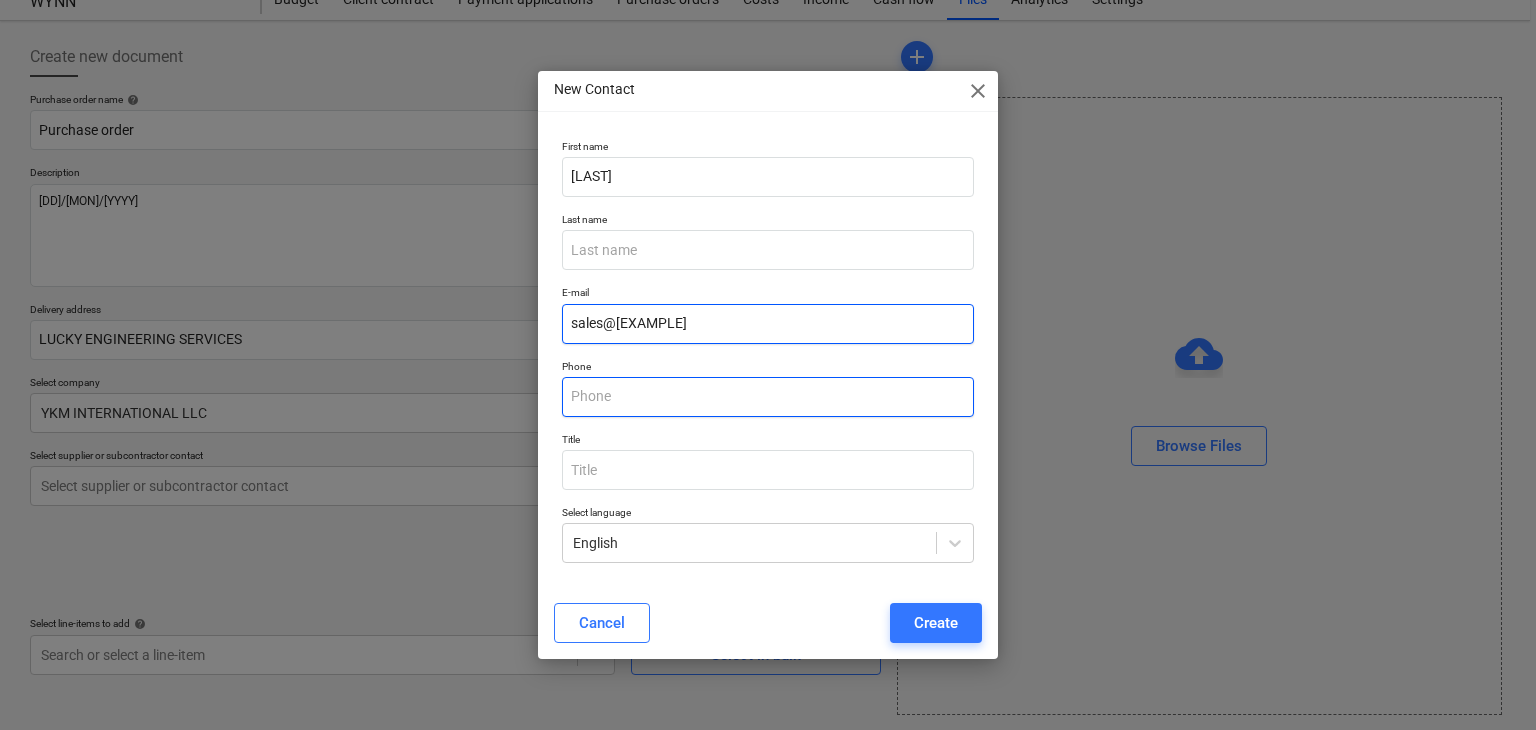 type on "sales@[EXAMPLE]" 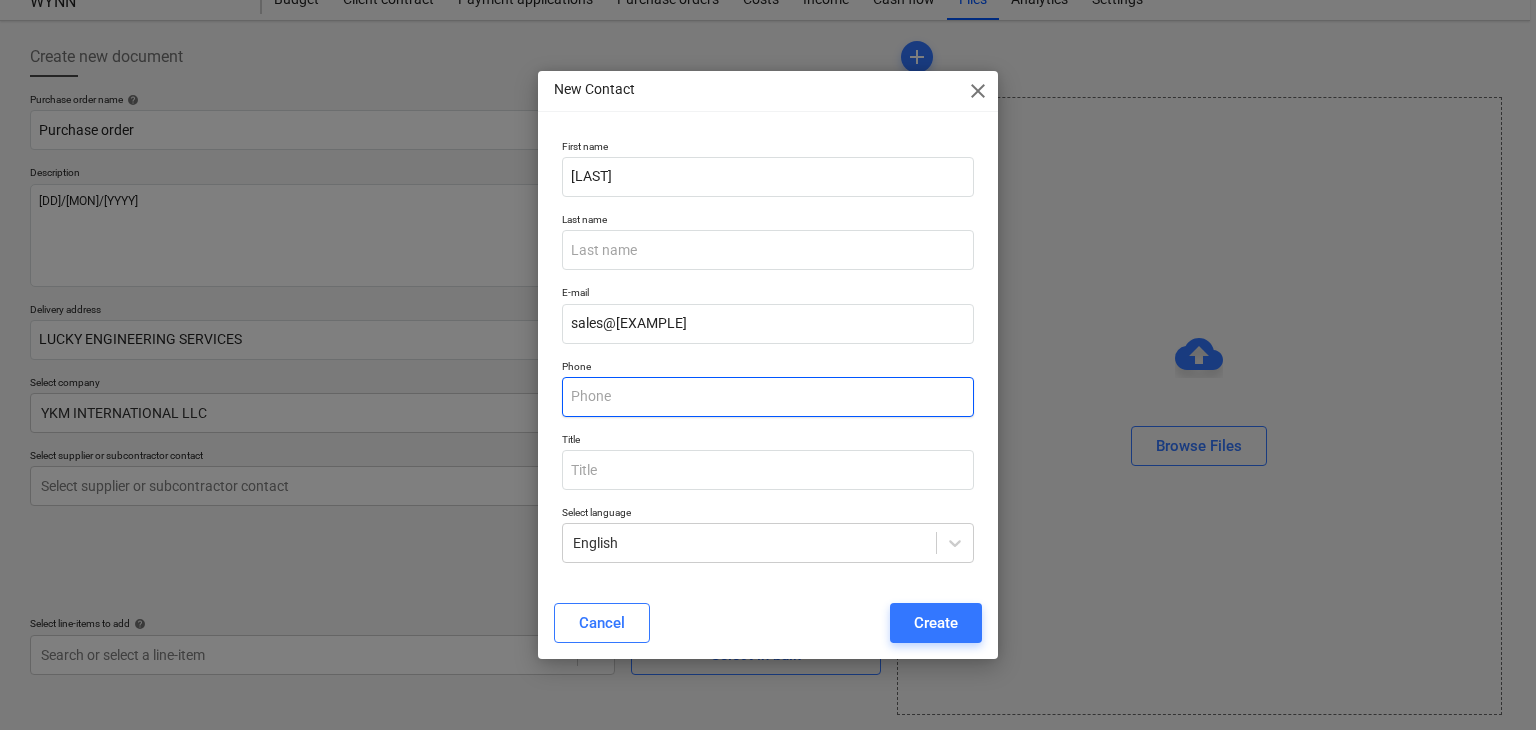 click at bounding box center (768, 397) 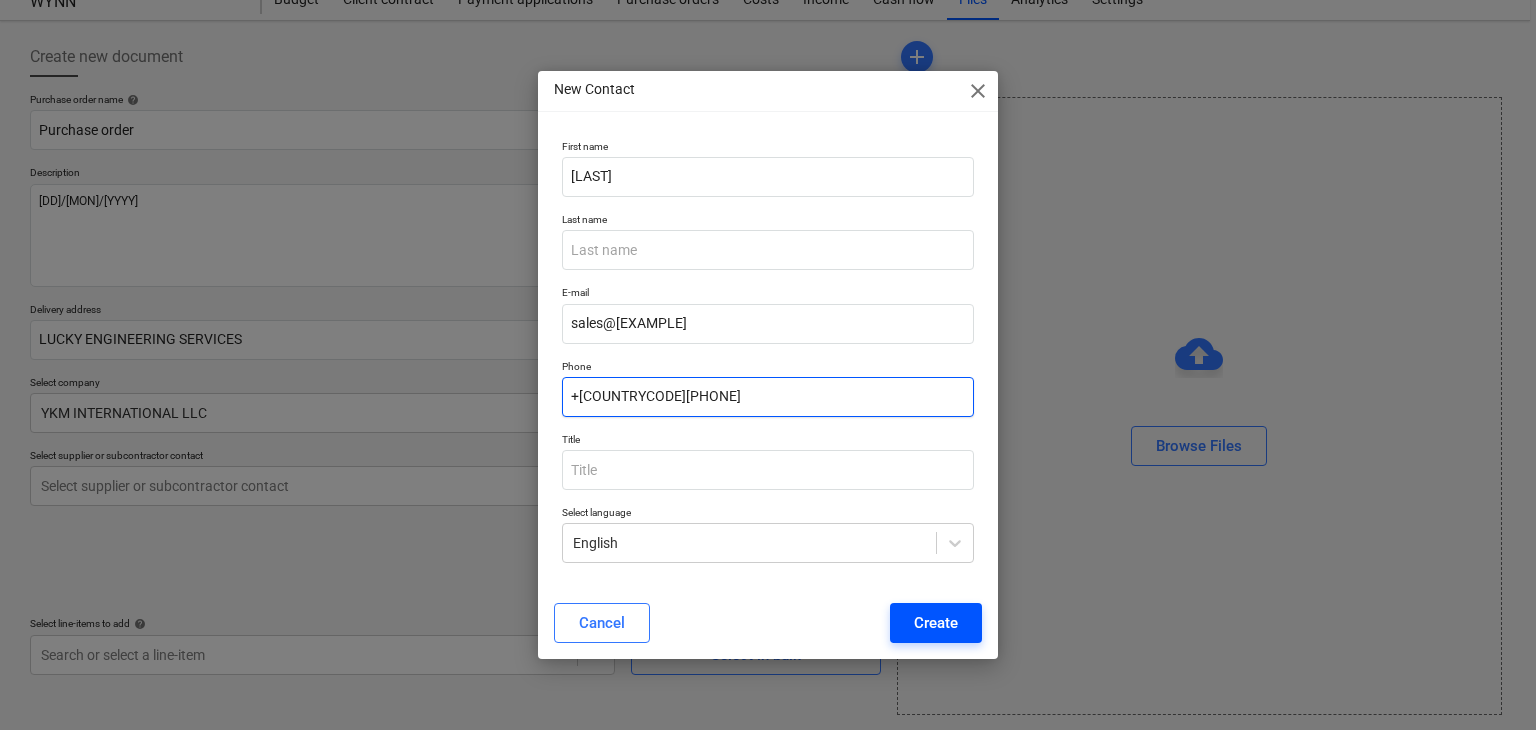 type on "+[COUNTRYCODE][PHONE]" 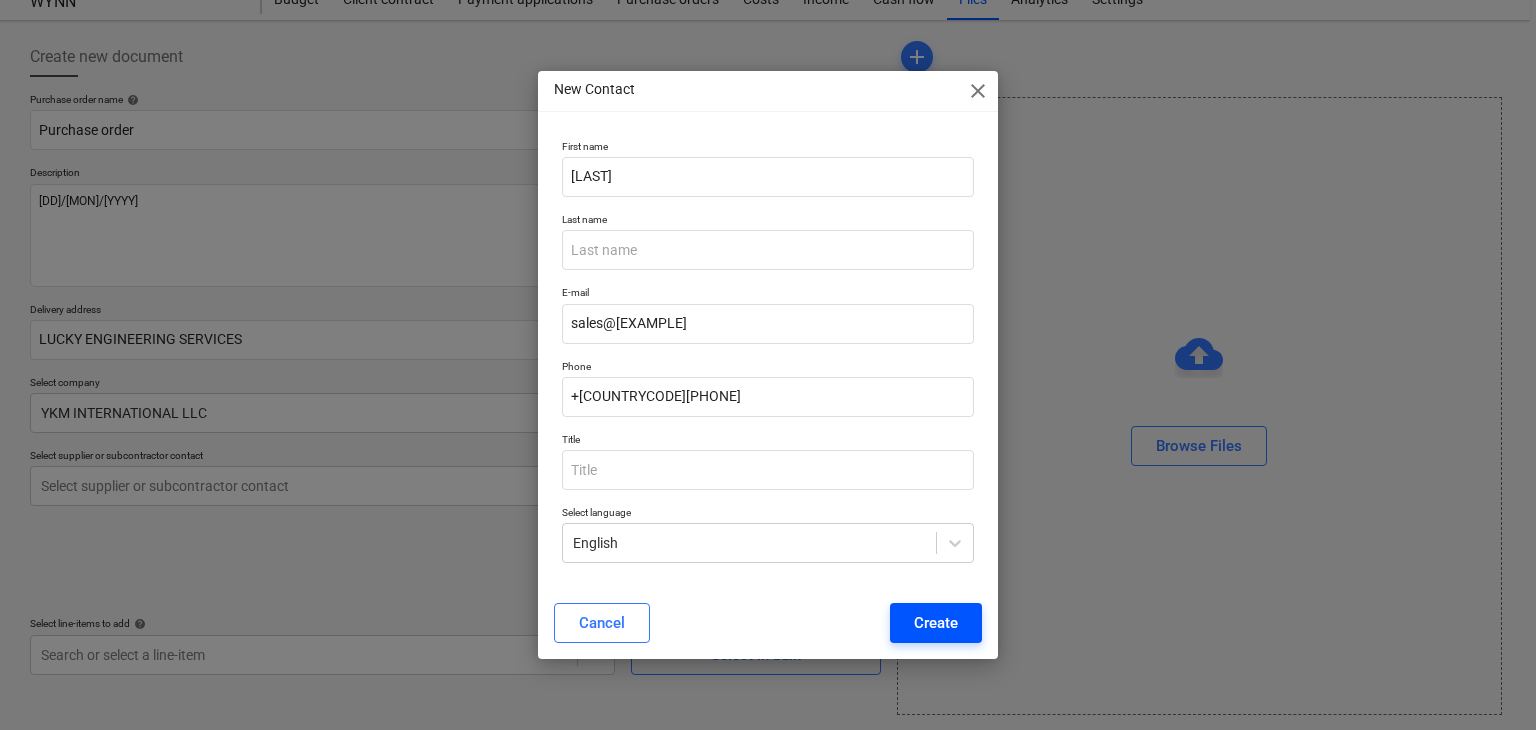 click on "Create" at bounding box center [936, 623] 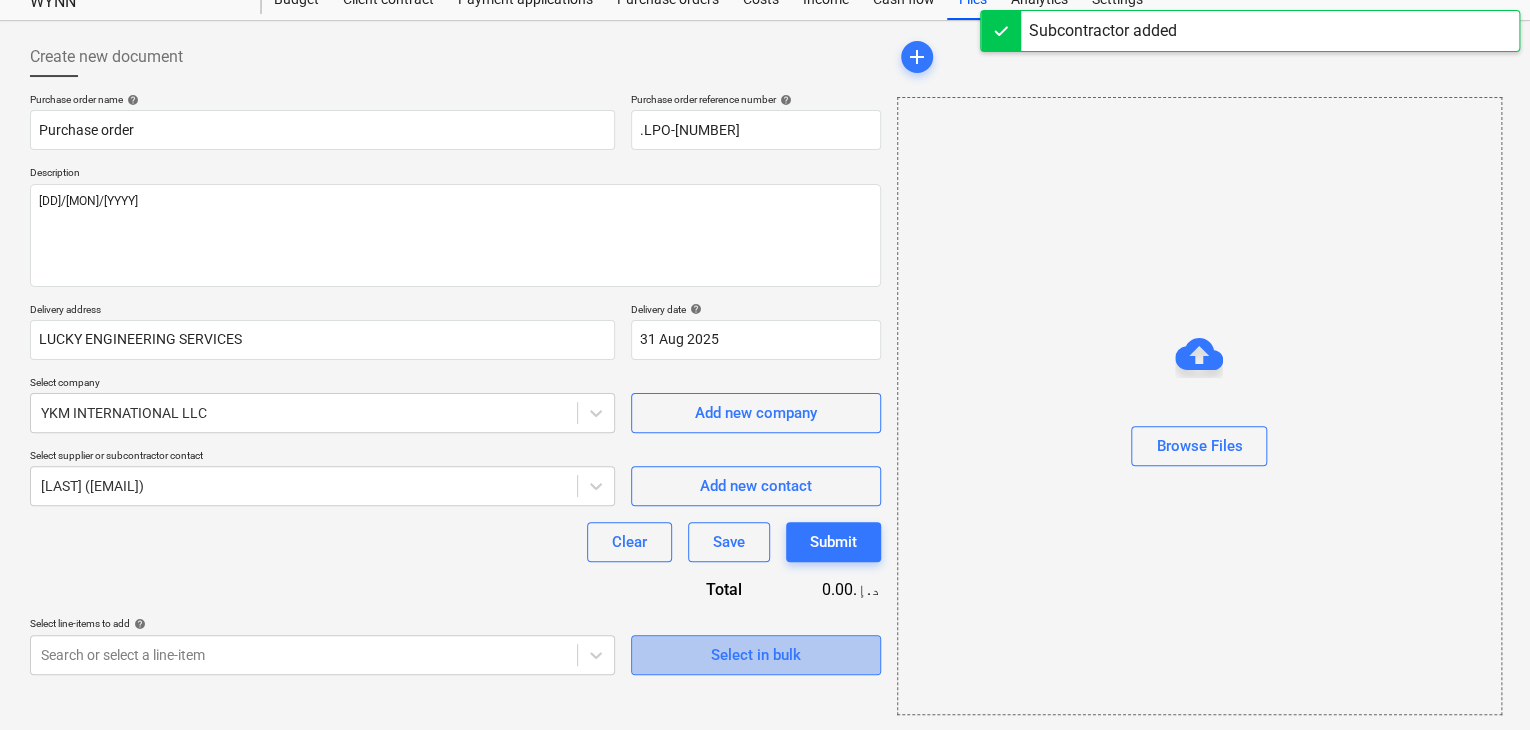 click on "Select in bulk" at bounding box center [756, 655] 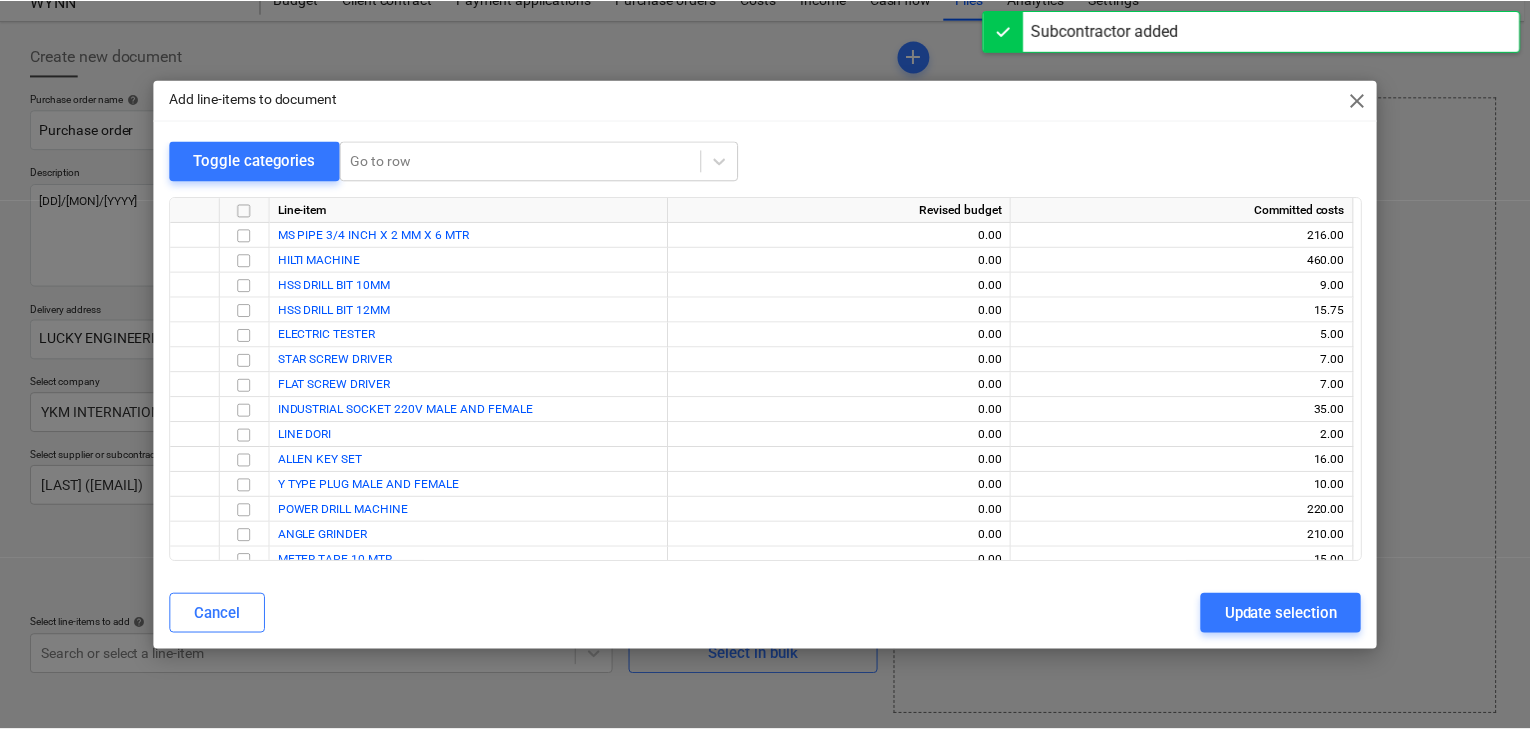 scroll, scrollTop: 187, scrollLeft: 0, axis: vertical 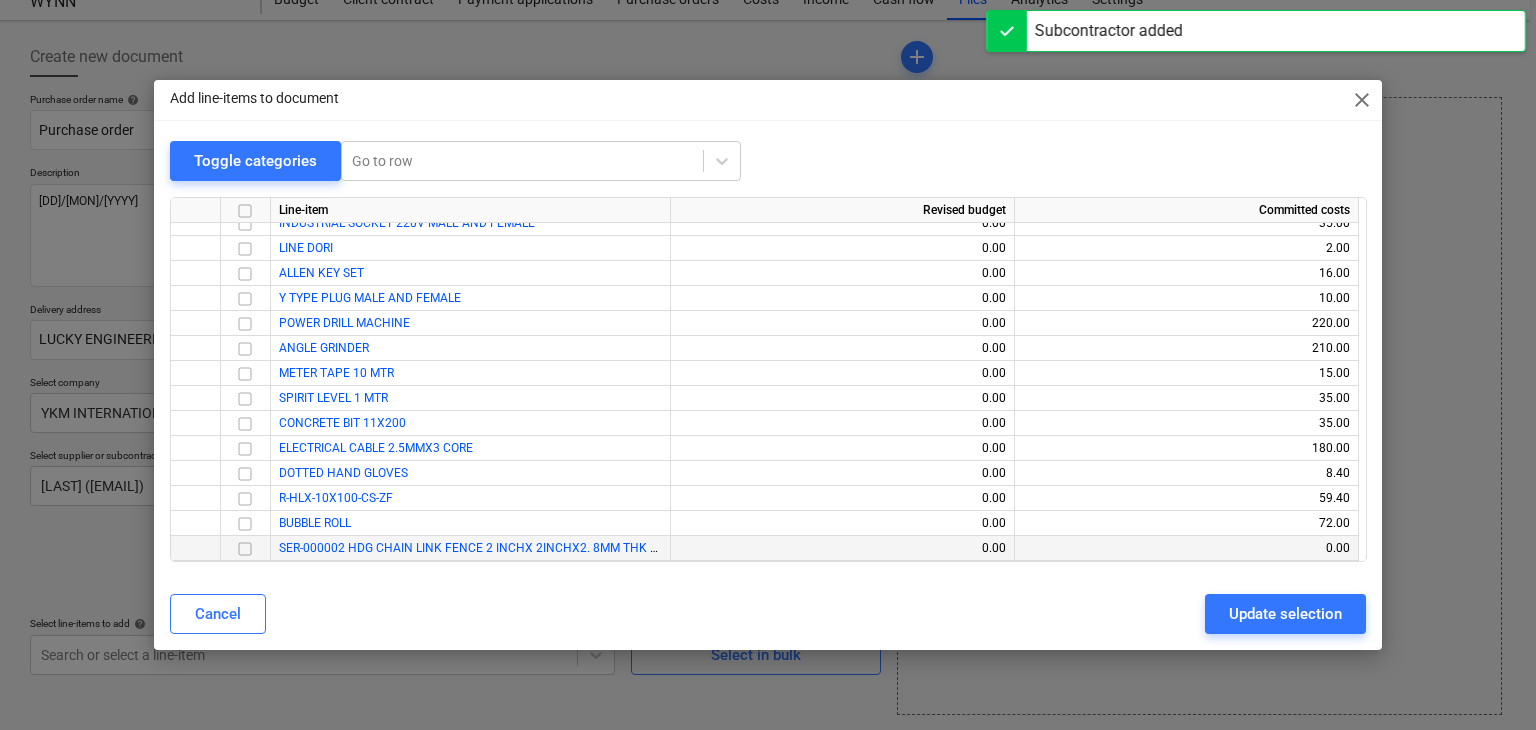 click at bounding box center [245, 549] 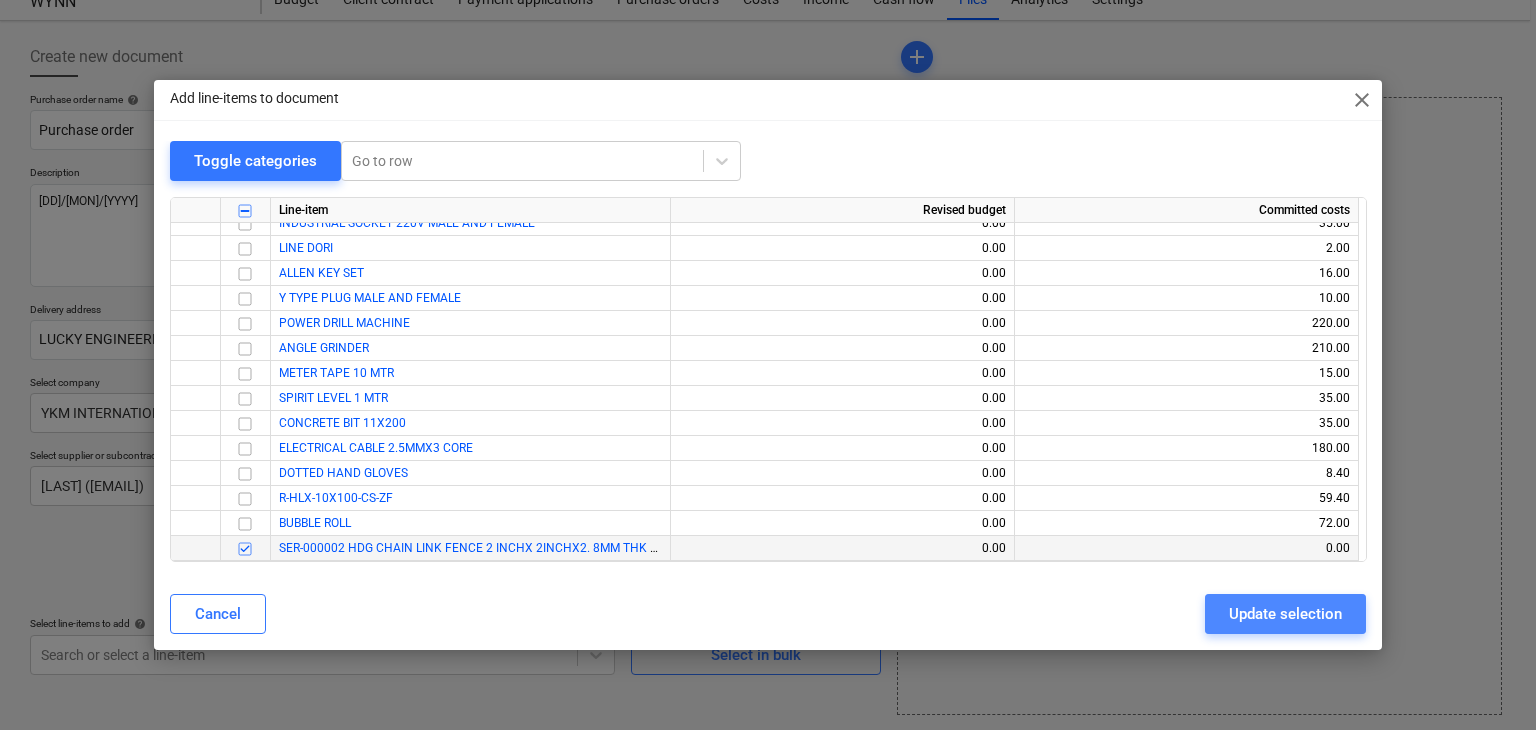 click on "Update selection" at bounding box center [1285, 614] 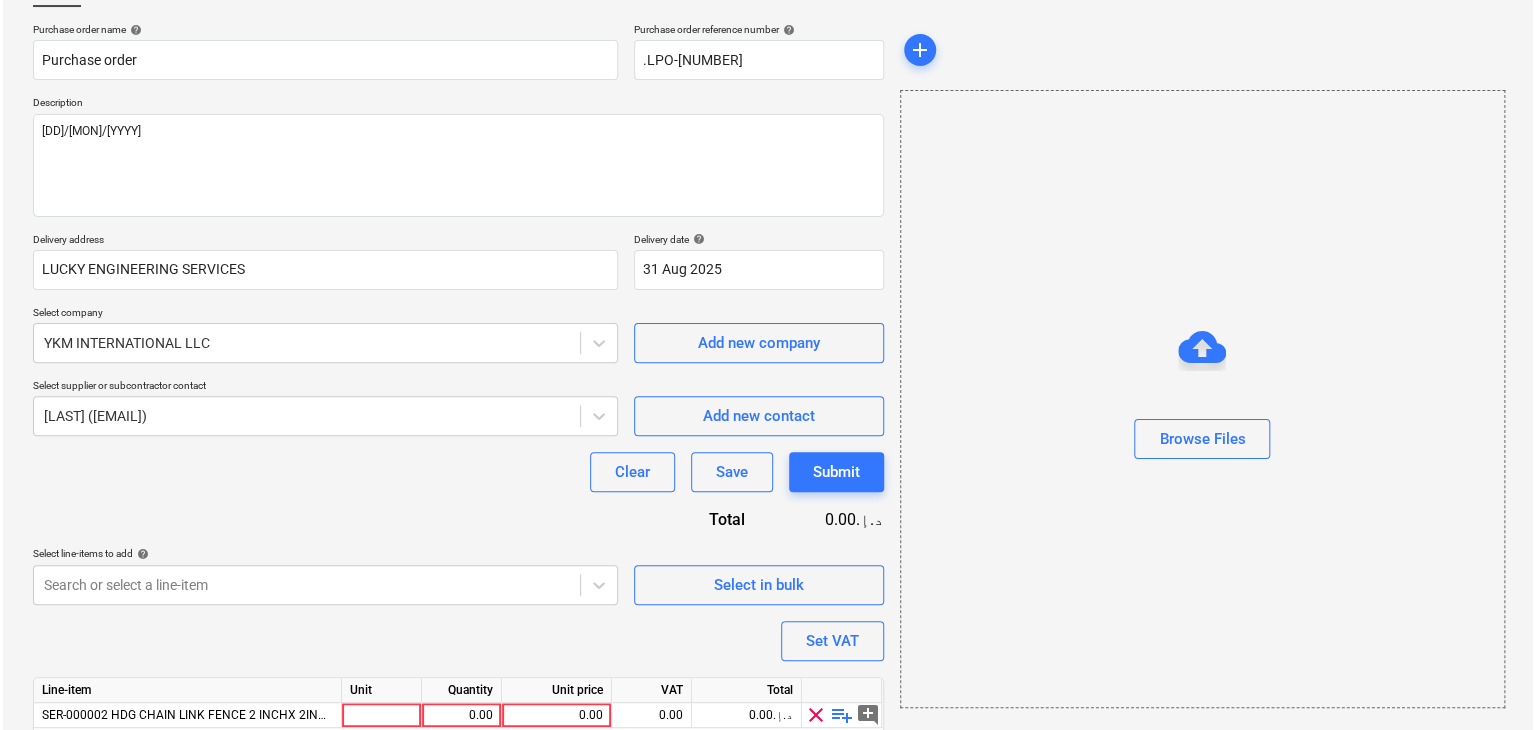 scroll, scrollTop: 220, scrollLeft: 0, axis: vertical 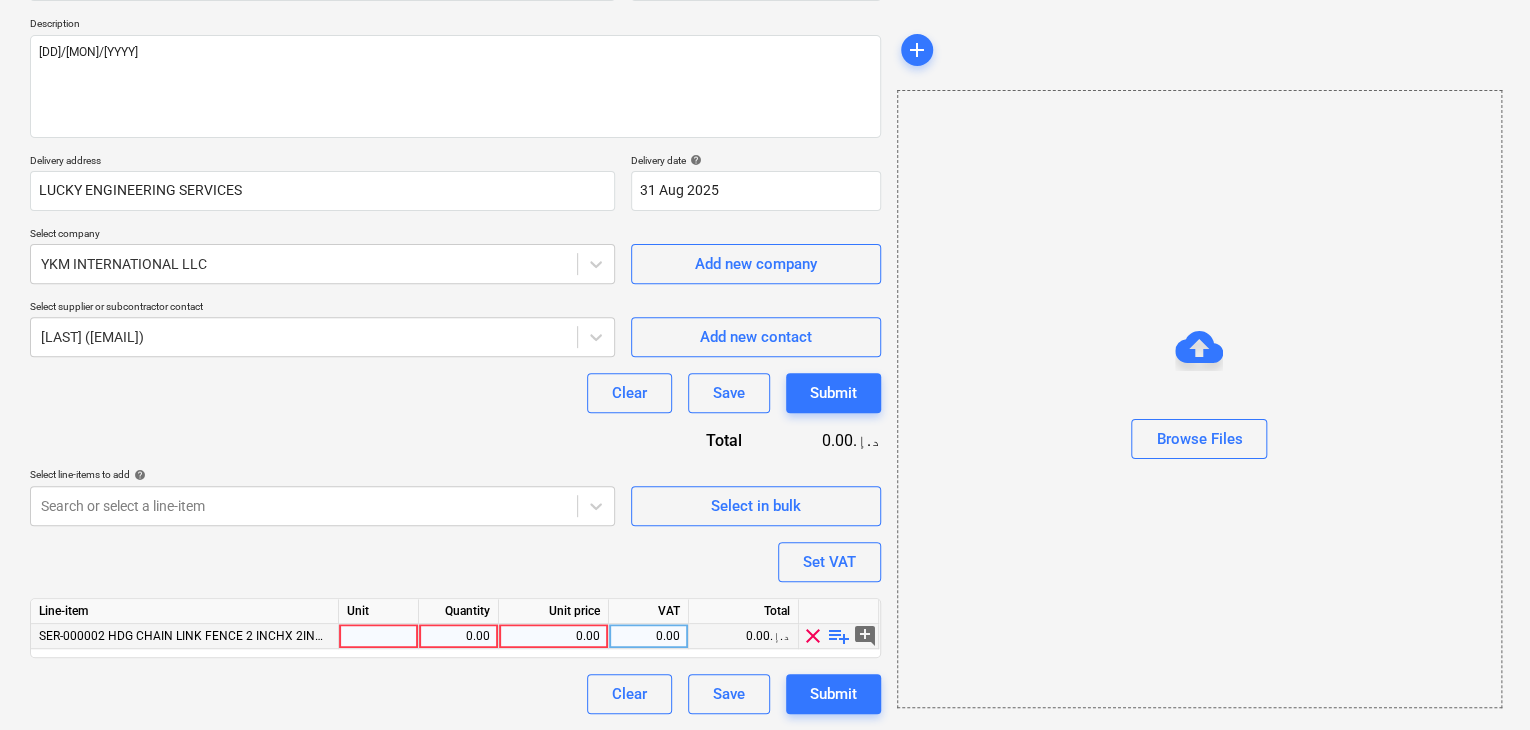 click at bounding box center (379, 636) 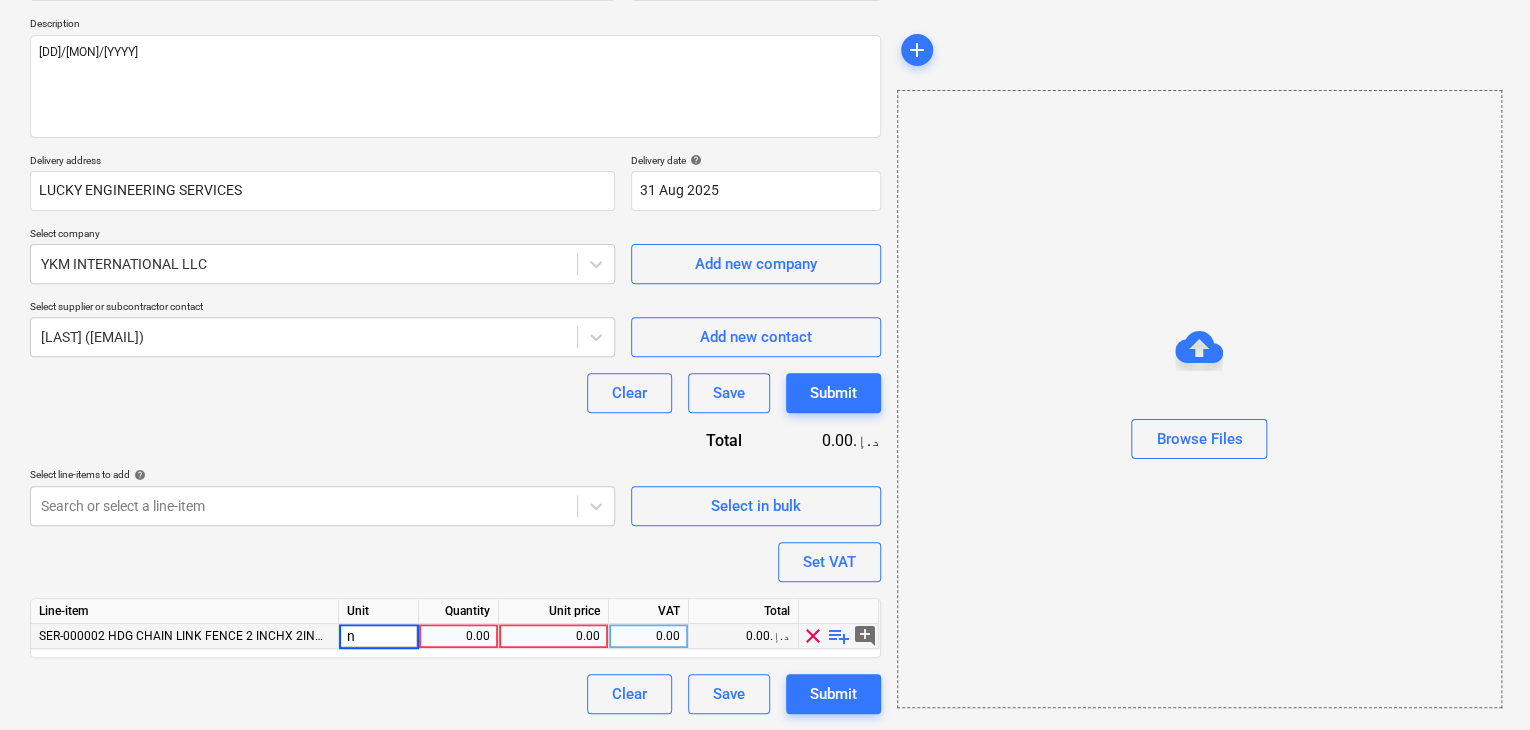 type on "no" 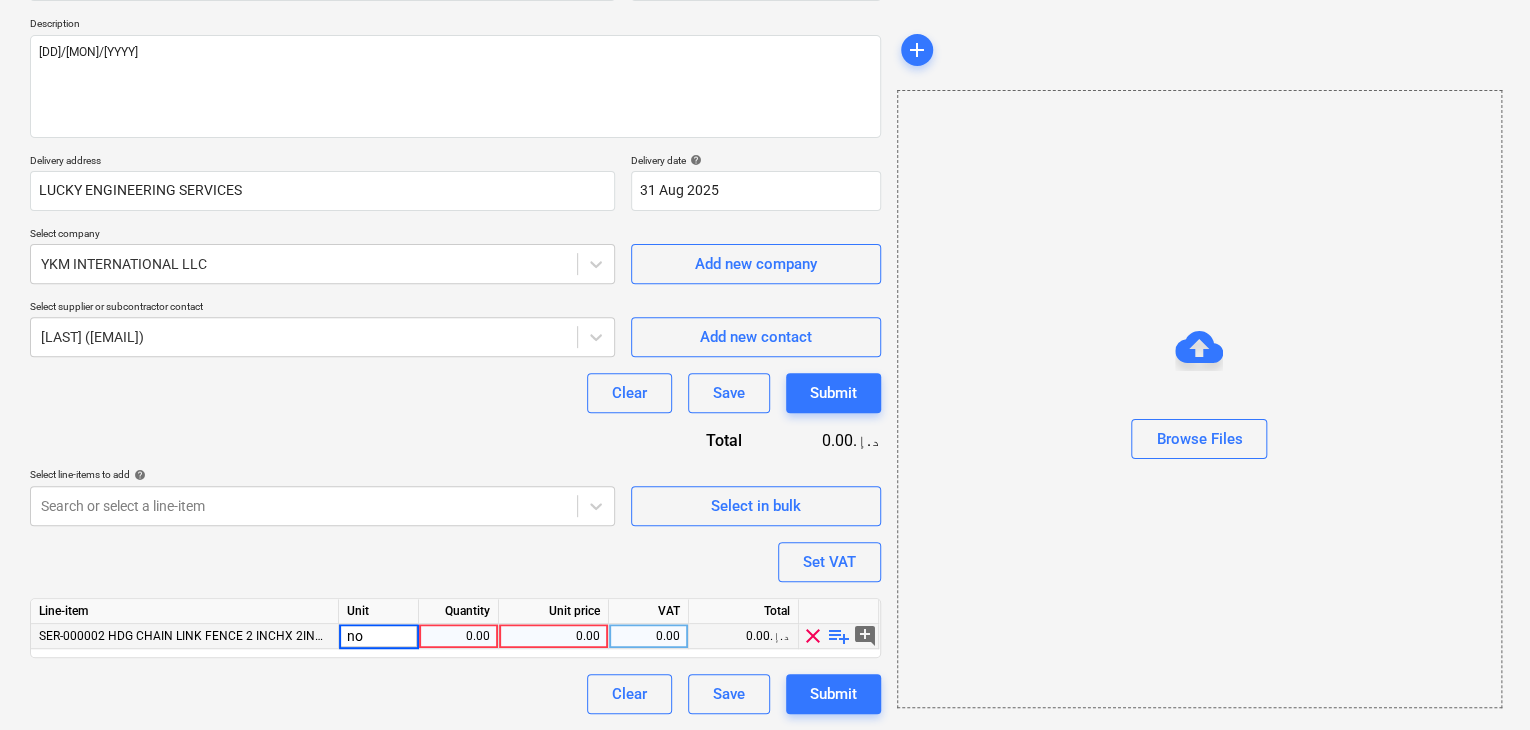type on "x" 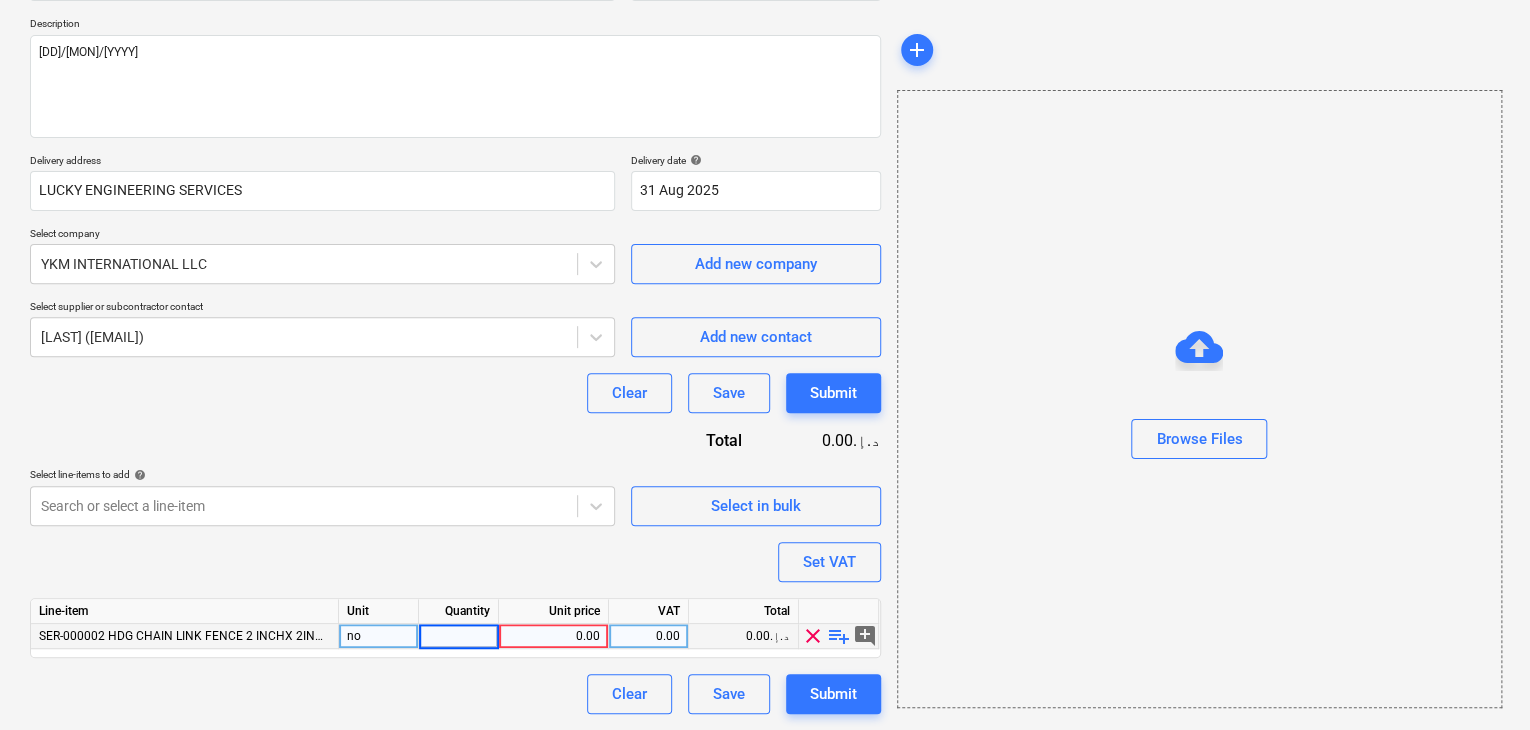 type on "1" 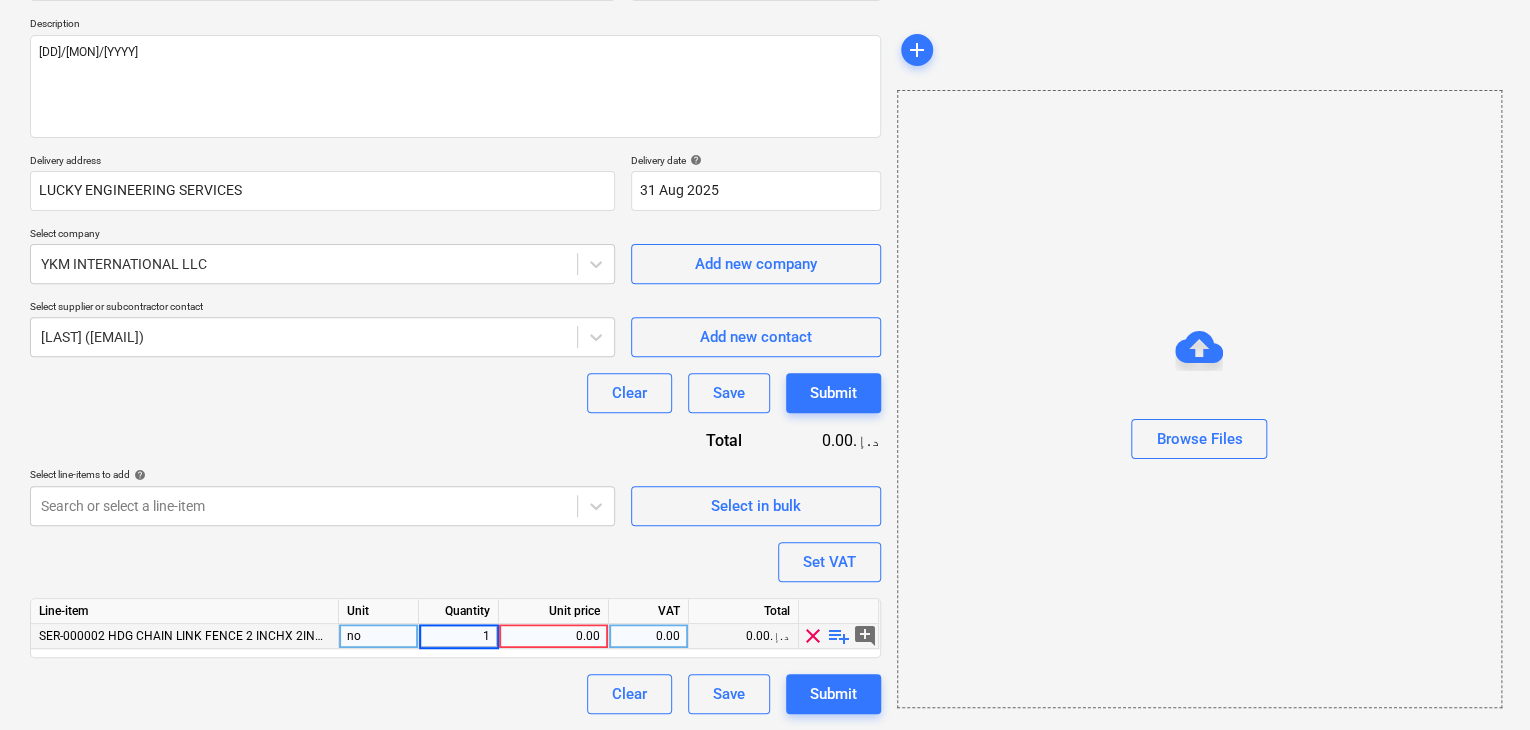 type on "x" 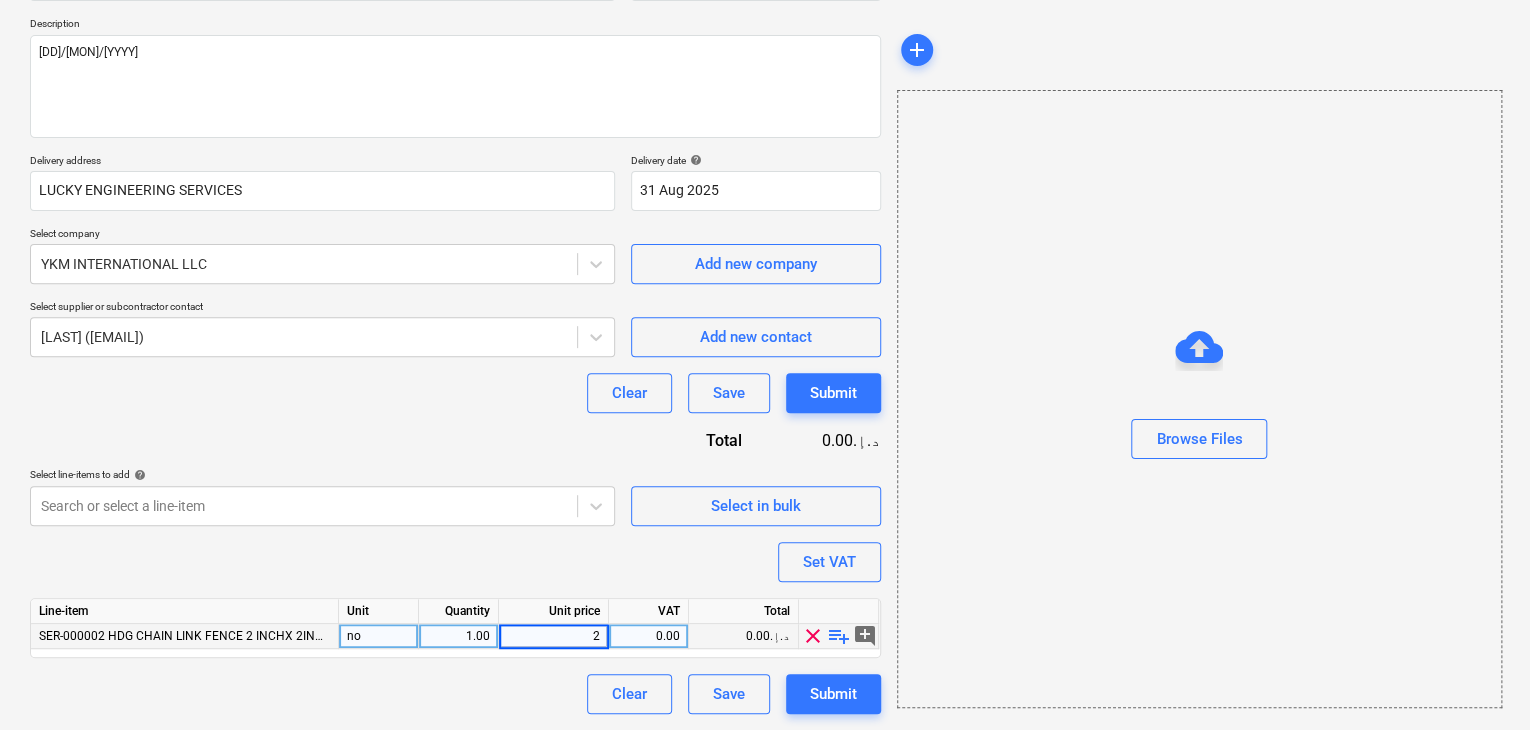 type on "25" 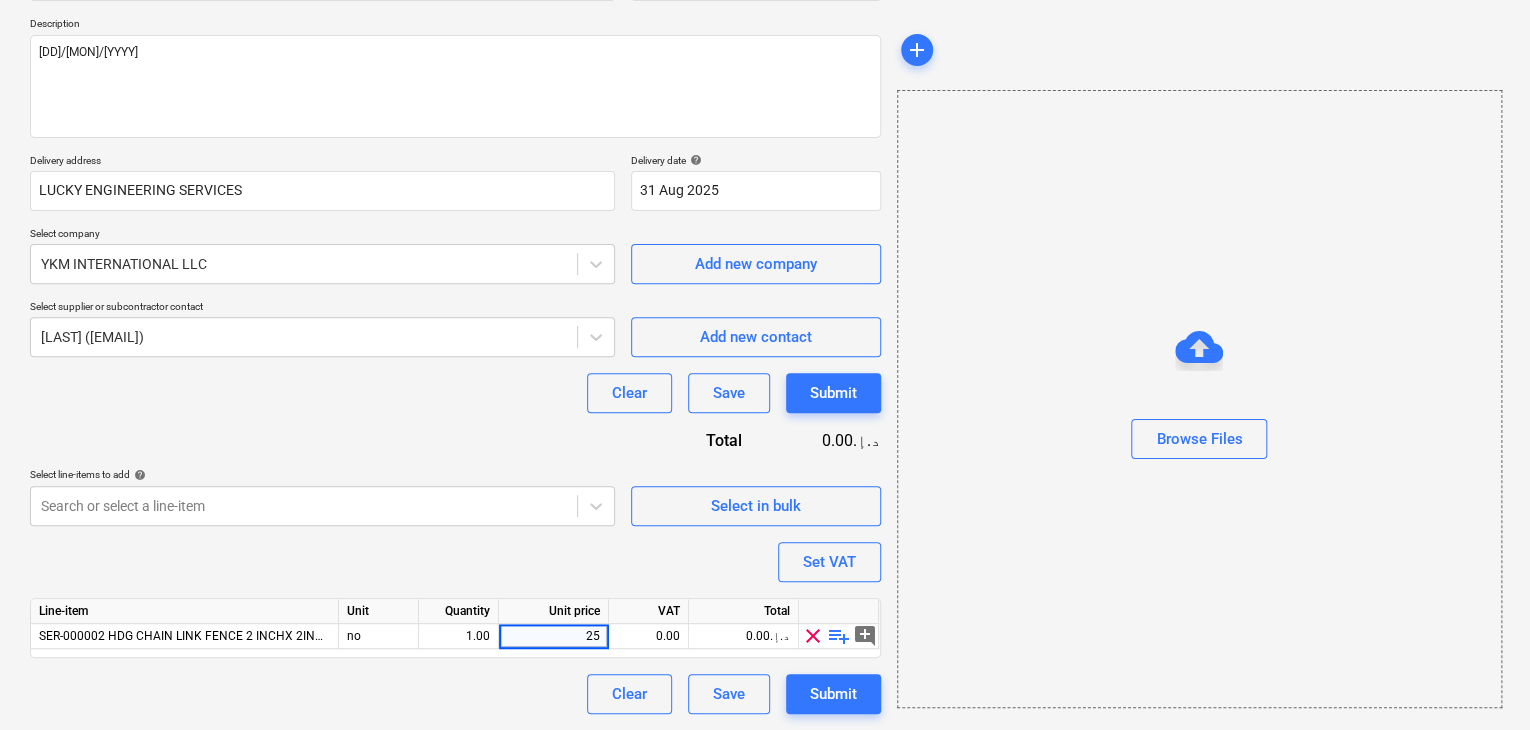 type on "x" 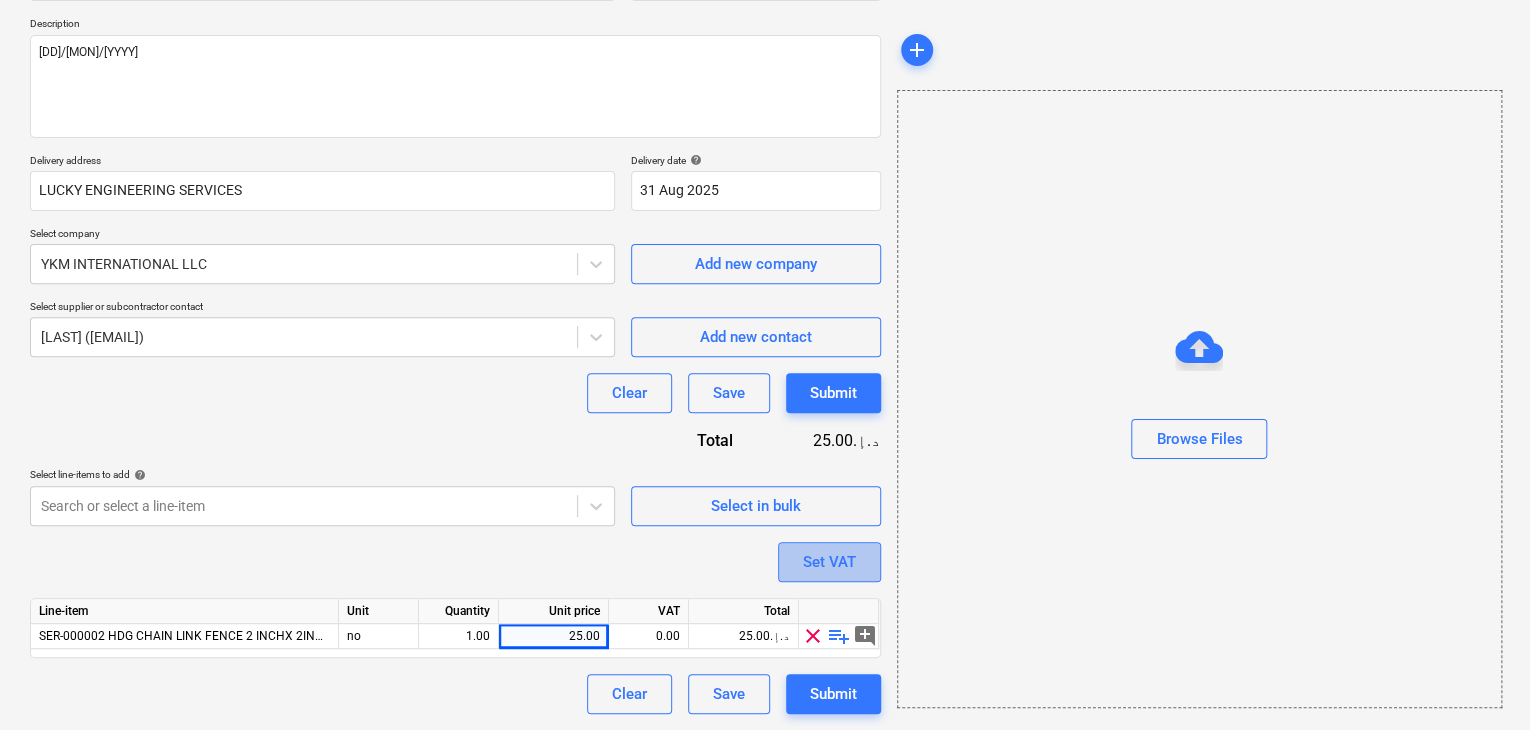 click on "Set VAT" at bounding box center (829, 562) 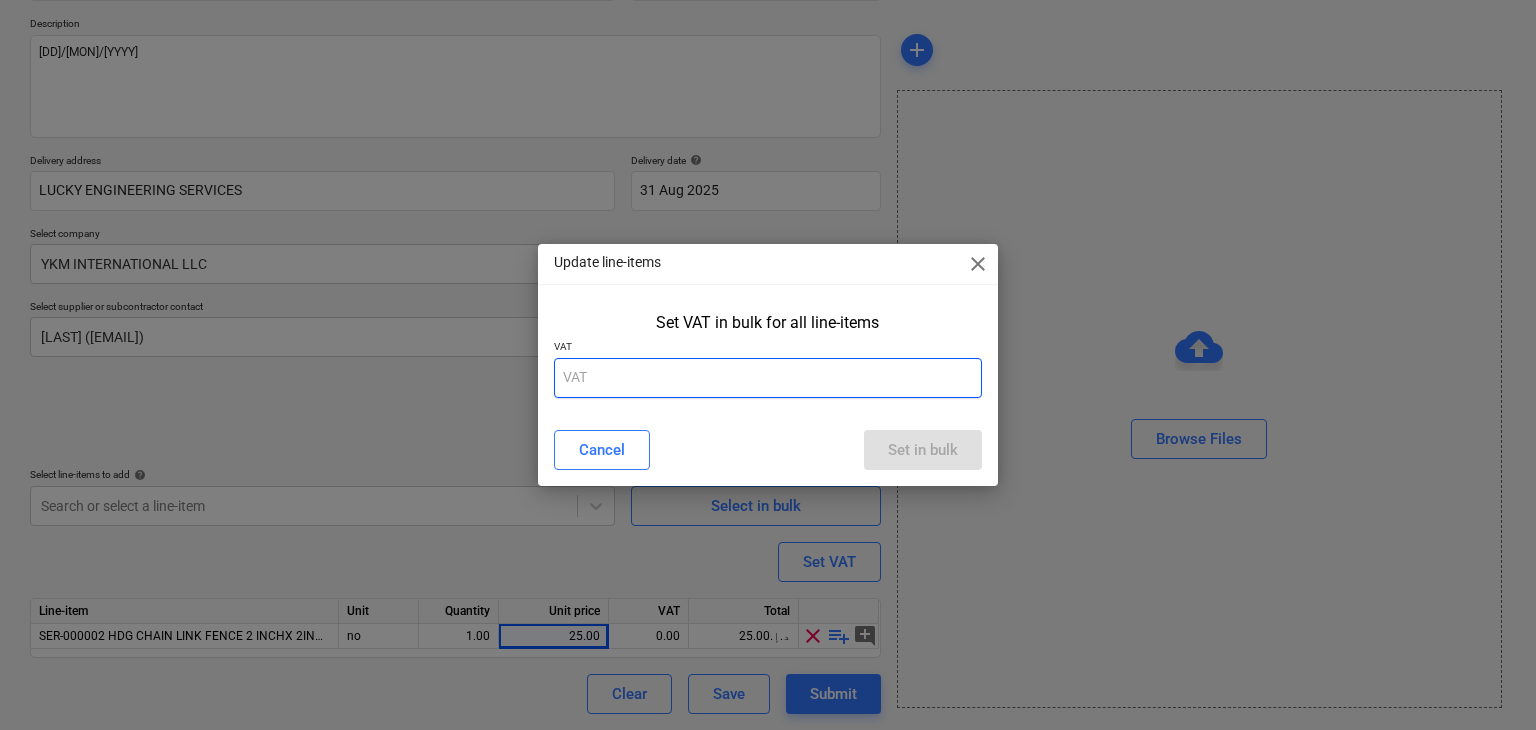 click at bounding box center (768, 378) 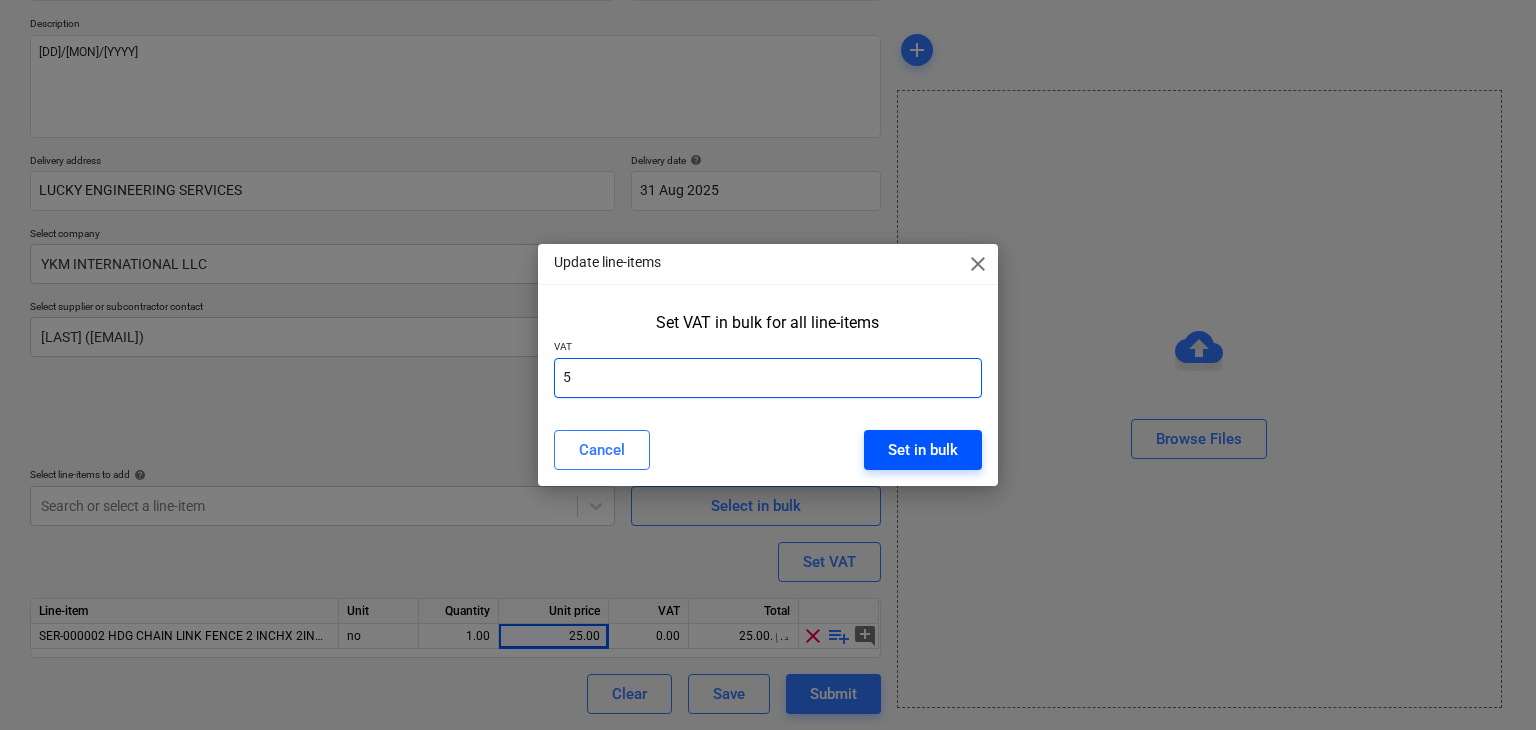 type on "5" 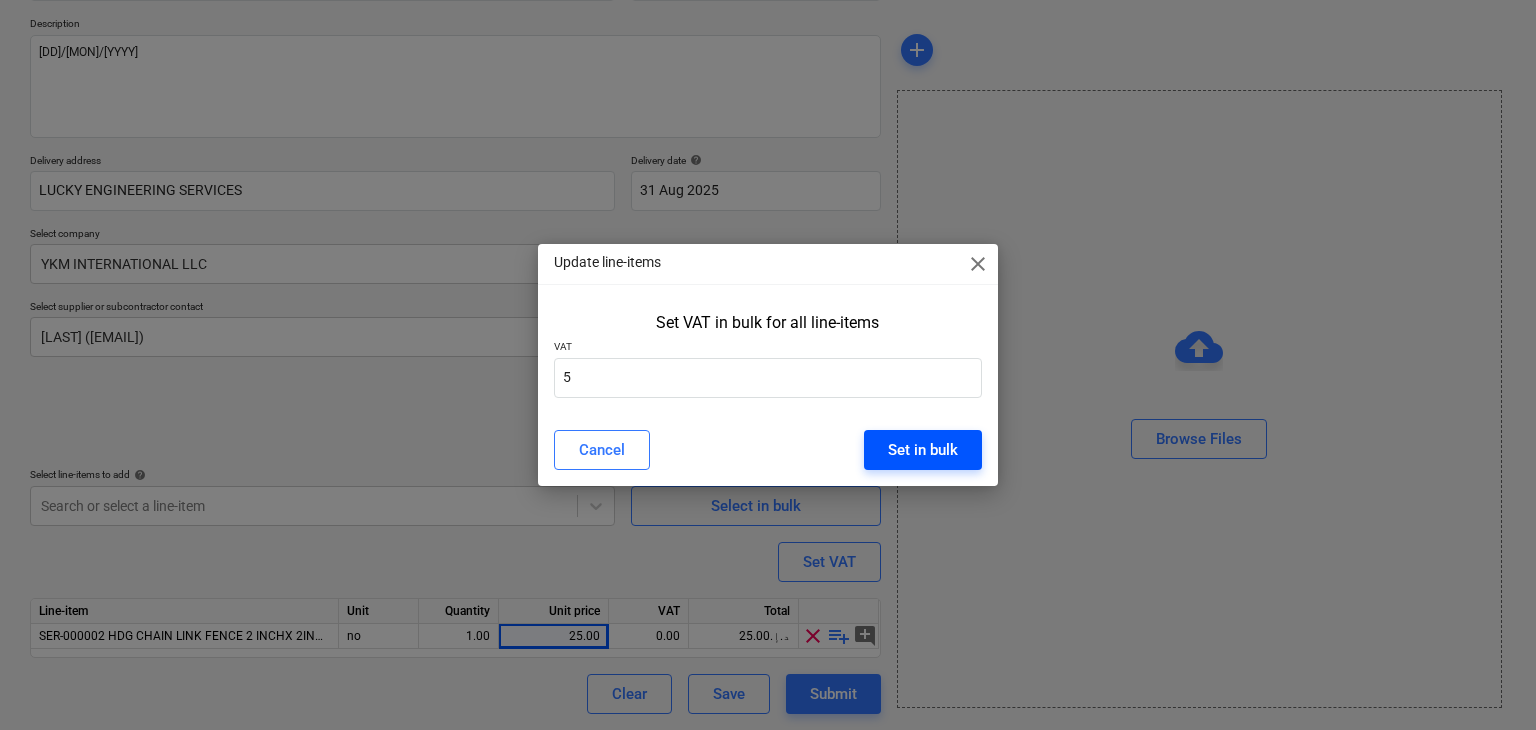 click on "Set in bulk" at bounding box center (923, 450) 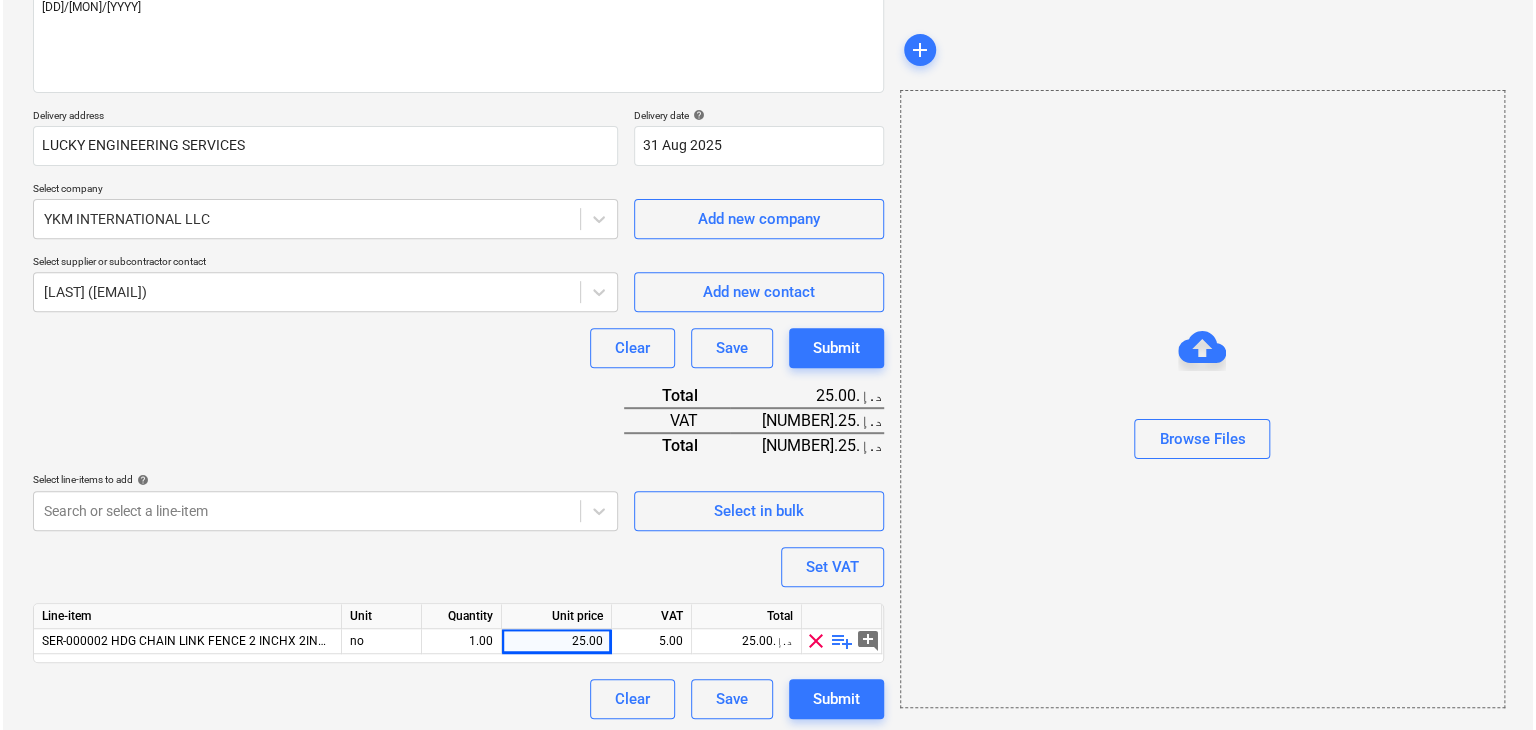 scroll, scrollTop: 269, scrollLeft: 0, axis: vertical 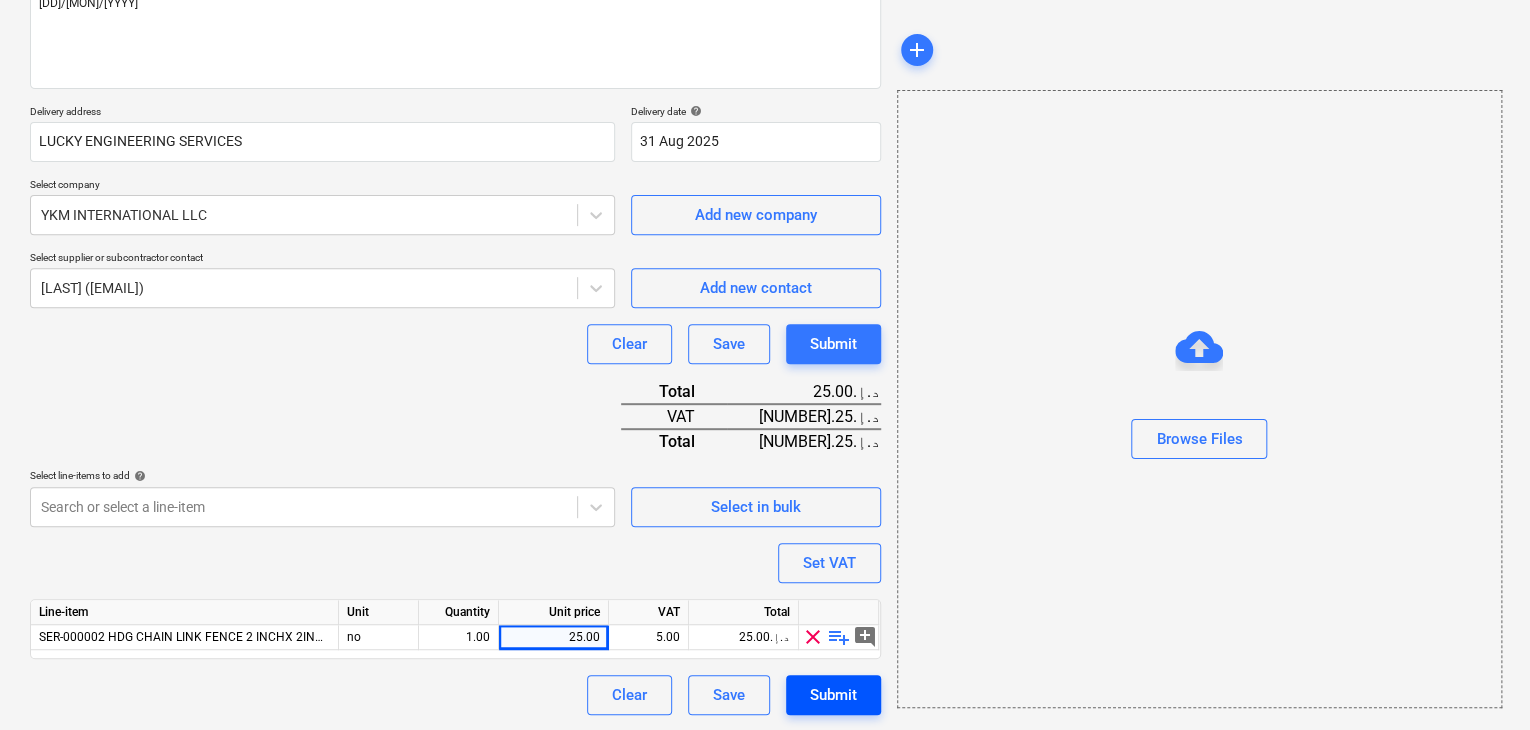 click on "Submit" at bounding box center [833, 695] 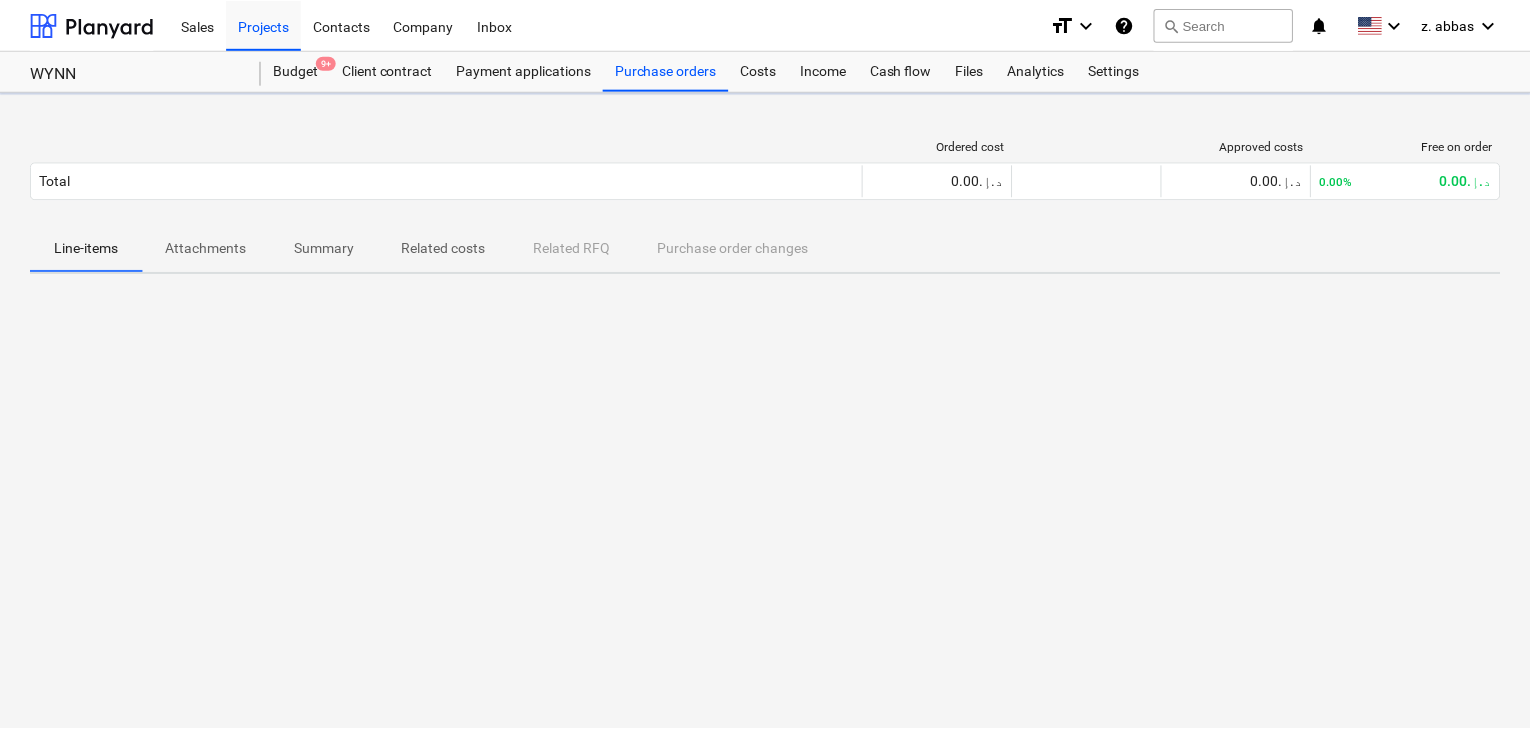scroll, scrollTop: 0, scrollLeft: 0, axis: both 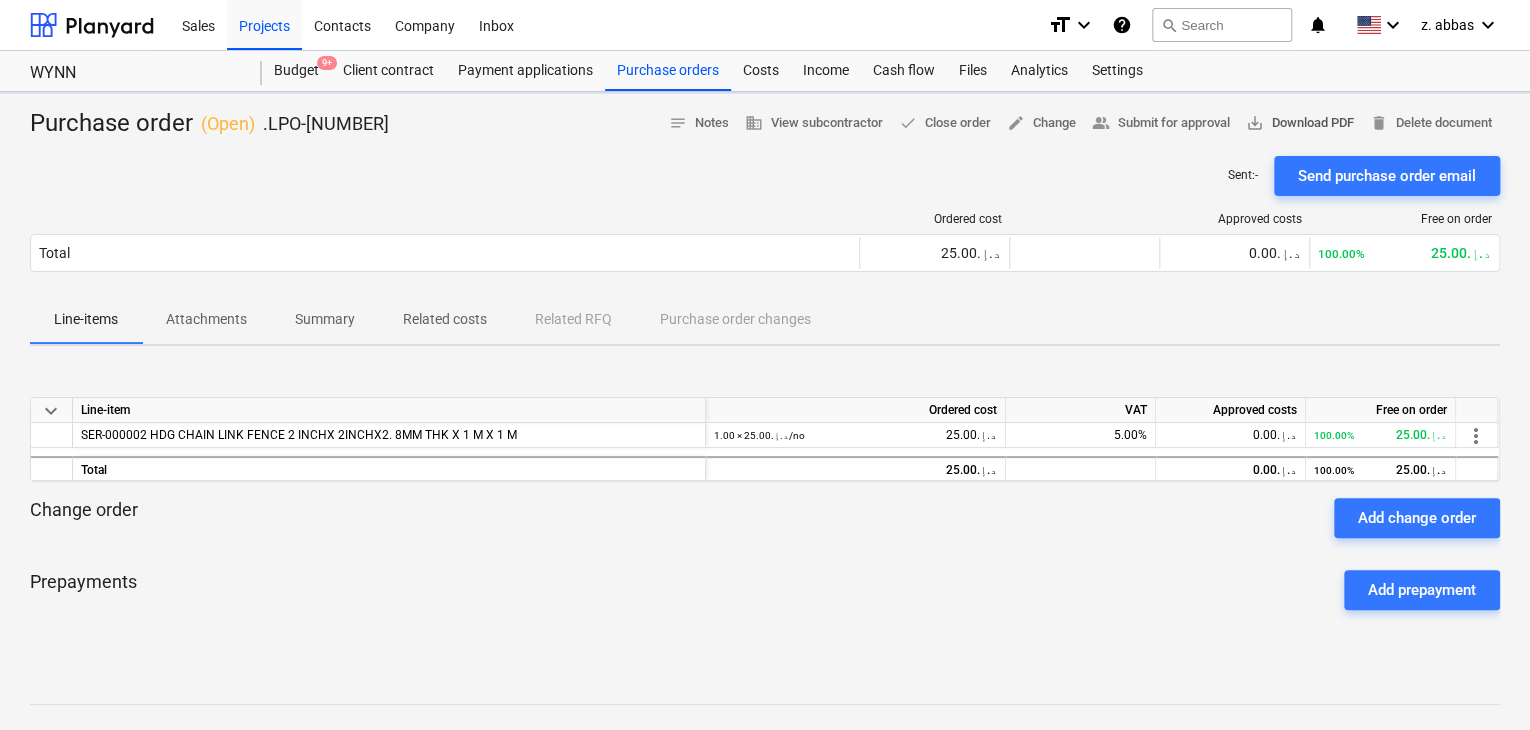 click on "save_alt Download PDF" at bounding box center [1300, 123] 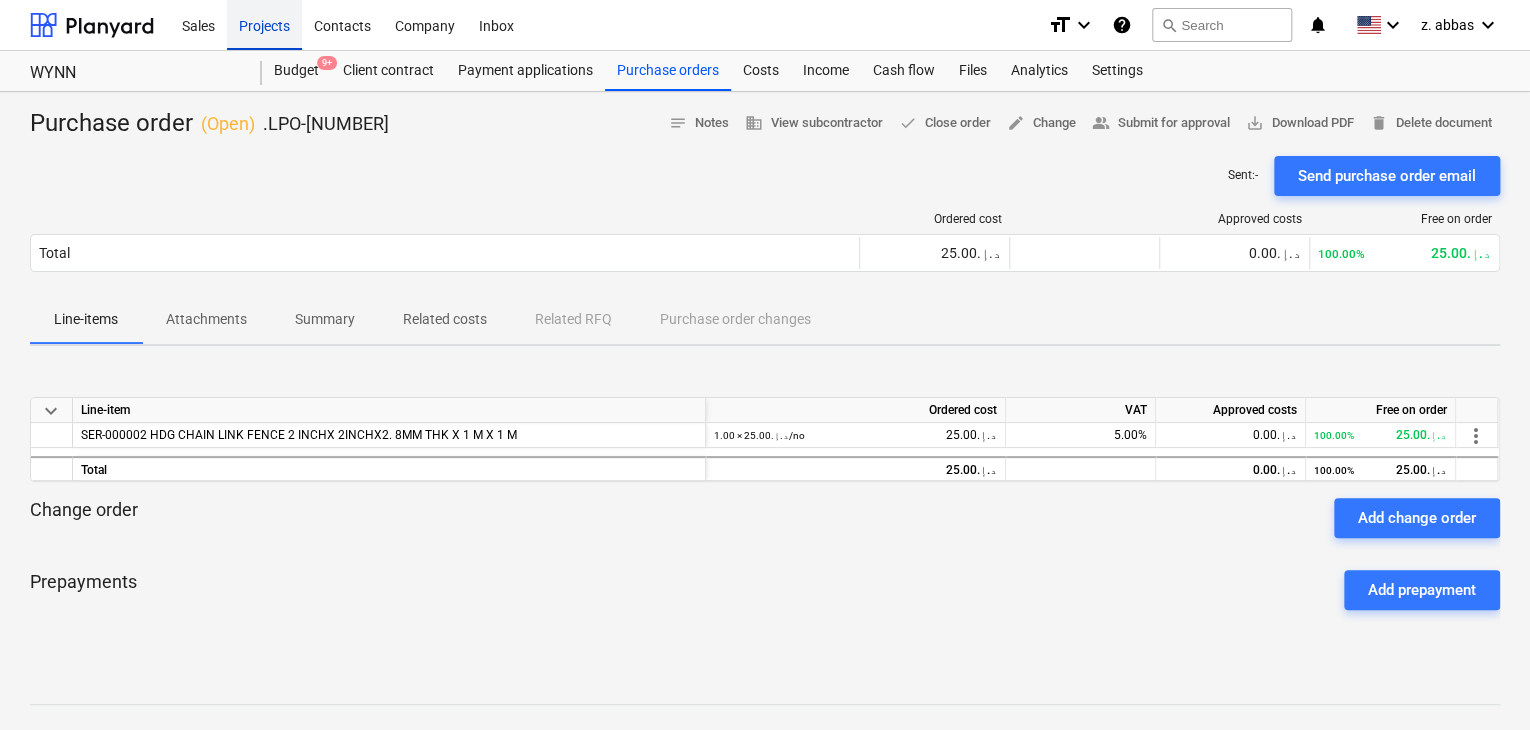 click on "Projects" at bounding box center (264, 24) 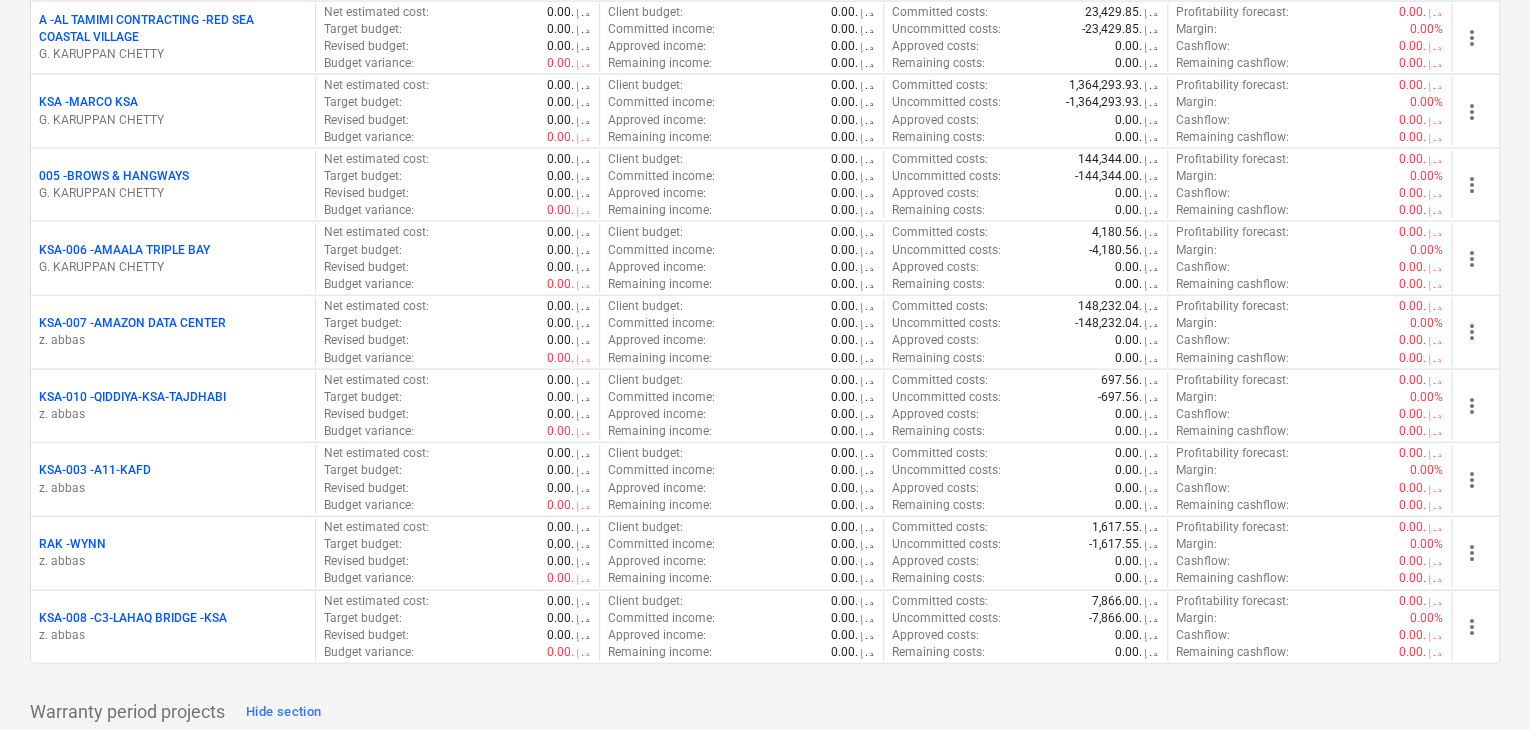 scroll, scrollTop: 2200, scrollLeft: 0, axis: vertical 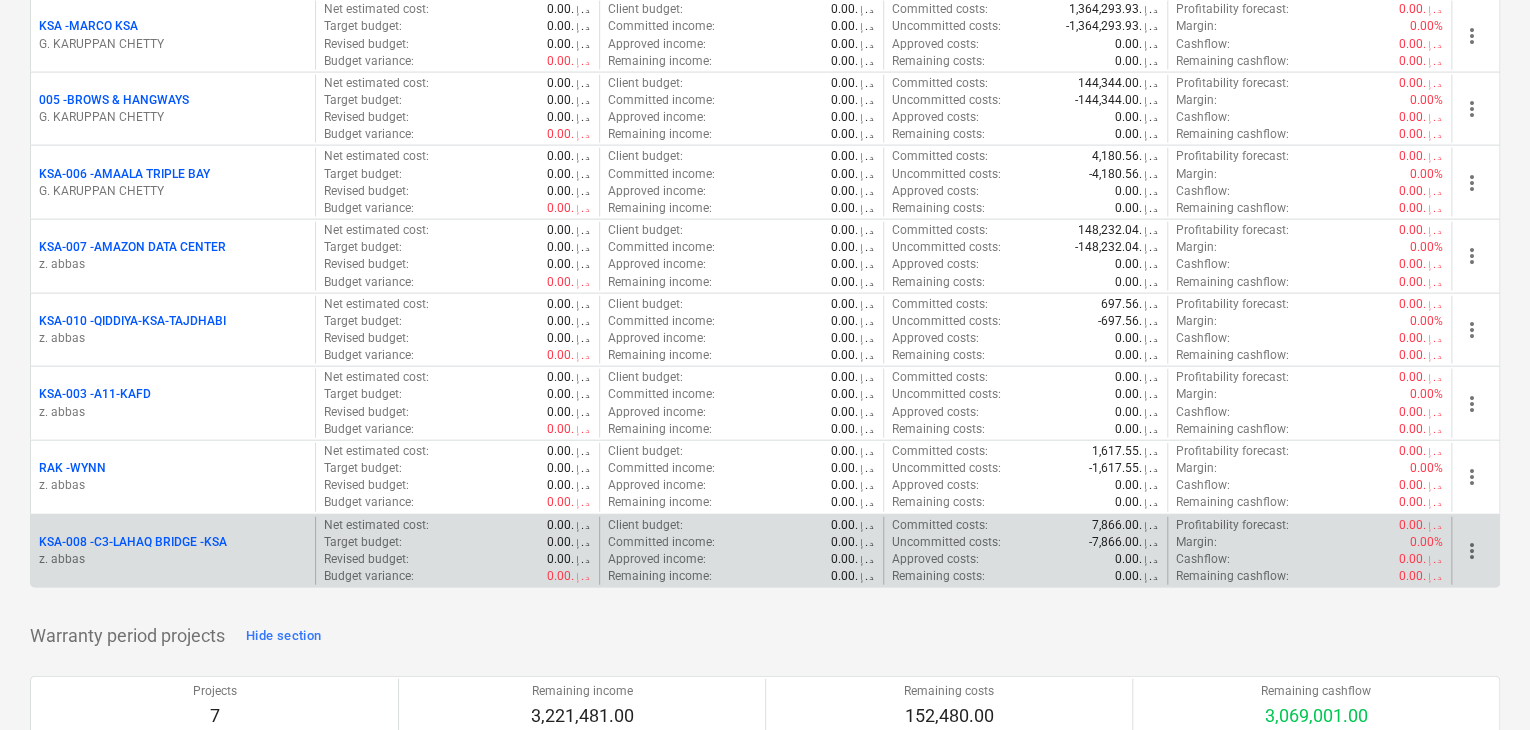 click on "KSA-[NUMBER] -  C3-LAHAQ BRIDGE -KSA" at bounding box center (133, 542) 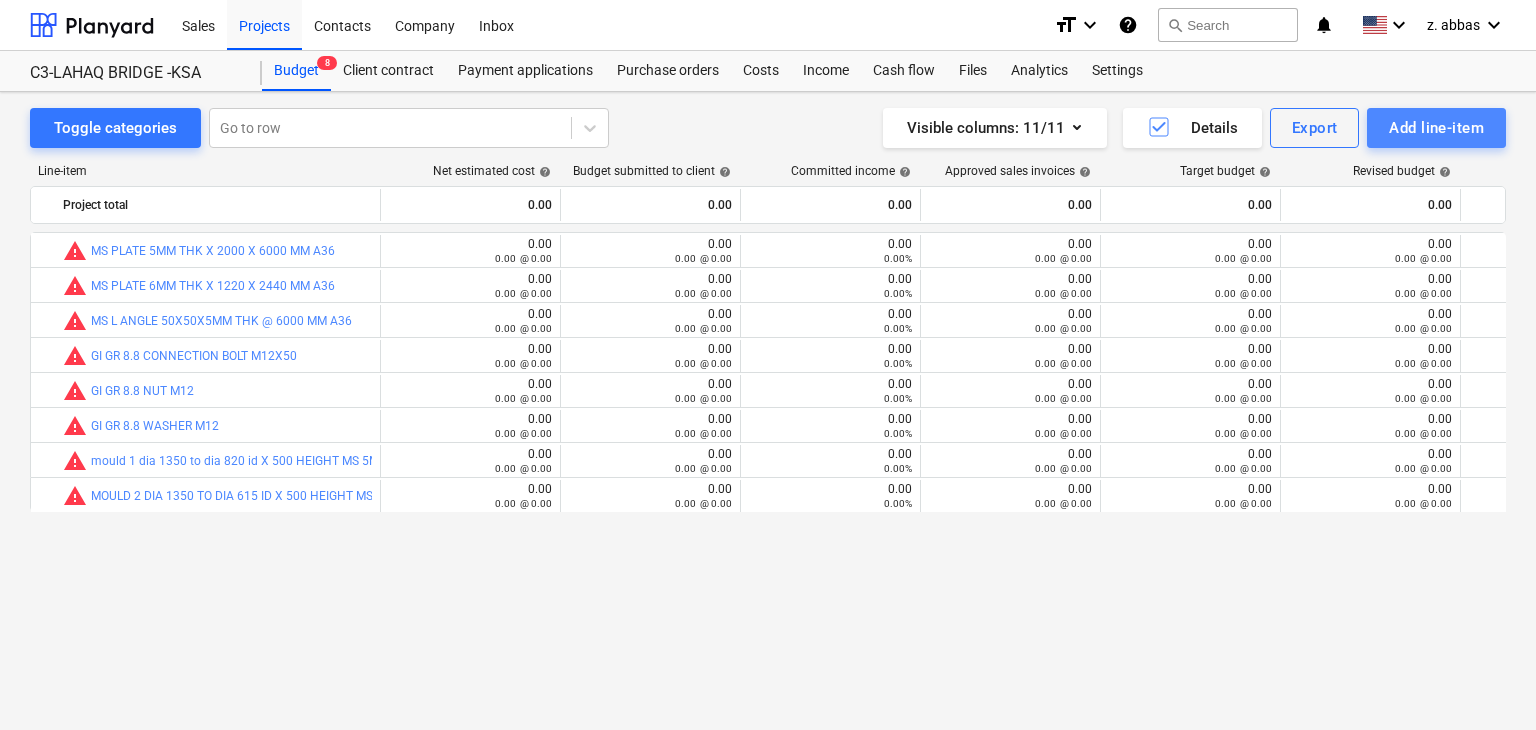 click on "Add line-item" at bounding box center (1436, 128) 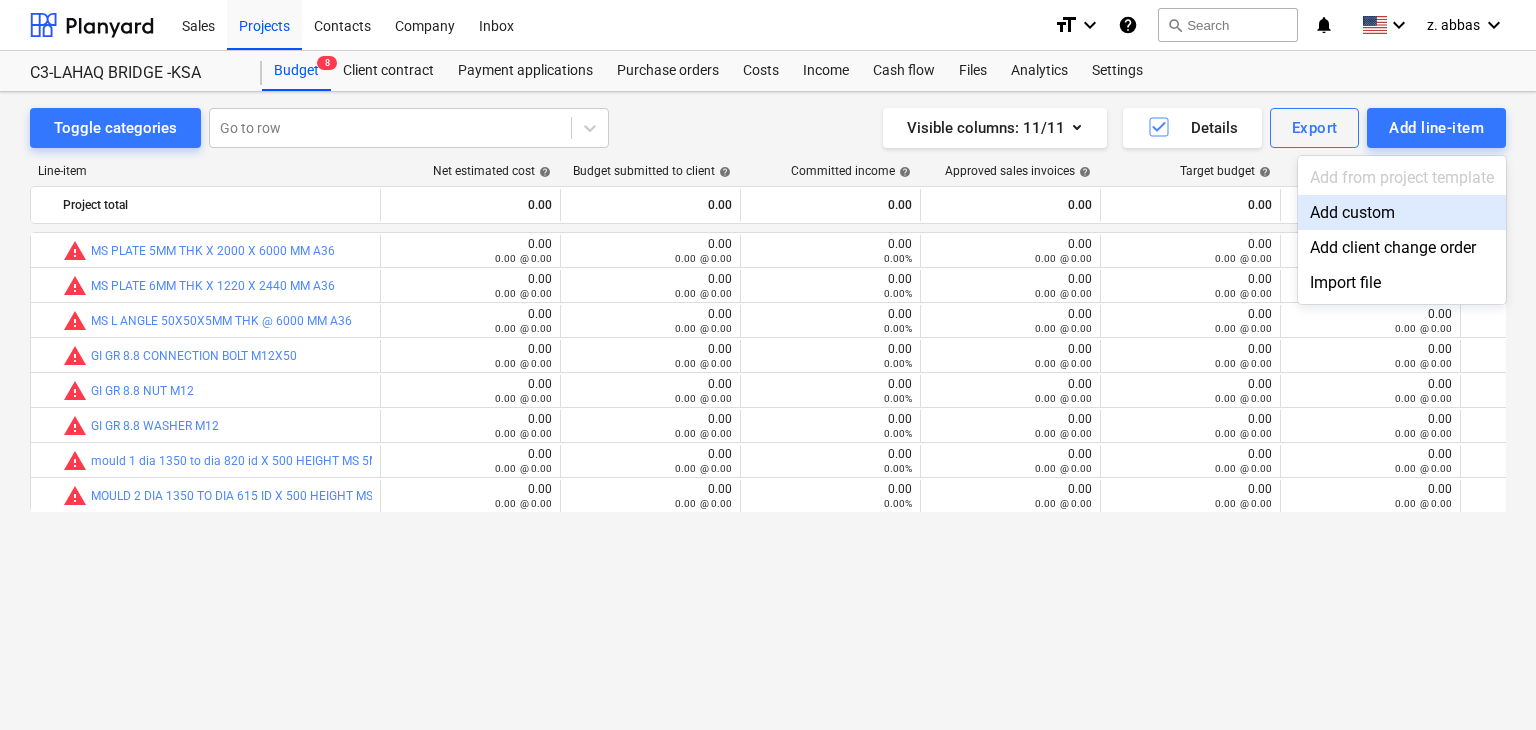 click on "Add custom" at bounding box center (1402, 212) 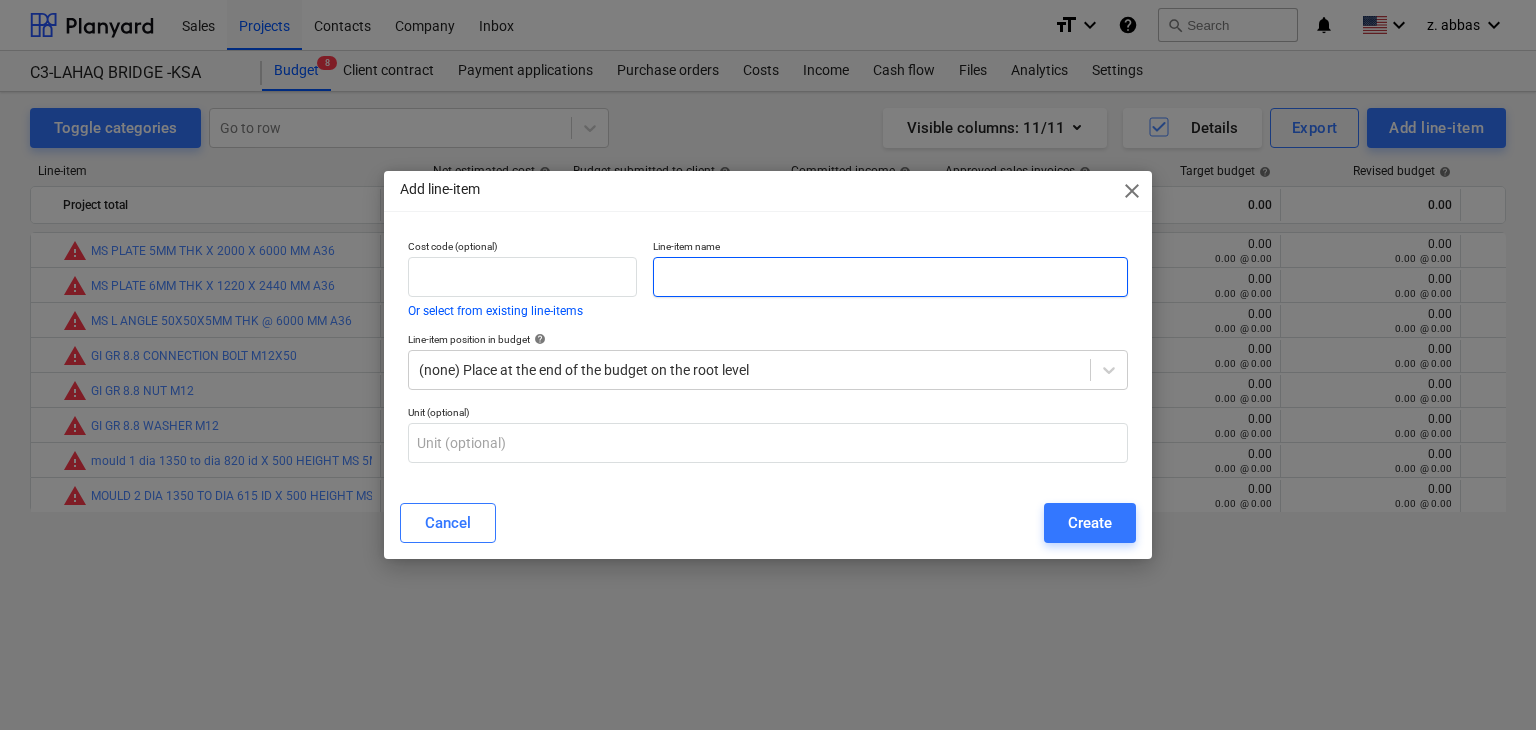 click at bounding box center (890, 277) 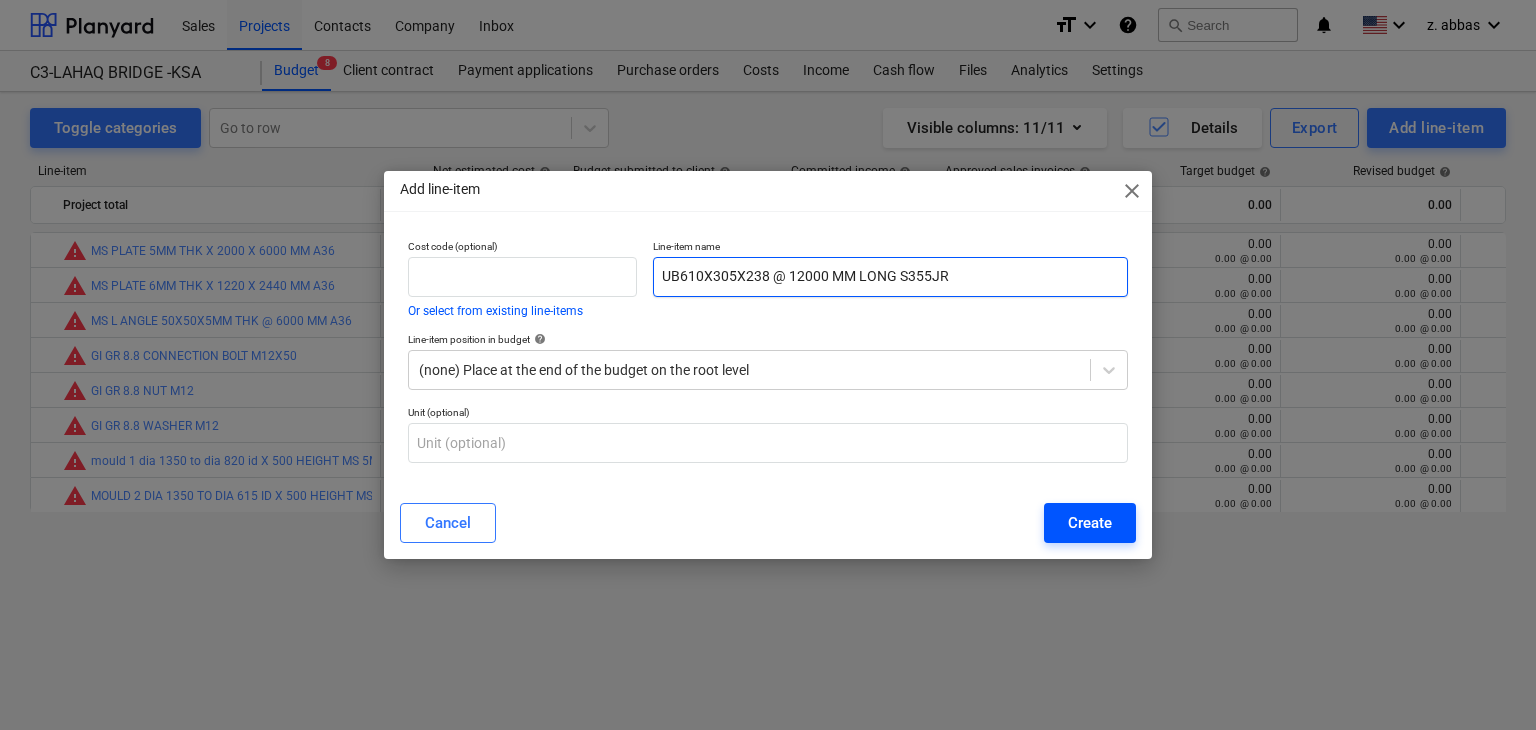 type on "UB610X305X238 @ 12000 MM LONG S355JR" 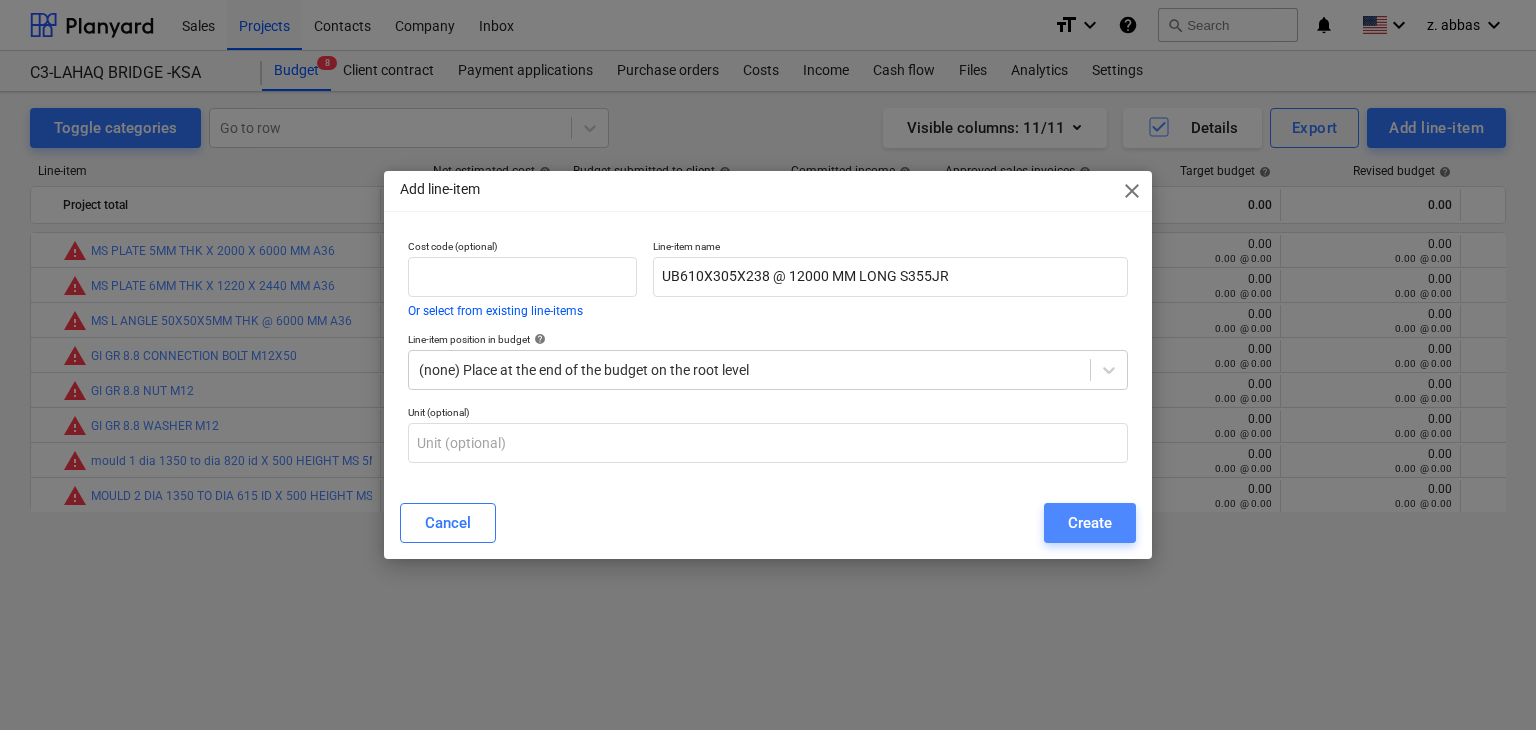 click on "Create" at bounding box center [1090, 523] 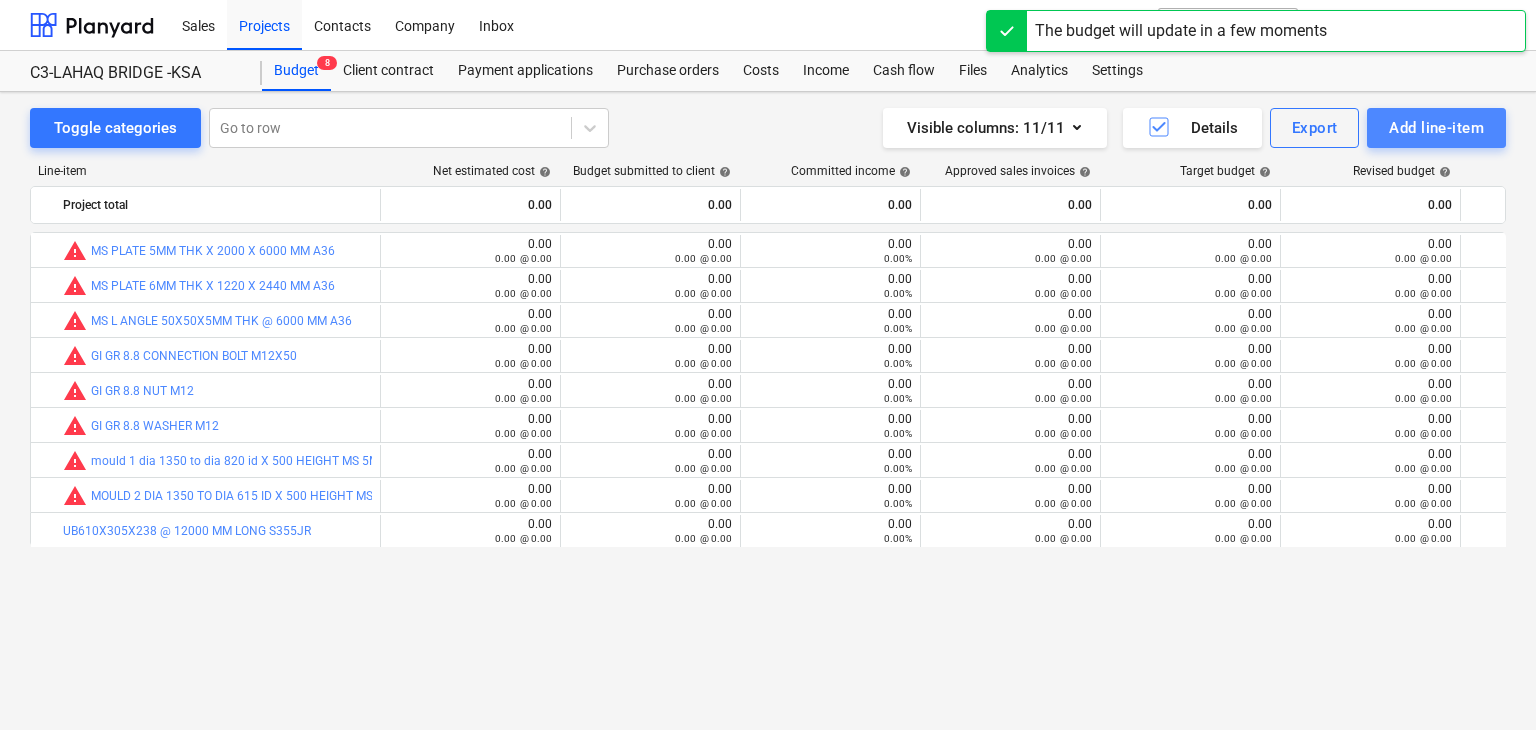 click on "Add line-item" at bounding box center (1436, 128) 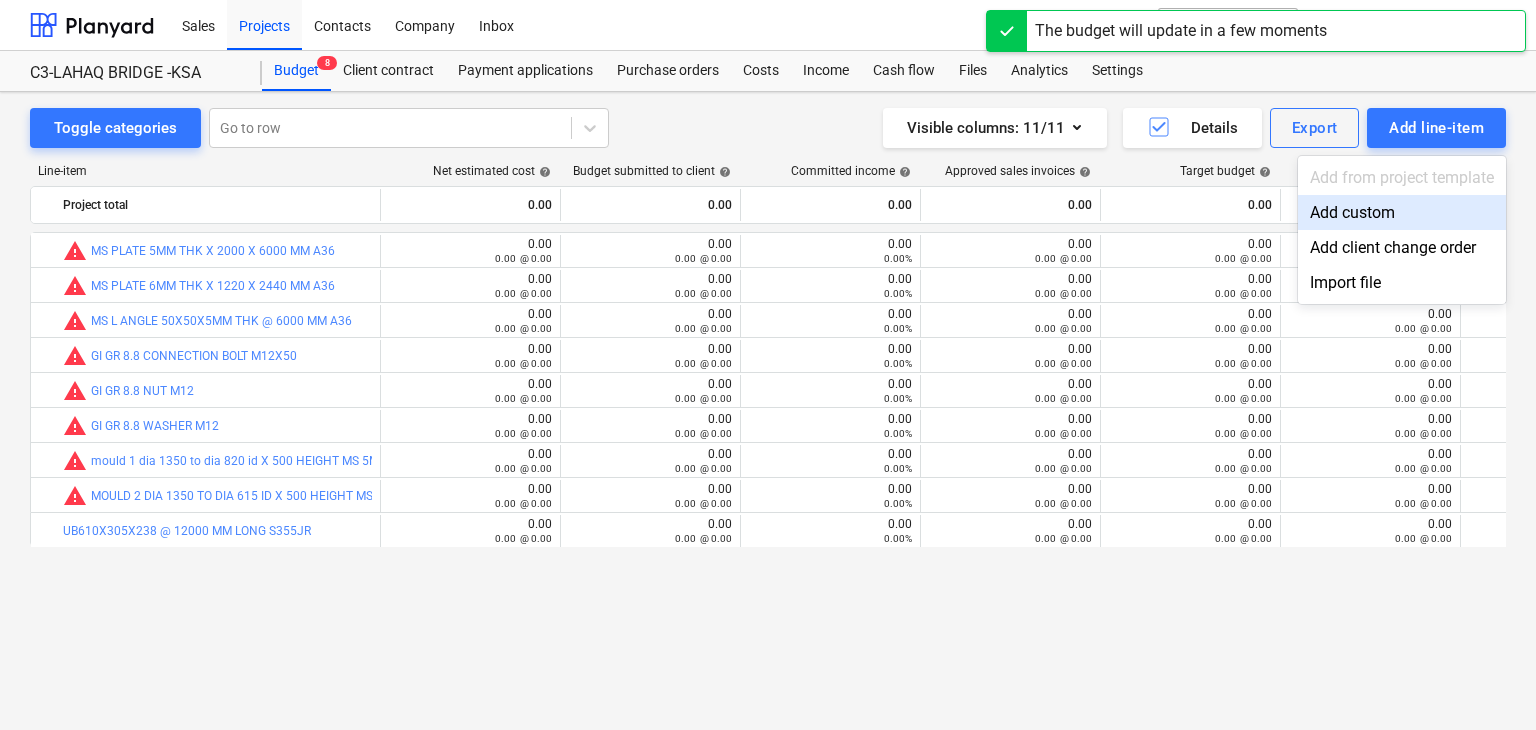 click on "Add custom" at bounding box center (1402, 212) 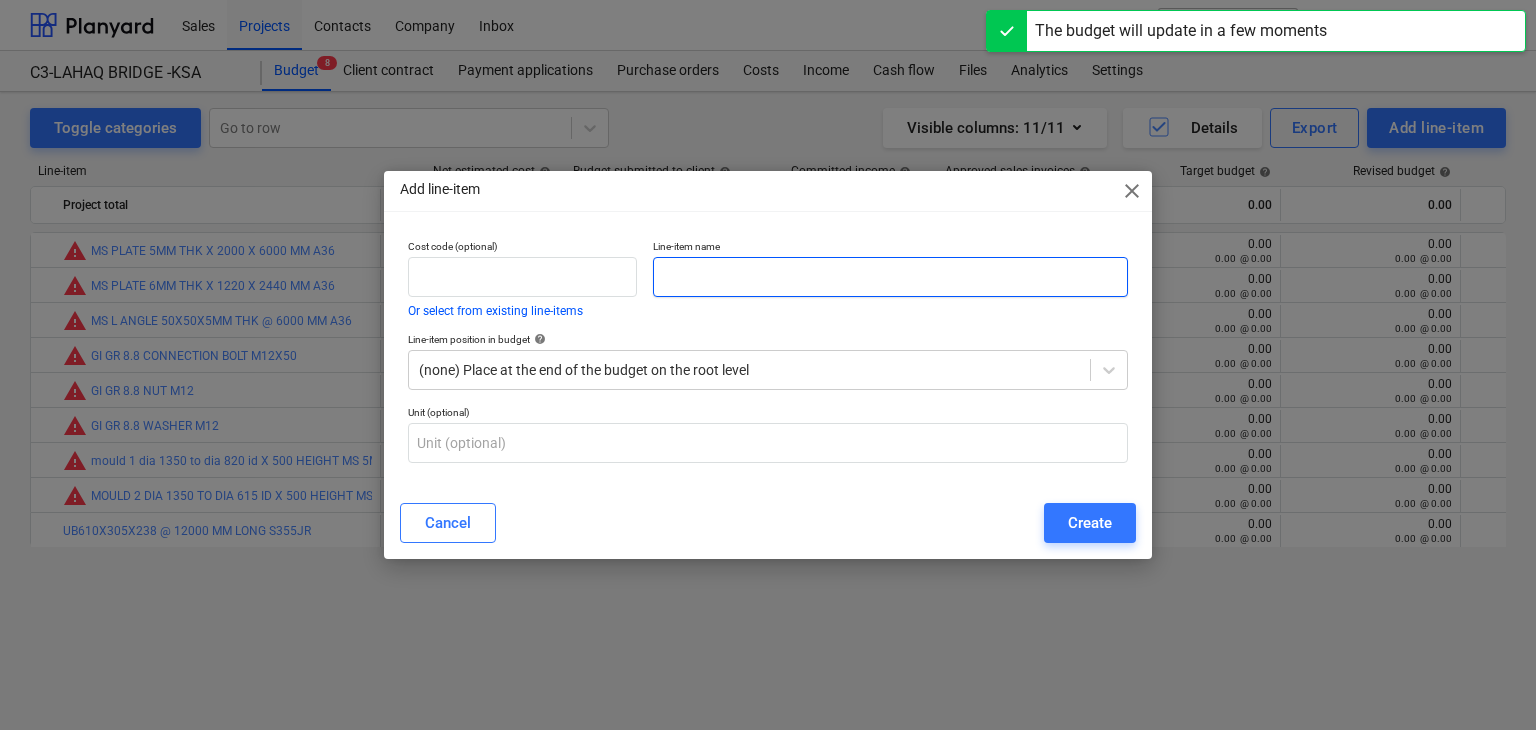 click at bounding box center (890, 277) 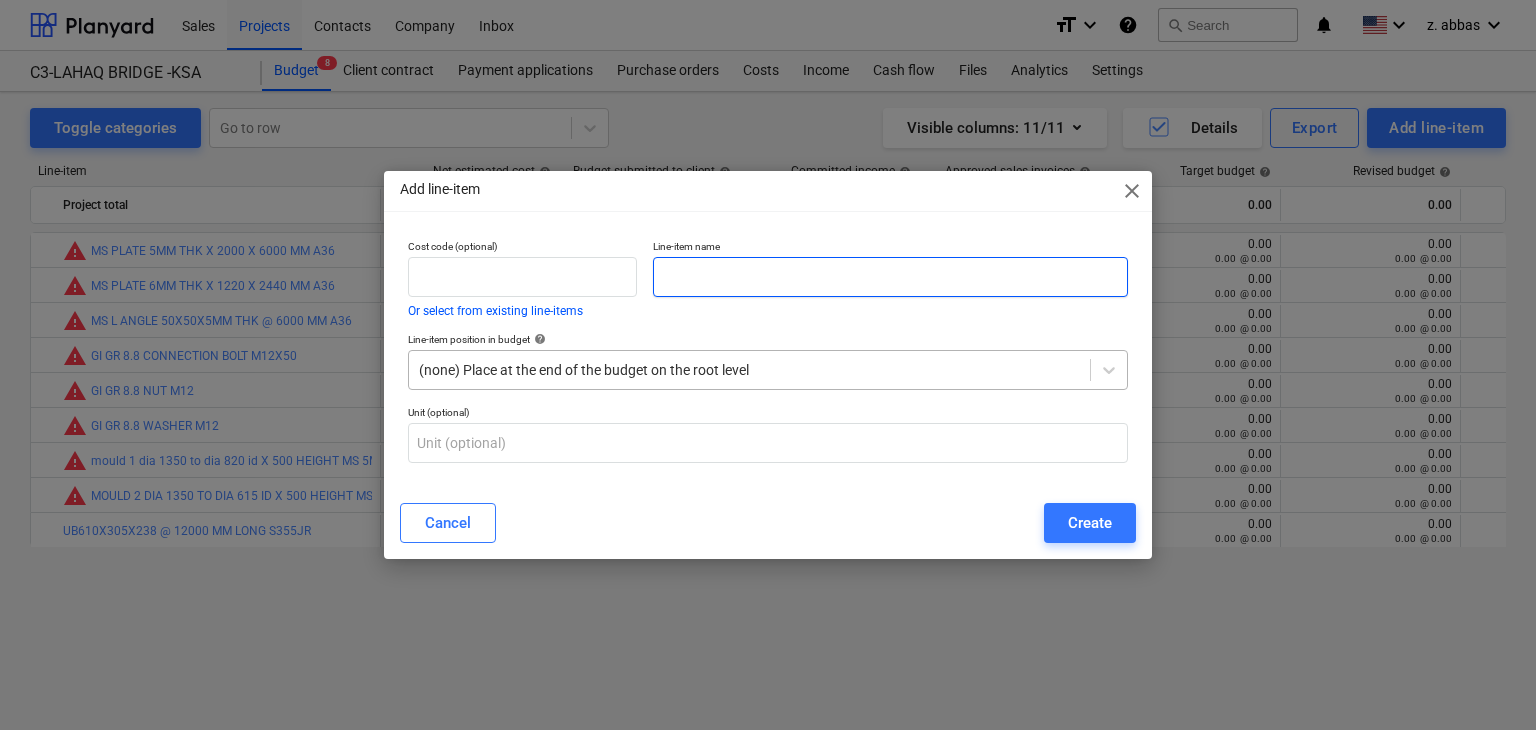 paste on "UB610X305X149 @ 12000 MM LONG S355JR" 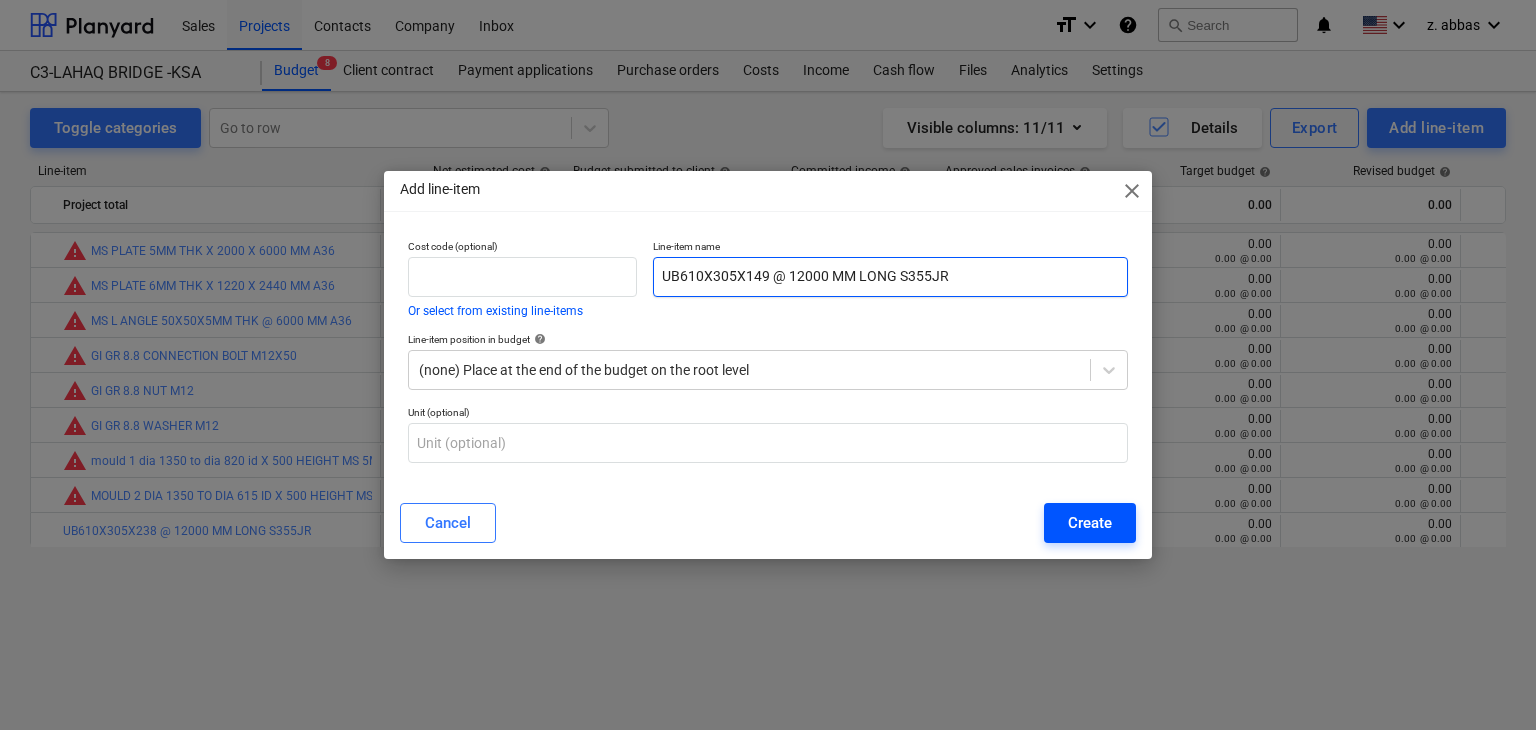 type on "UB610X305X149 @ 12000 MM LONG S355JR" 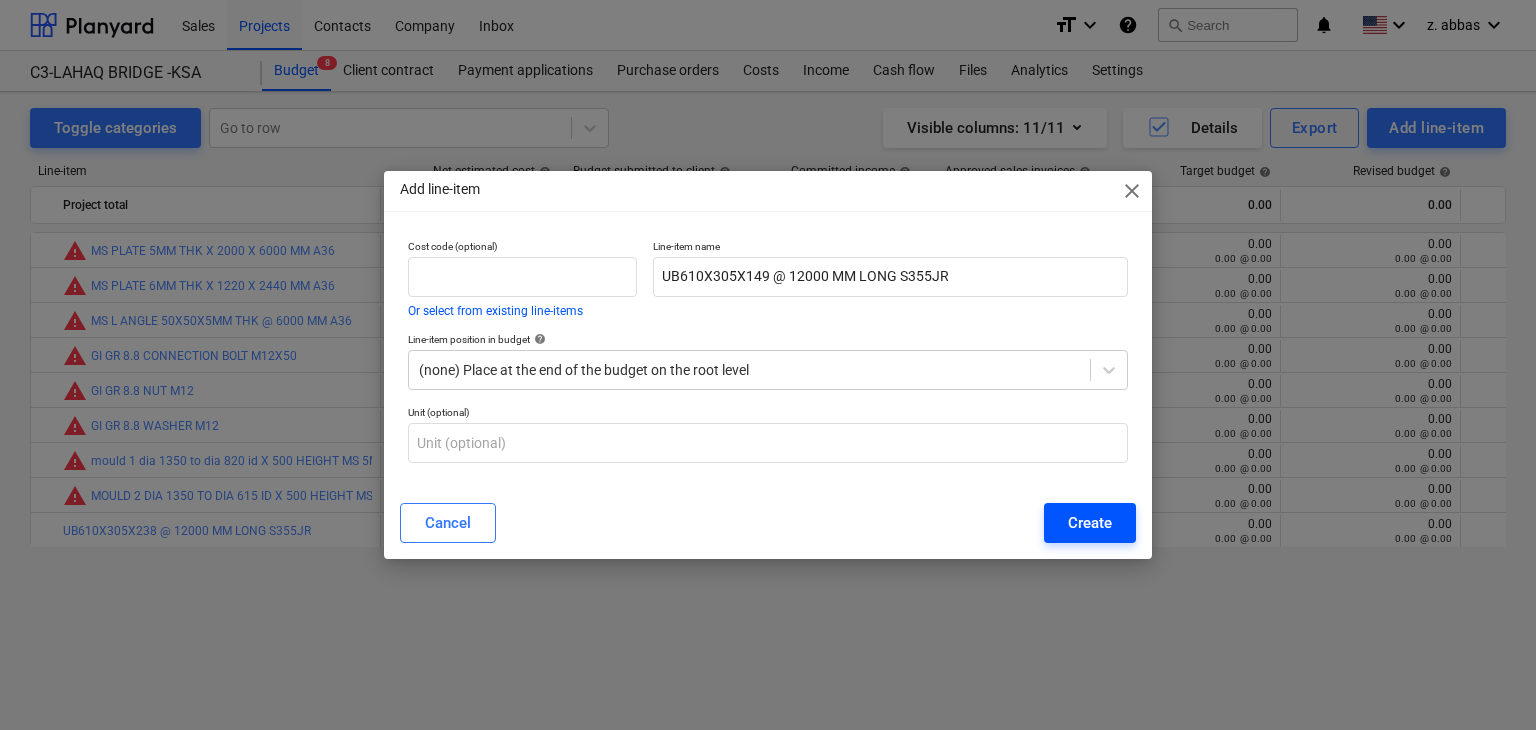 click on "Create" at bounding box center (1090, 523) 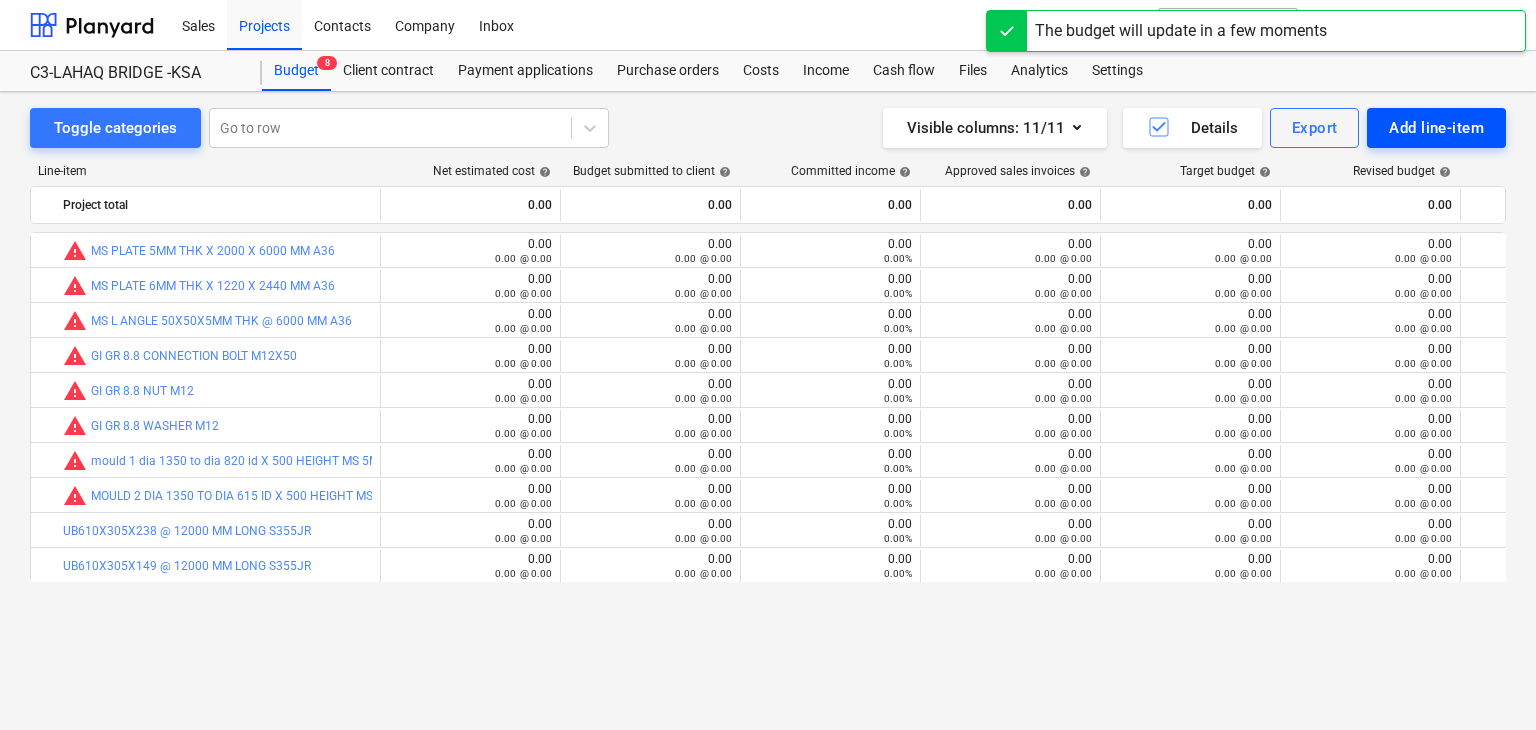click on "Add line-item" at bounding box center [1436, 128] 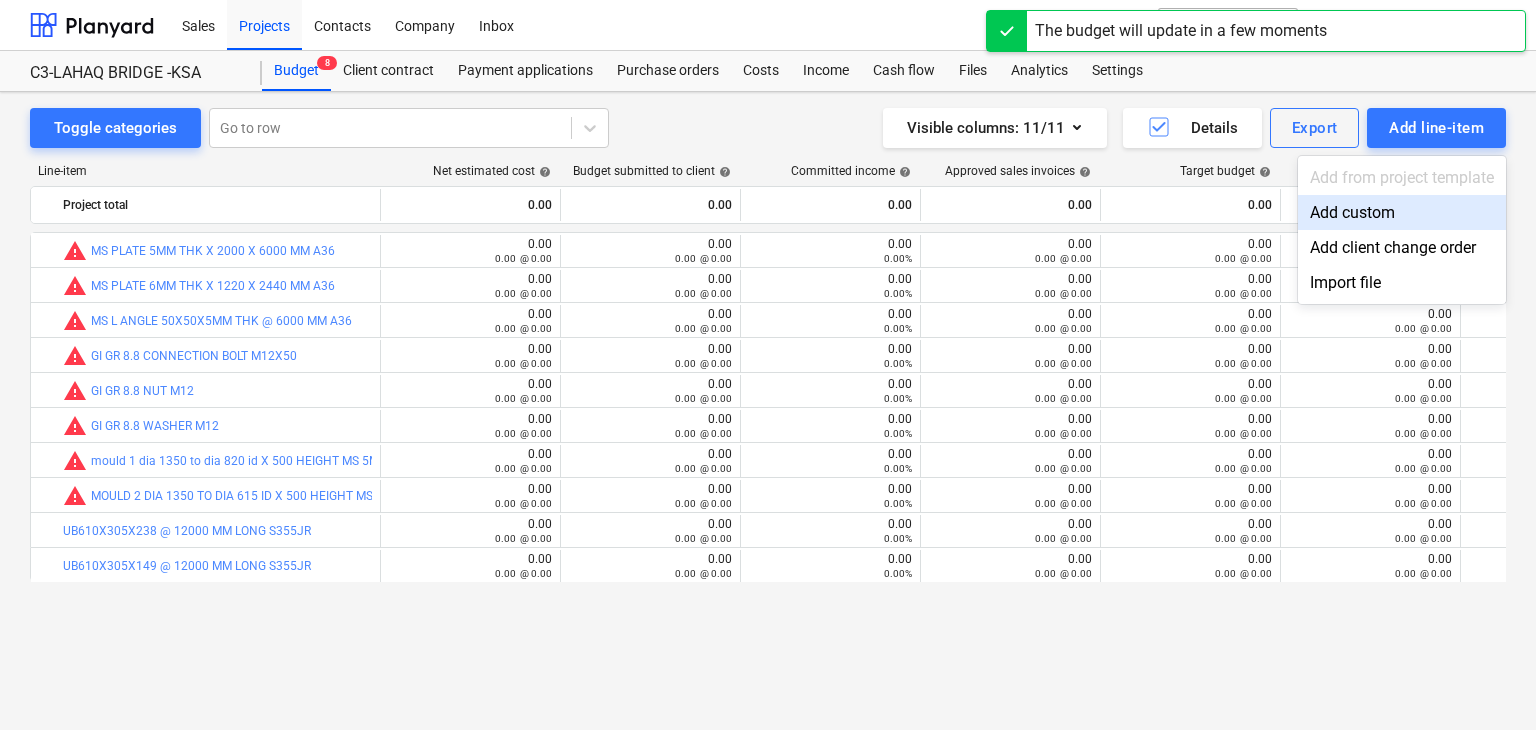 click on "Add custom" at bounding box center [1402, 212] 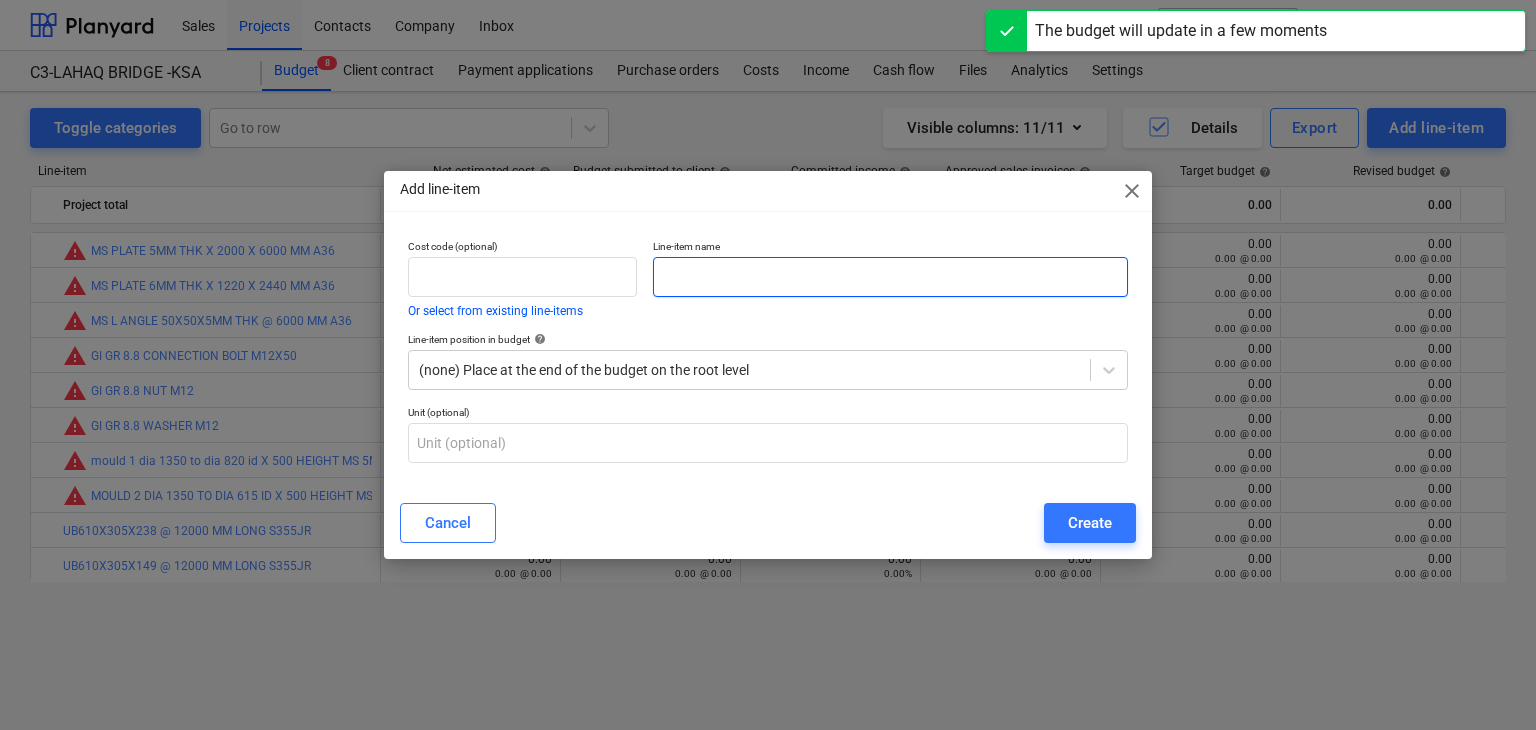 click at bounding box center (890, 277) 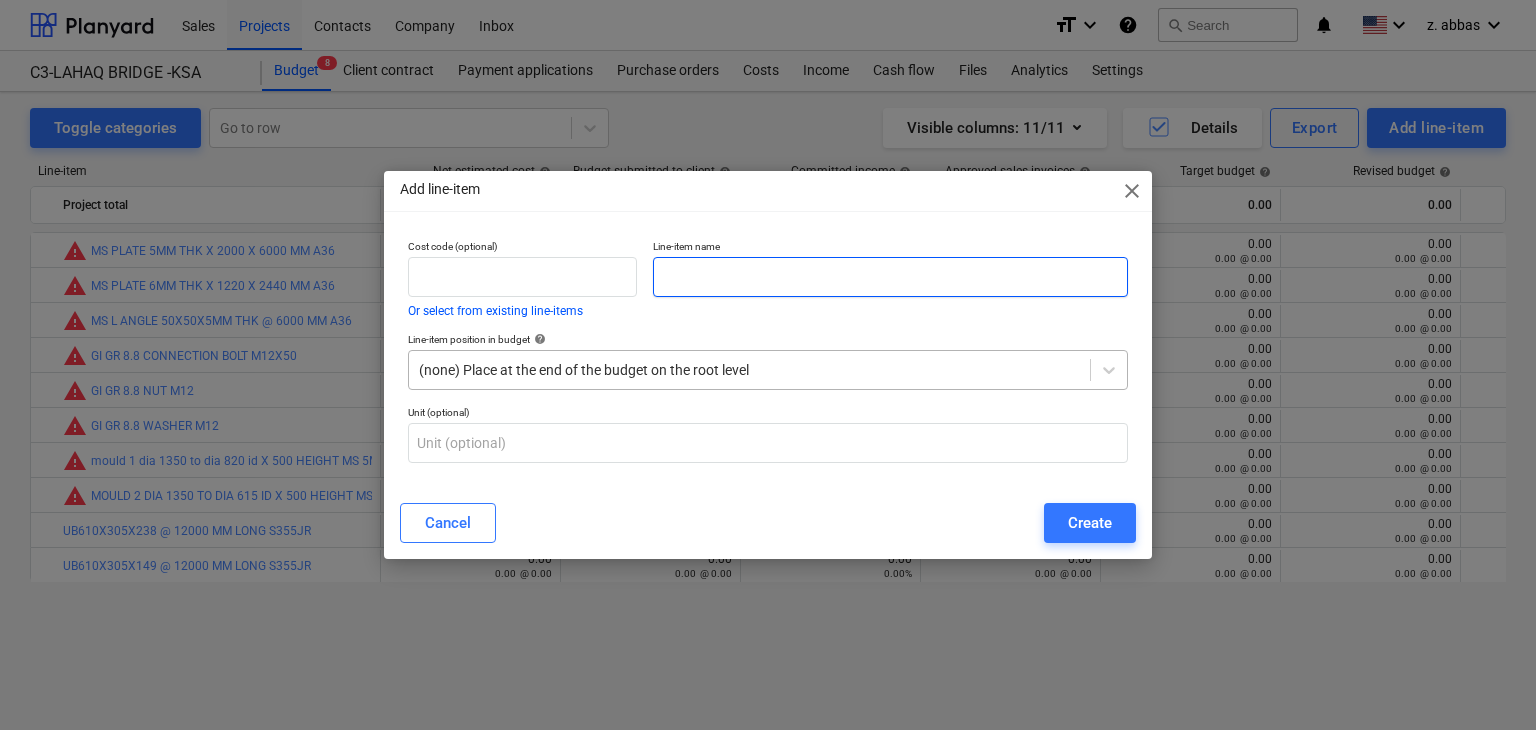 paste on "MS PLATE 20MM THK X 2000 X 6000MM S355JR" 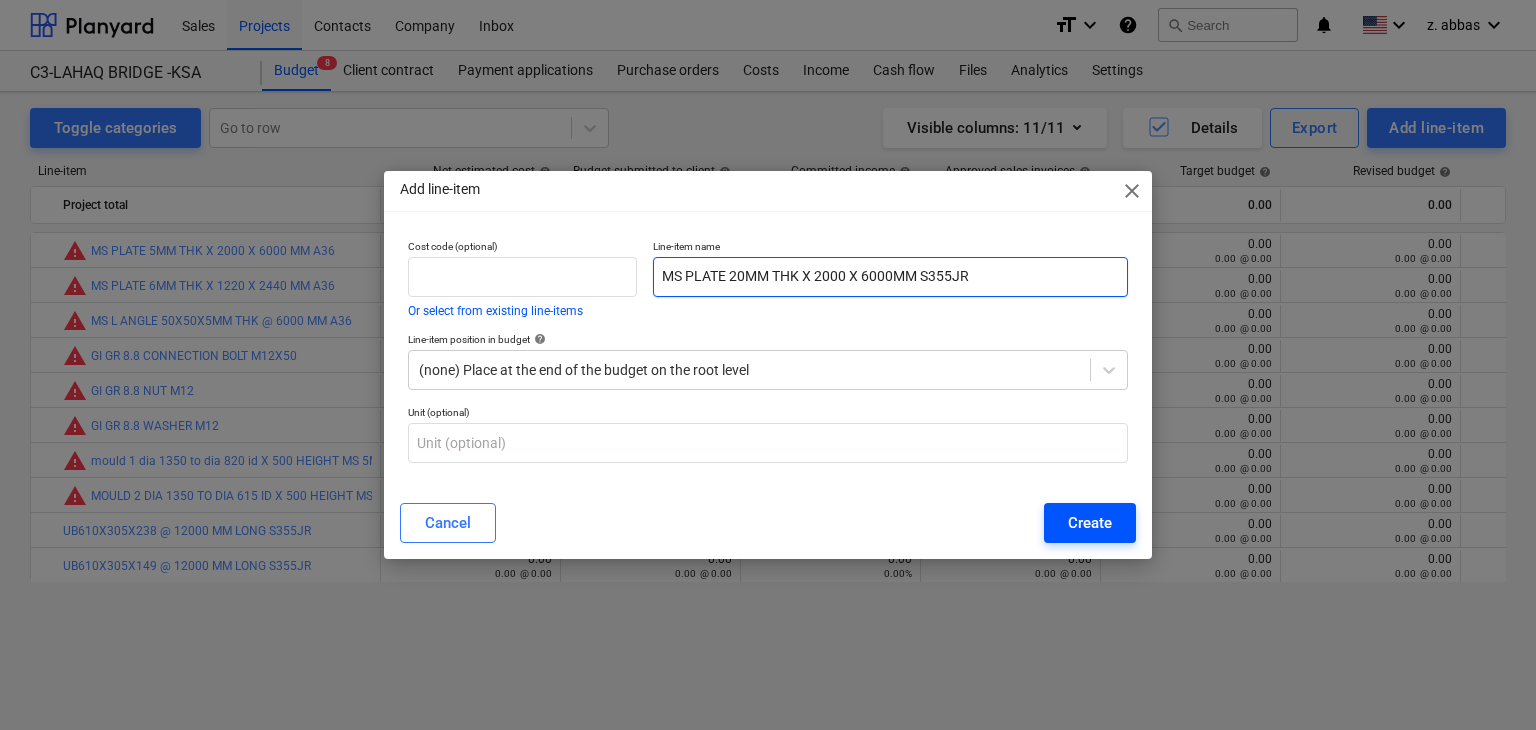 type on "MS PLATE 20MM THK X 2000 X 6000MM S355JR" 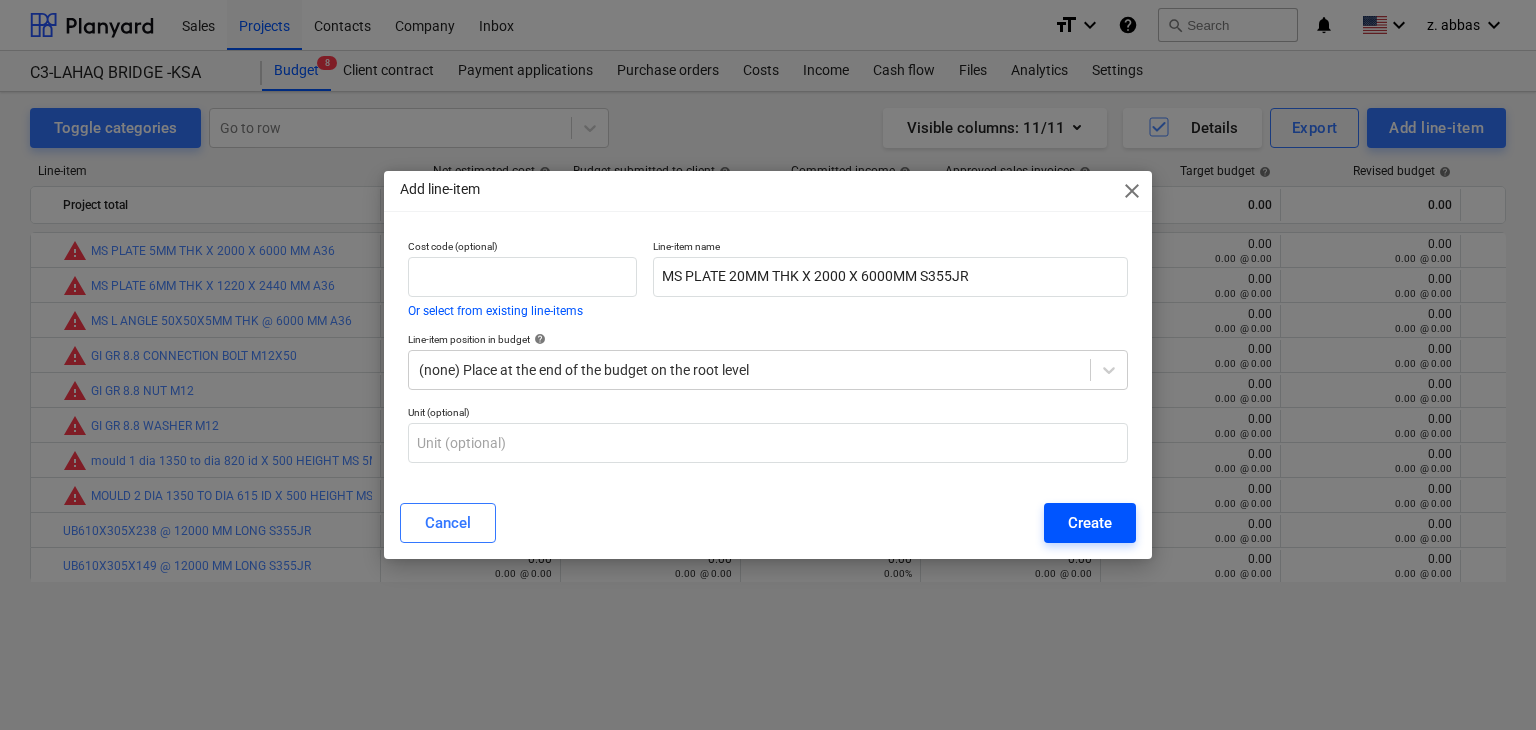 click on "Create" at bounding box center (1090, 523) 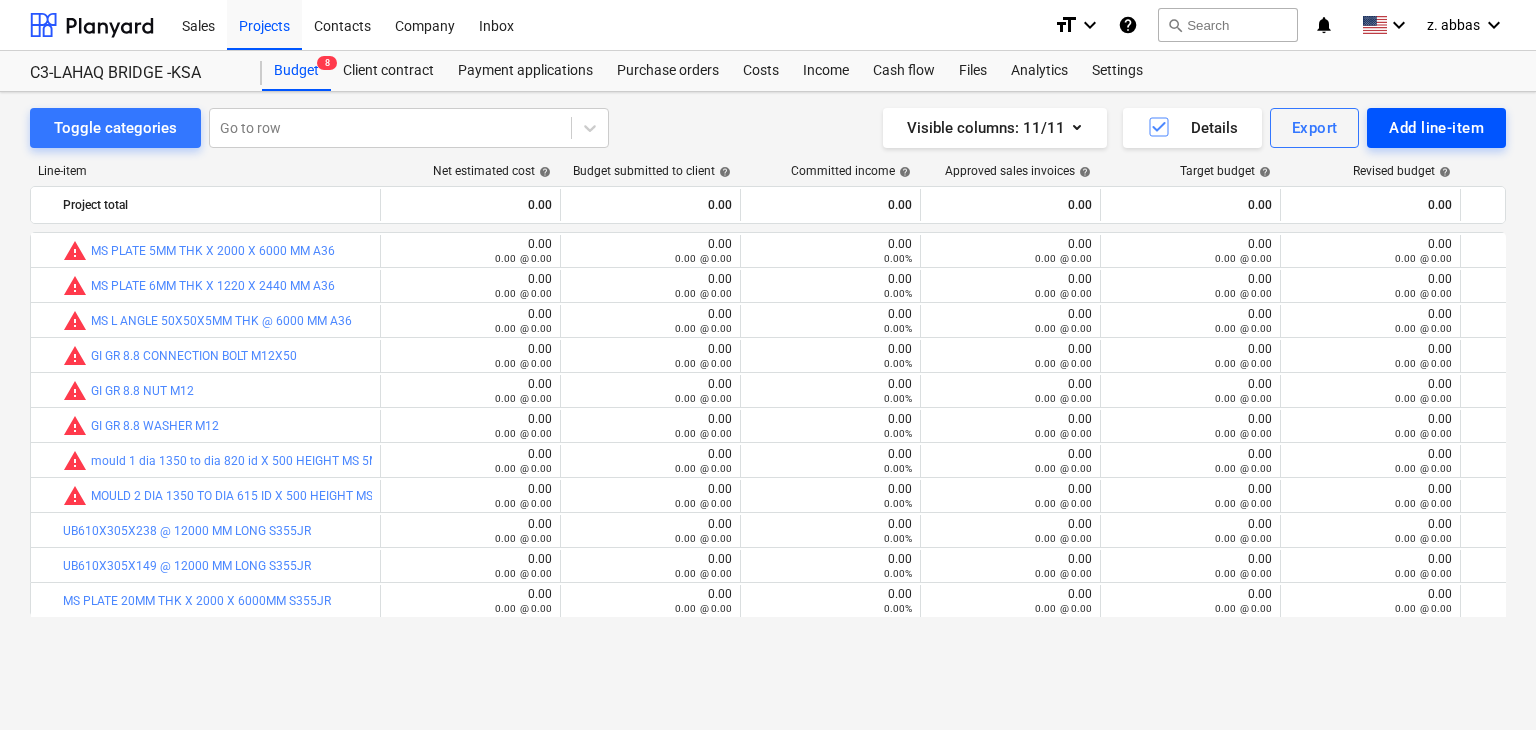 click on "Add line-item" at bounding box center (1436, 128) 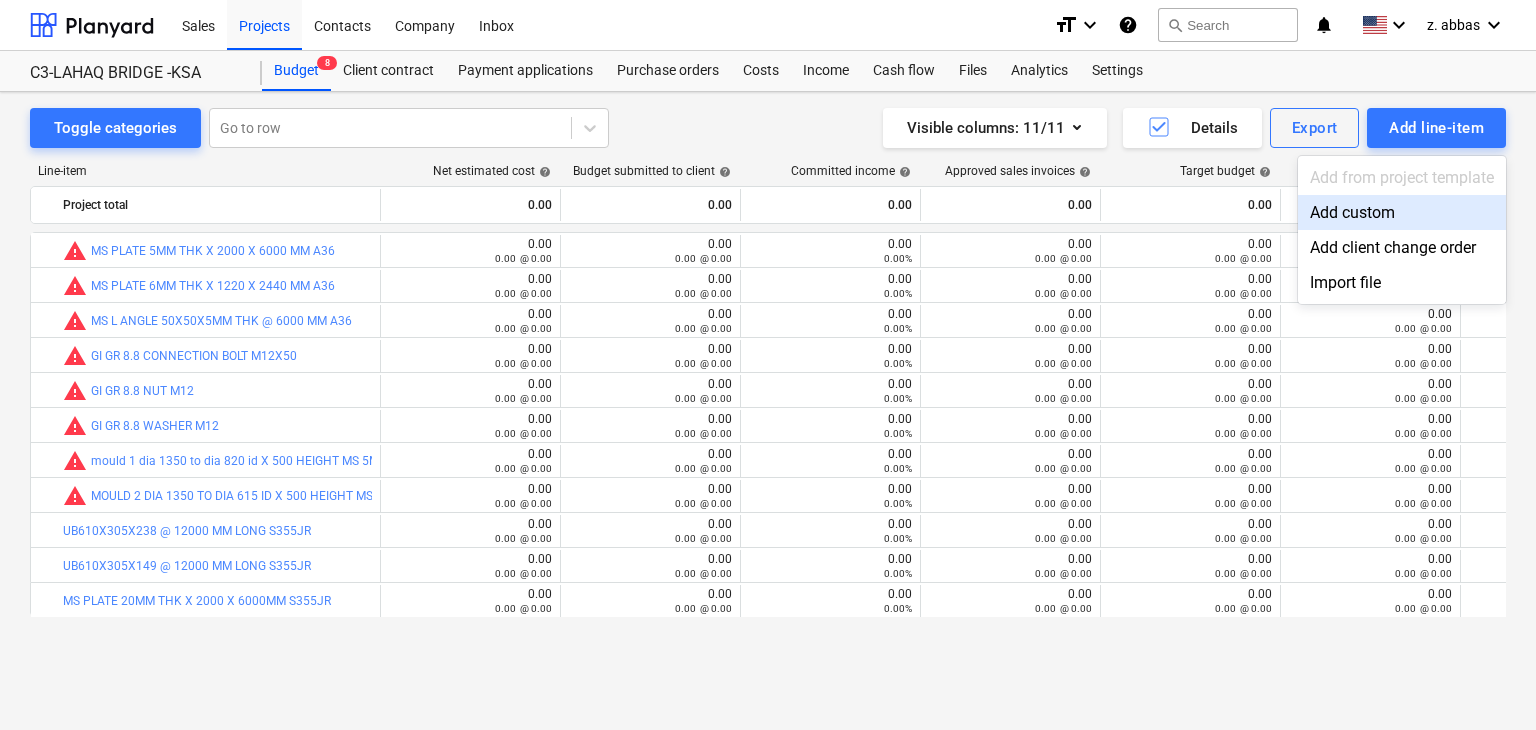 click on "Add custom" at bounding box center (1402, 212) 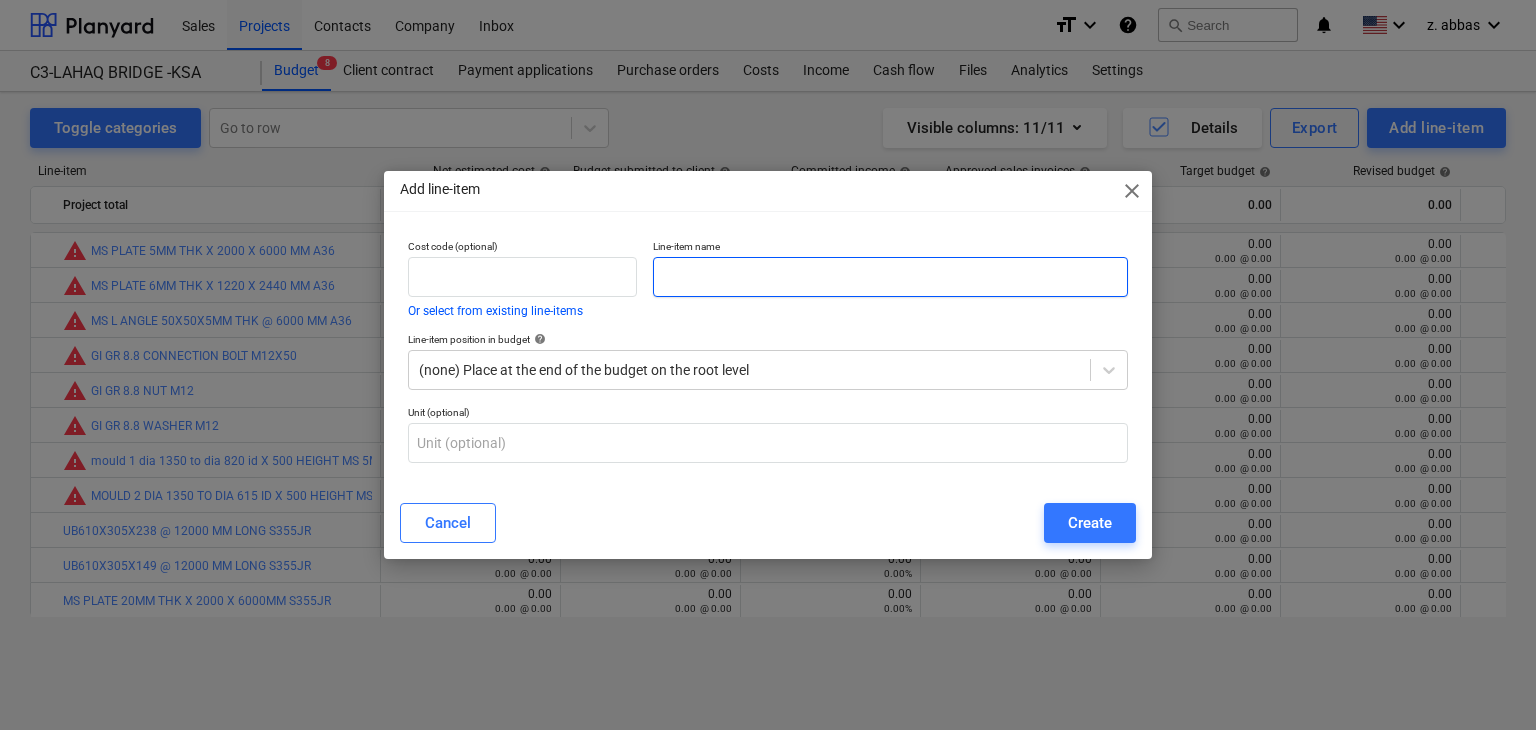 click at bounding box center (890, 277) 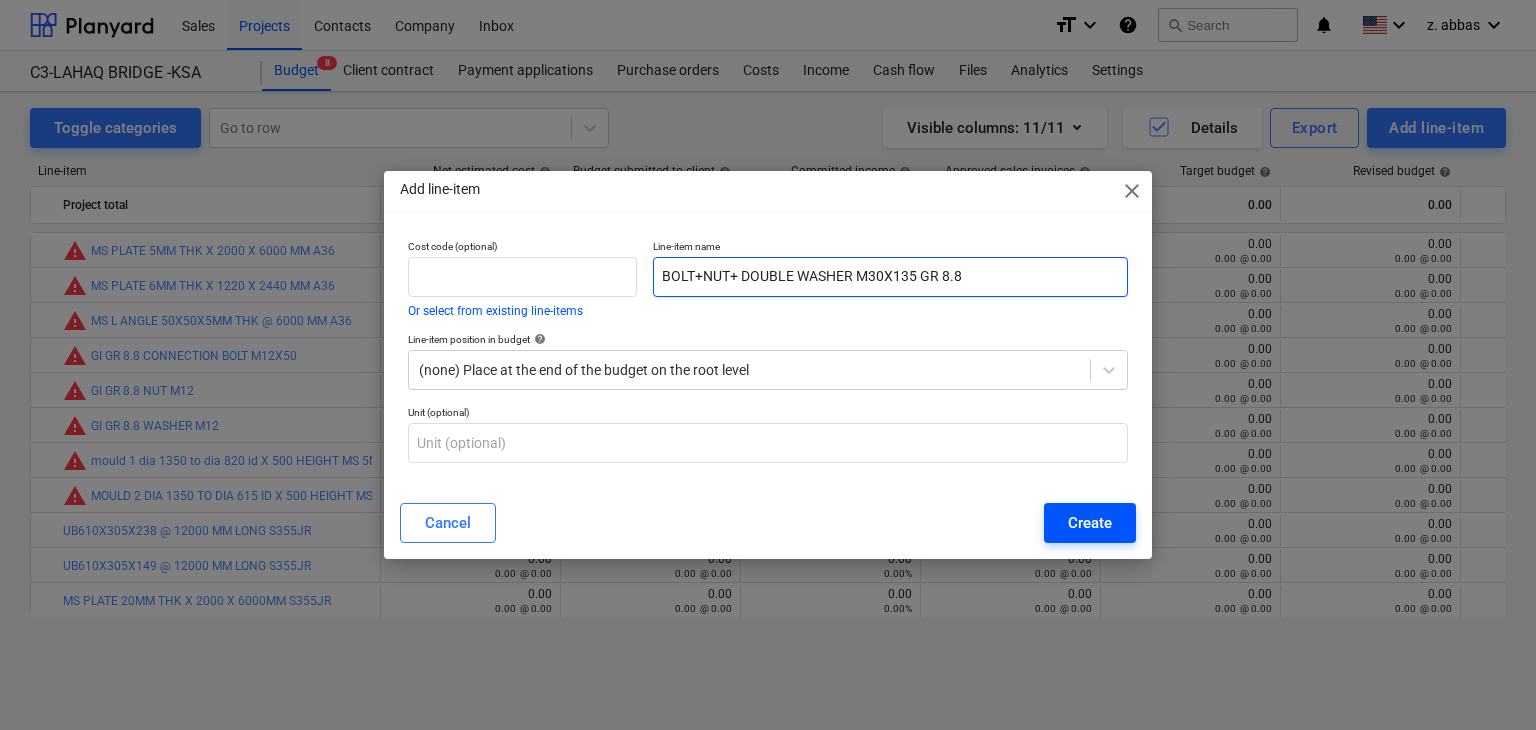 type on "BOLT+NUT+ DOUBLE WASHER M30X135 GR 8.8" 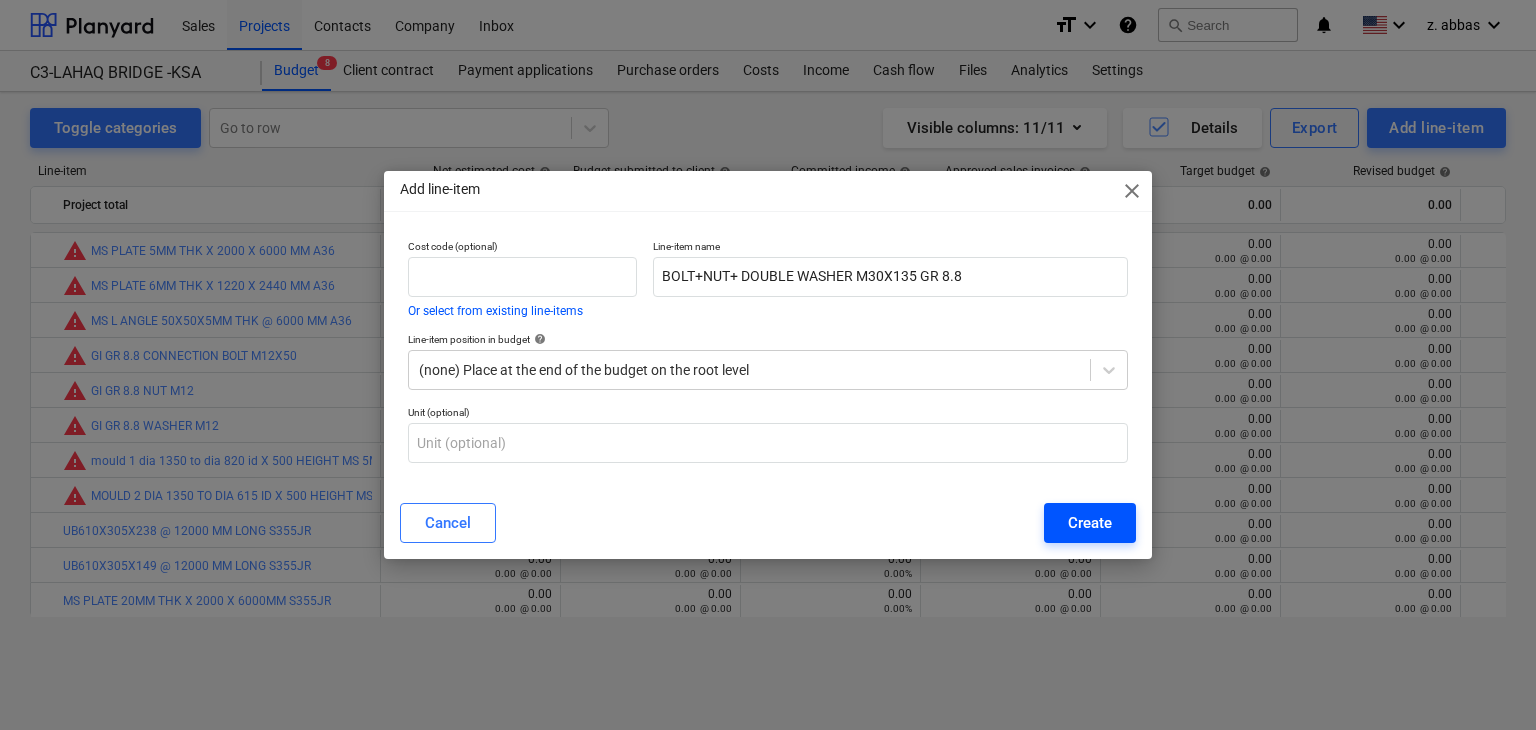 click on "Create" at bounding box center [1090, 523] 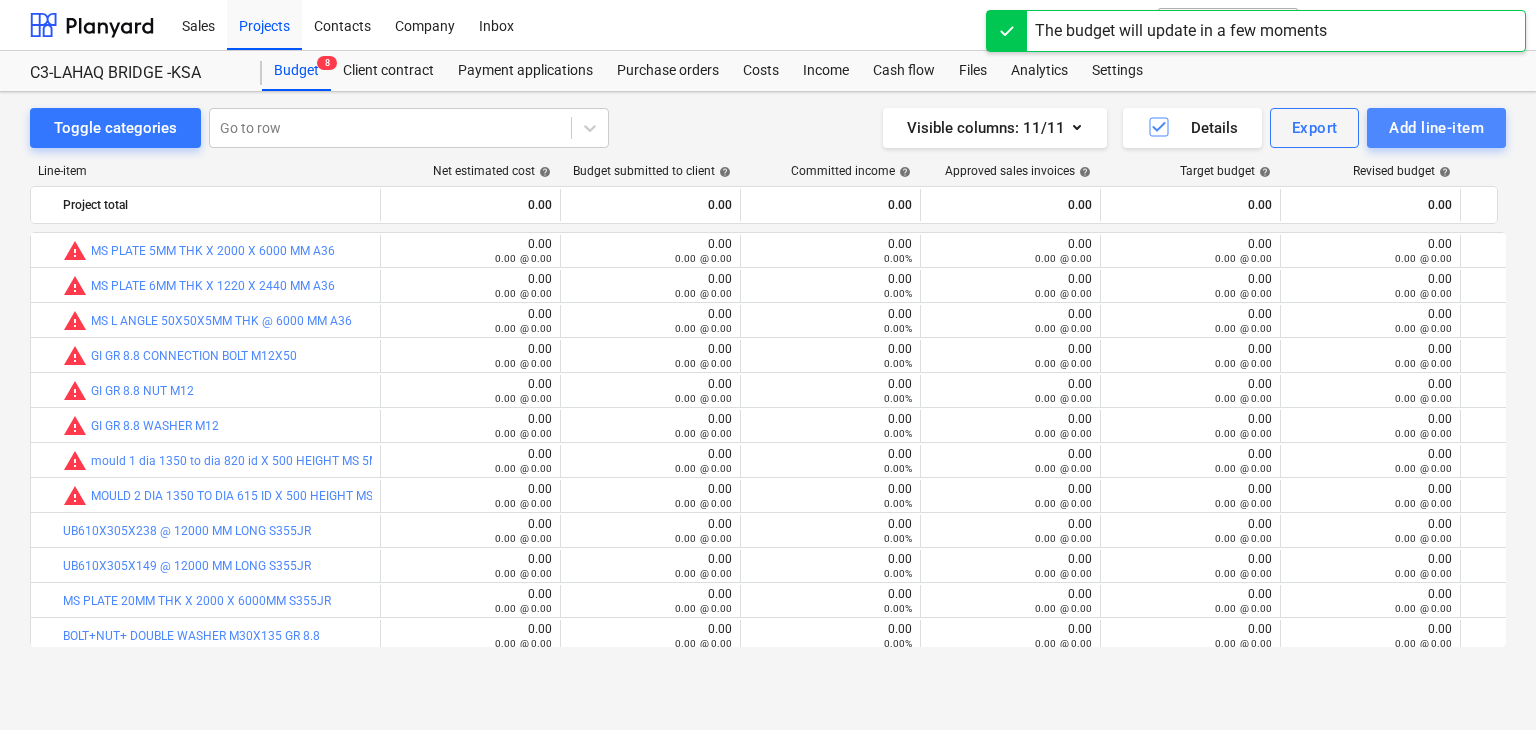 click on "Add line-item" at bounding box center (1436, 128) 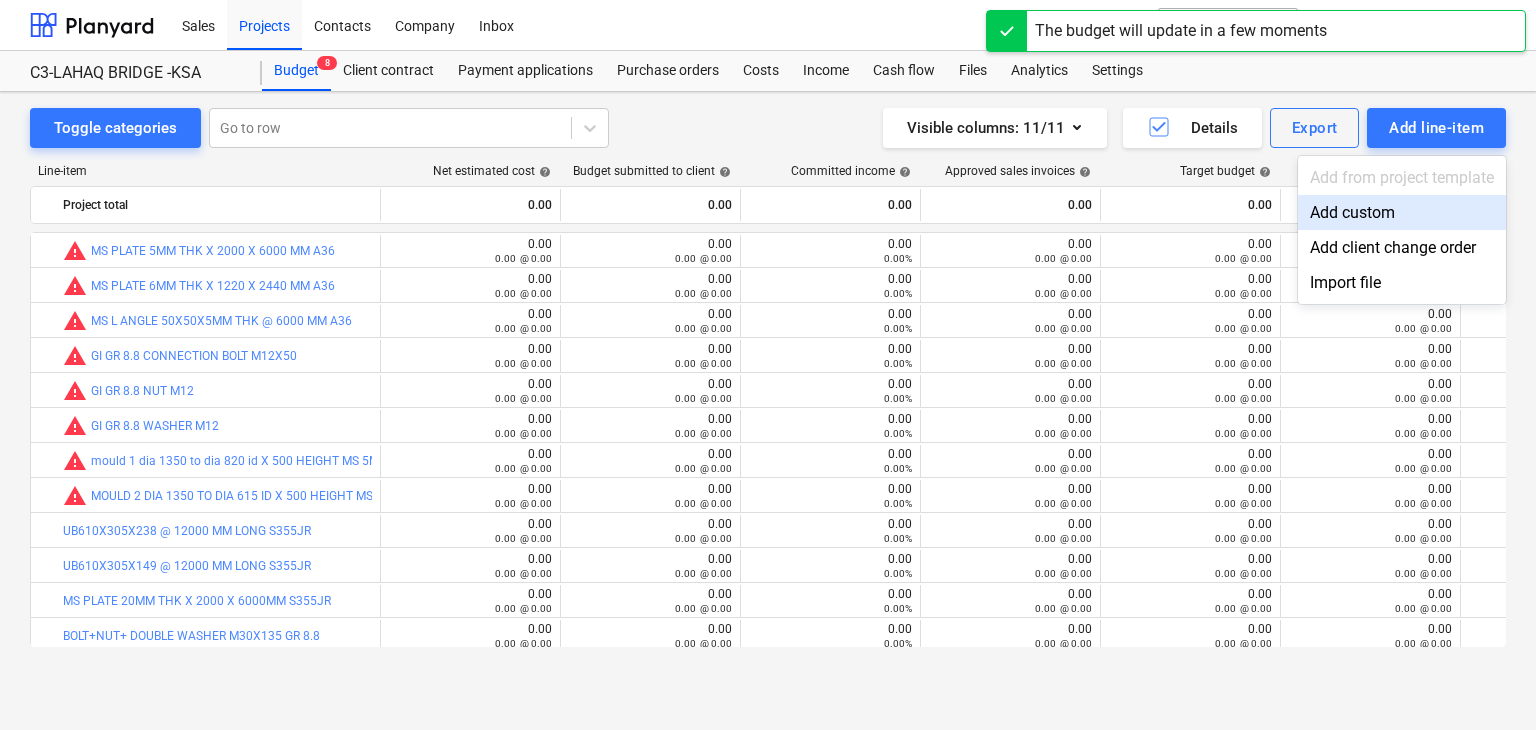 click on "Add custom" at bounding box center [1402, 212] 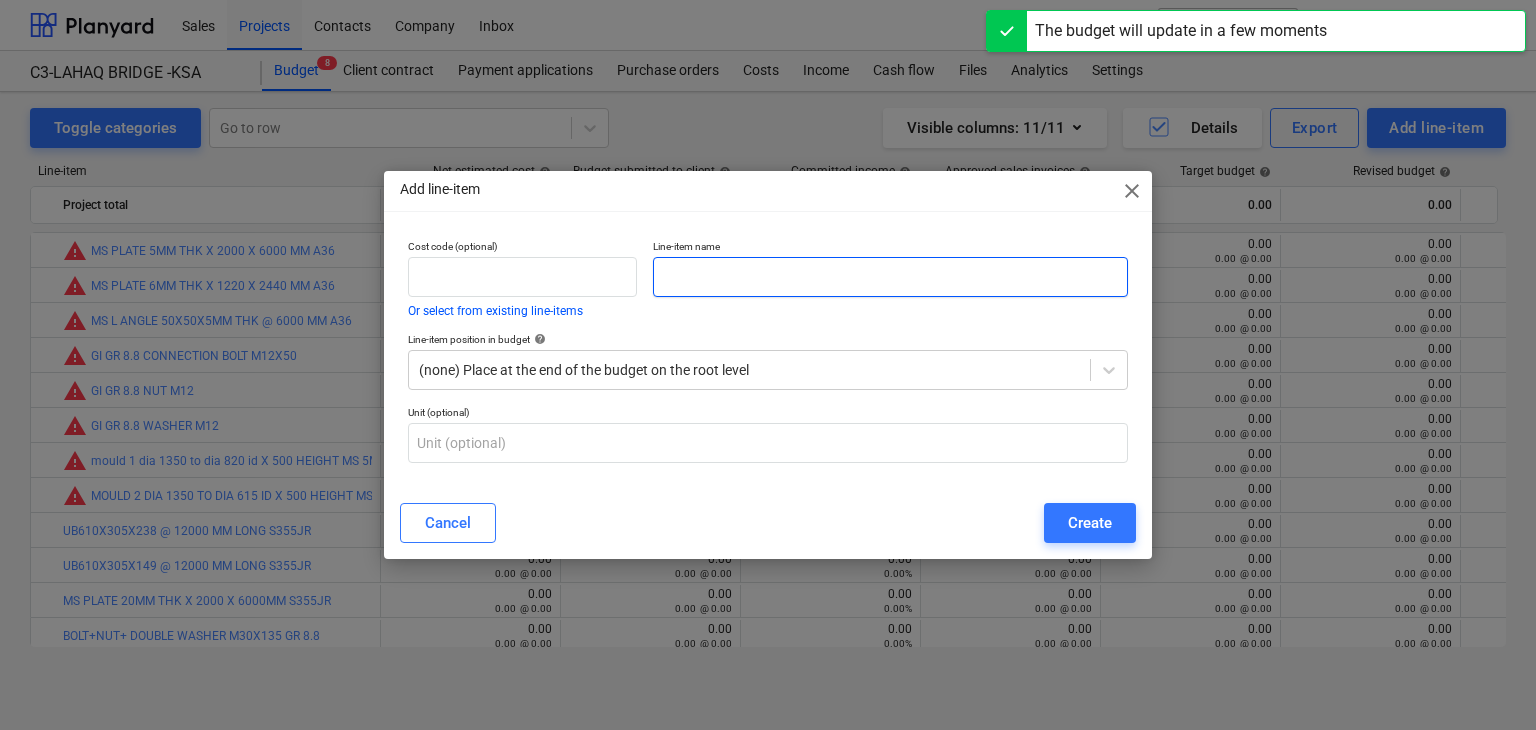 click at bounding box center (890, 277) 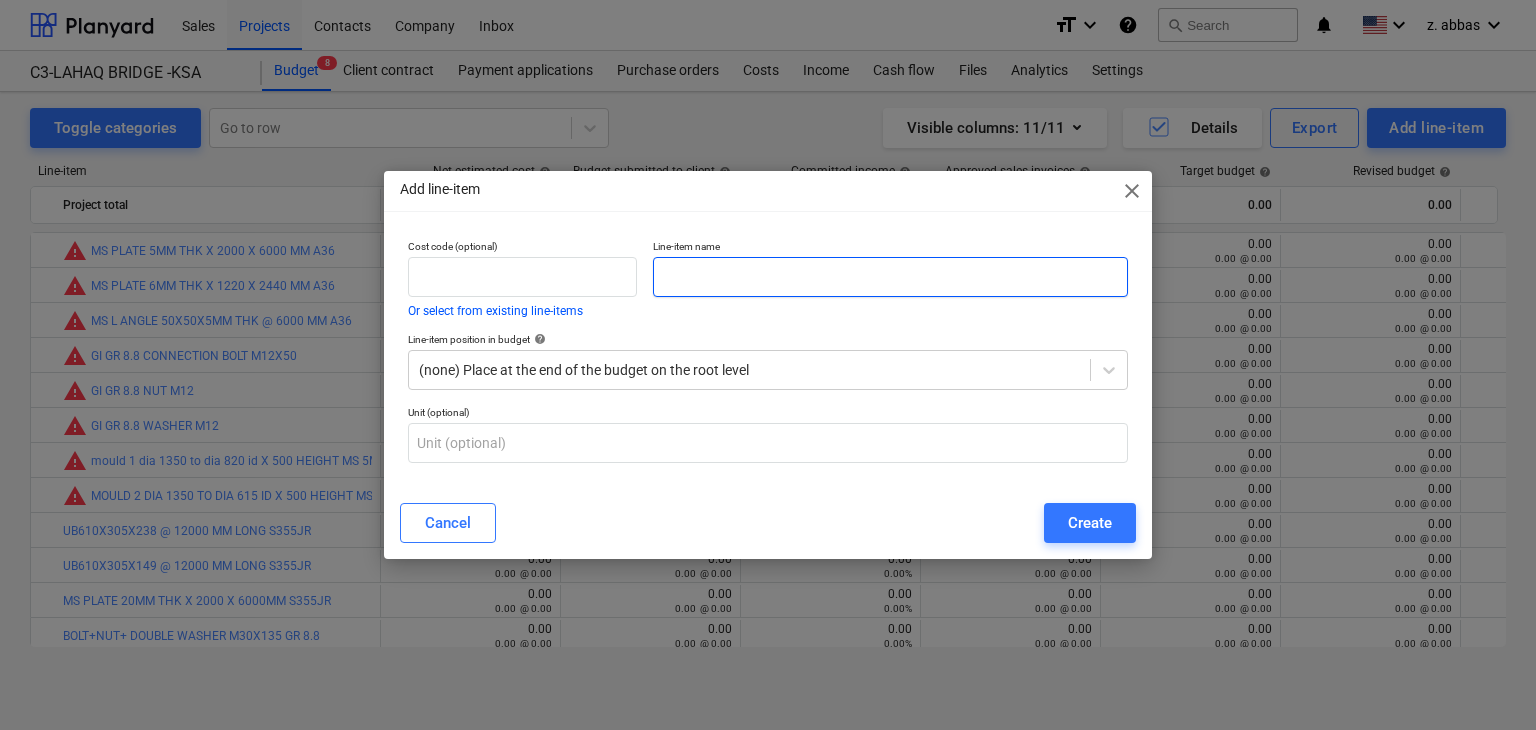paste on "BOLT+NUT+ DOUBLE WASHER M30X95 GR 8.8" 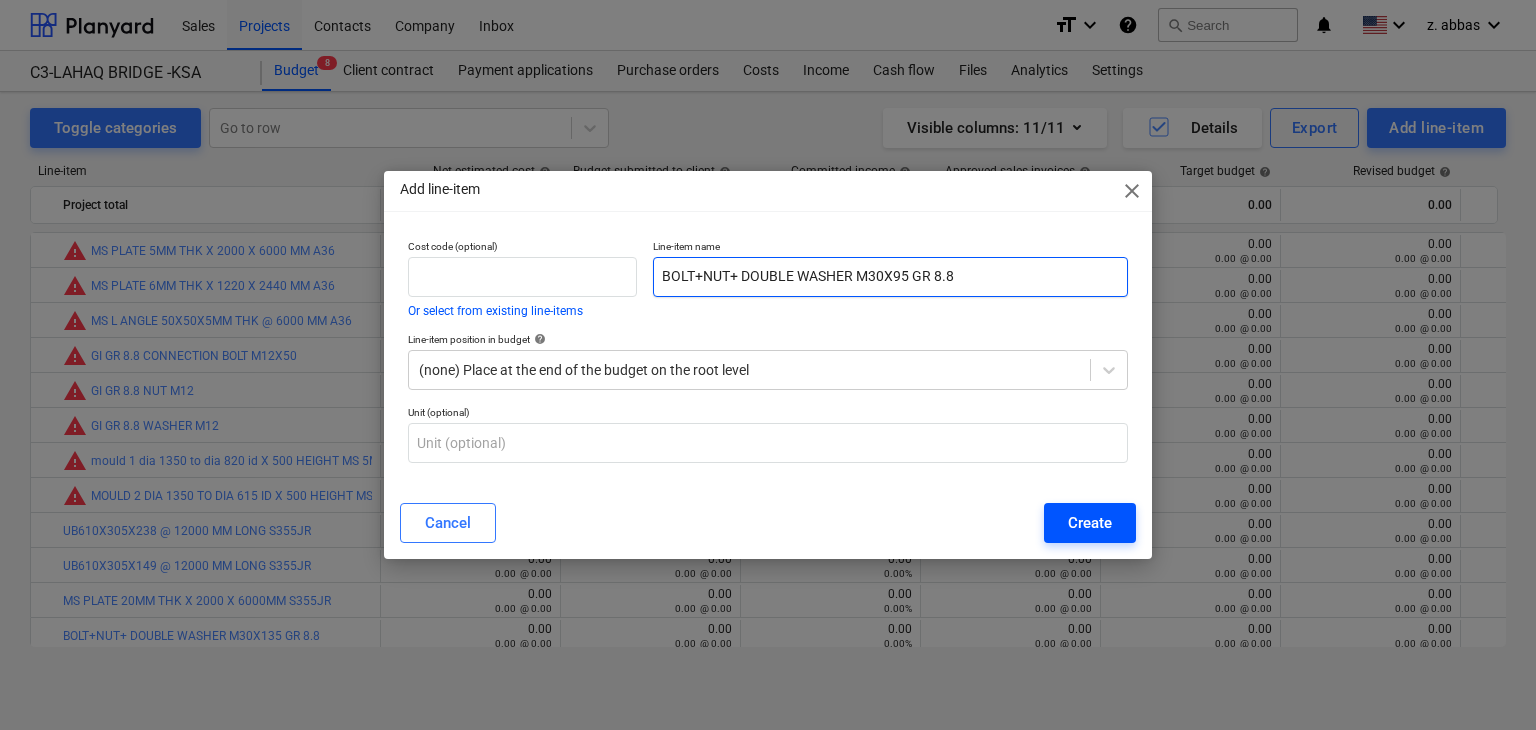 type on "BOLT+NUT+ DOUBLE WASHER M30X95 GR 8.8" 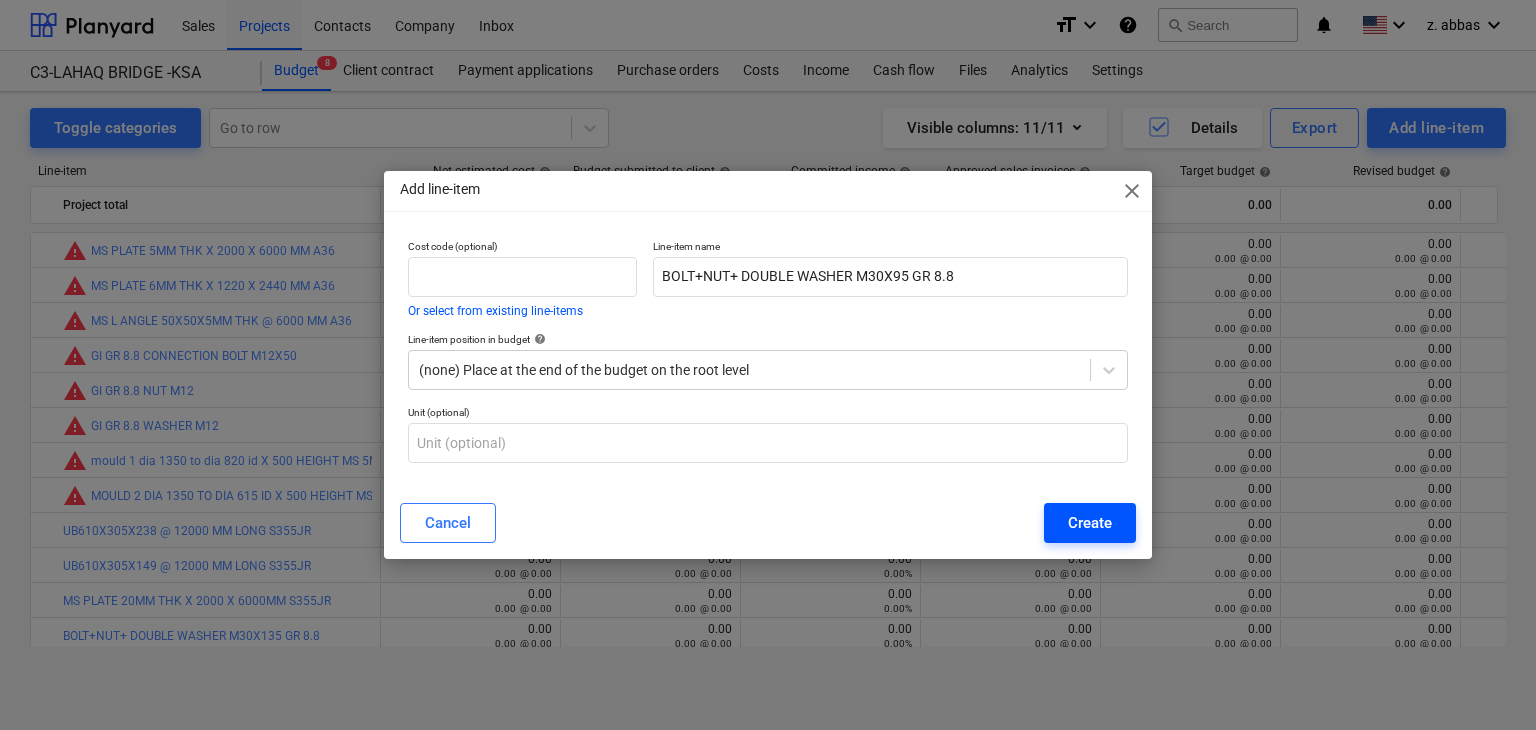 click on "Create" at bounding box center [1090, 523] 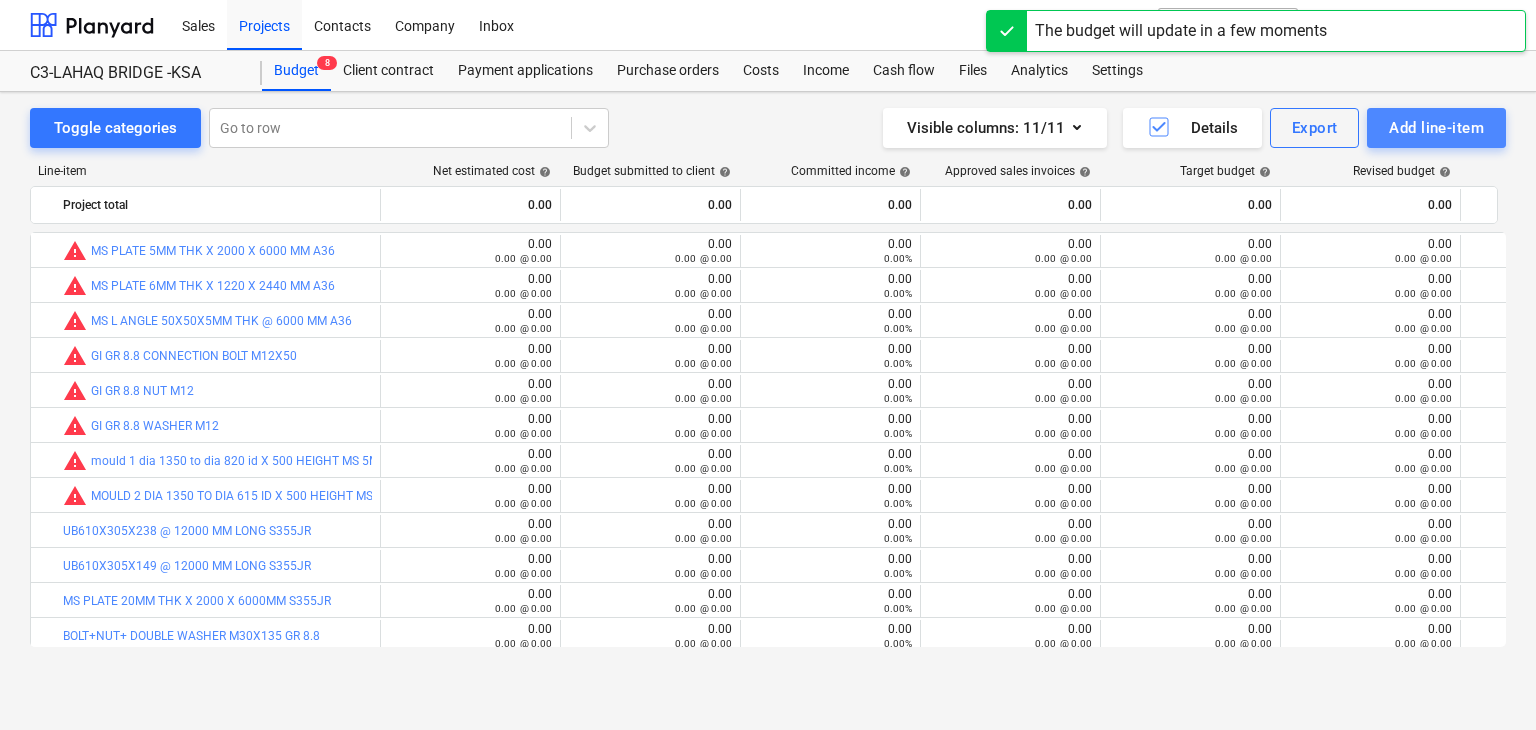 click on "Add line-item" at bounding box center [1436, 128] 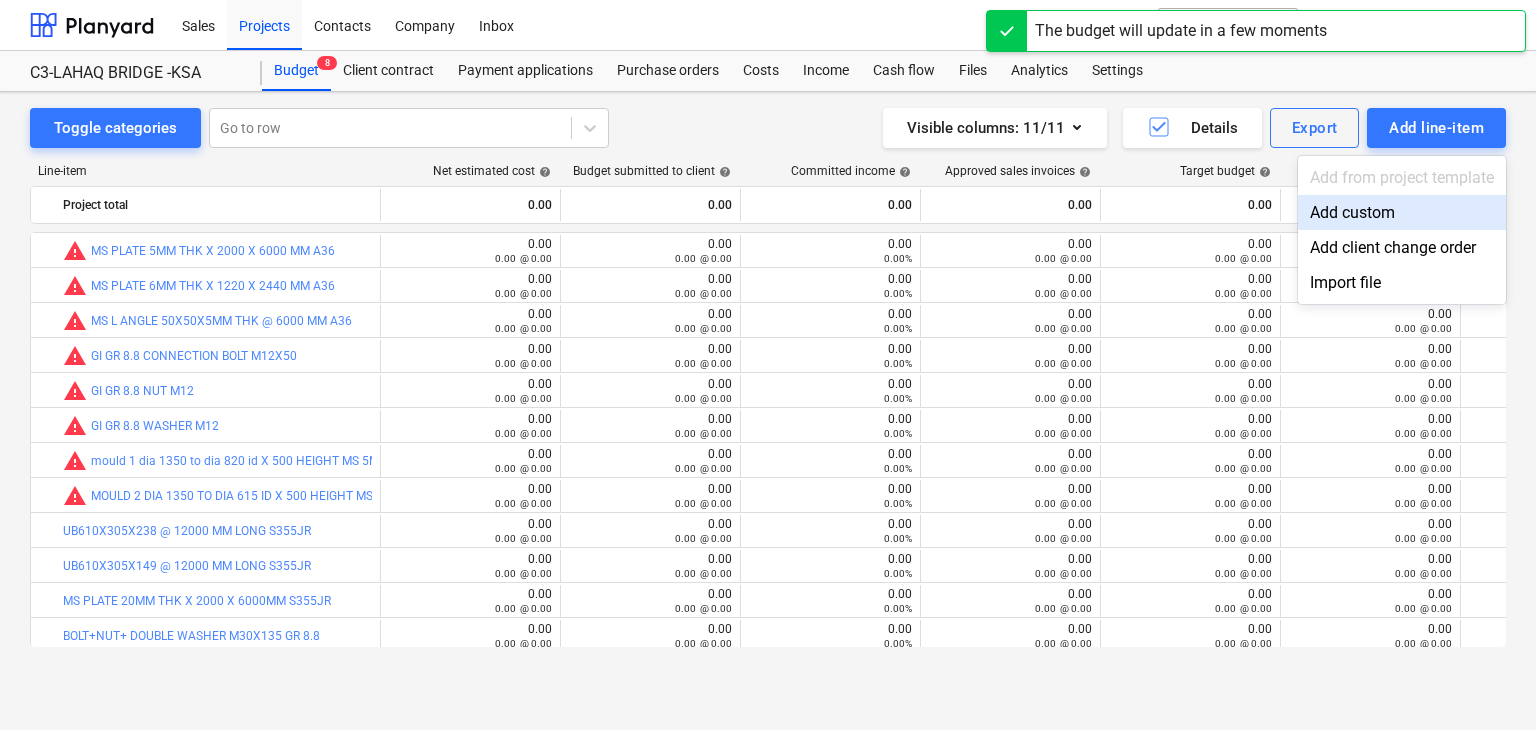 click on "Add custom" at bounding box center [1402, 212] 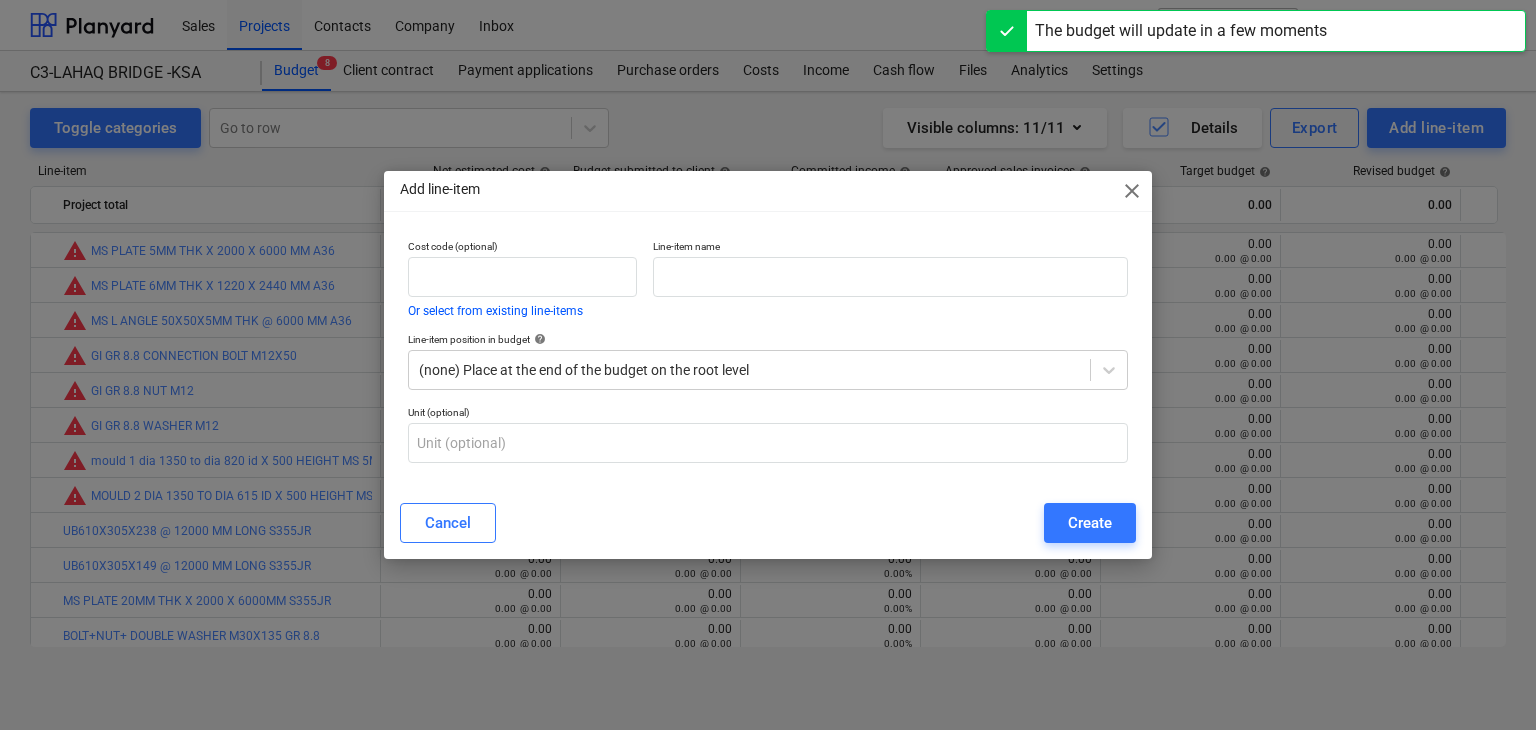 click on "Line-item name" at bounding box center [890, 278] 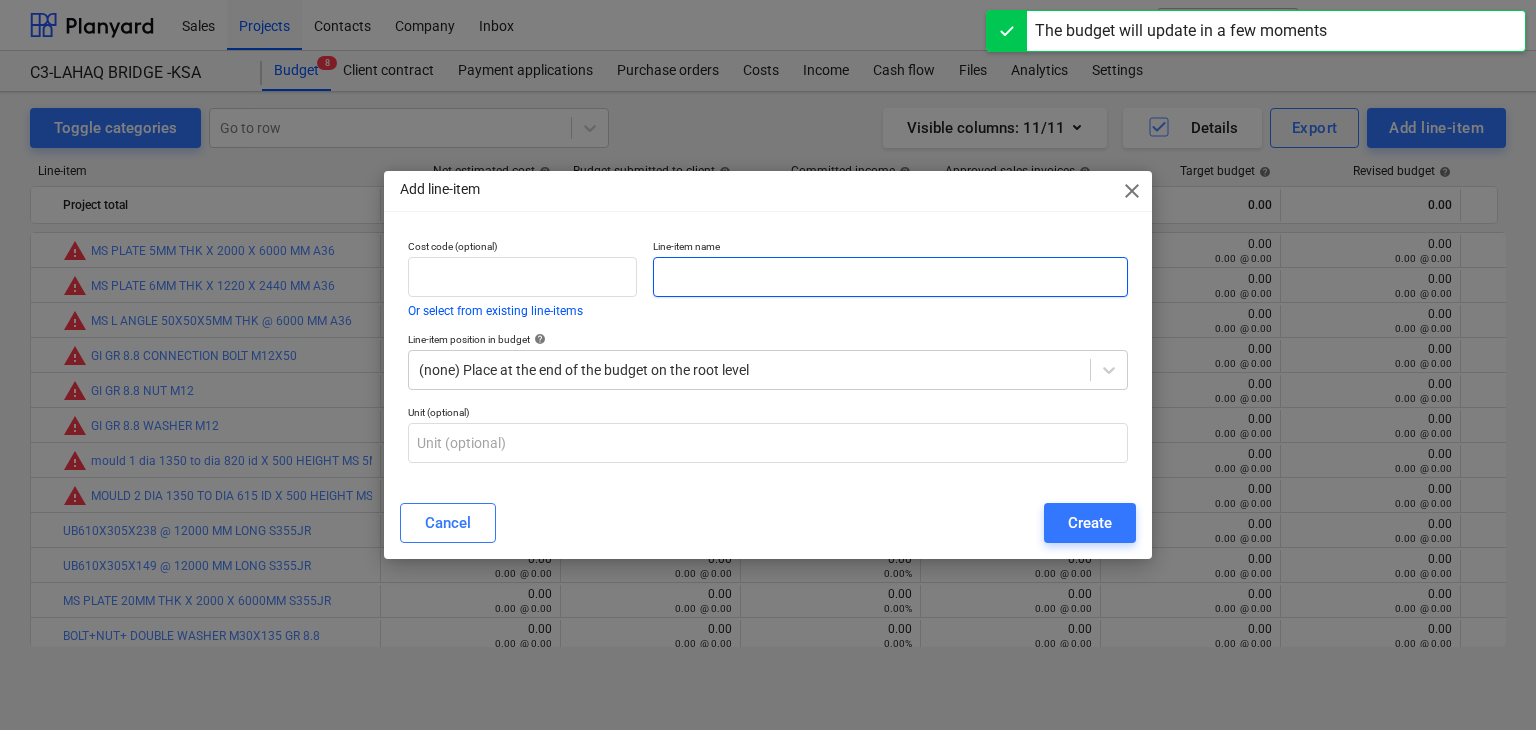 click at bounding box center [890, 277] 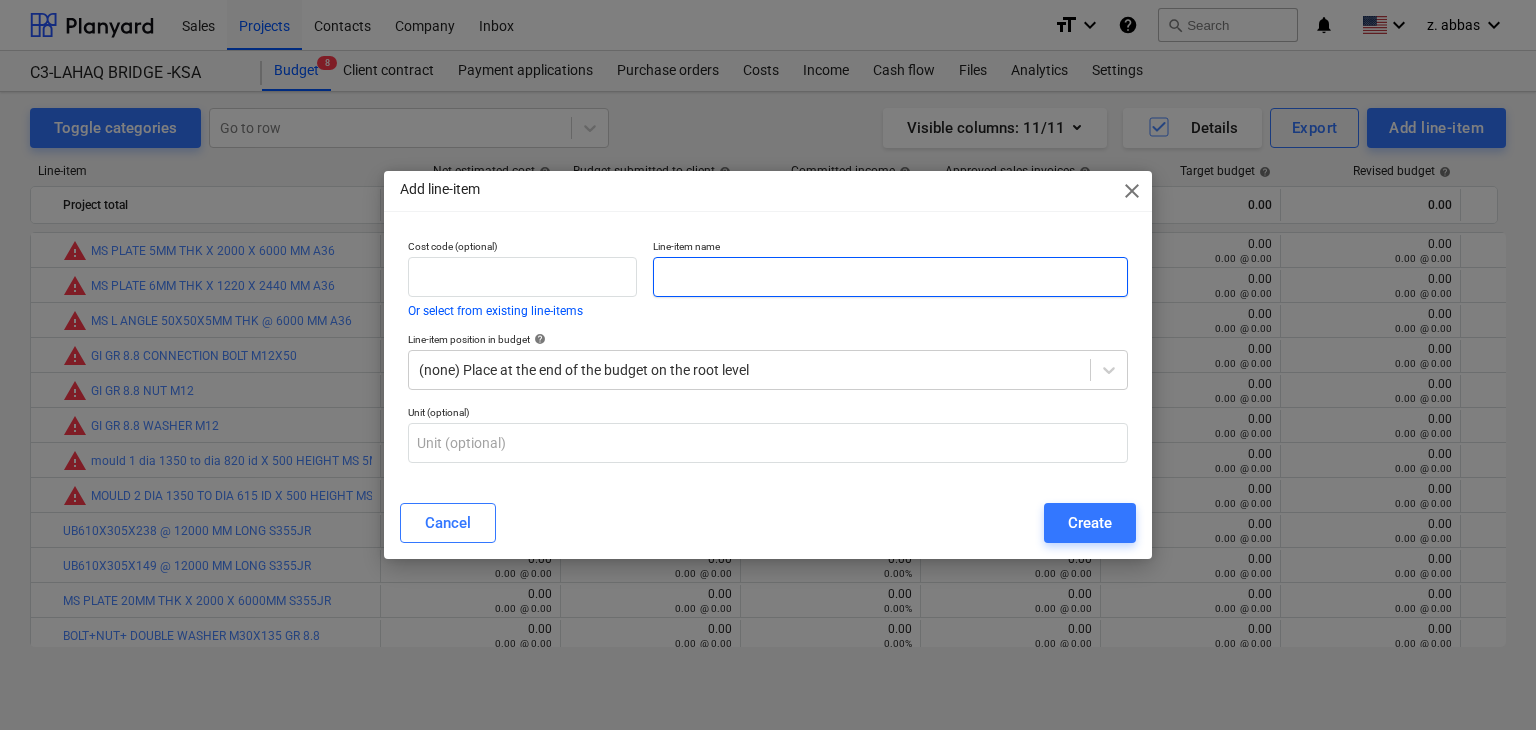 paste on "BOLT+NUT+ DOUBLE WASHER M30X95 GR 8.8" 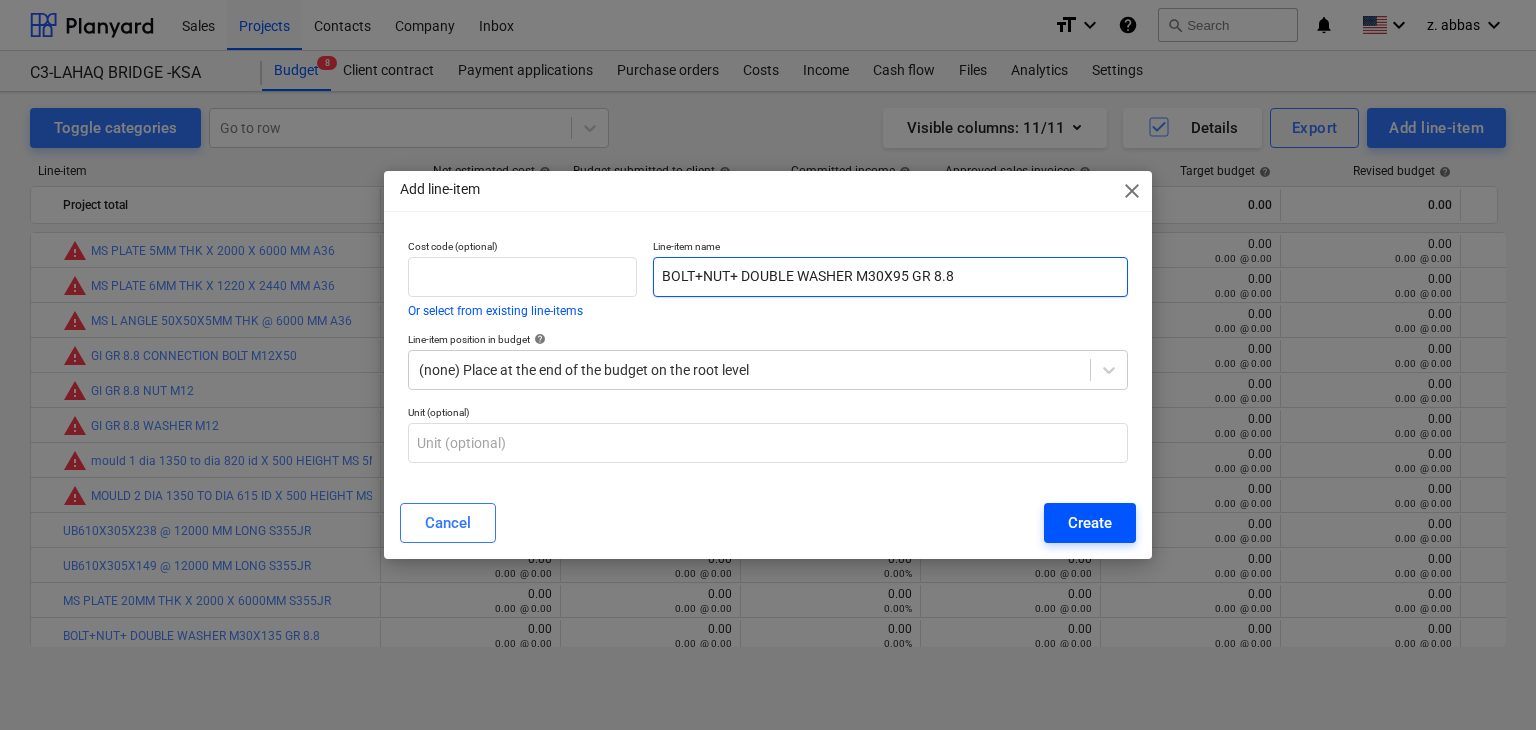 type on "BOLT+NUT+ DOUBLE WASHER M30X95 GR 8.8" 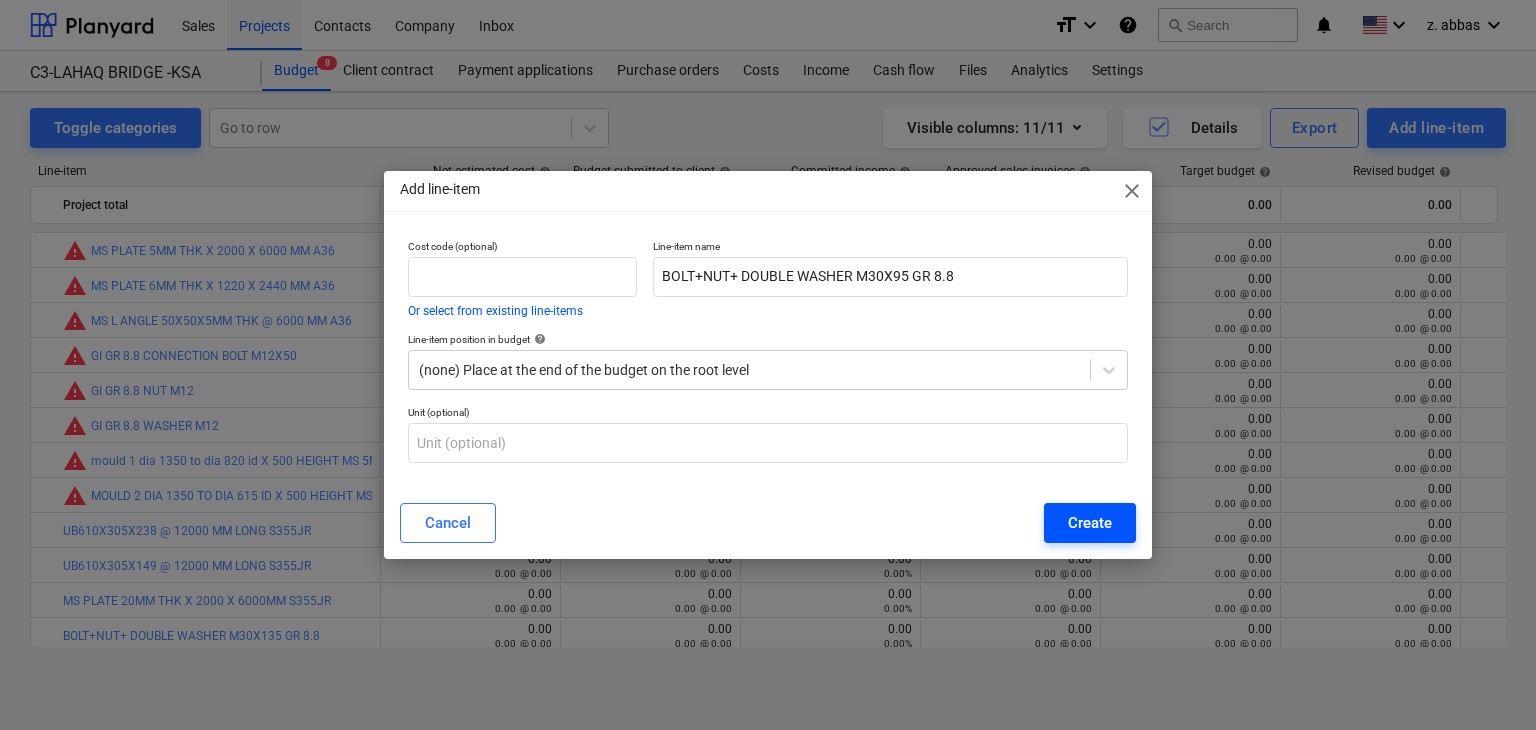 click on "Create" at bounding box center (1090, 523) 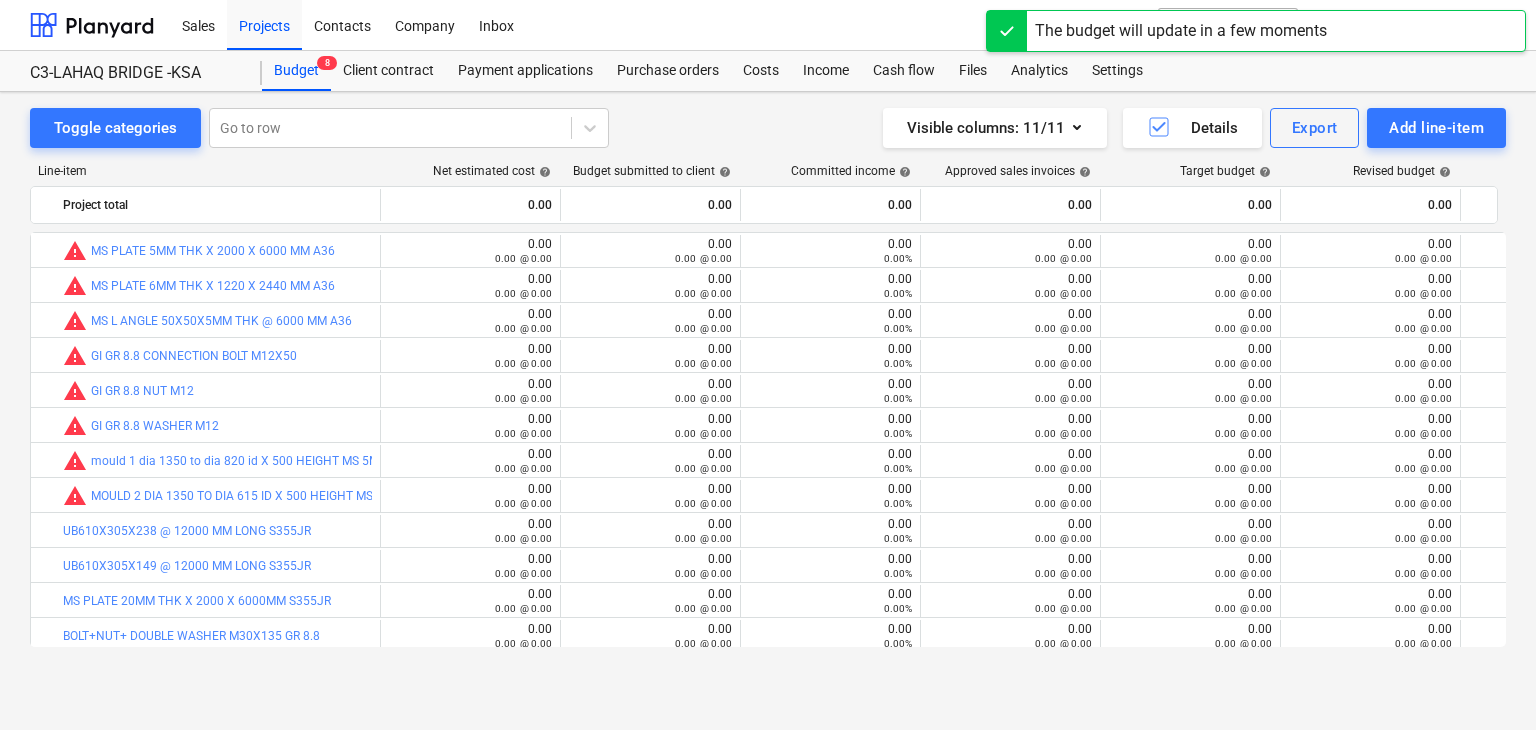 click on "Toggle categories Go to row Visible columns :   [DD]/[MON]/[YYYY] Details Export Add line-item Line-item Net estimated cost help Budget submitted to client help Committed income help Approved sales invoices help Target budget help Revised budget help Committed costs help Committed change orders help Approved costs help Remaining budget help Budget variance help Project total 0.00 0.00 0.00 0.00 0.00 0.00 7,866.00 0.00 0.00 -7,866.00 0.00 more_vert bar_chart warning  MS PLATE 5MM THK X 2000 X 6000 MM A36 edit 0.00 0.00  @ 0.00 edit 0.00 0.00  @ 0.00 0.00 0.00% 0.00 0.00  @ 0.00 edit 0.00 0.00  @ 0.00 edit 0.00 0.00  @ 0.00 4,560.00 0.00% 0.00 0.00 0.00  @ 0.00 -4,560.00 0.00% 0.00 0.00% more_vert bar_chart warning  MS PLATE 6MM THK X 1220 X 2440 MM A36 edit 0.00 0.00  @ 0.00 edit 0.00 0.00  @ 0.00 0.00 0.00% 0.00 0.00  @ 0.00 edit 0.00 0.00  @ 0.00 edit 0.00 0.00  @ 0.00 650.00 0.00% 0.00 0.00 0.00  @ 0.00 -650.00 0.00% 0.00 0.00% more_vert bar_chart warning  MS L ANGLE 50X50X5MM THK @ 6000 MM A36 edit 0.00 0.00  @ 0.00" at bounding box center [768, 389] 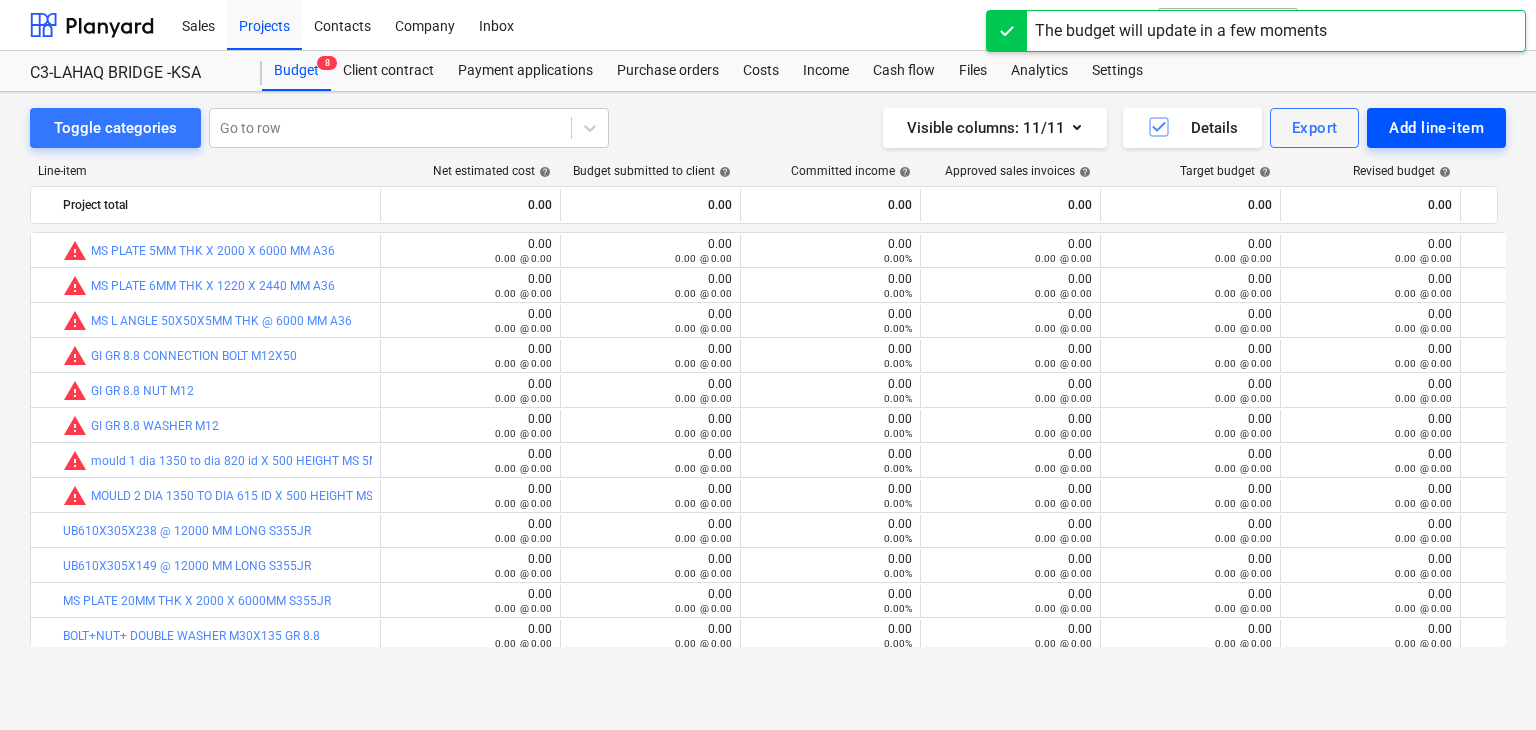 click on "Add line-item" at bounding box center [1436, 128] 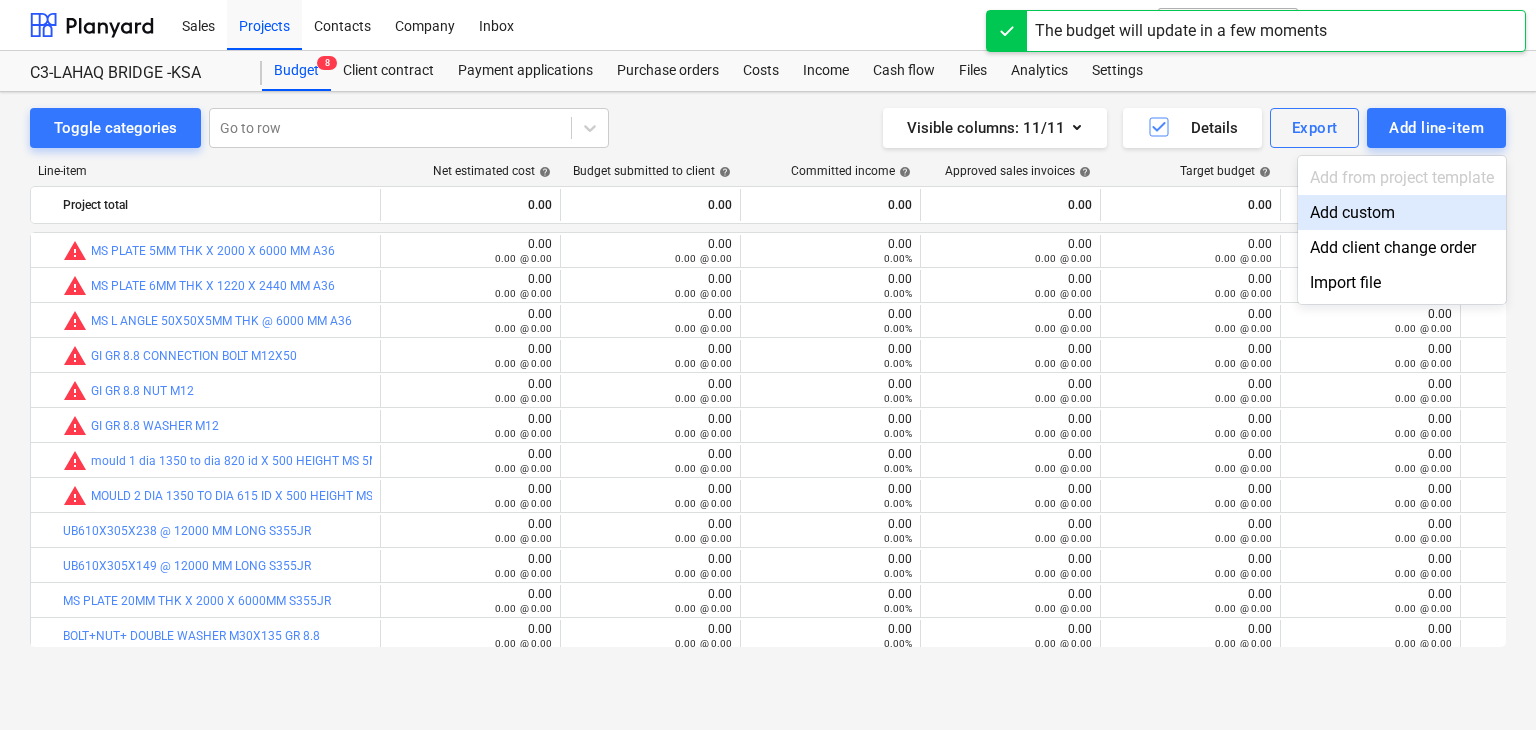 click on "Add custom" at bounding box center [1402, 212] 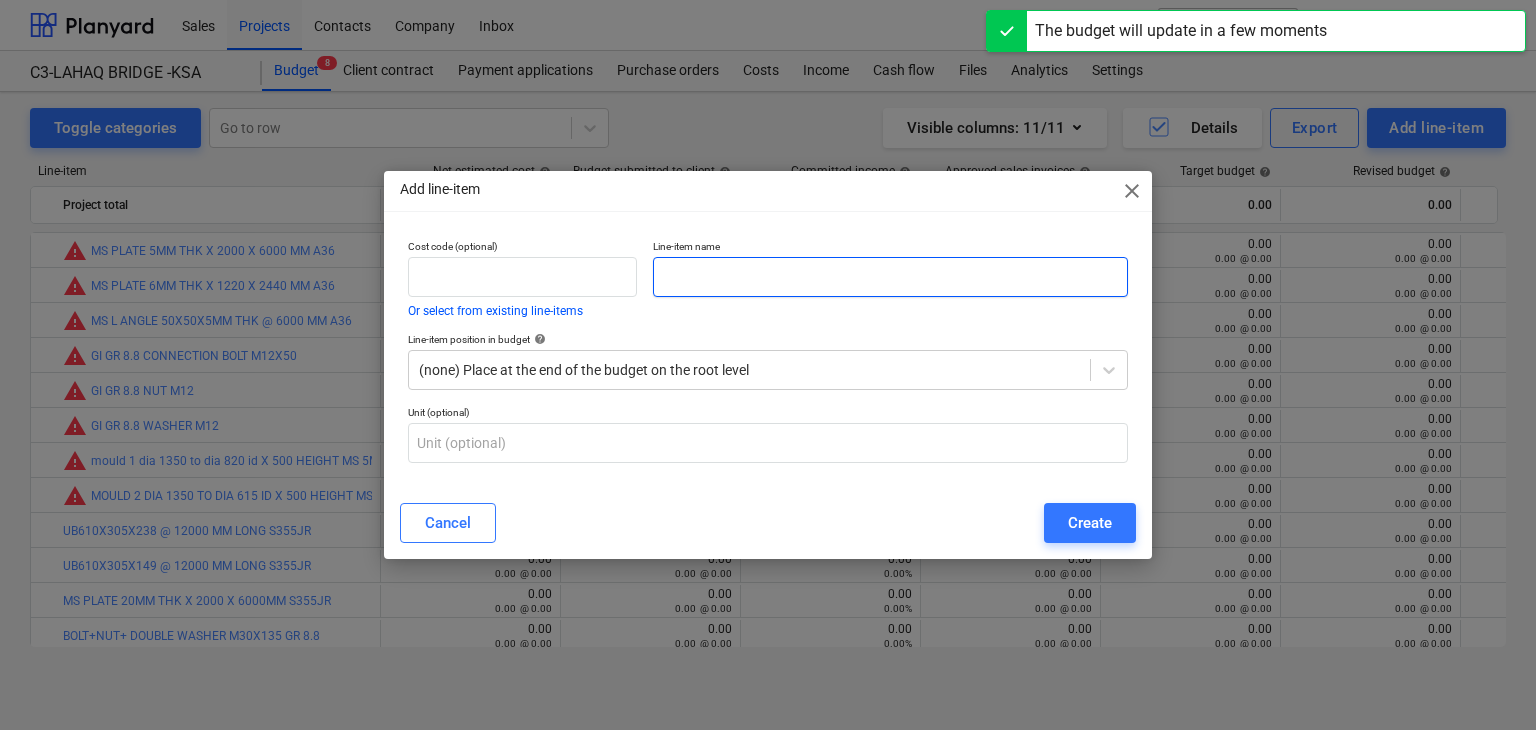 click at bounding box center [890, 277] 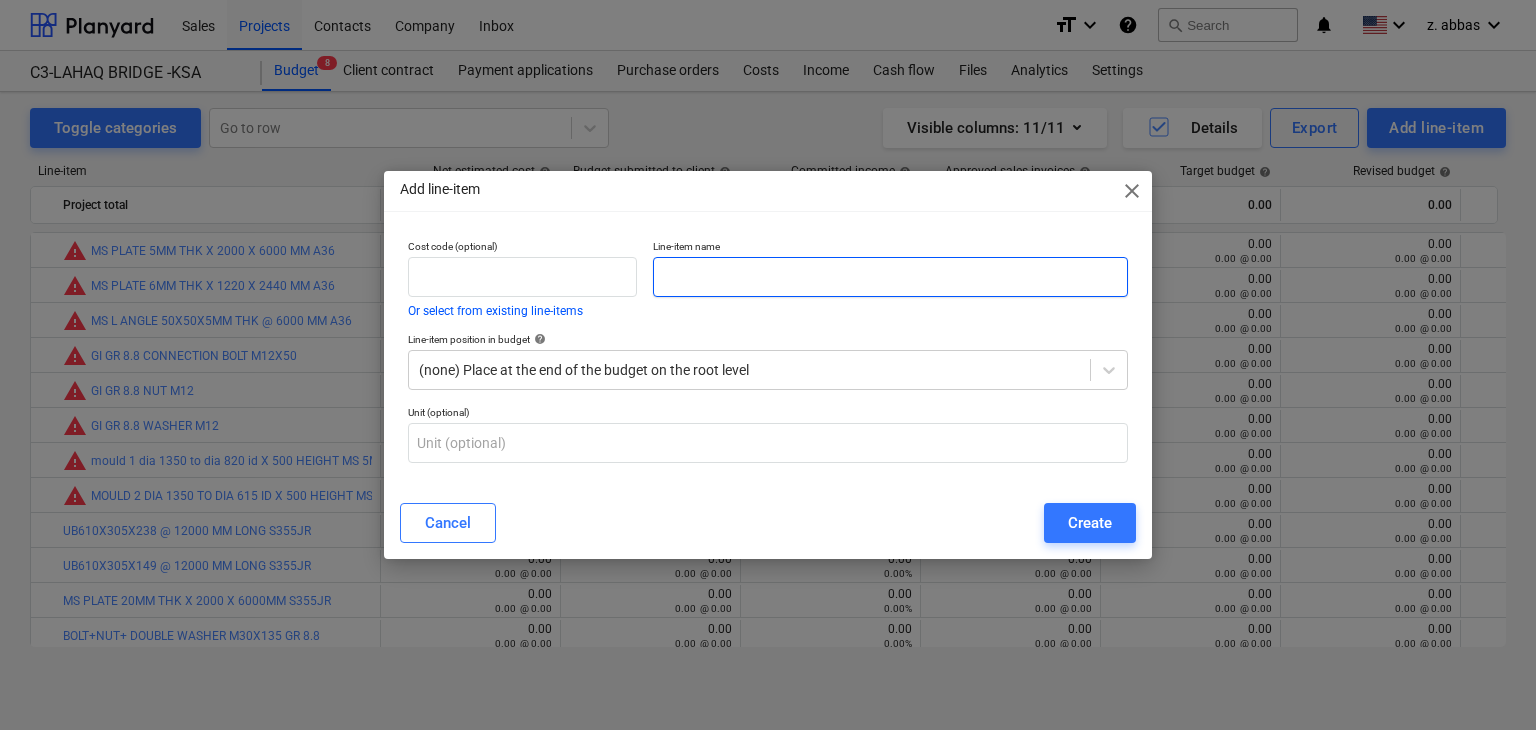 paste on "SHEAR STUD T16X80MM ASTM 108A" 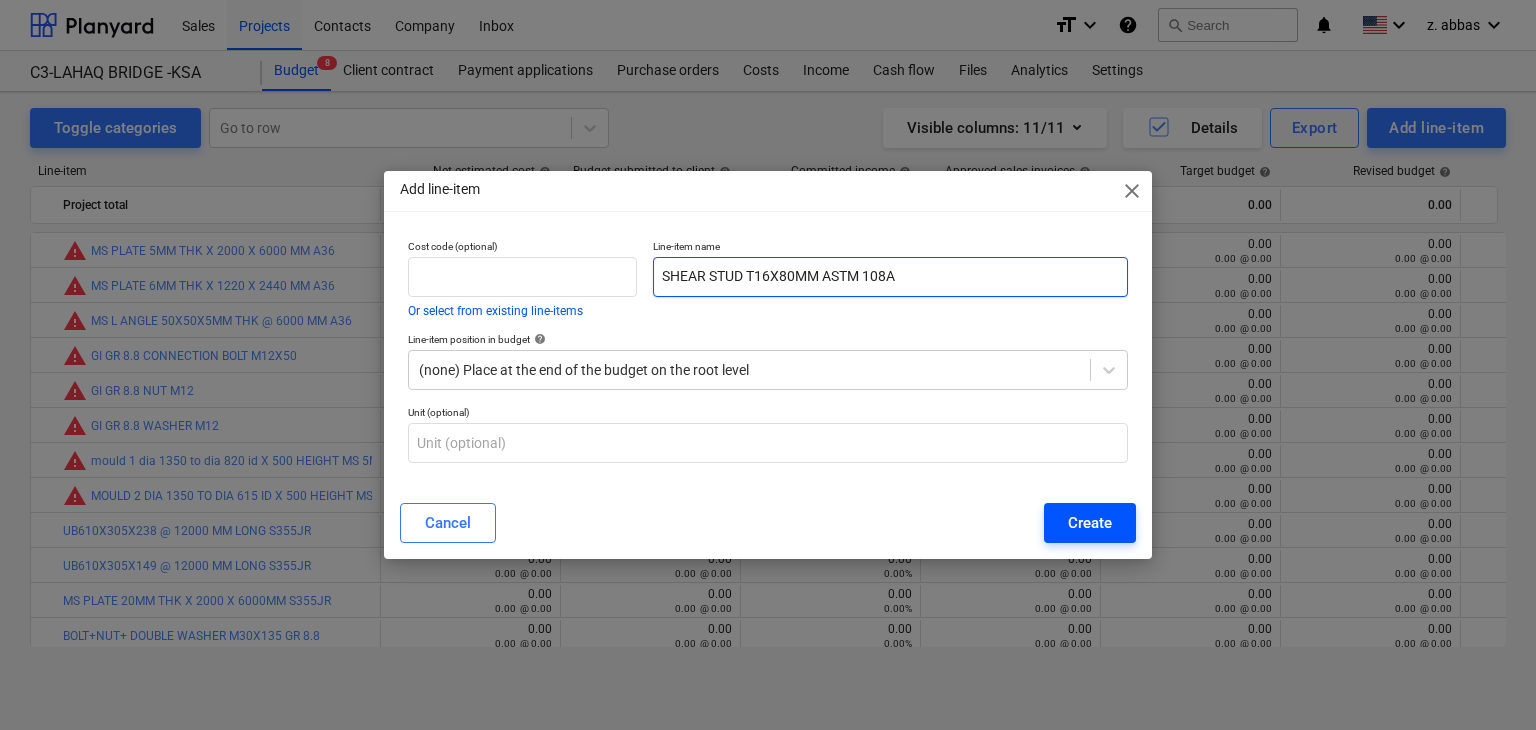 type on "SHEAR STUD T16X80MM ASTM 108A" 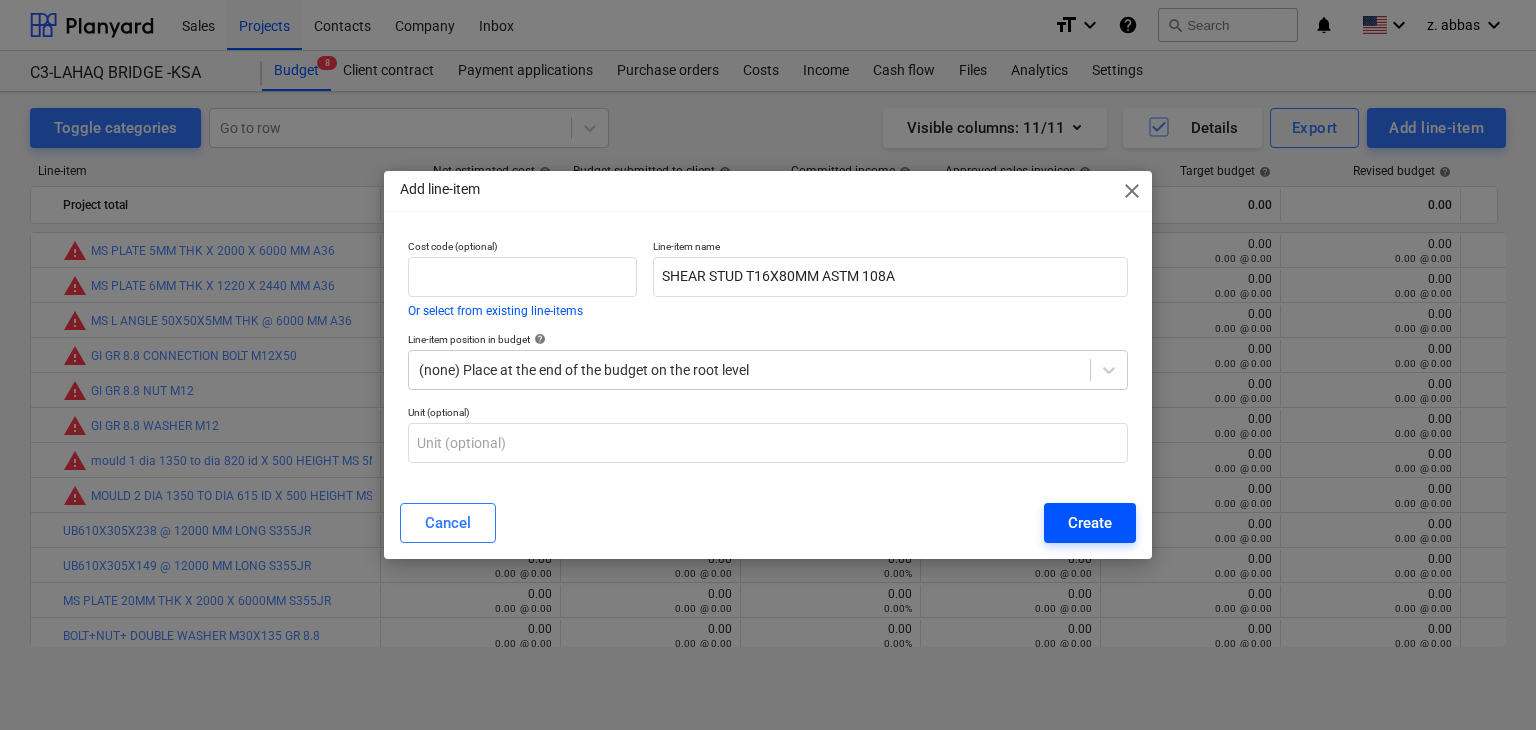 click on "Create" at bounding box center [1090, 523] 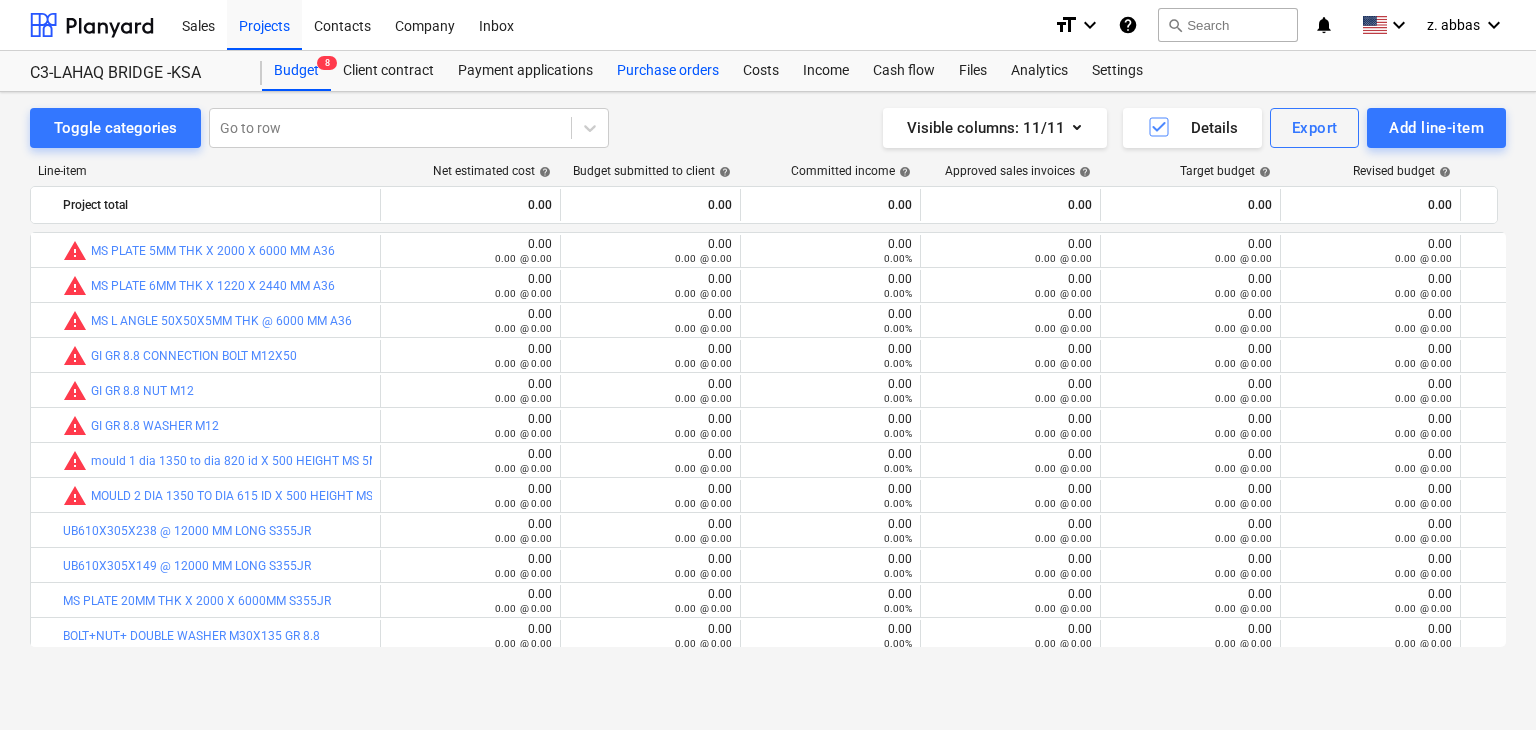 click on "Purchase orders" at bounding box center (668, 71) 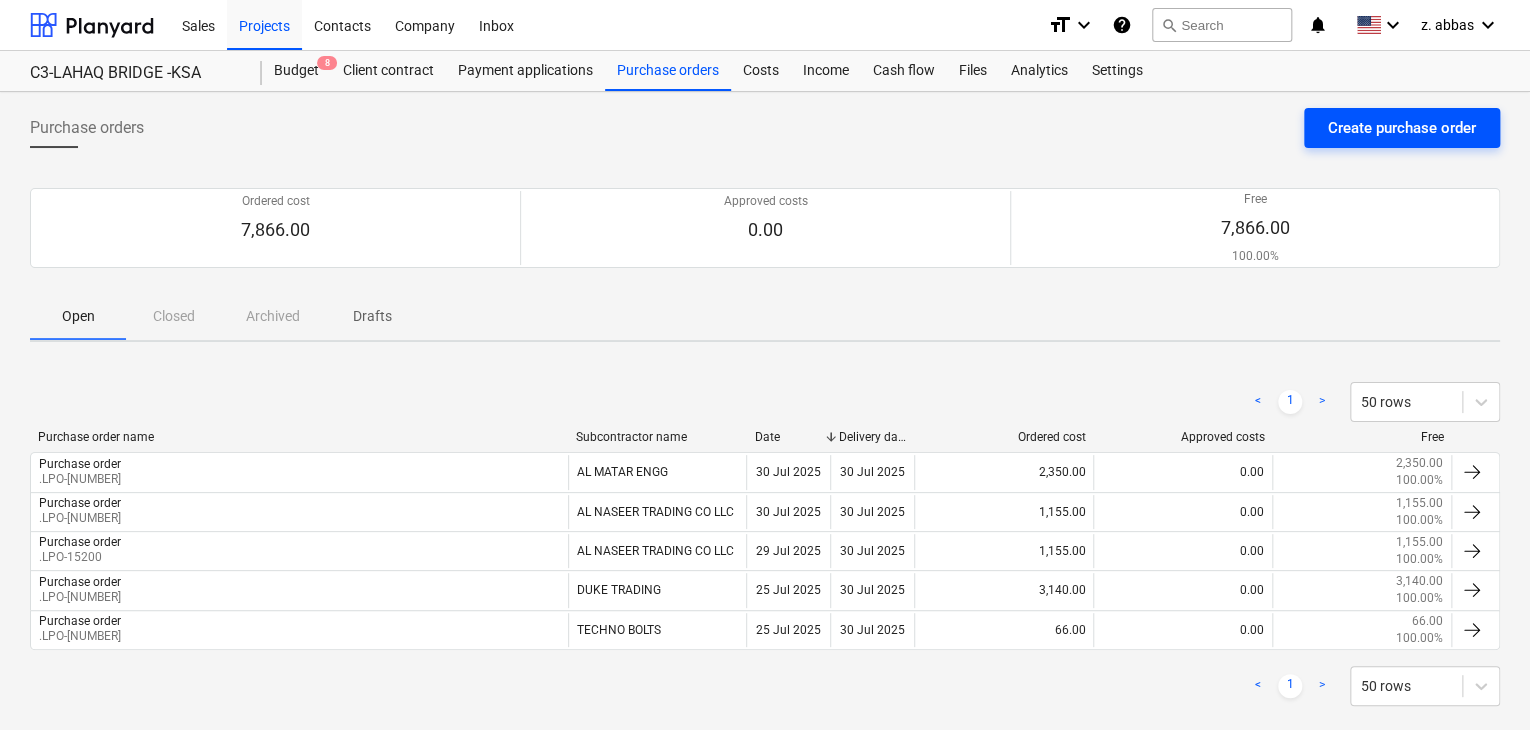click on "Create purchase order" at bounding box center [1402, 128] 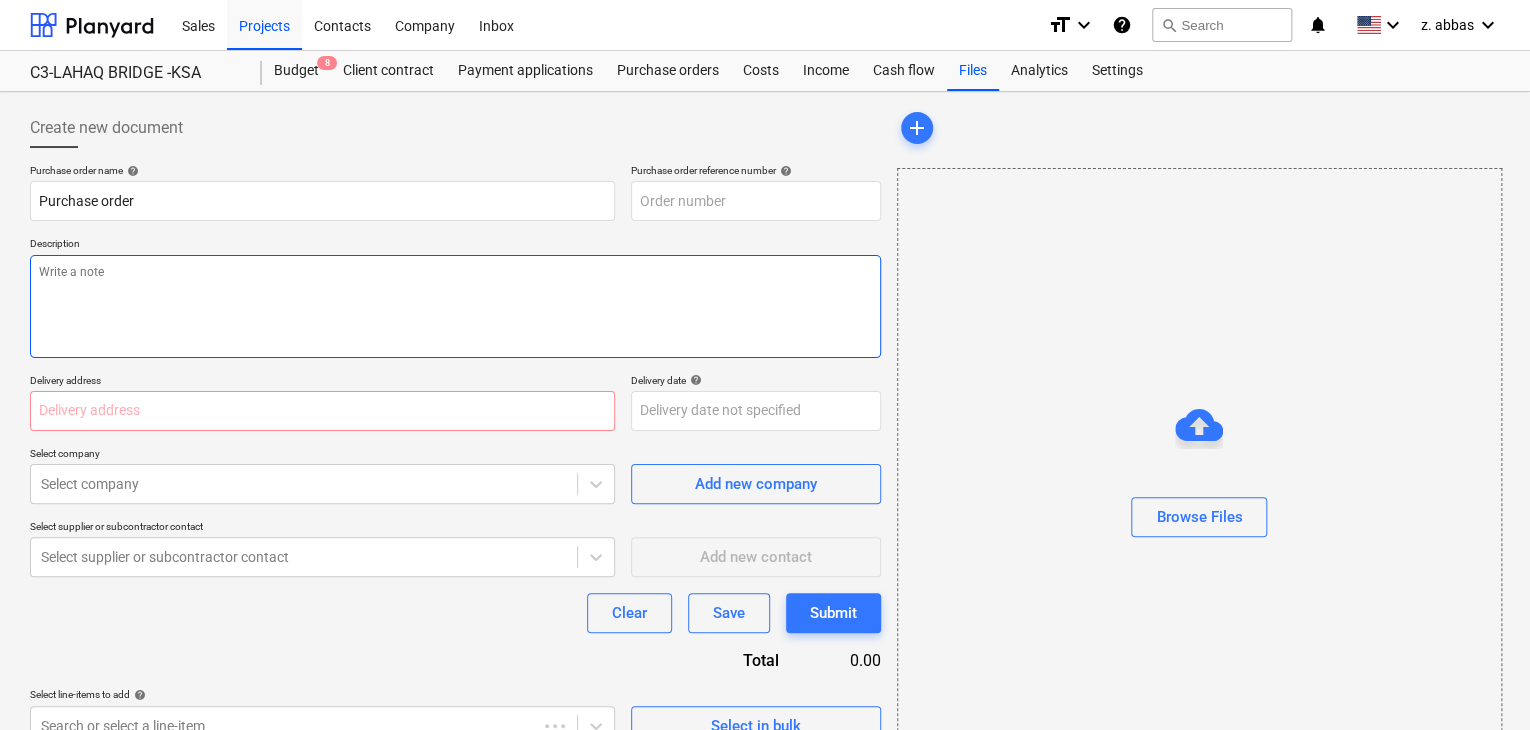 type on "x" 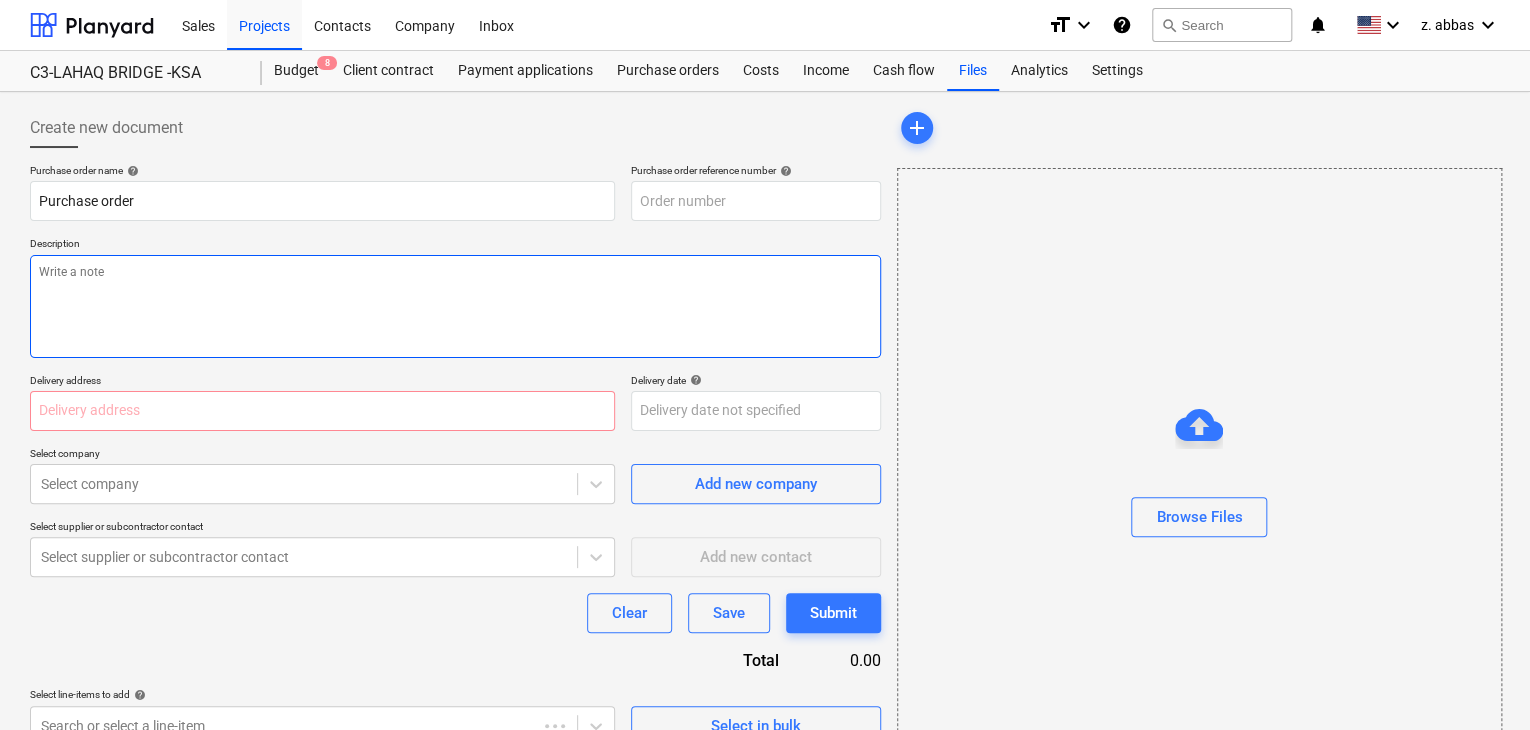 type on "KSA-[NUMBER]-[NUMBER]" 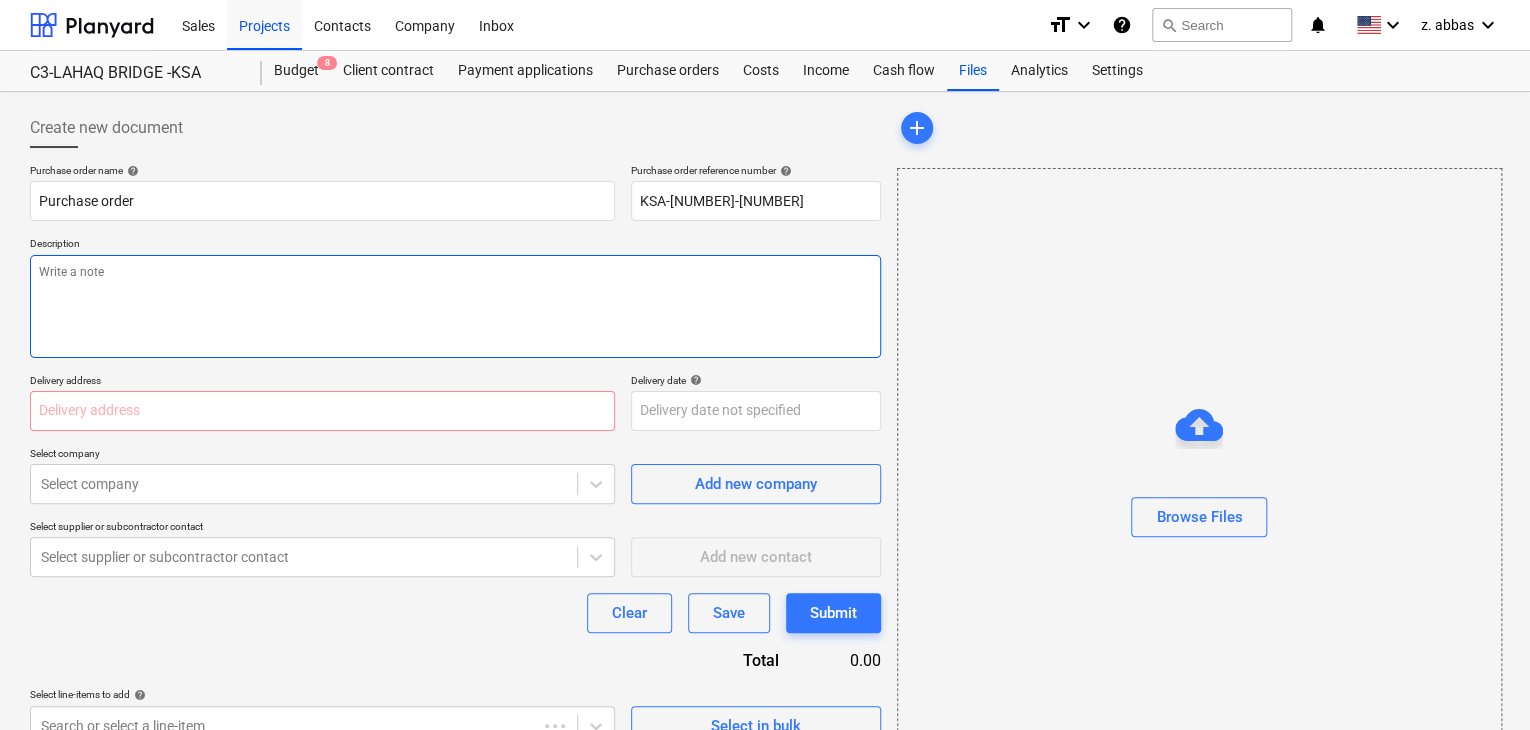 click at bounding box center [455, 306] 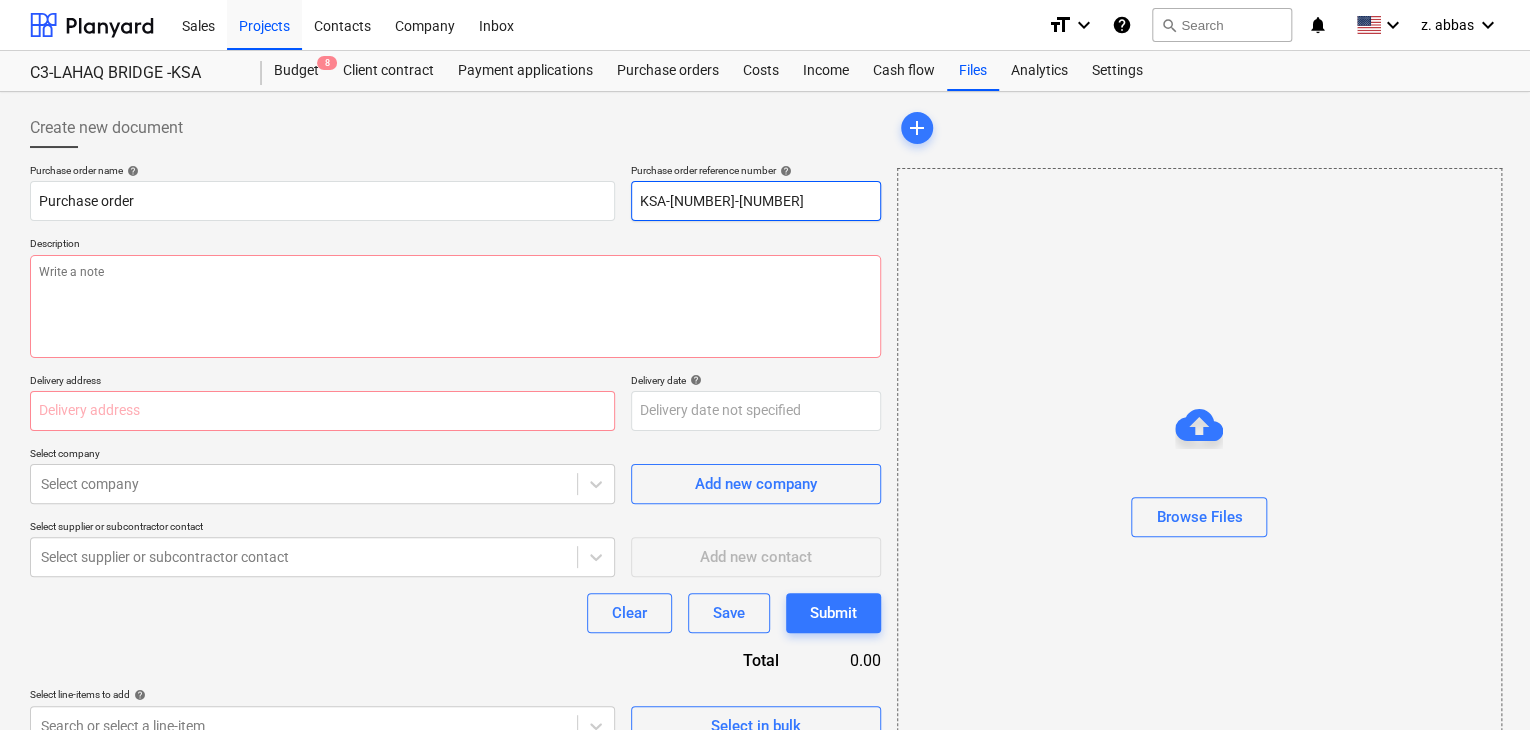 drag, startPoint x: 753, startPoint y: 204, endPoint x: 409, endPoint y: 177, distance: 345.05795 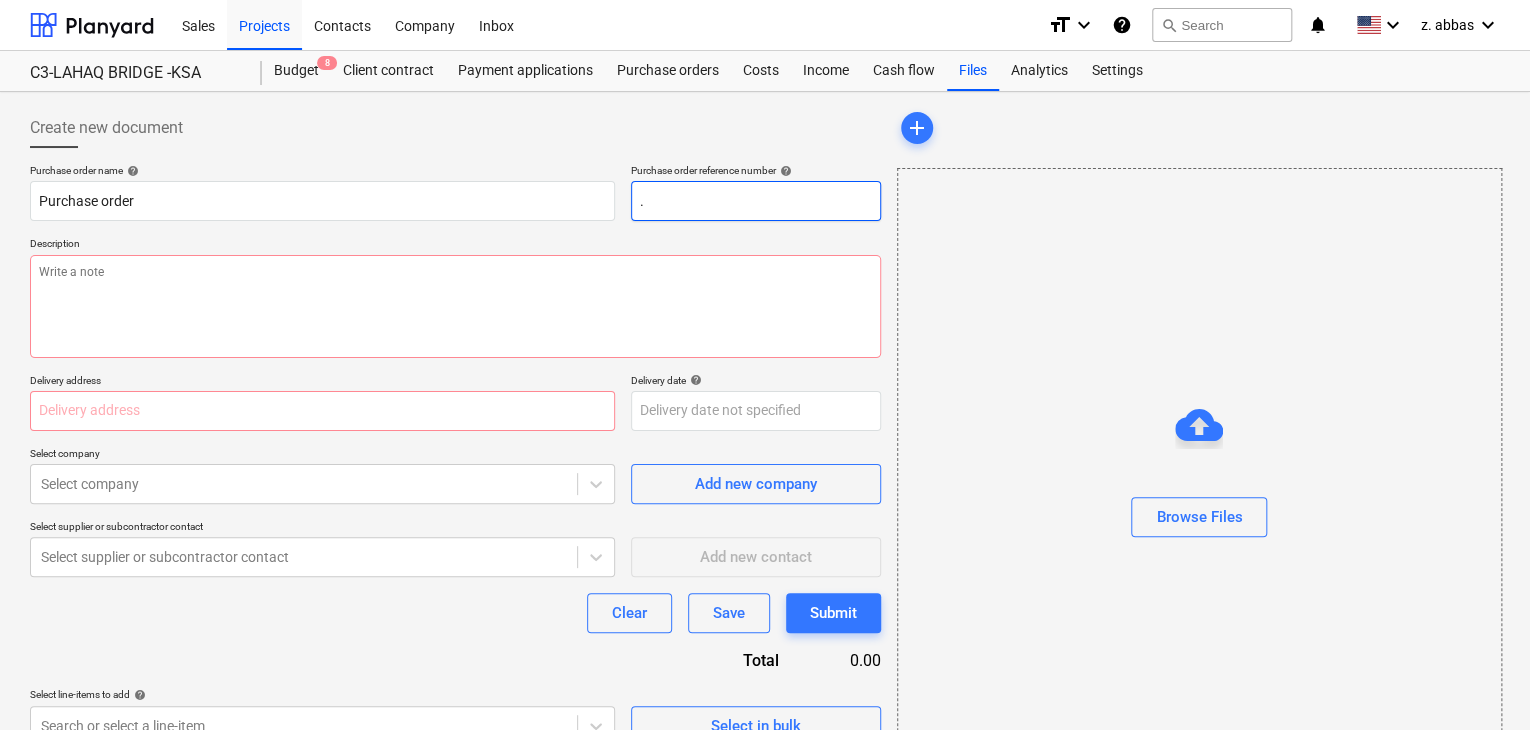 type on "x" 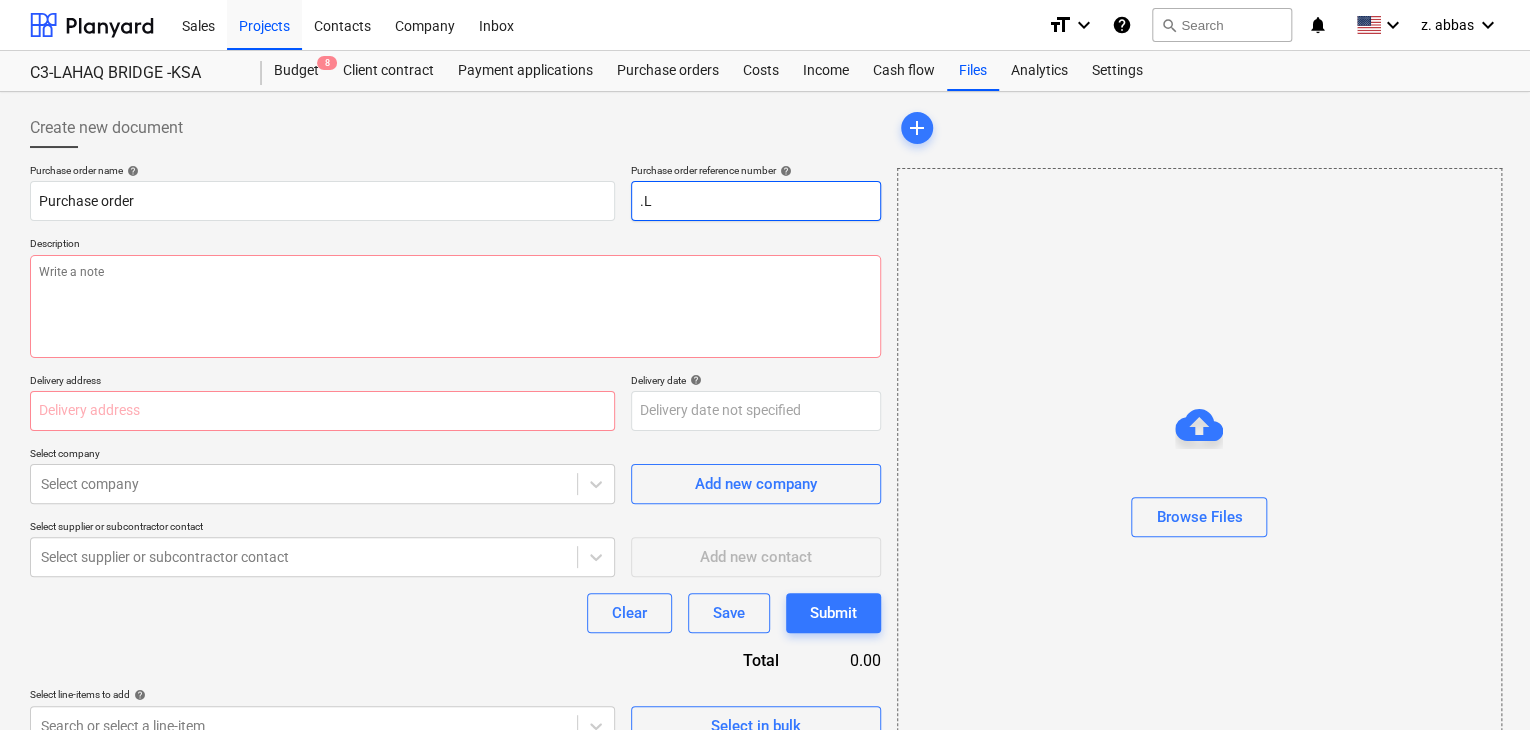 type on "x" 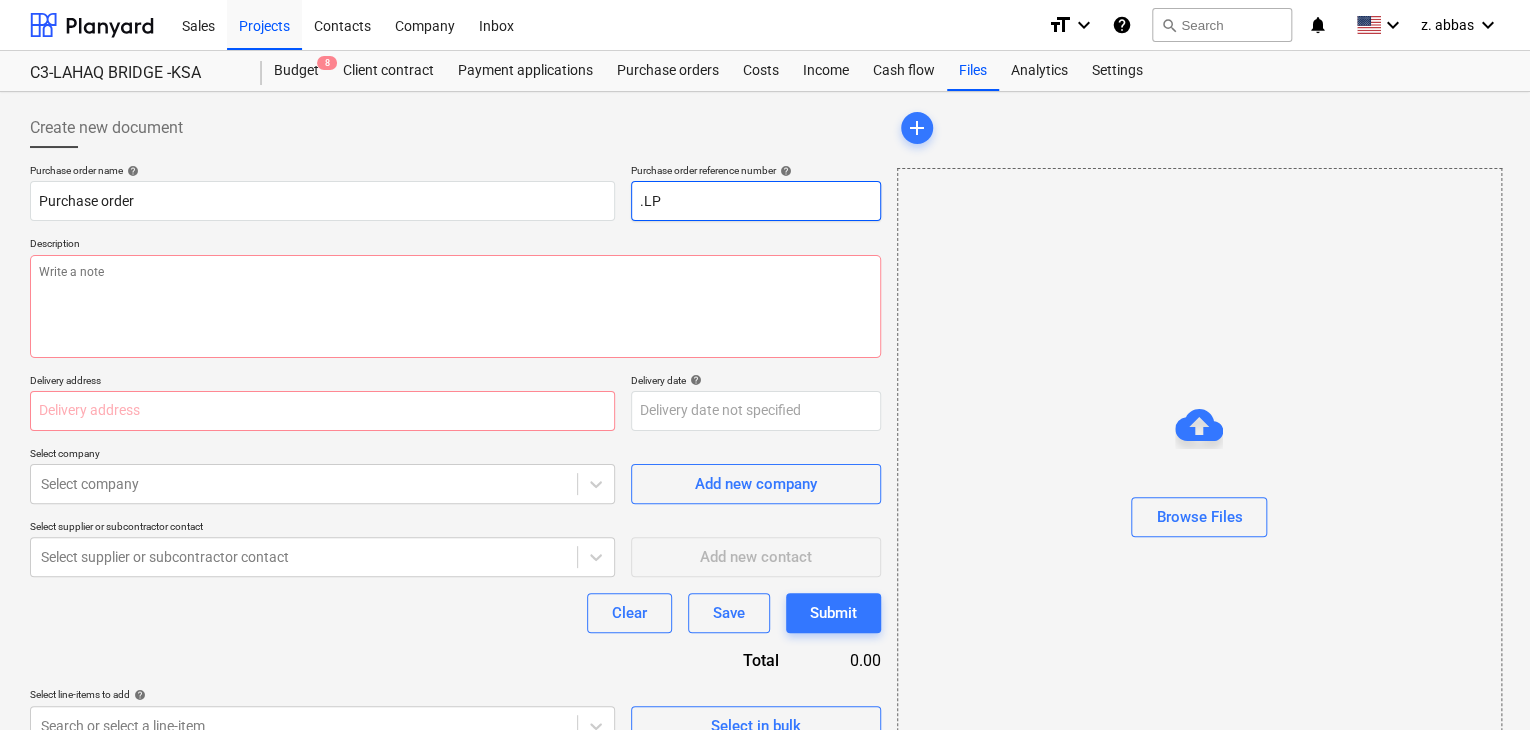 type on "x" 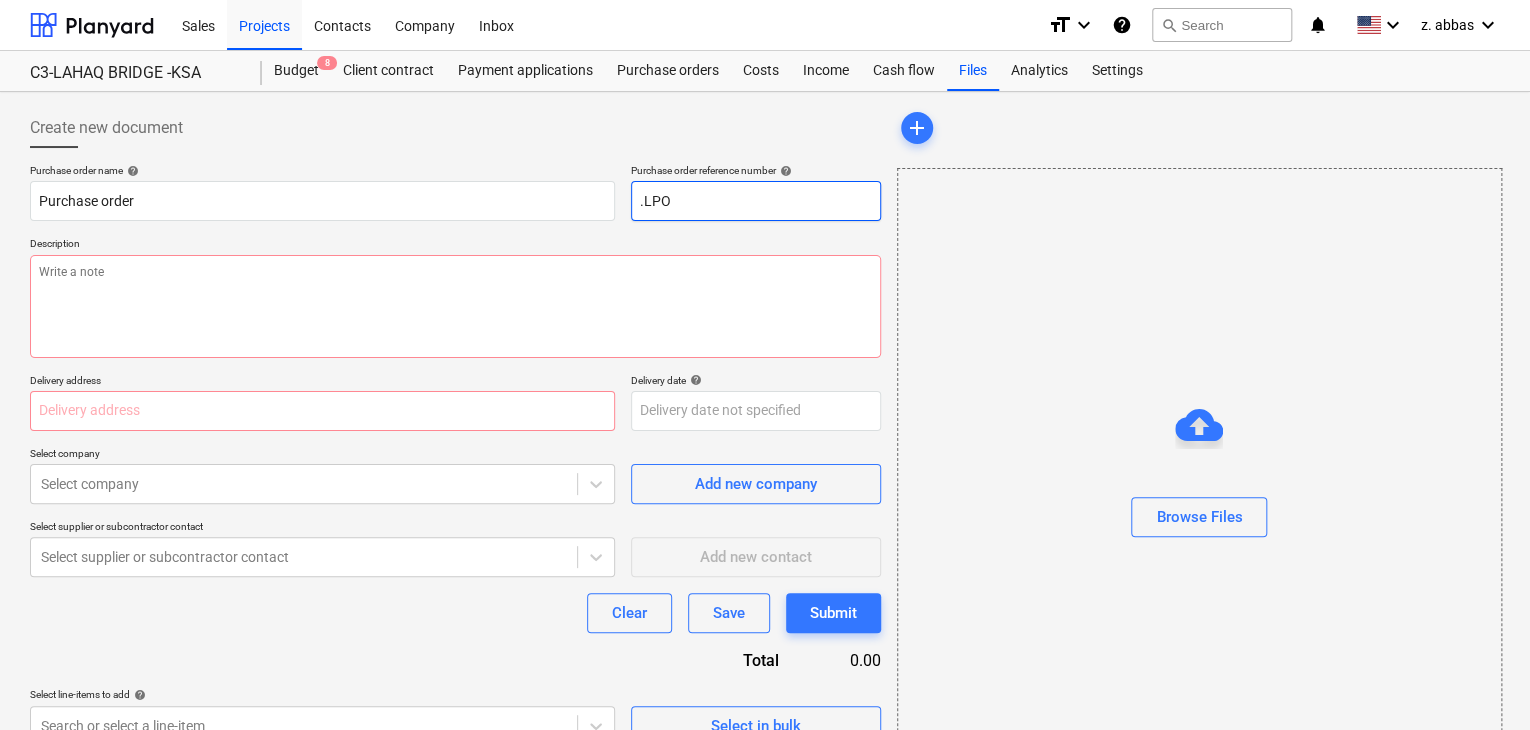 type on "x" 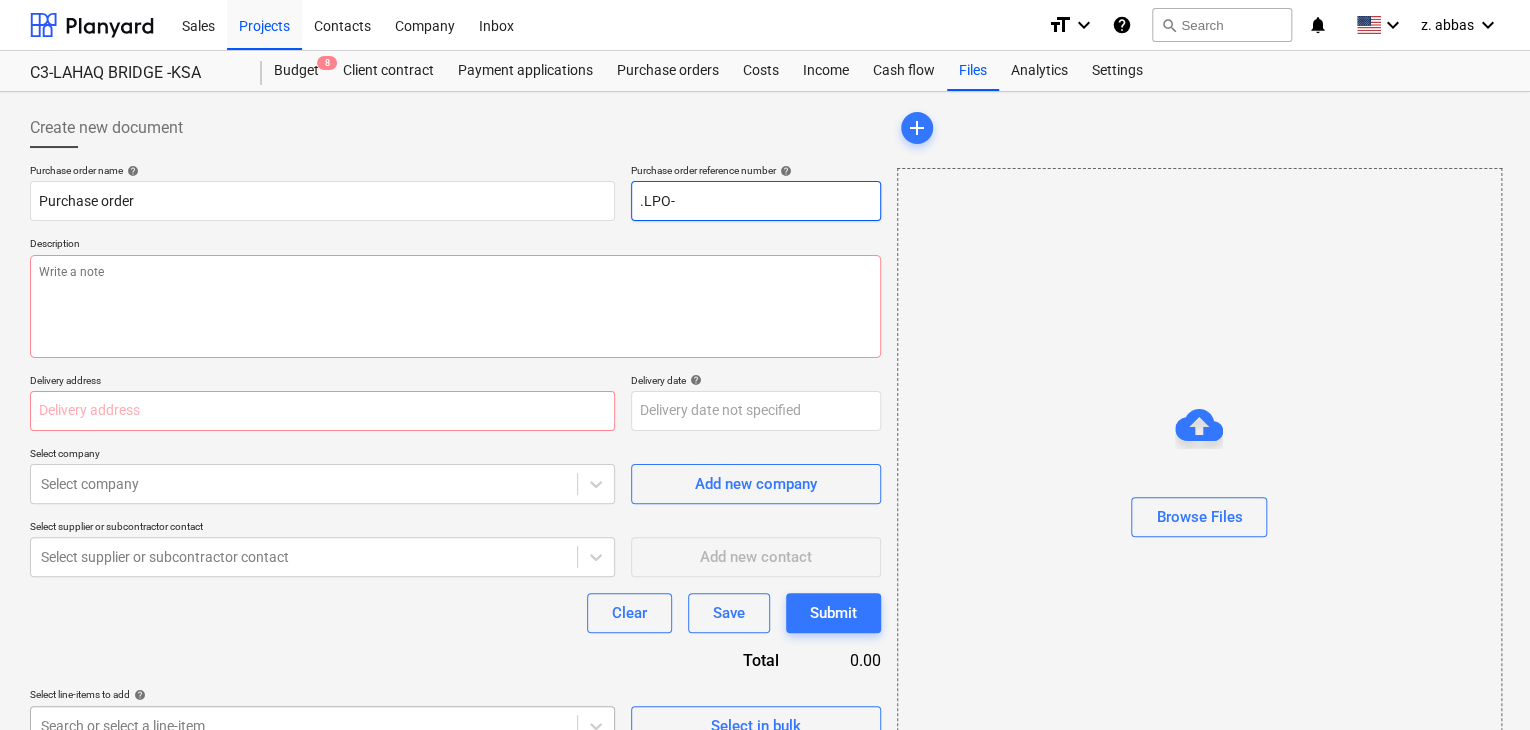 type on ".LPO-" 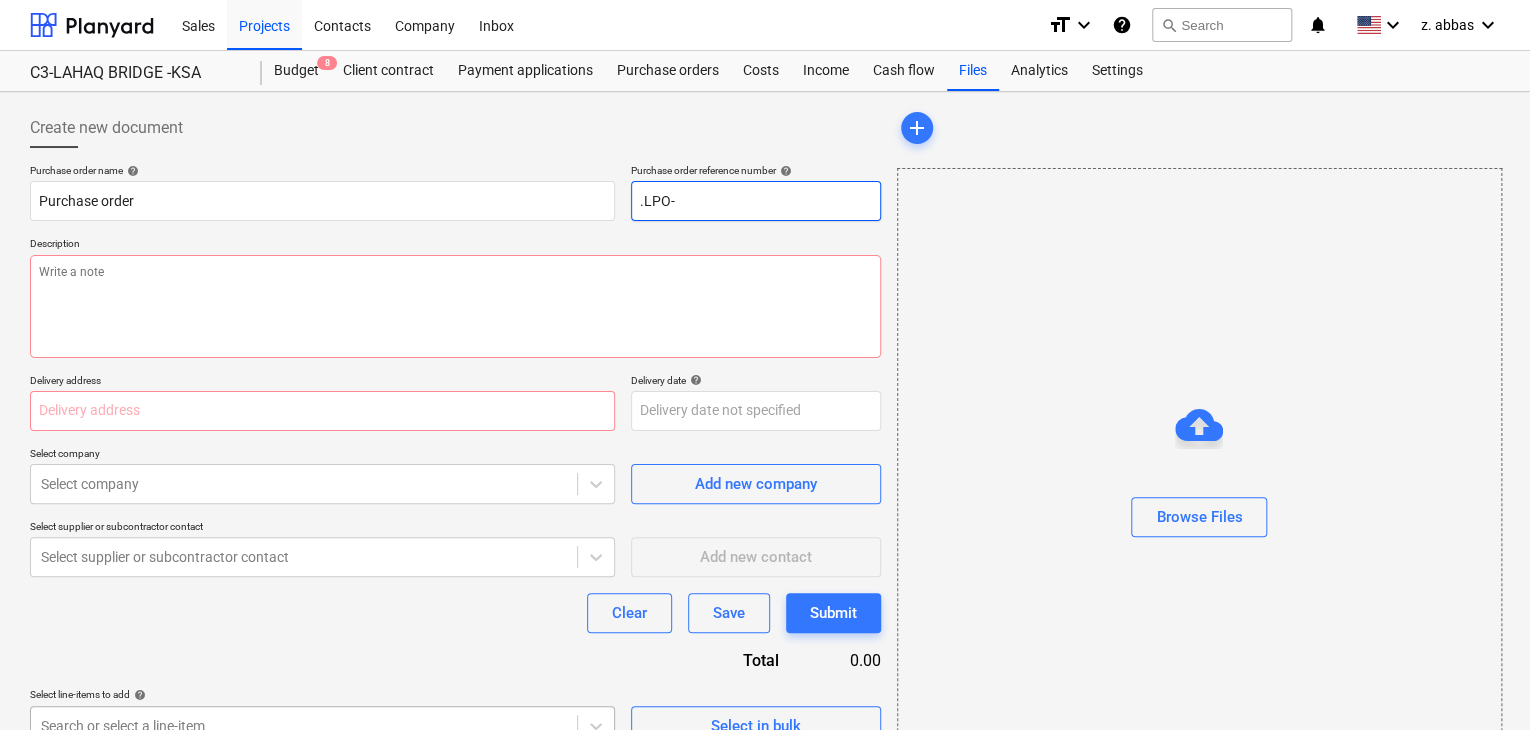 type on "x" 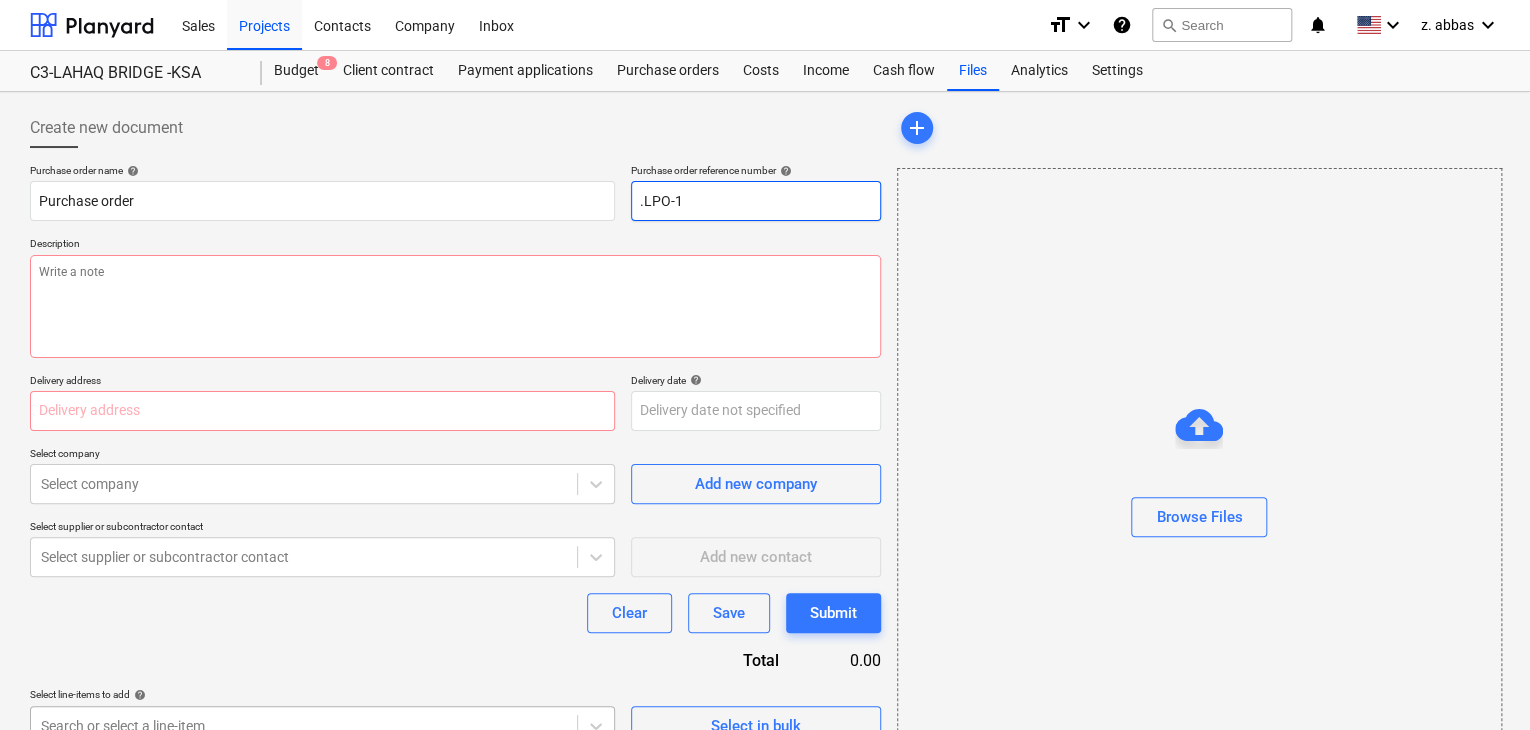 type on "x" 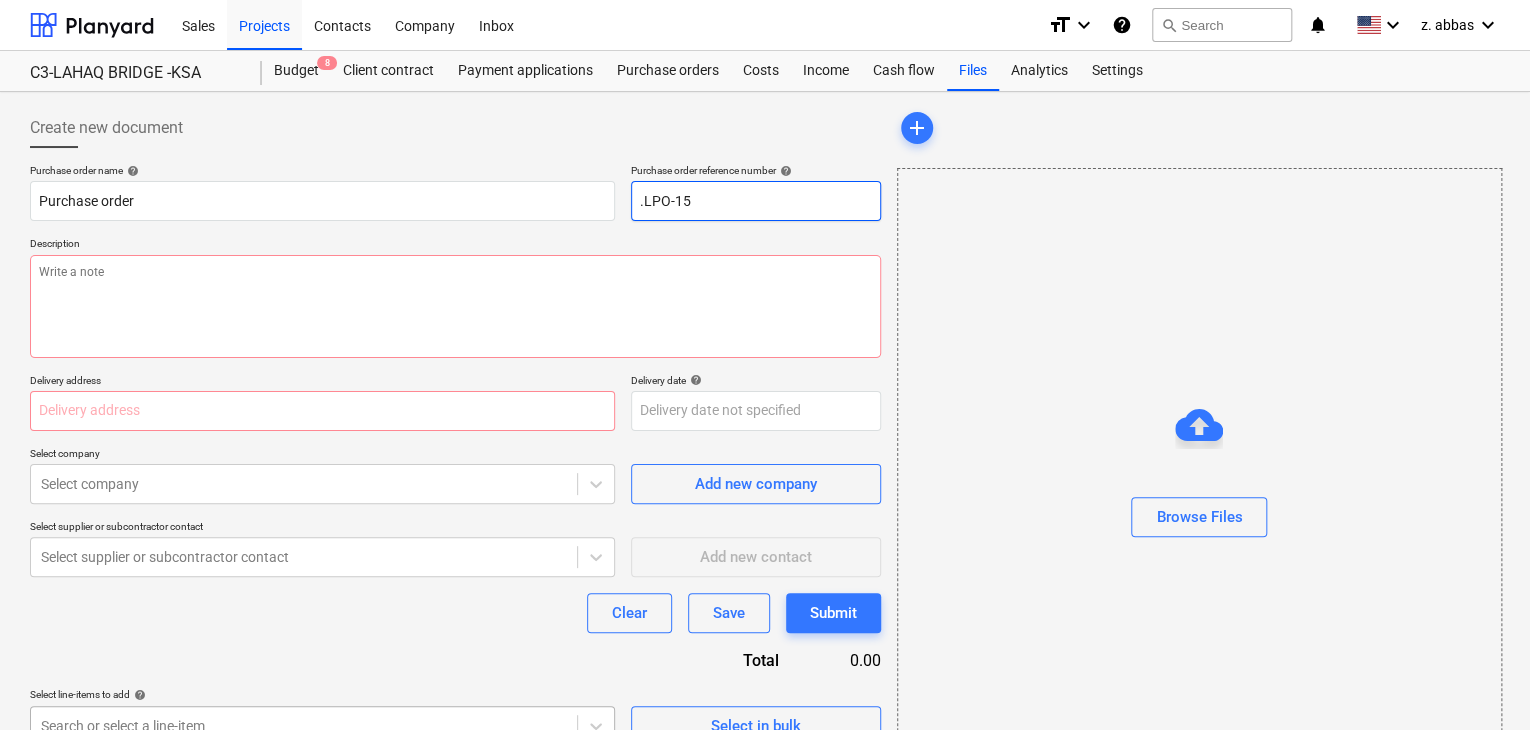 type on "x" 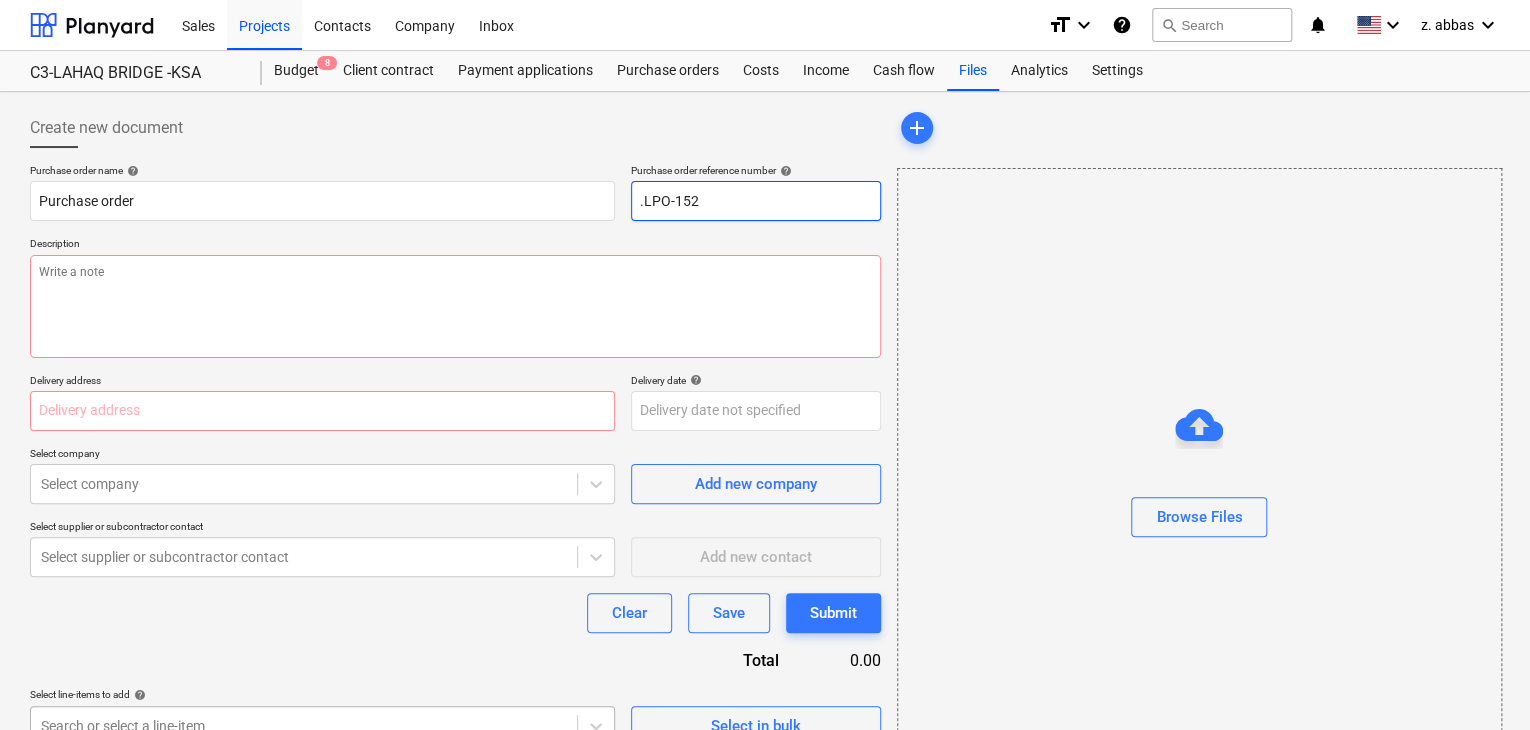type on "x" 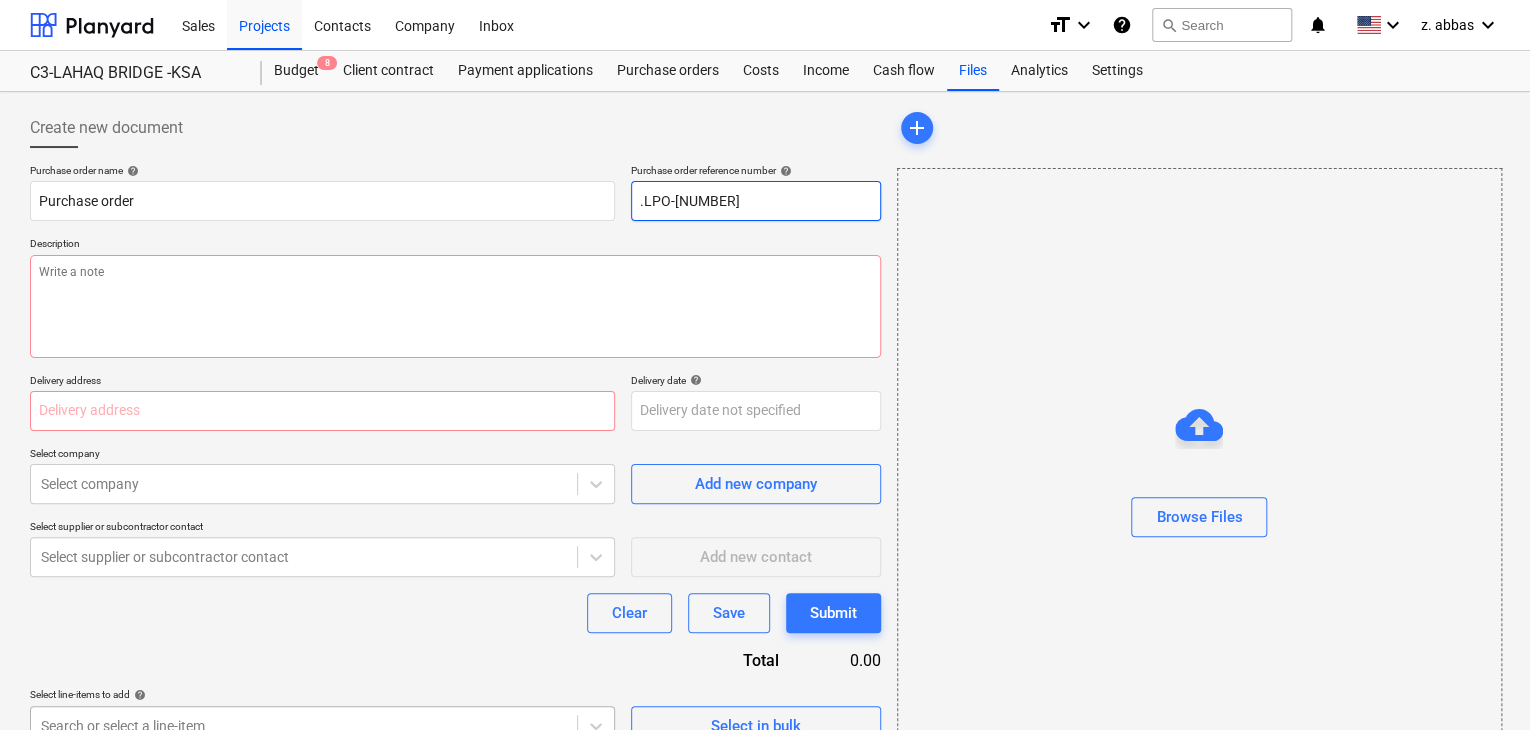 type on "x" 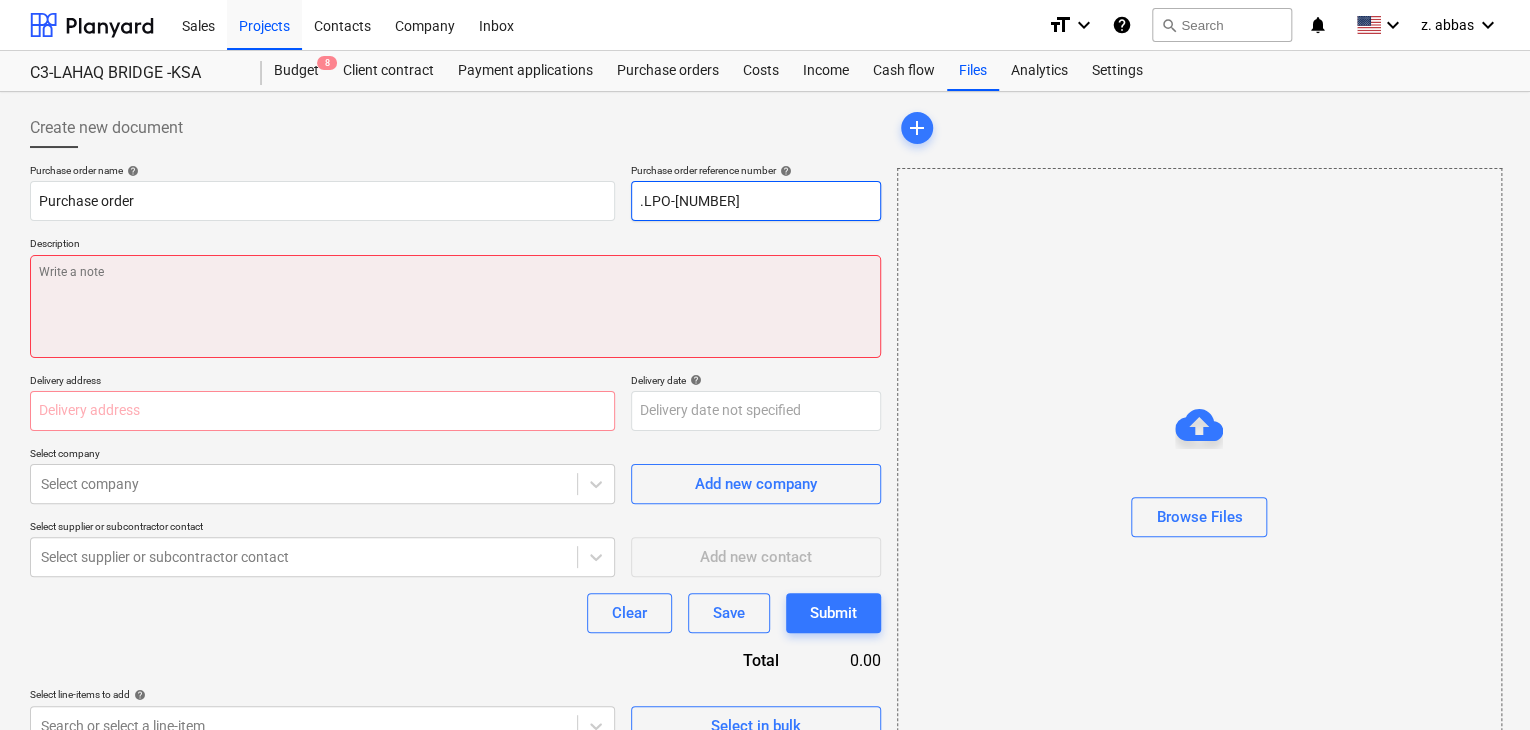 type on ".LPO-[NUMBER]" 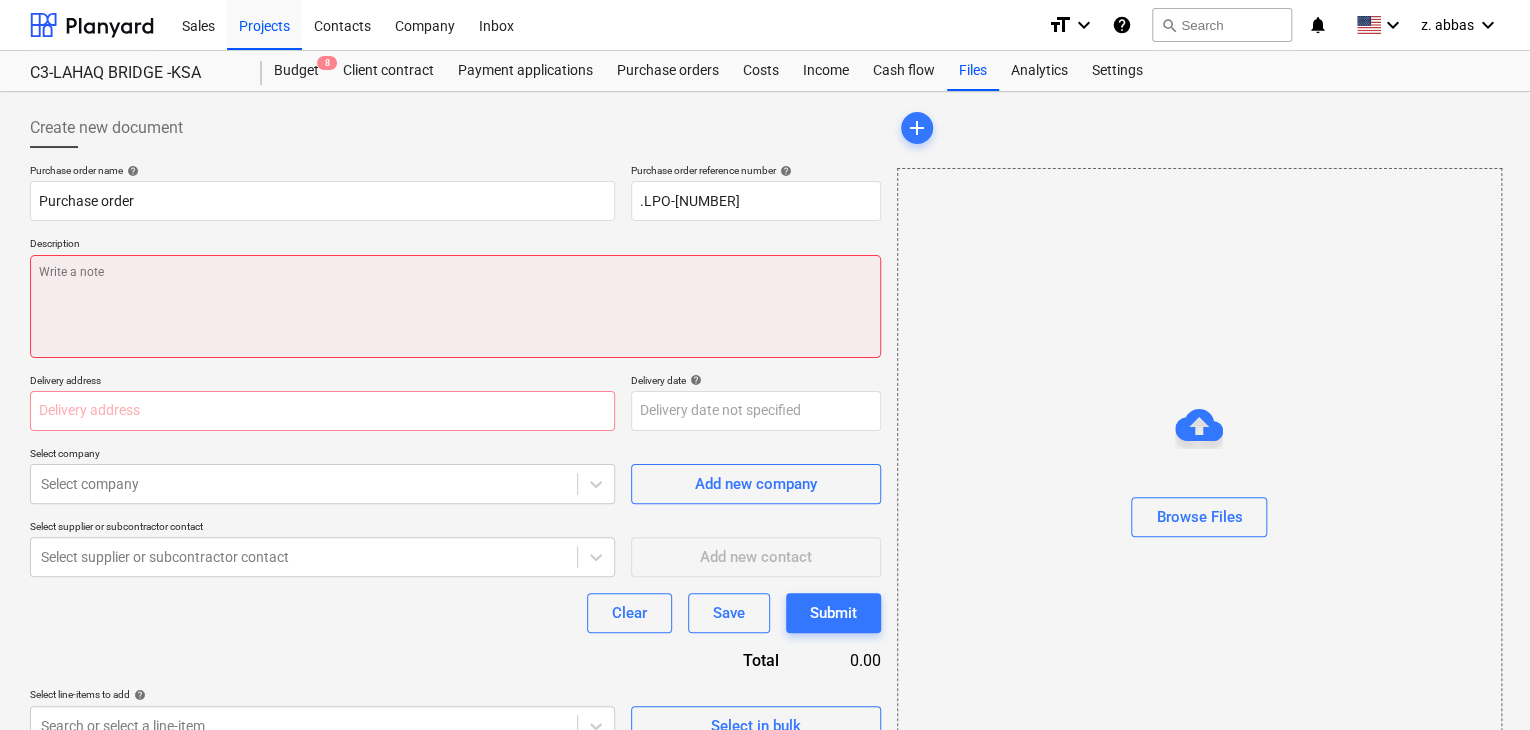 click at bounding box center [455, 306] 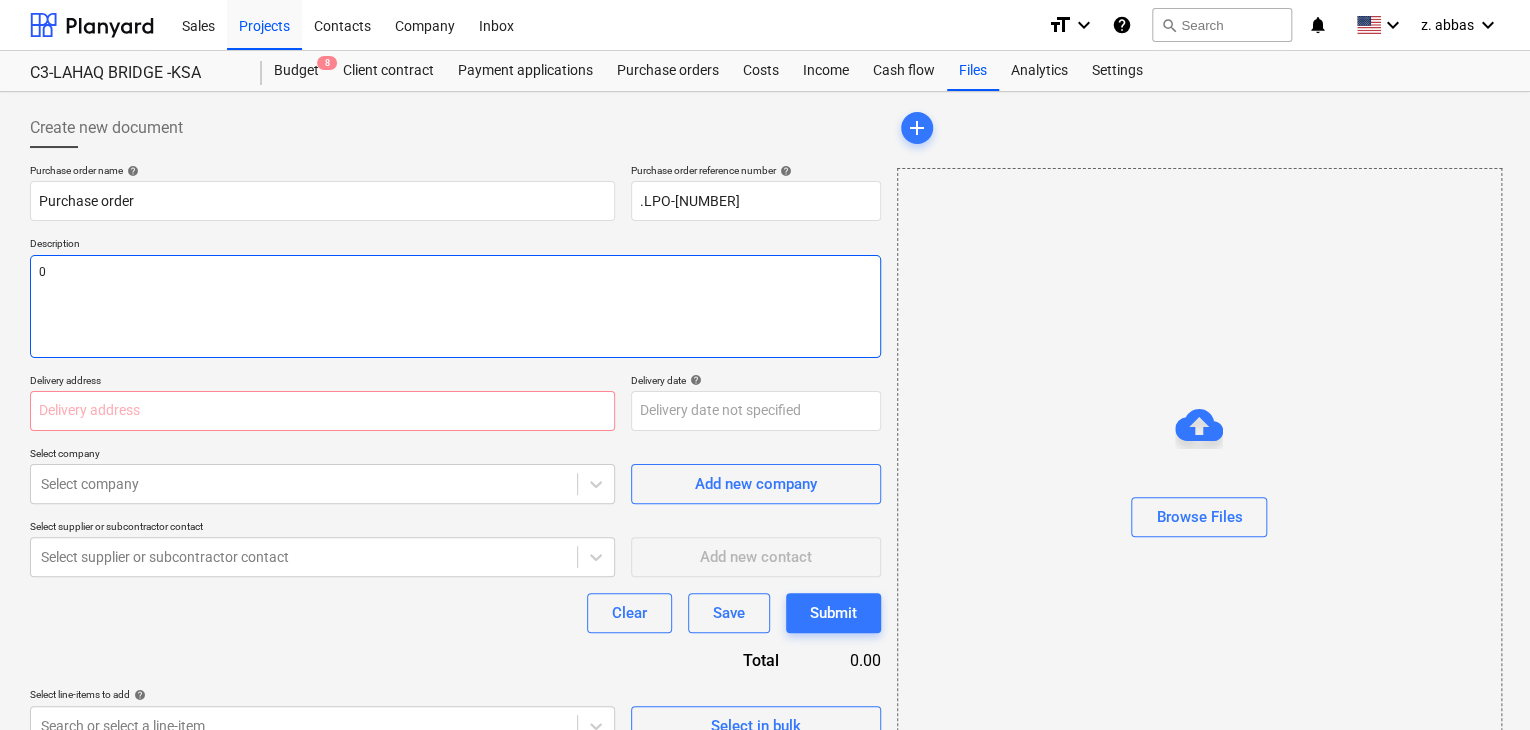 type on "x" 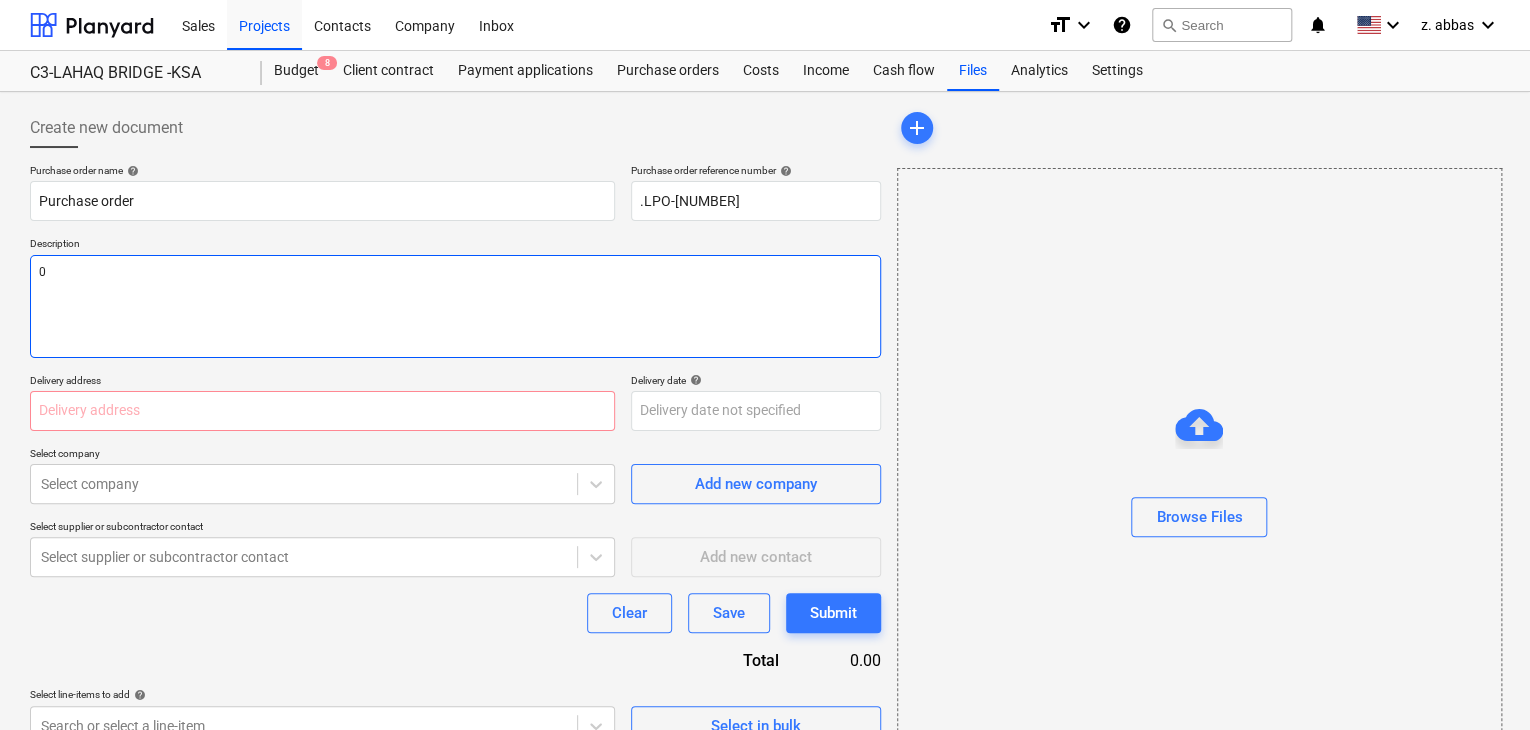 type on "08" 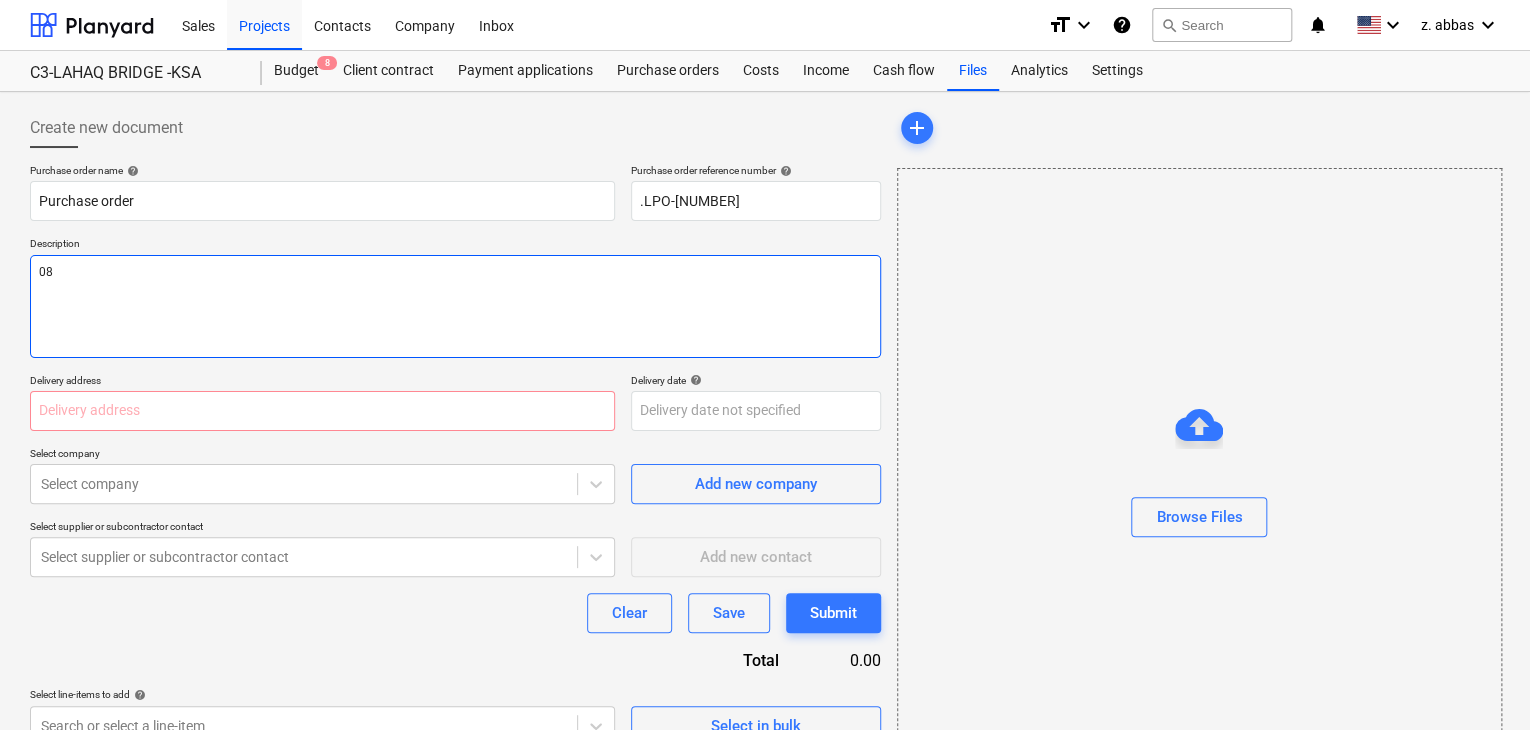 type on "x" 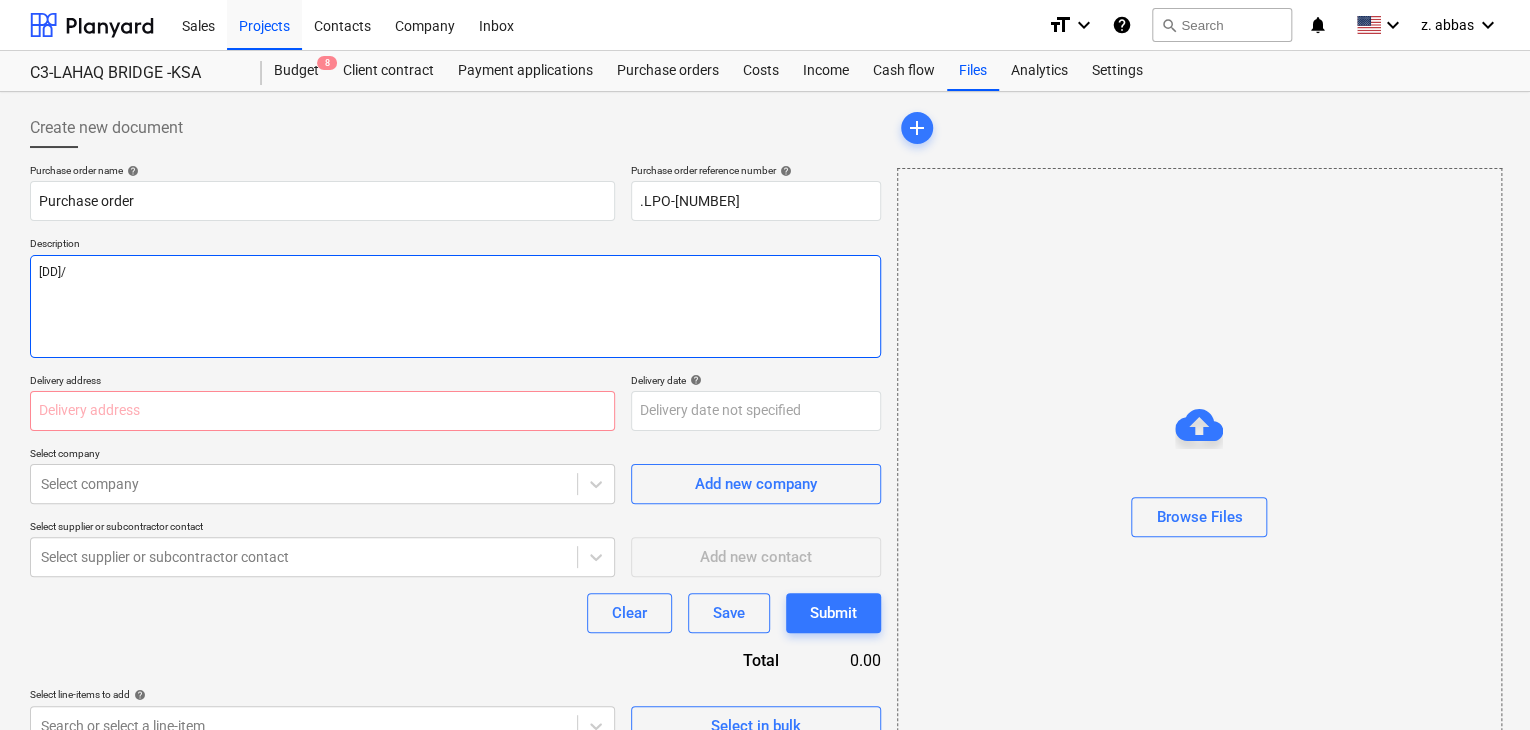 type on "x" 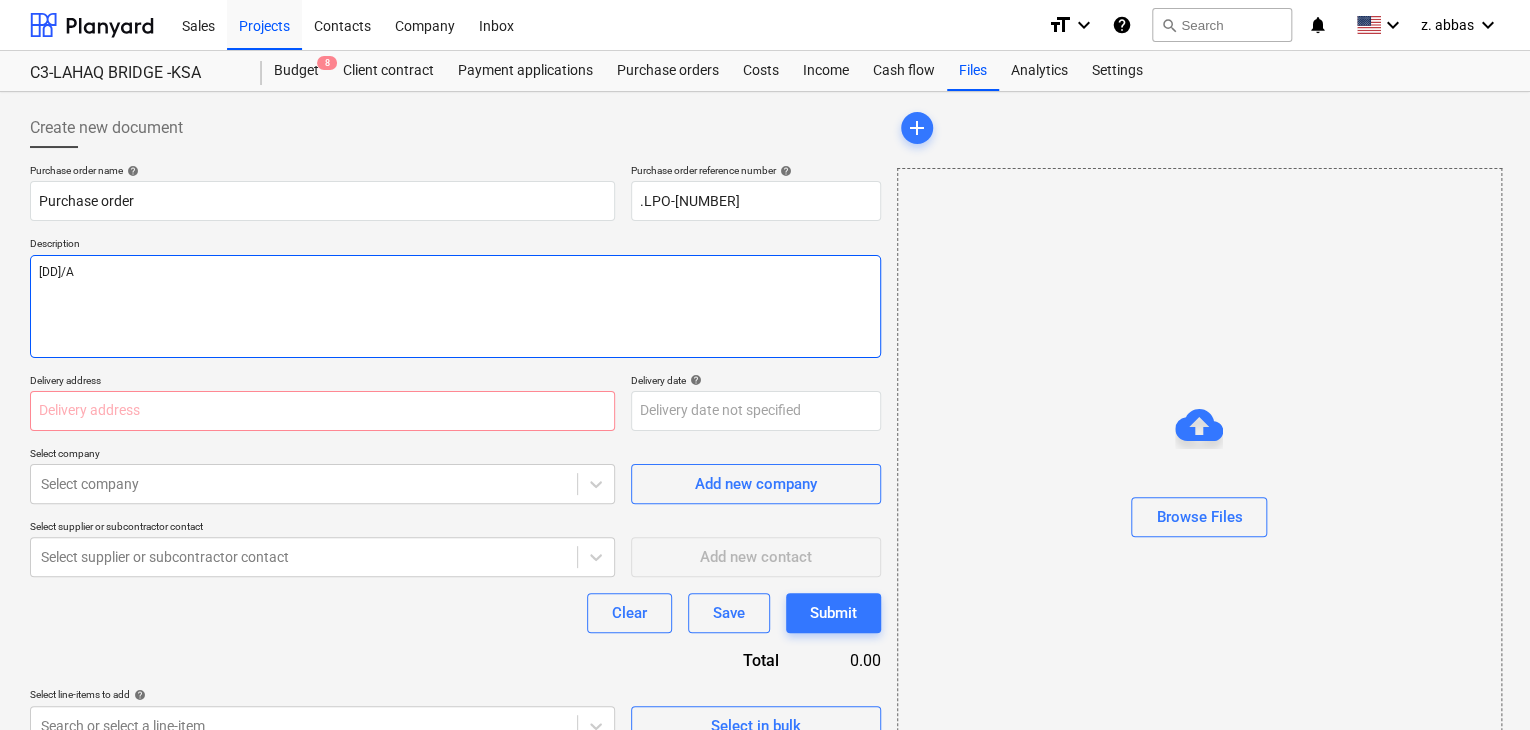 type on "x" 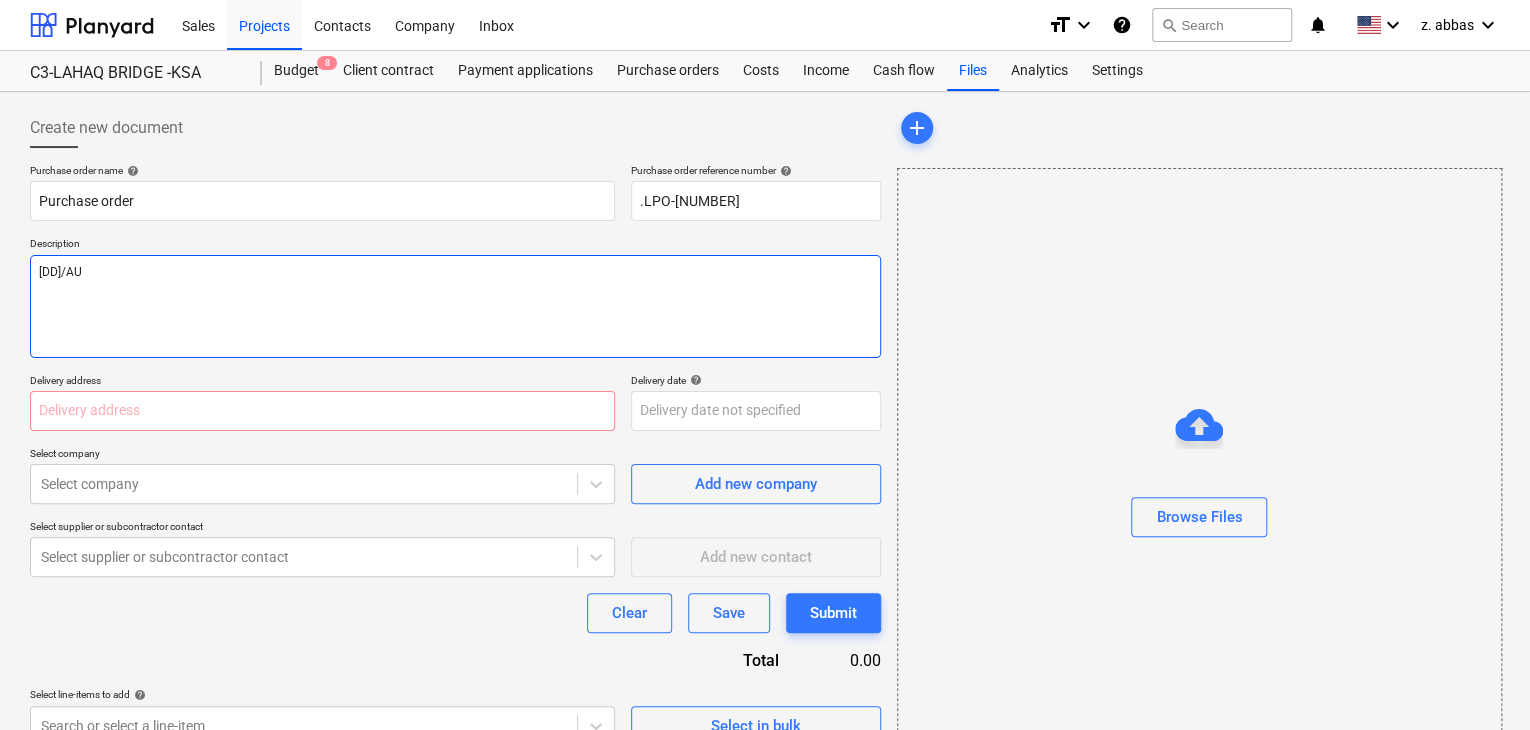 type on "x" 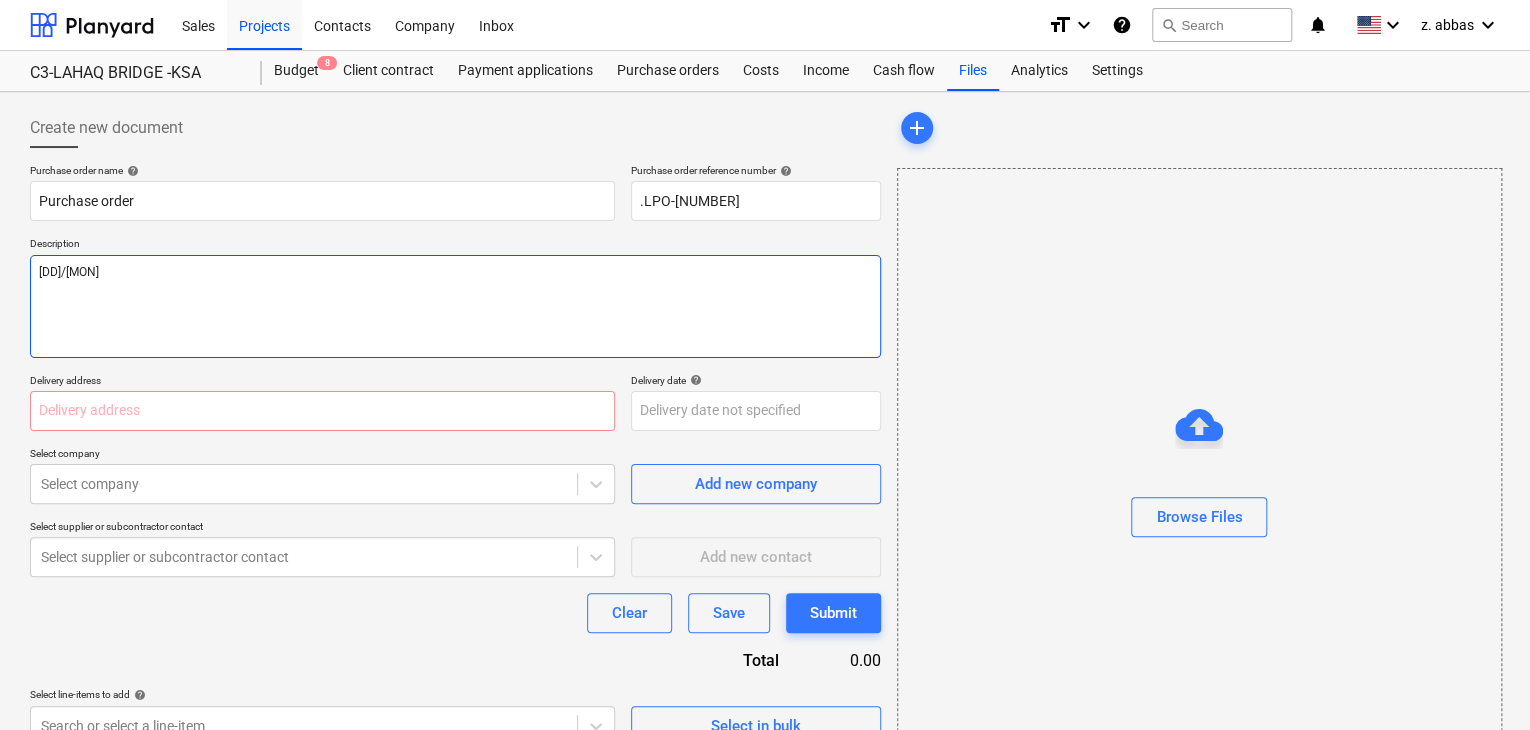 type on "x" 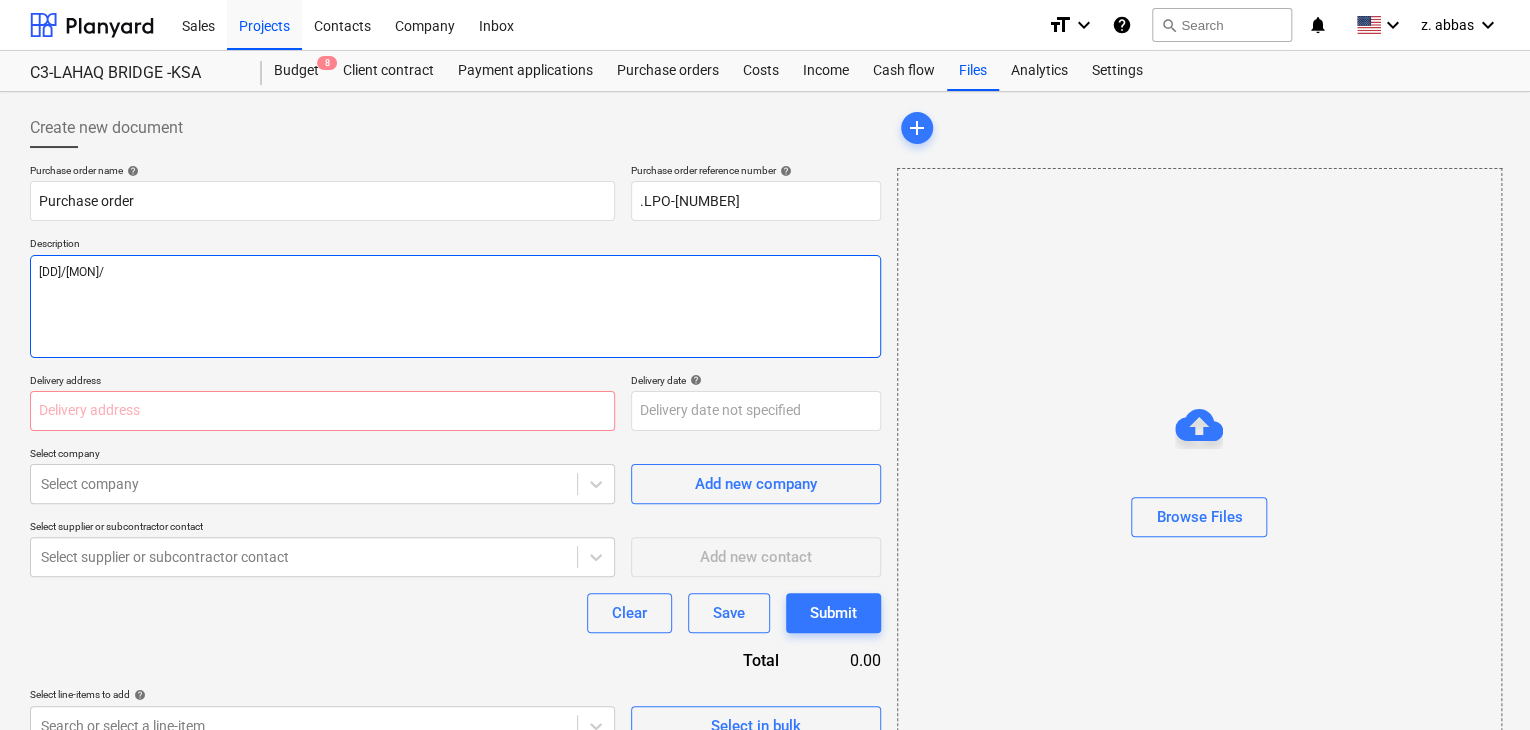 type on "x" 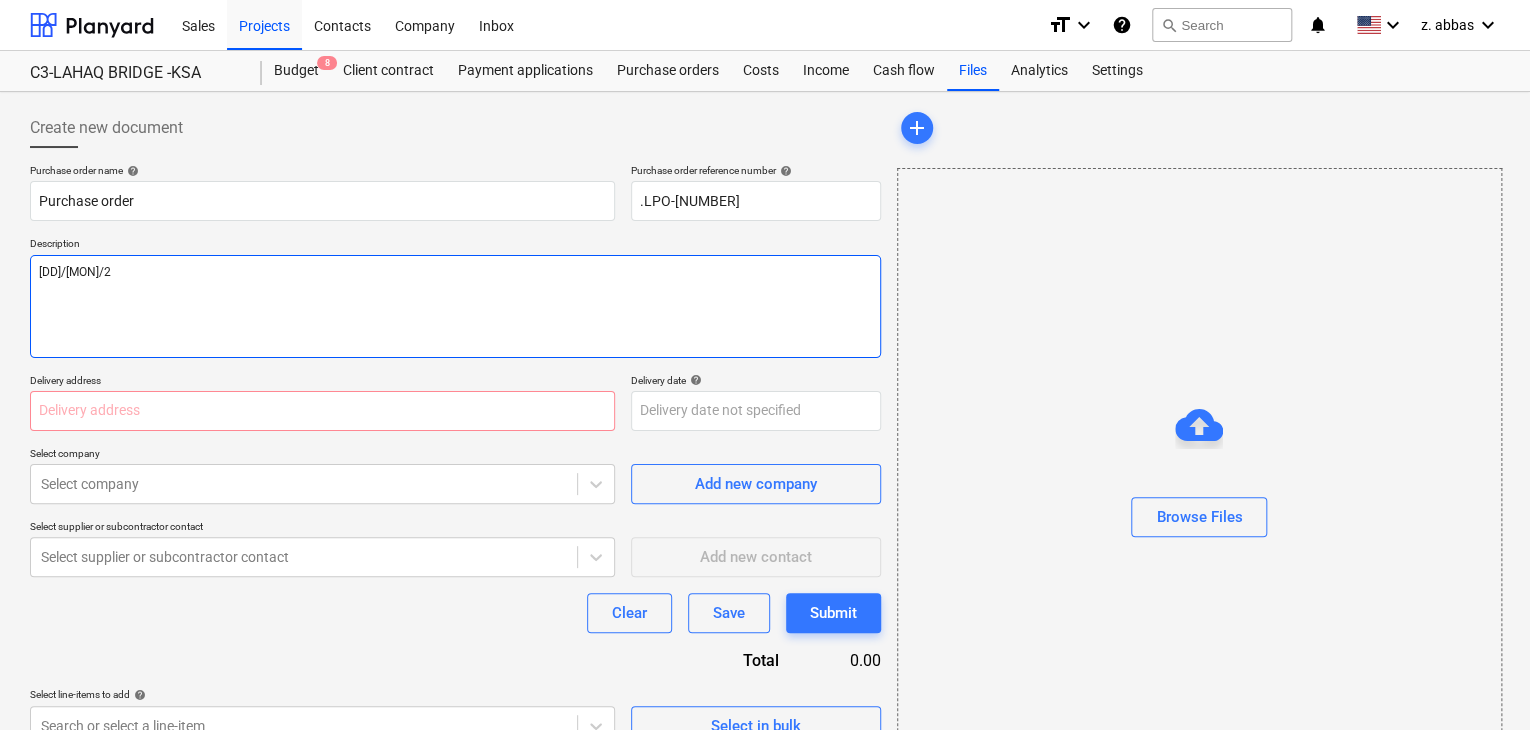 type on "x" 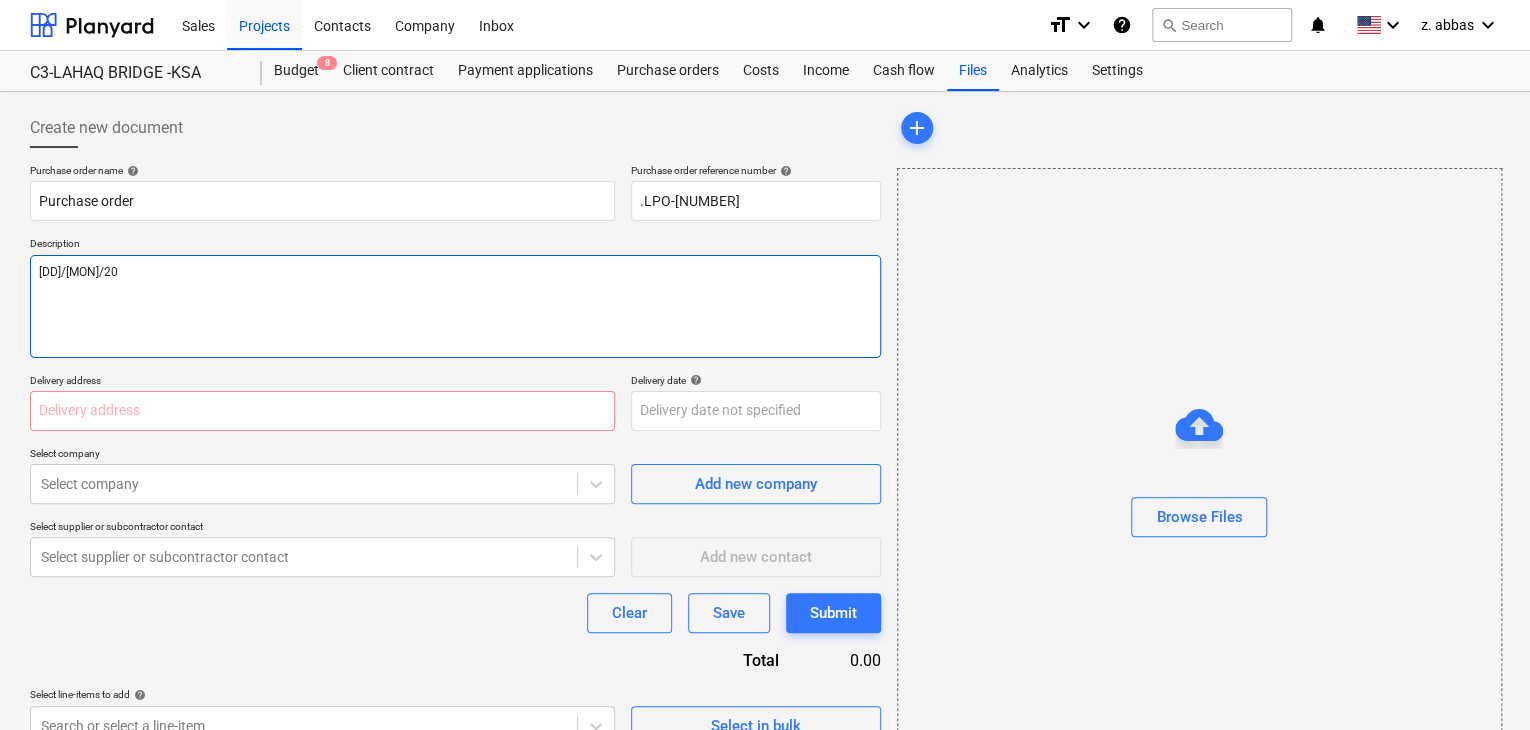 type on "x" 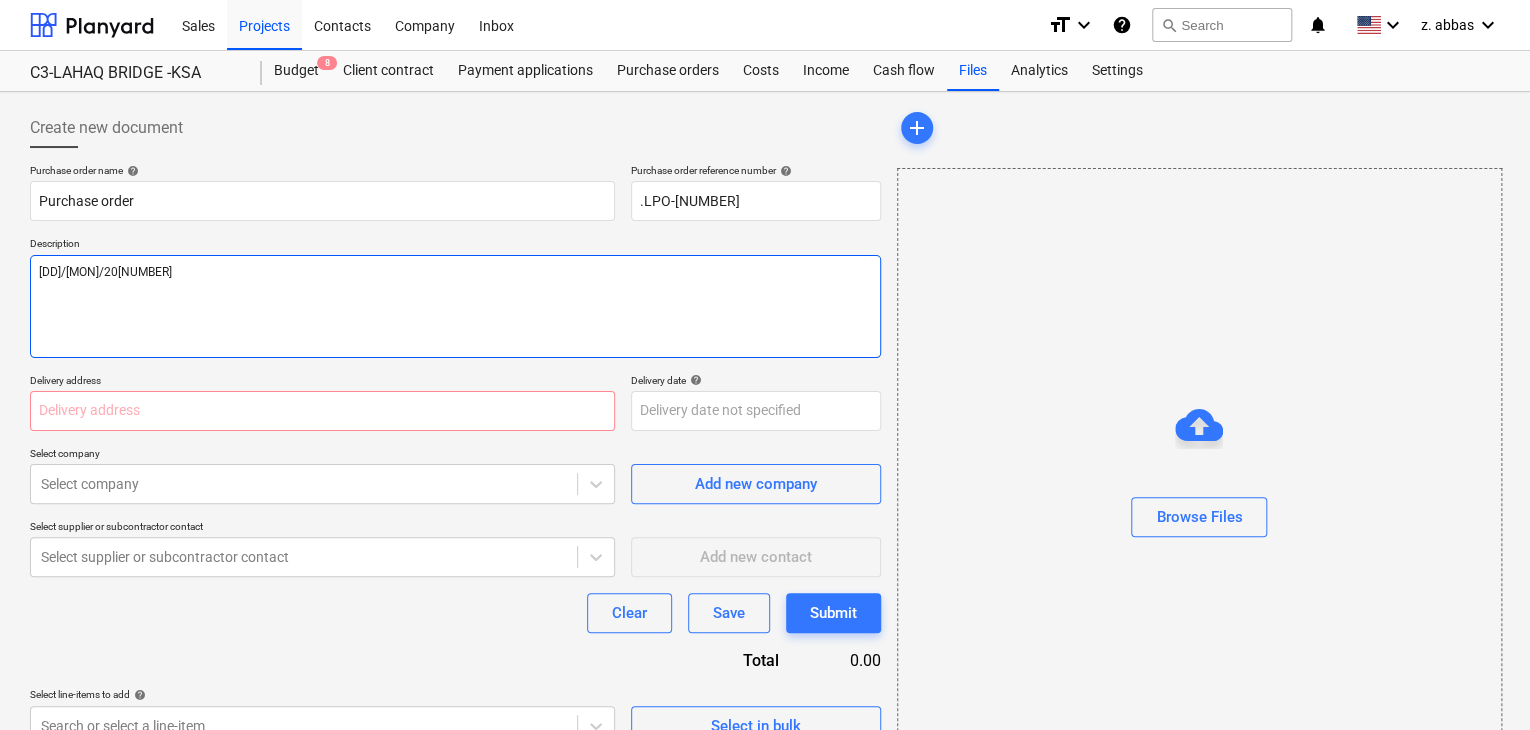 type on "x" 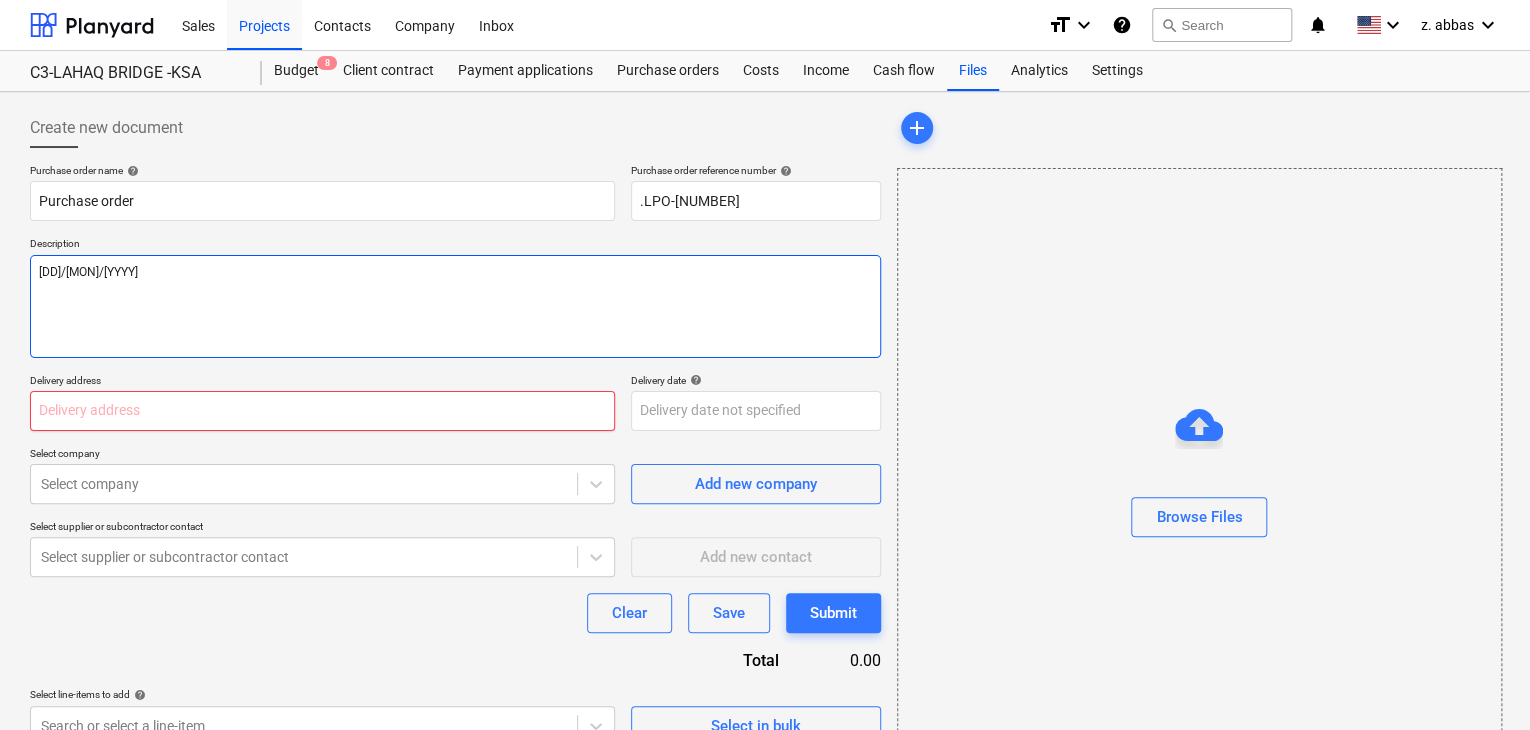 type on "[DD]/[MON]/[YYYY]" 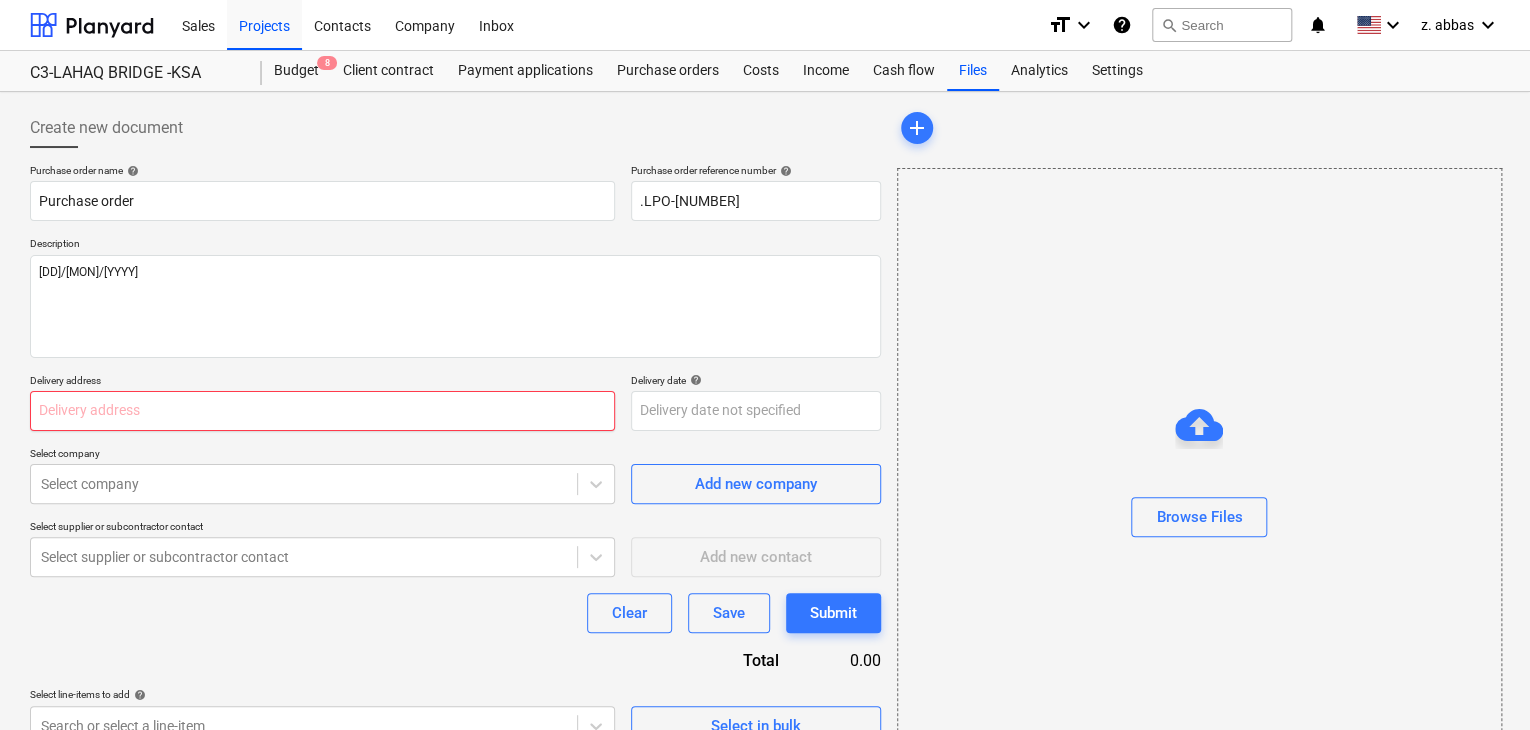 click at bounding box center (322, 411) 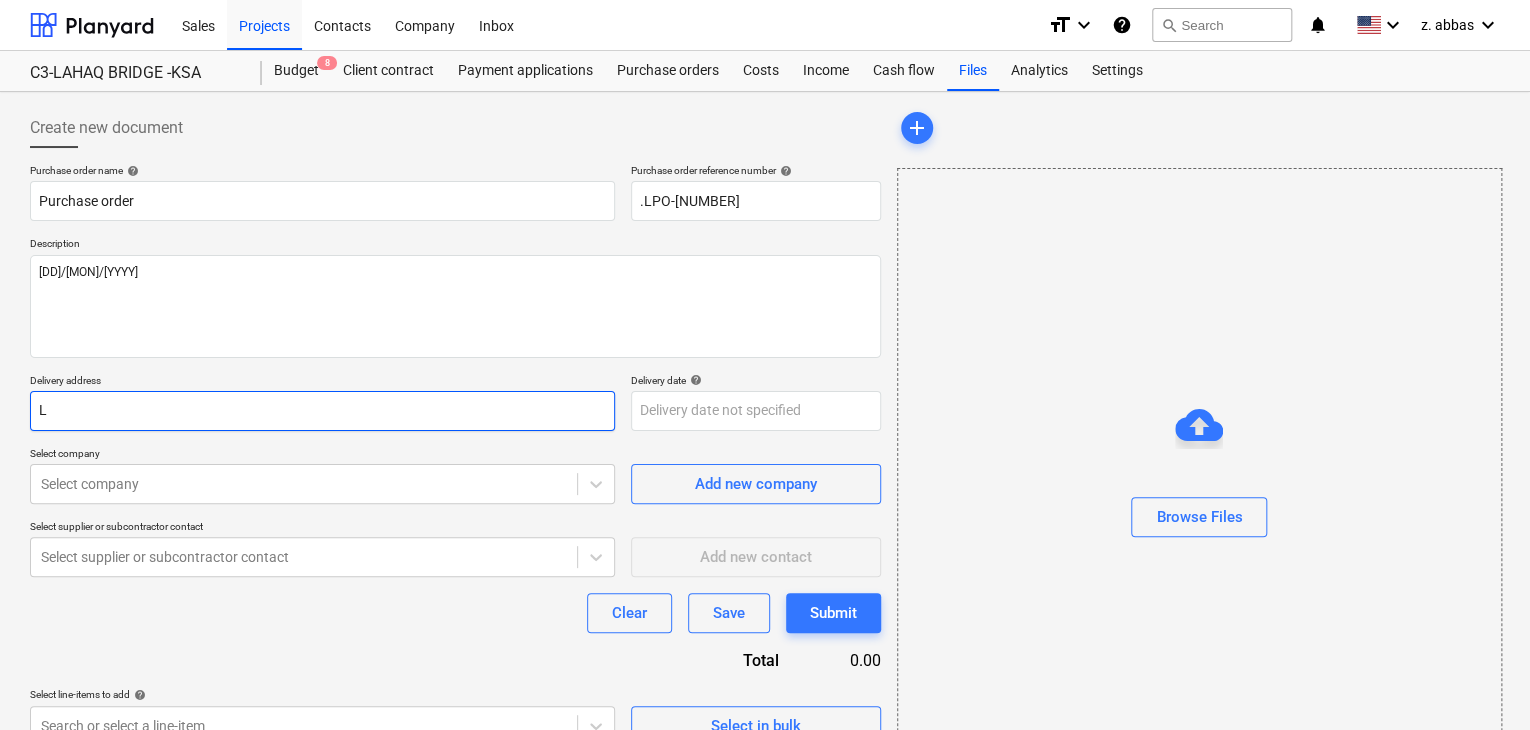 type on "x" 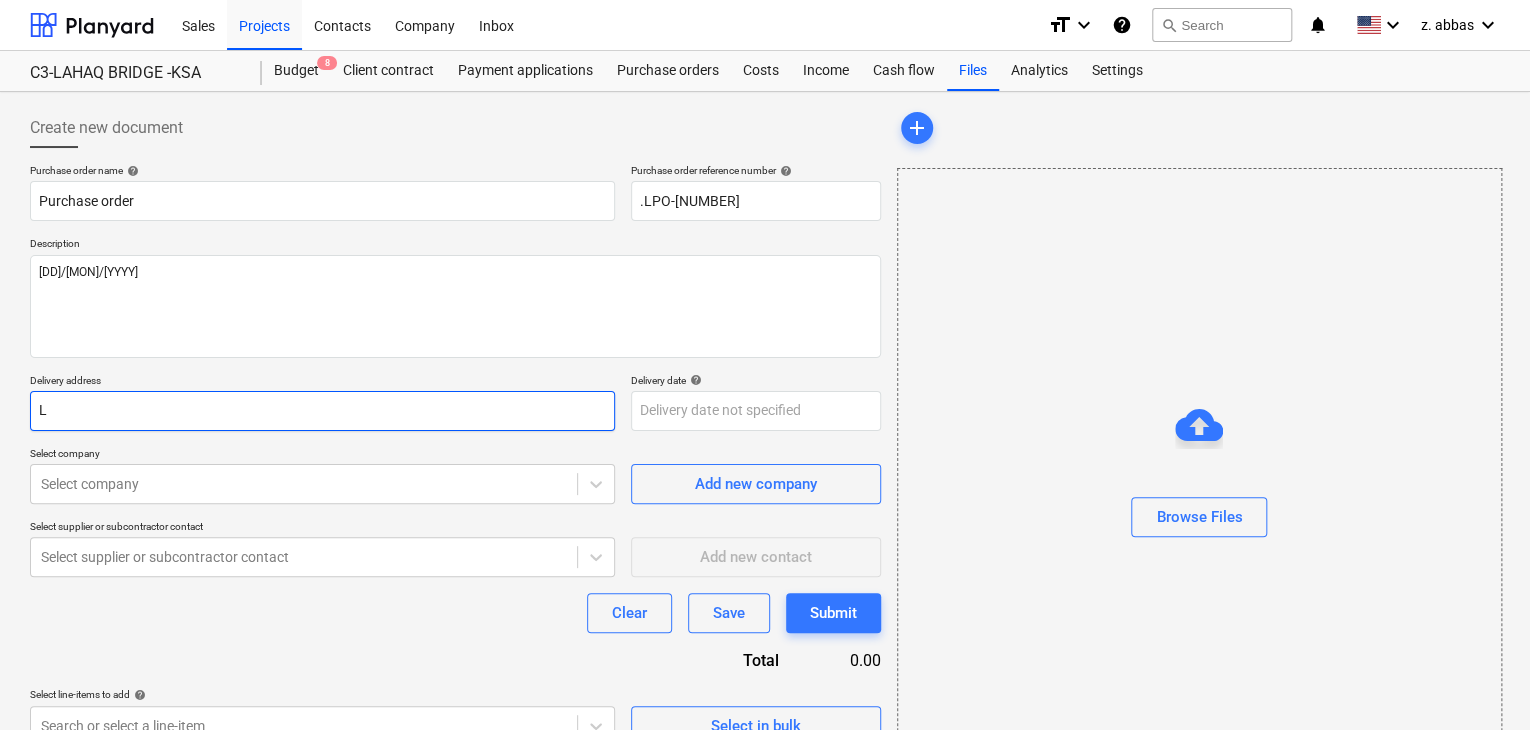 type on "LU" 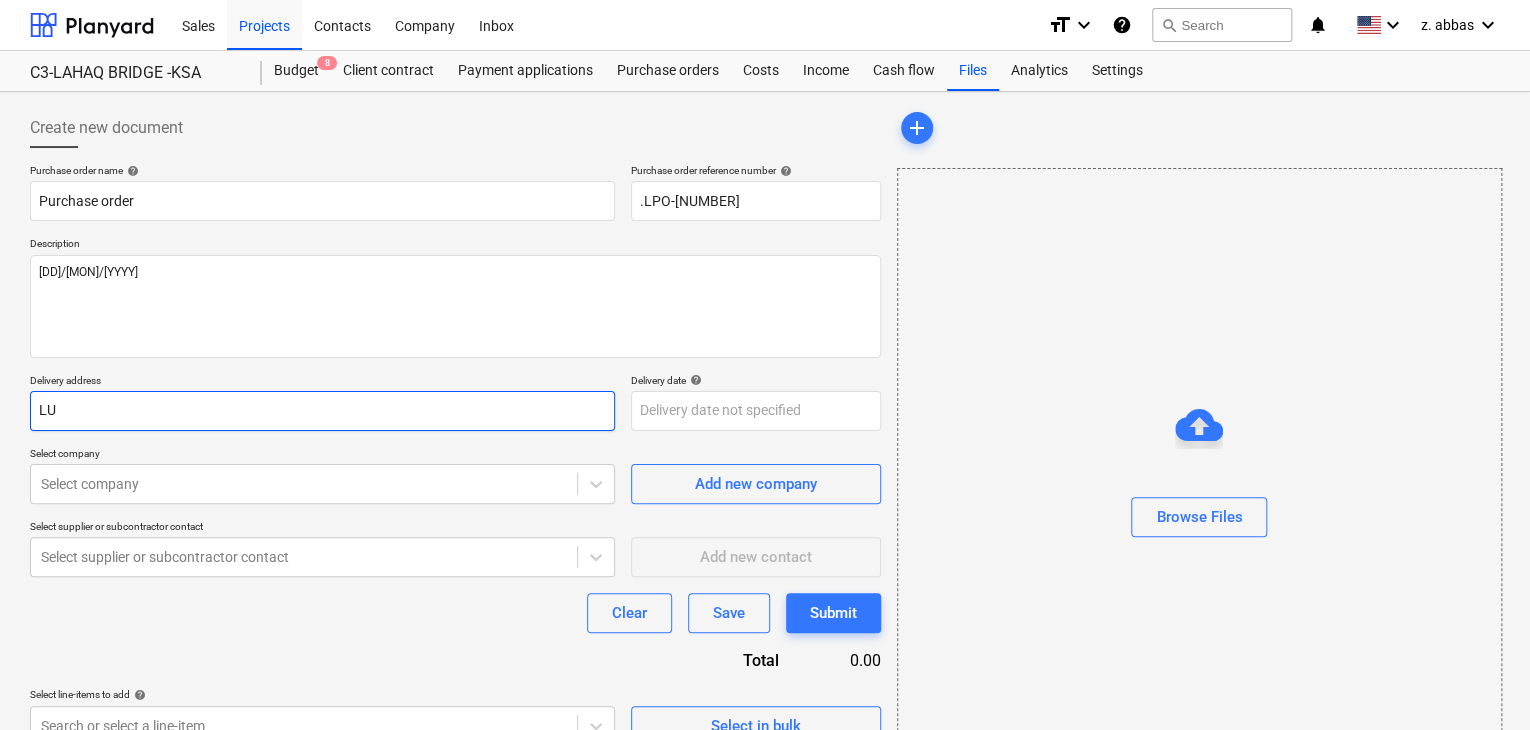 type on "x" 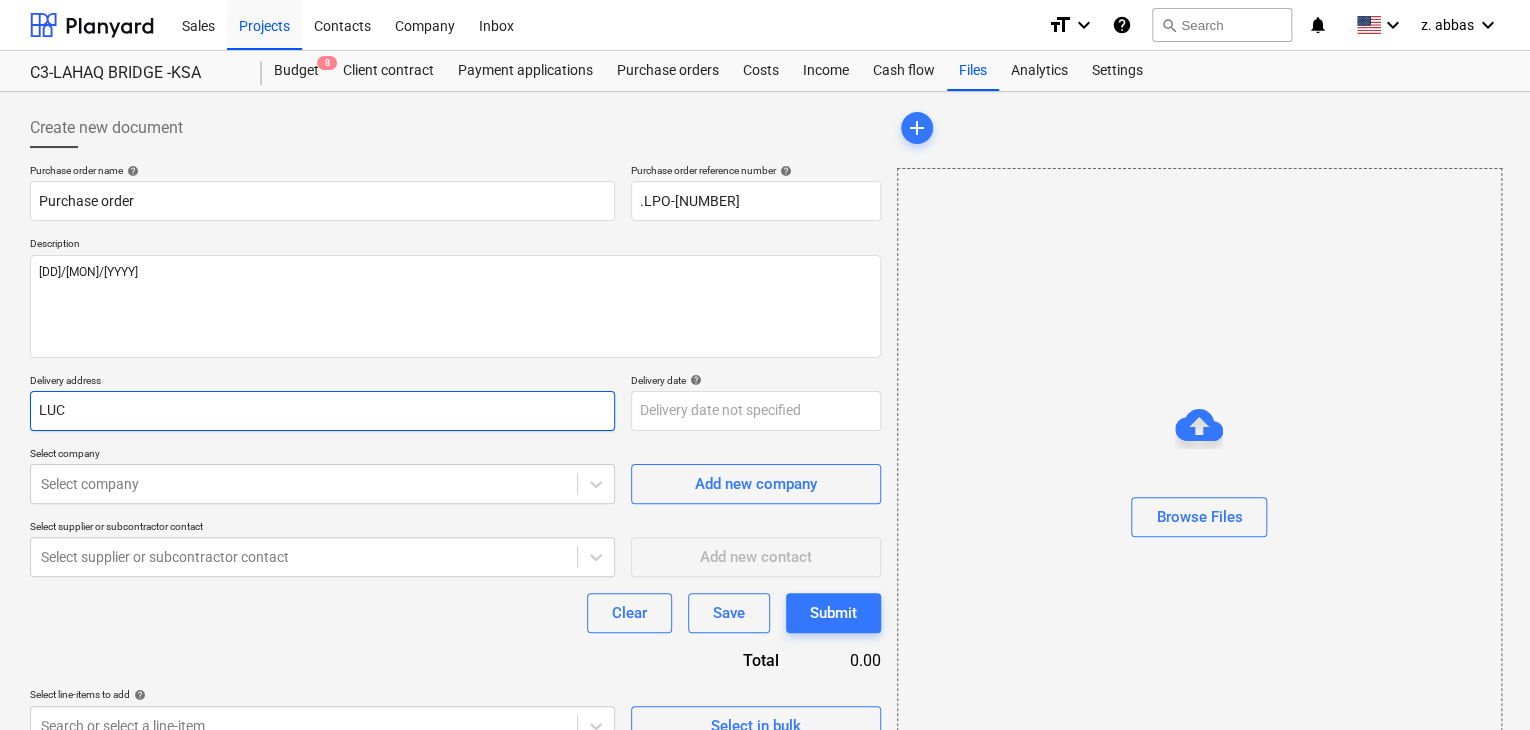 type on "x" 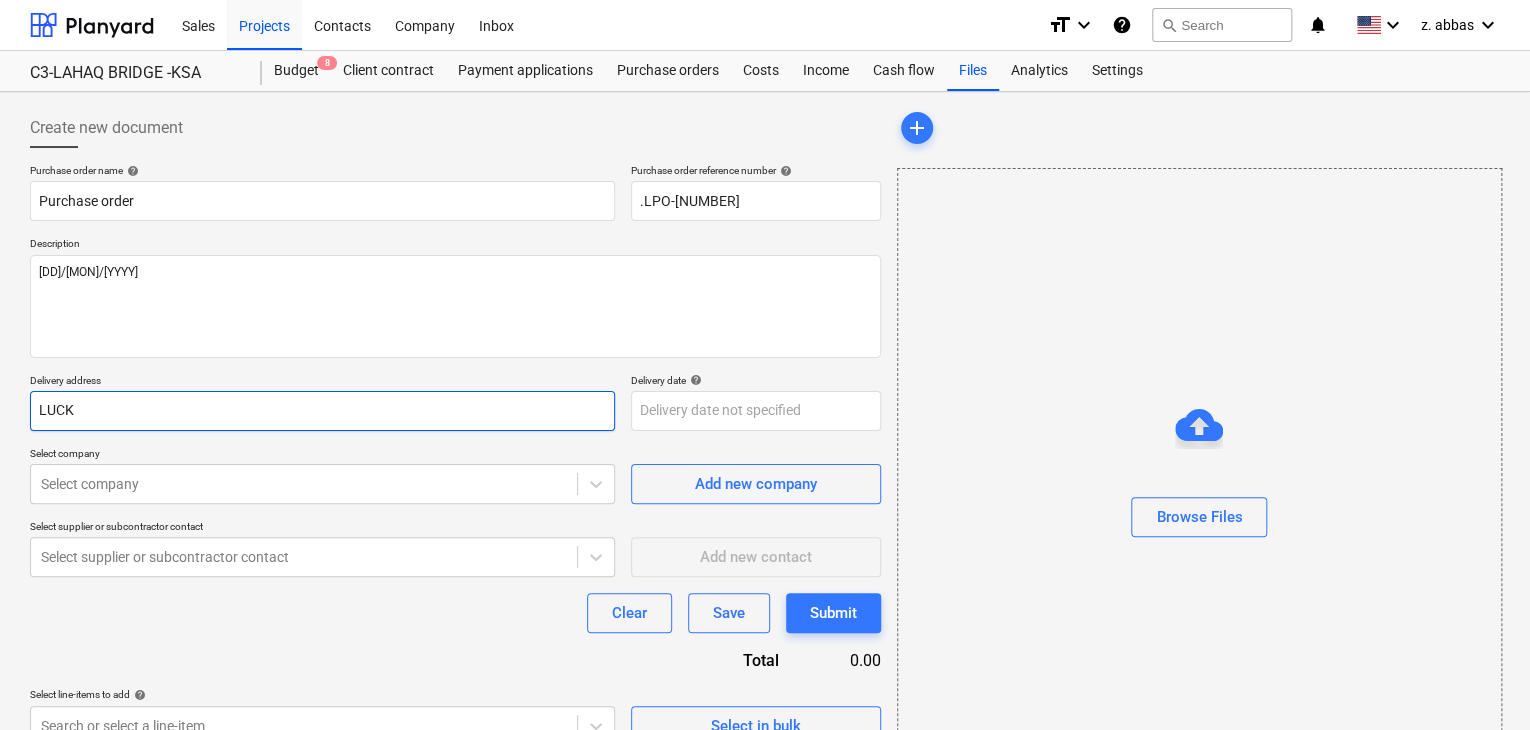 type on "x" 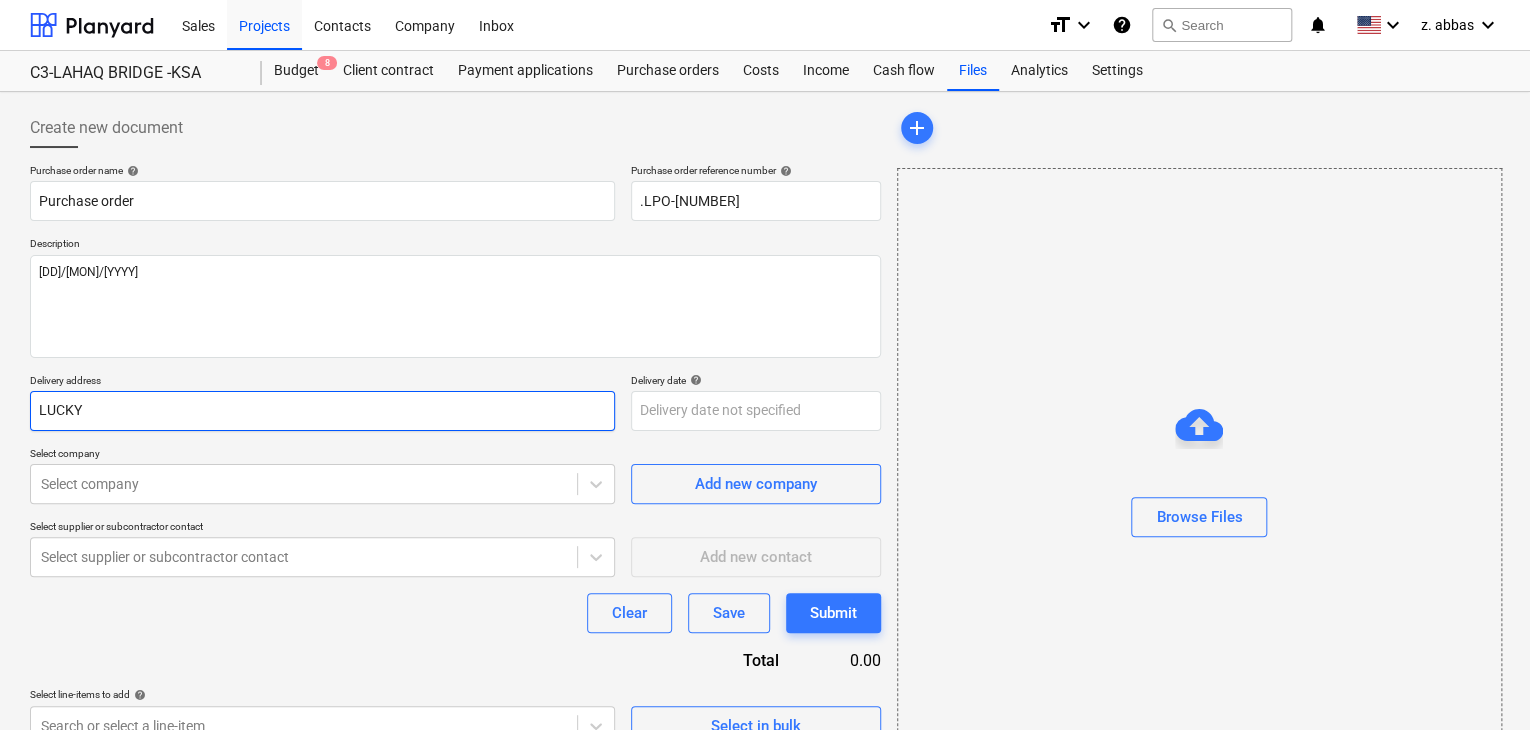 type on "x" 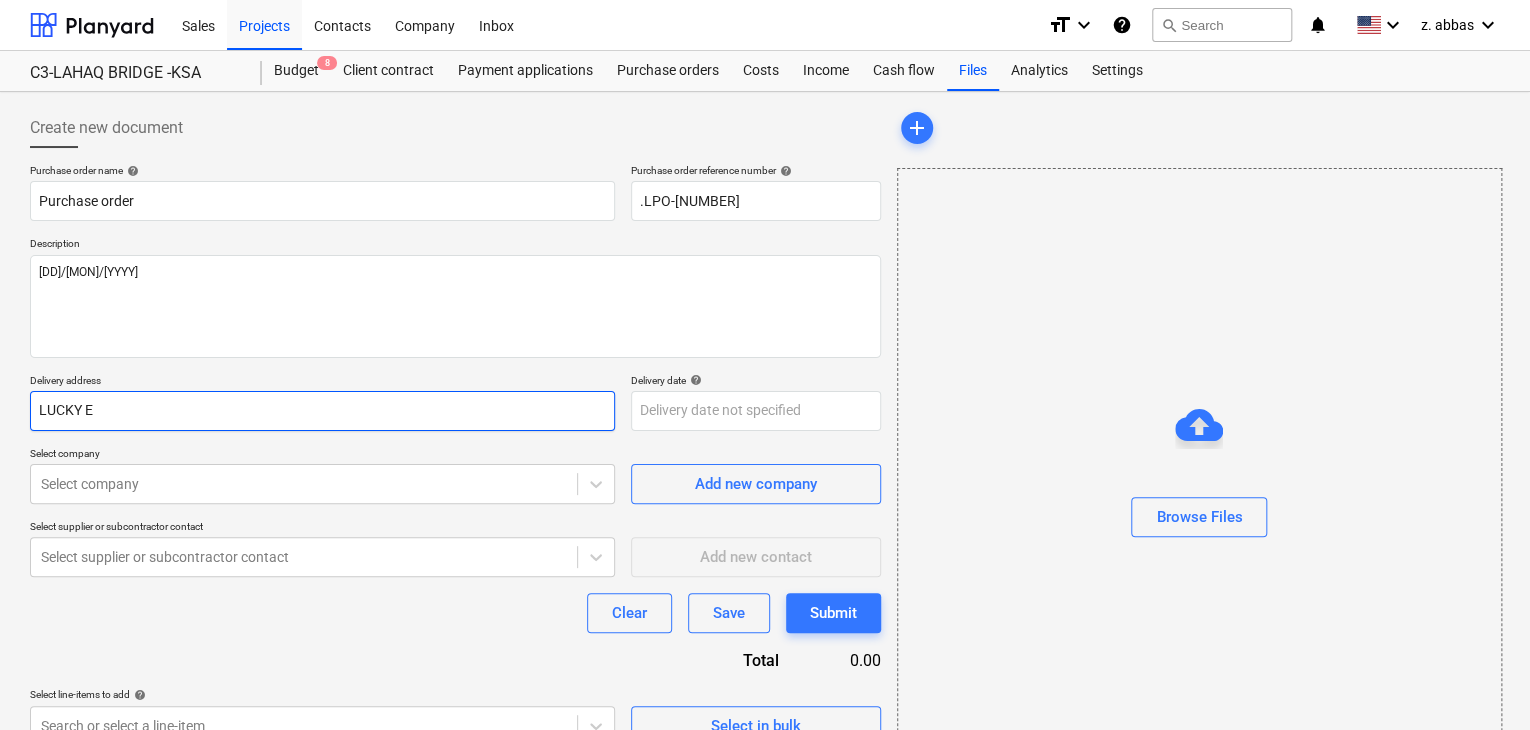 type on "x" 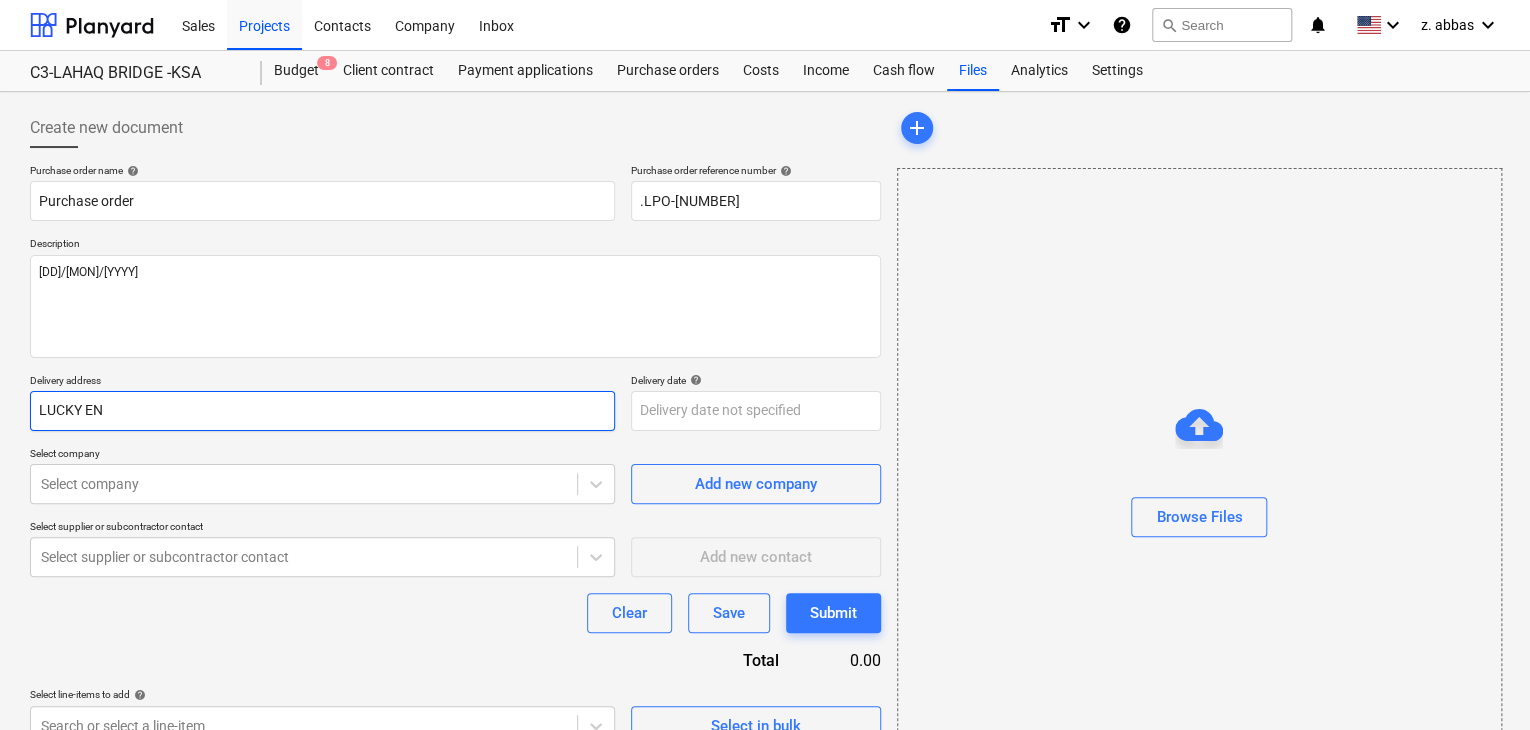type on "x" 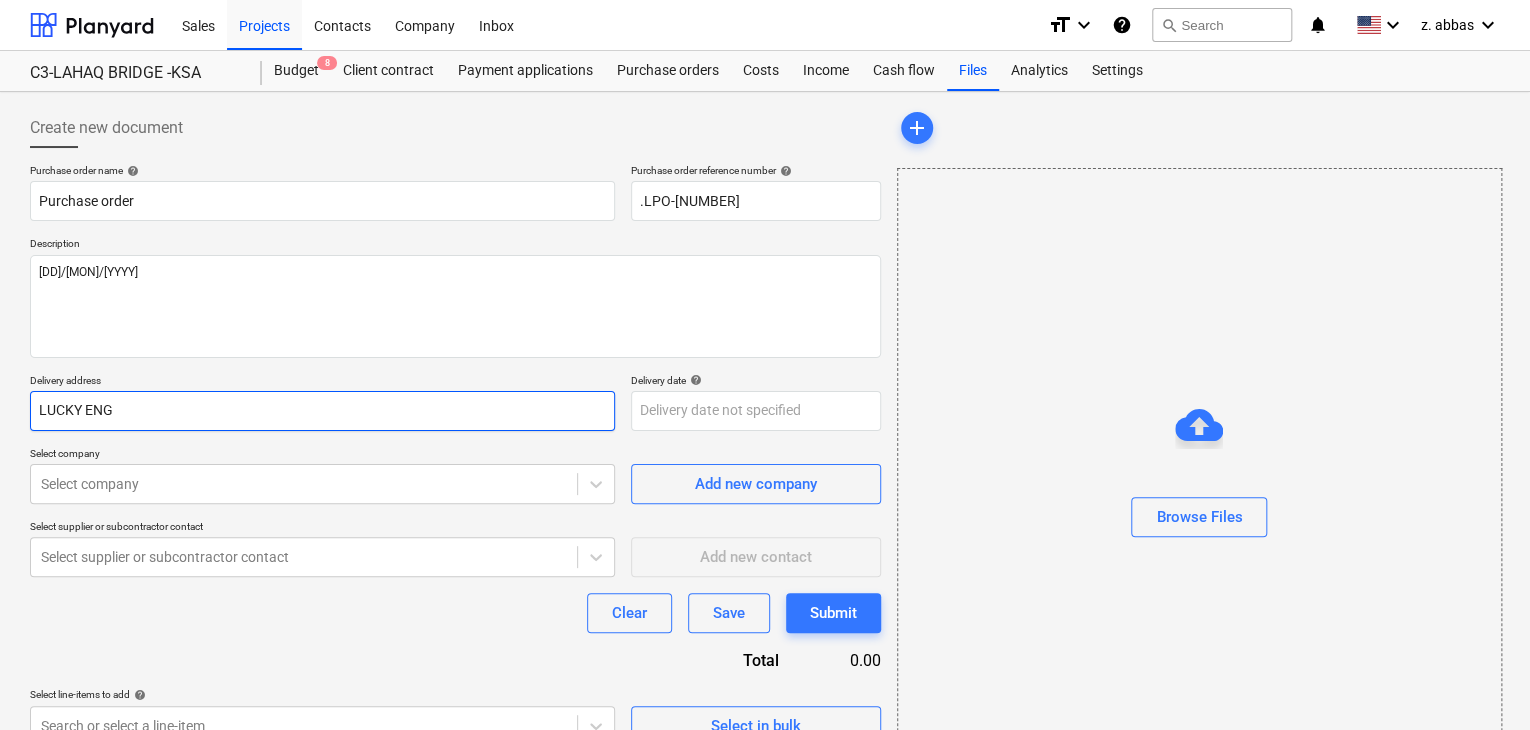 type on "x" 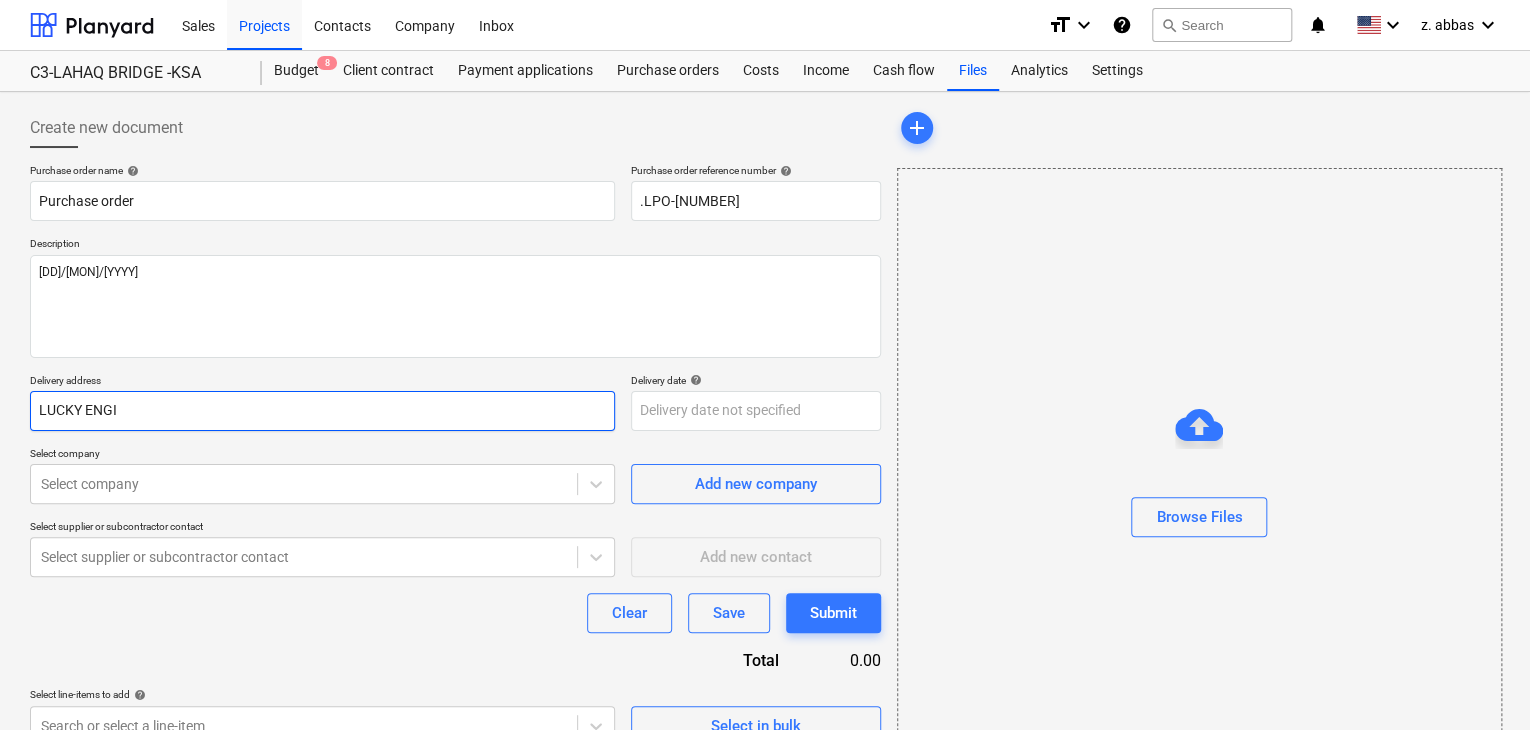 type on "x" 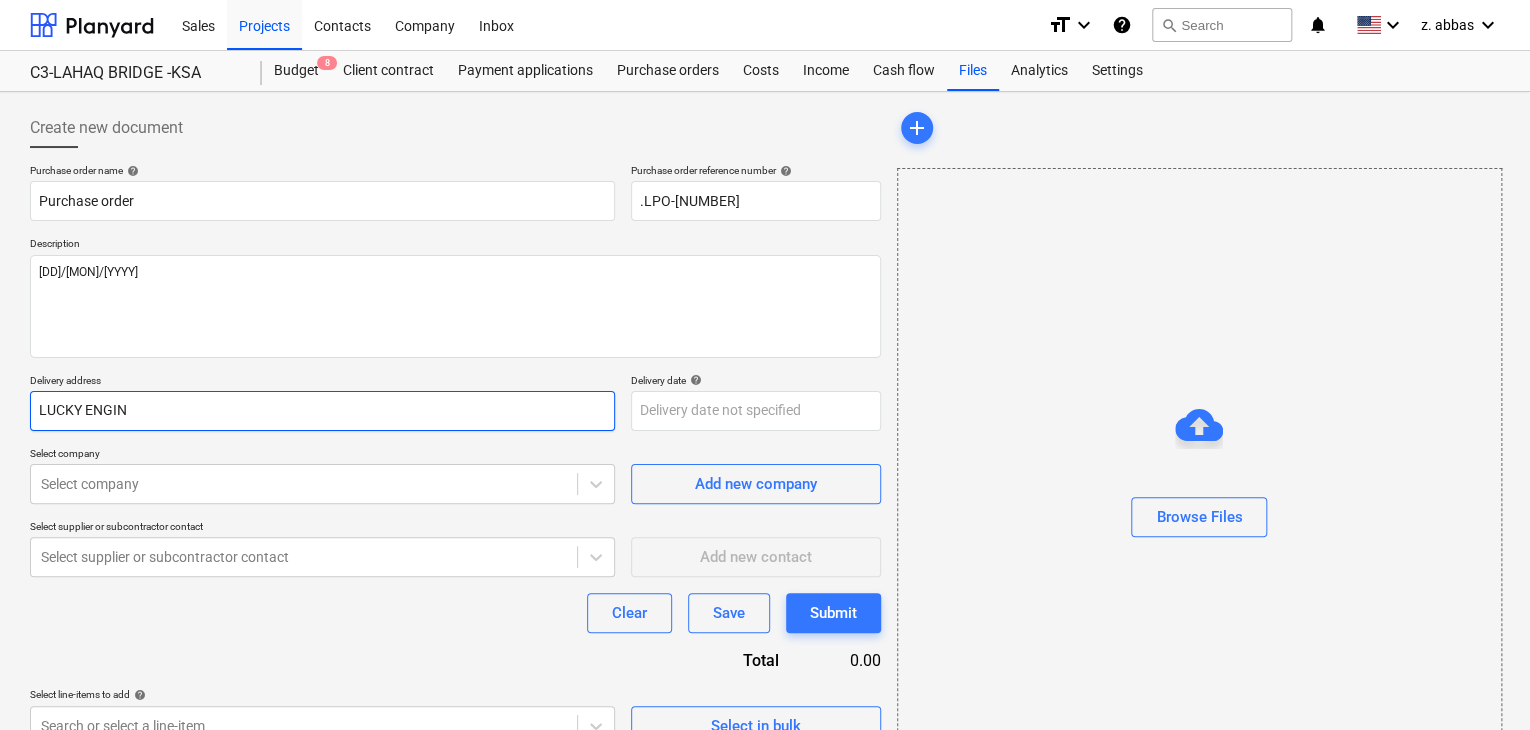 type on "x" 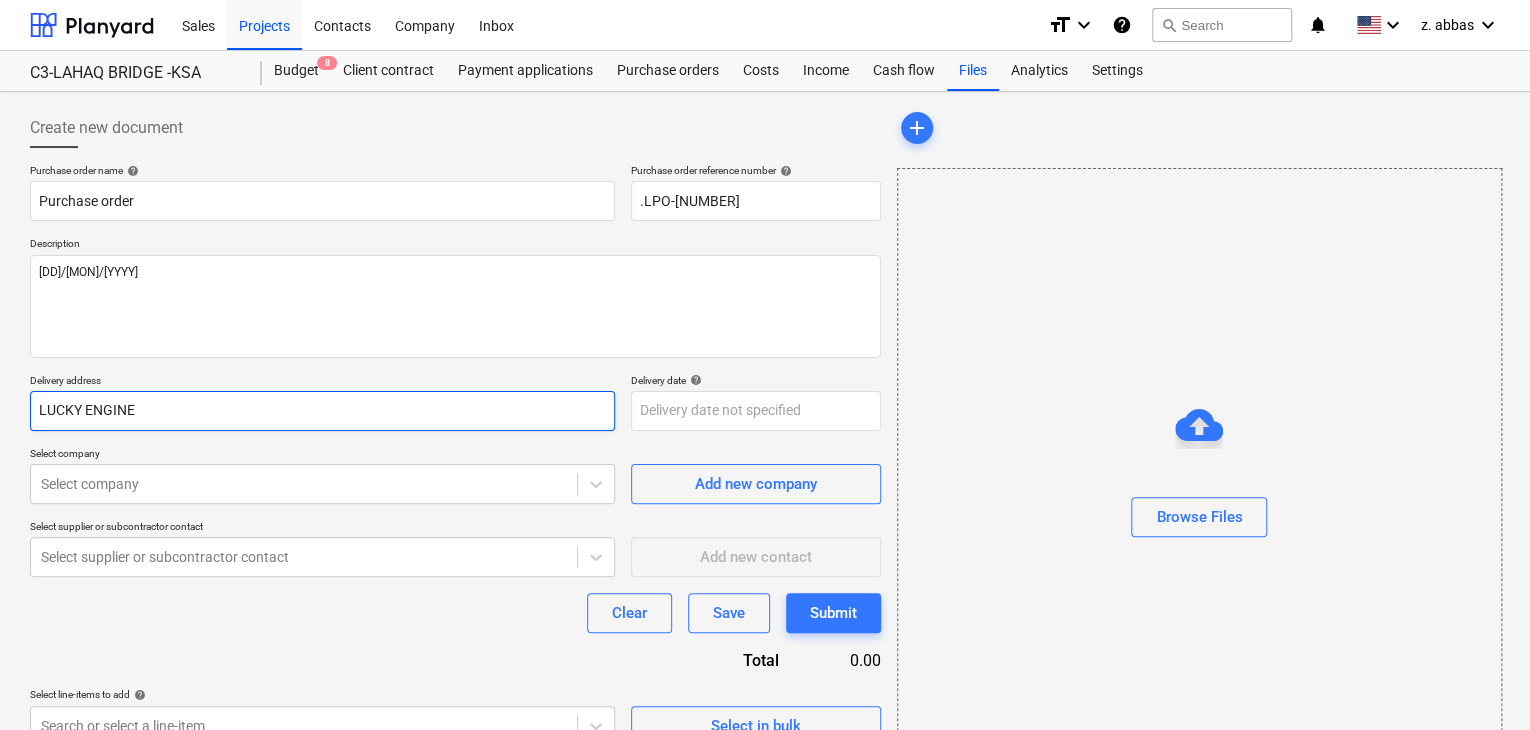 type on "x" 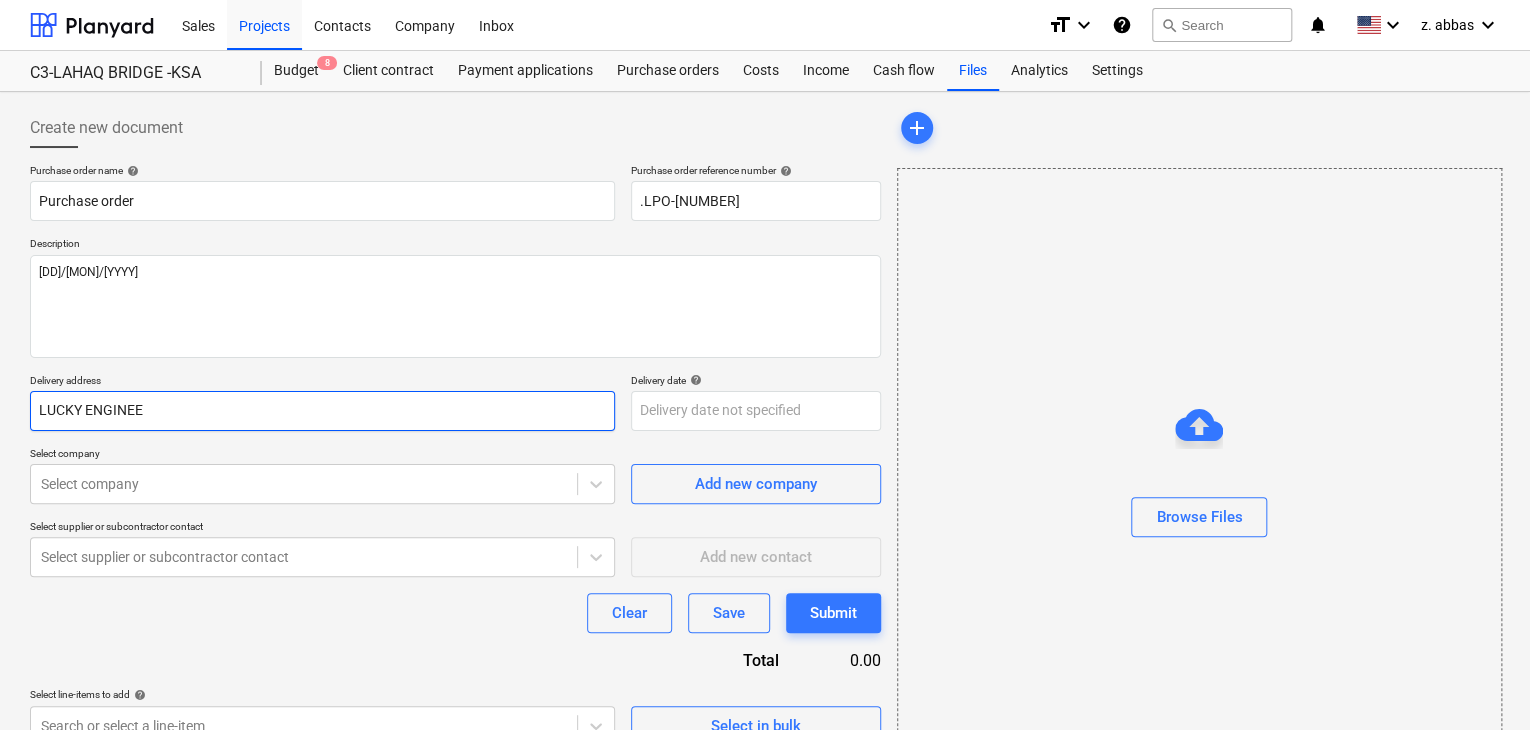 type 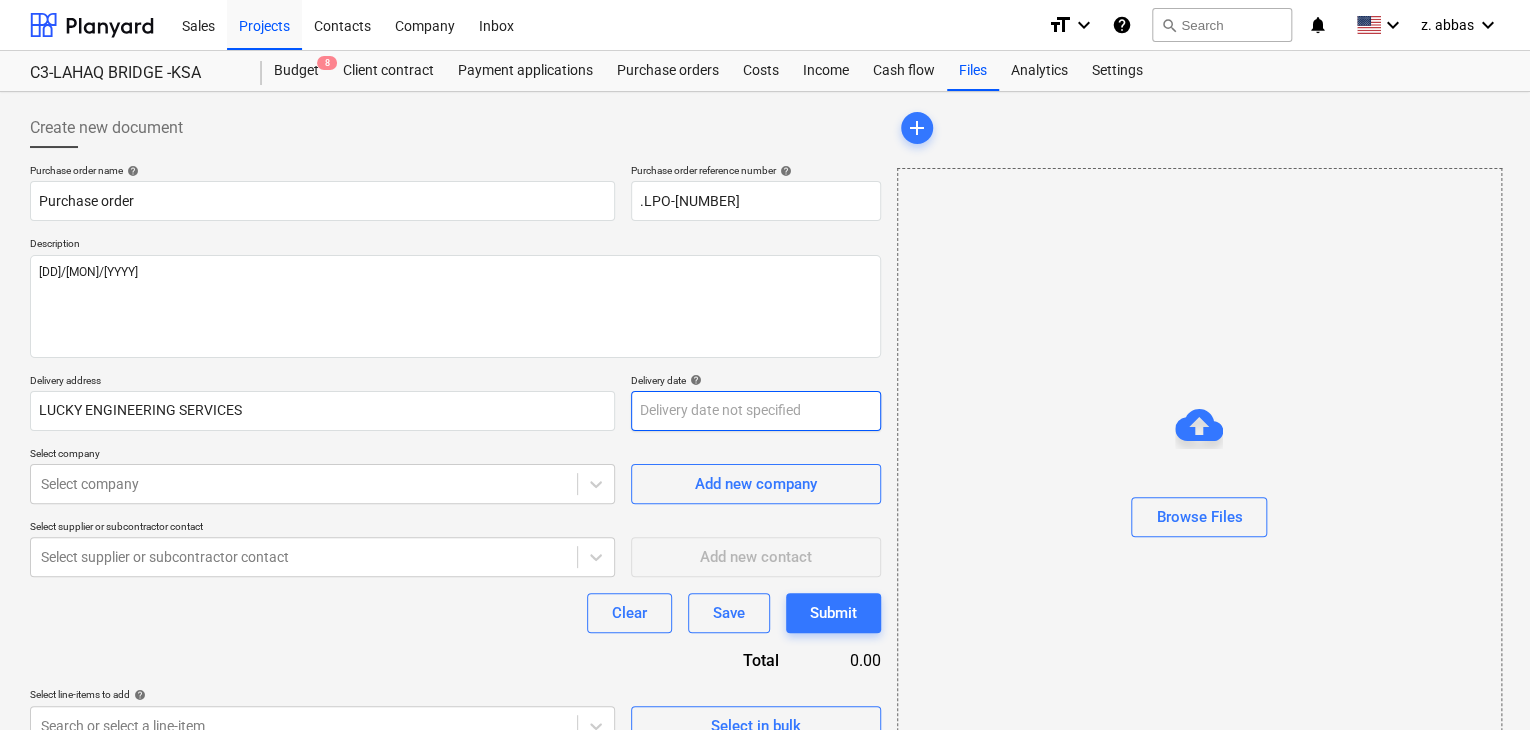 click on "Sales Projects Contacts Company Inbox format_size keyboard_arrow_down help search Search notifications 0 keyboard_arrow_down z. [LAST] keyboard_arrow_down C3-LAHAQ BRIDGE -KSA Budget 8 Client contract Payment applications Purchase orders Costs Income Cash flow Files Analytics Settings Create new document Purchase order name help Purchase order Purchase order reference number help .LPO-[NUMBER] Description [DD]/[MON]/[YYYY] Delivery address LUCKY ENGINEERING SERVICES Delivery date help Press the down arrow key to interact with the calendar and
select a date. Press the question mark key to get the keyboard shortcuts for changing dates. Select company Select company Add new company Select supplier or subcontractor contact Select supplier or subcontractor contact Add new contact Clear Save Submit Total 0.00 Select line-items to add help Search or select a line-item Select in bulk add Browse Files
x" at bounding box center (765, 365) 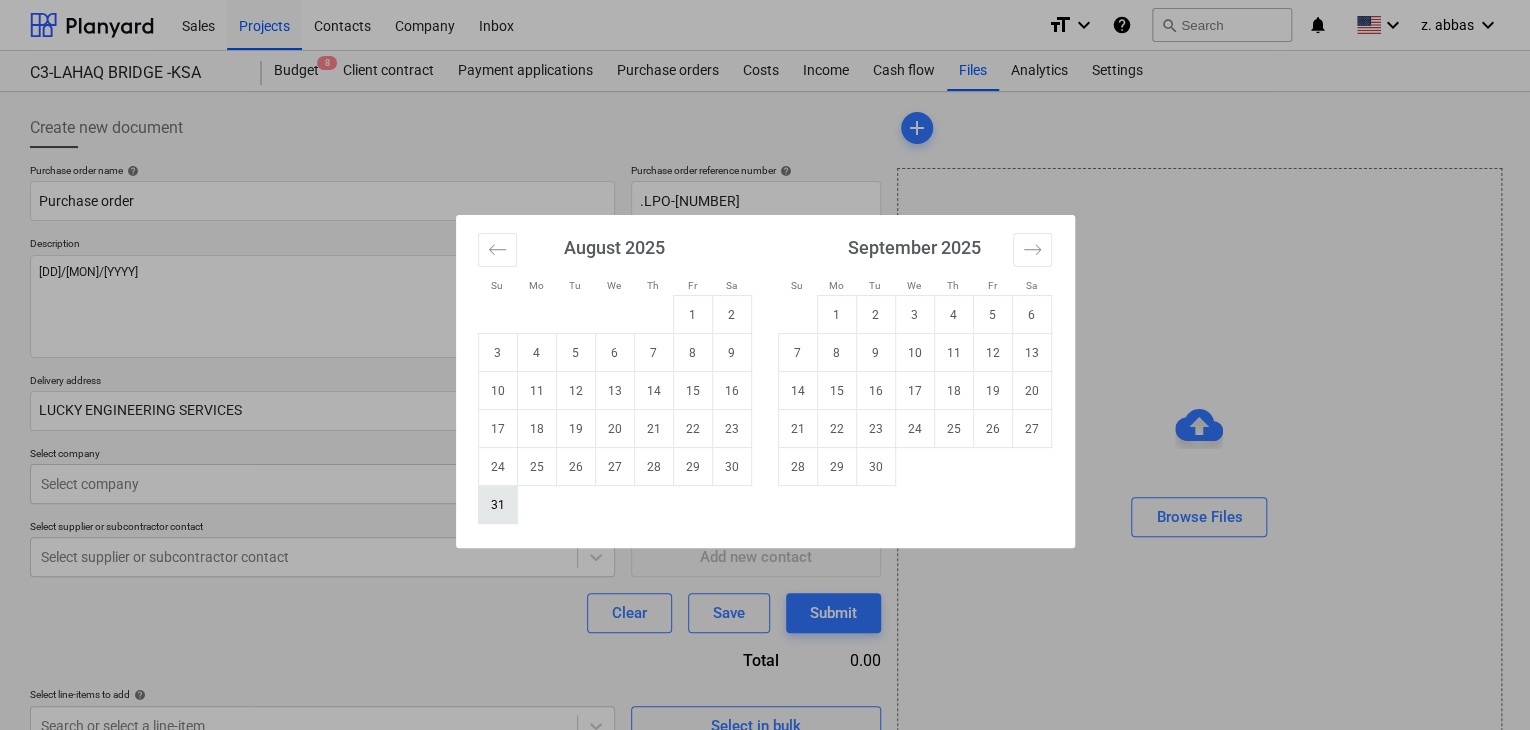 click on "31" at bounding box center [497, 505] 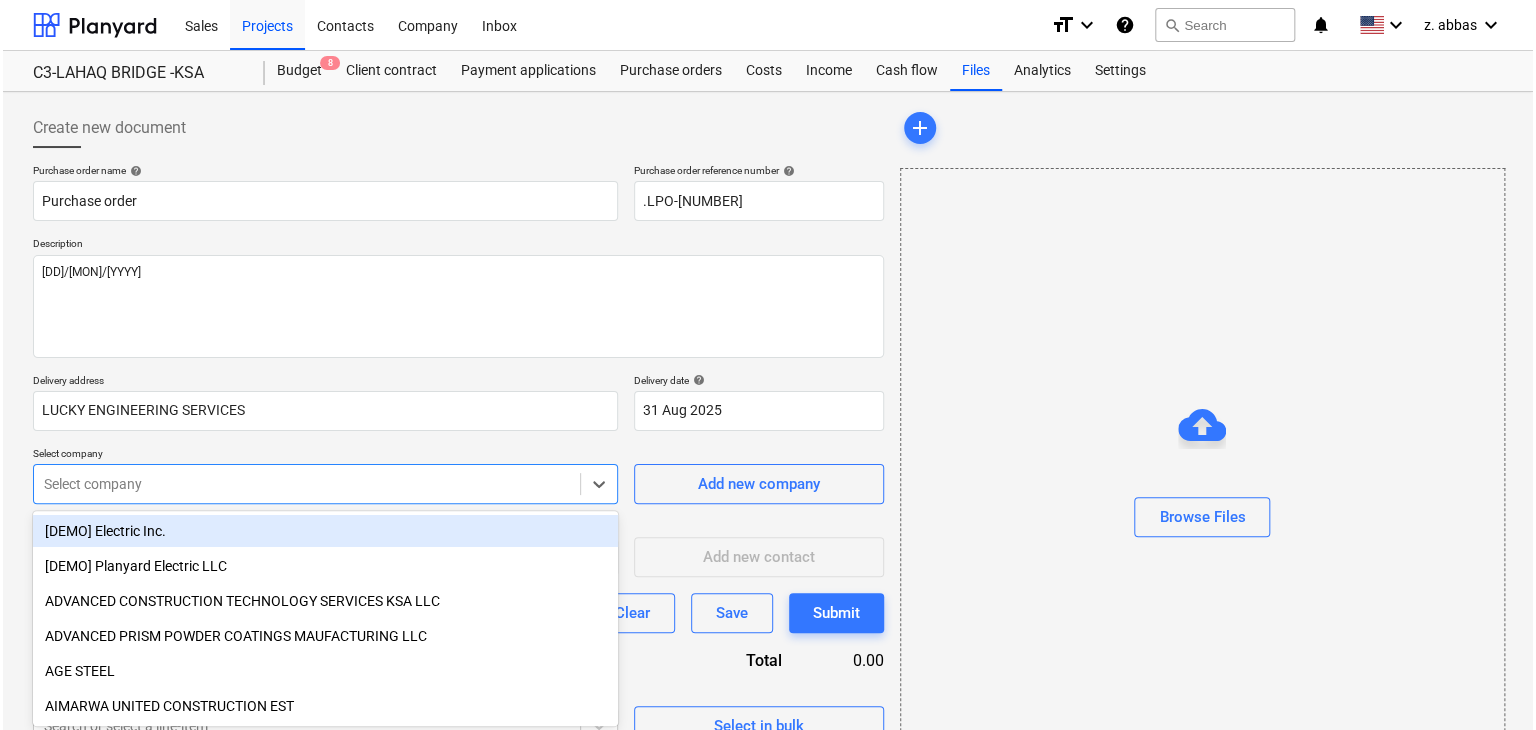 scroll, scrollTop: 71, scrollLeft: 0, axis: vertical 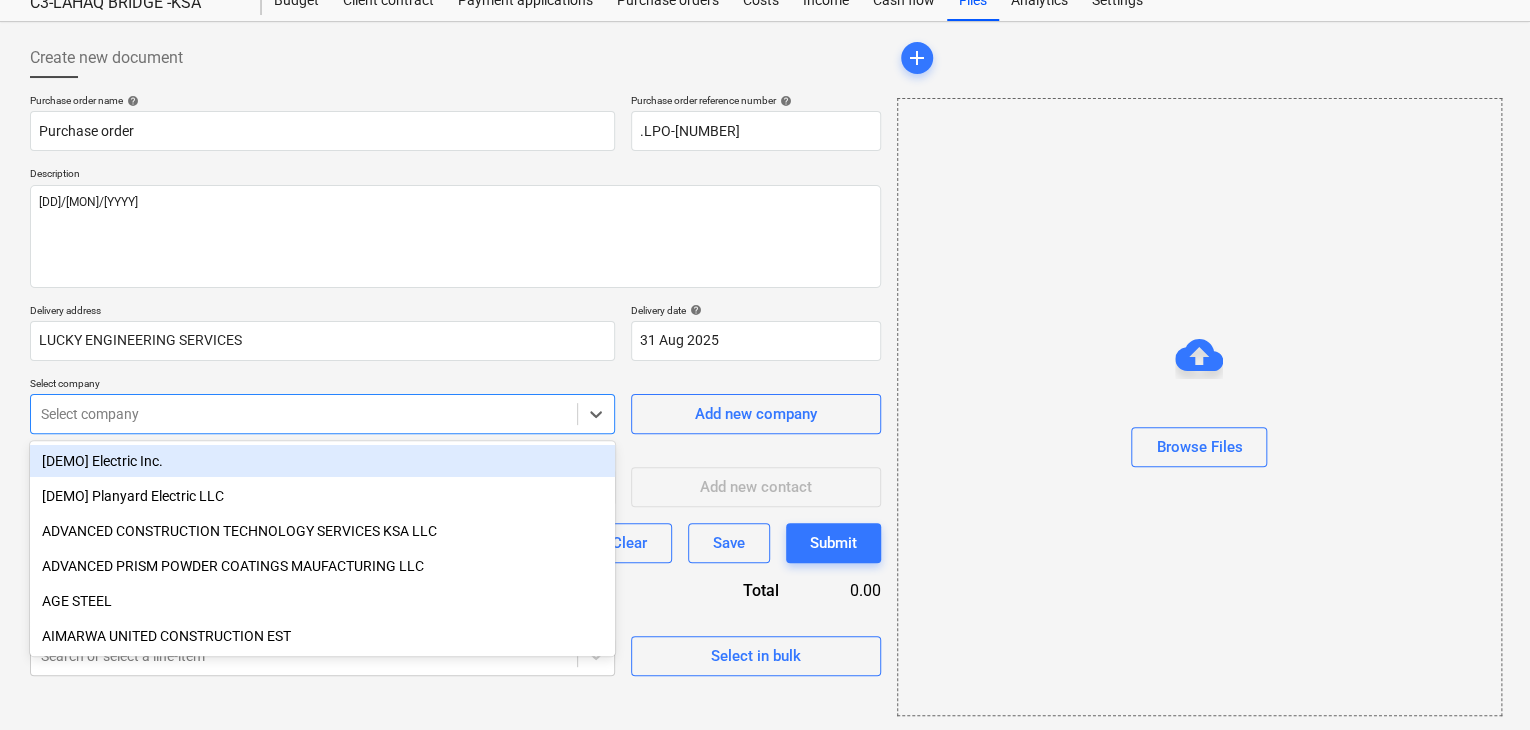 click on "Sales Projects Contacts Company Inbox format_size keyboard_arrow_down help search Search notifications 0 keyboard_arrow_down z. [LAST] keyboard_arrow_down C3-LAHAQ BRIDGE -KSA Budget 8 Client contract Payment applications Purchase orders Costs Income Cash flow Files Analytics Settings Create new document Purchase order name help Purchase order Purchase order reference number help .LPO-[NUMBER] Description [DD]/[MON]/[YYYY] Delivery address LUCKY ENGINEERING SERVICES Delivery date help 31 Aug 2025 31.08.2025 Press the down arrow key to interact with the calendar and
select a date. Press the question mark key to get the keyboard shortcuts for changing dates. Select company option [DEMO] Electric Inc.   focused, 1 of 212. 212 results available. Use Up and Down to choose options, press Enter to select the currently focused option, press Escape to exit the menu, press Tab to select the option and exit the menu. Select company Add new company Select supplier or subcontractor contact Add new contact Clear Save Submit" at bounding box center (765, 295) 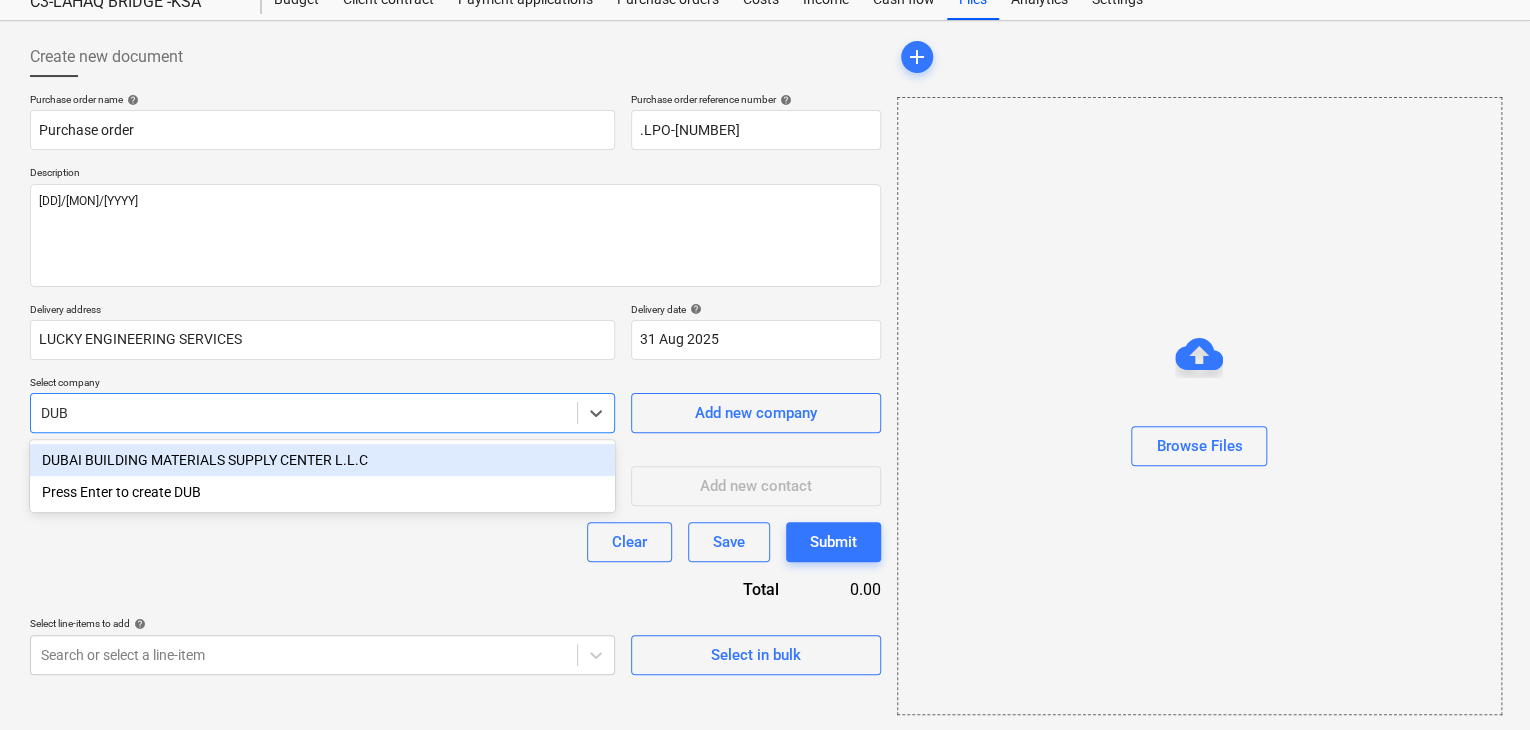 click on "DUBAI BUILDING MATERIALS SUPPLY CENTER L.L.C" at bounding box center (322, 460) 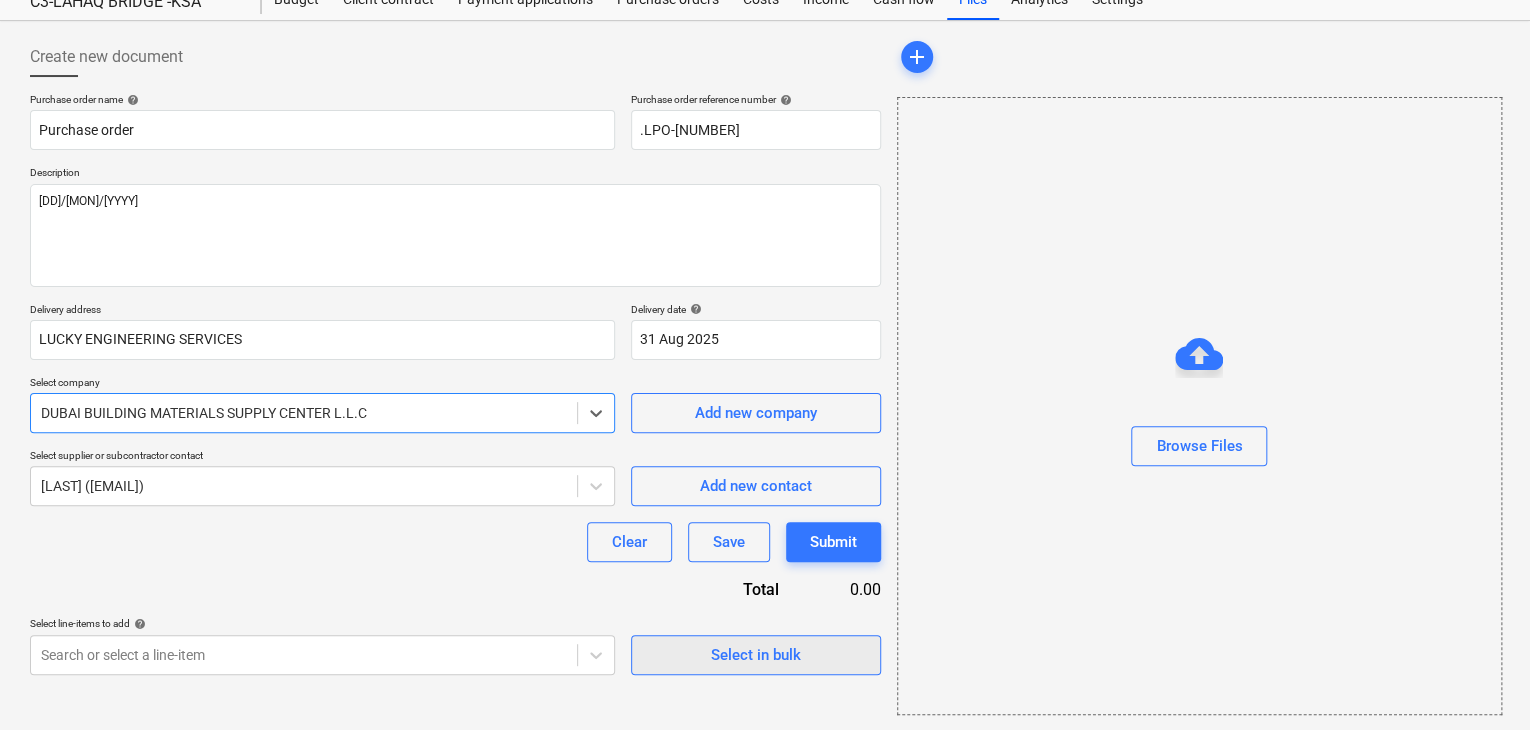 click on "Select in bulk" at bounding box center [756, 655] 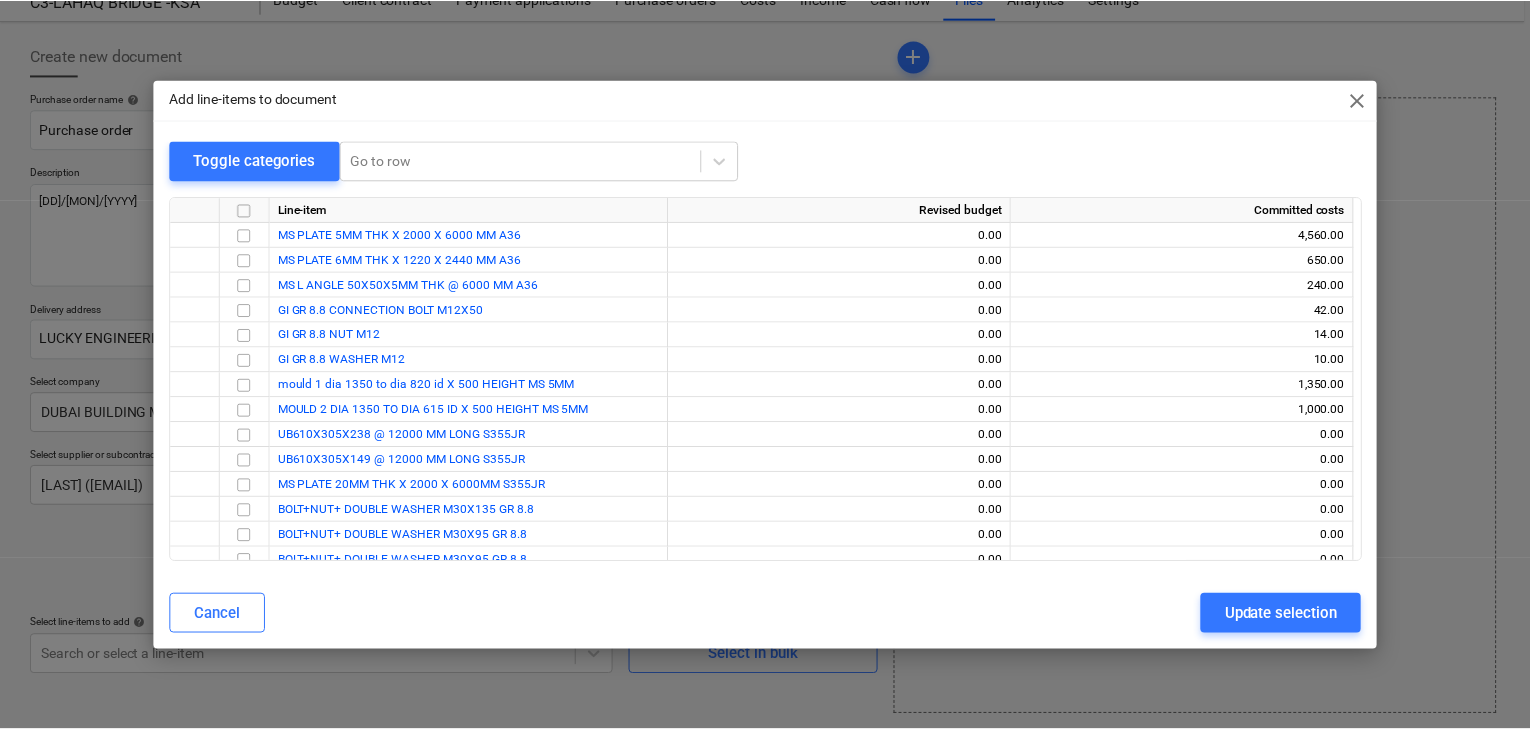 scroll, scrollTop: 36, scrollLeft: 0, axis: vertical 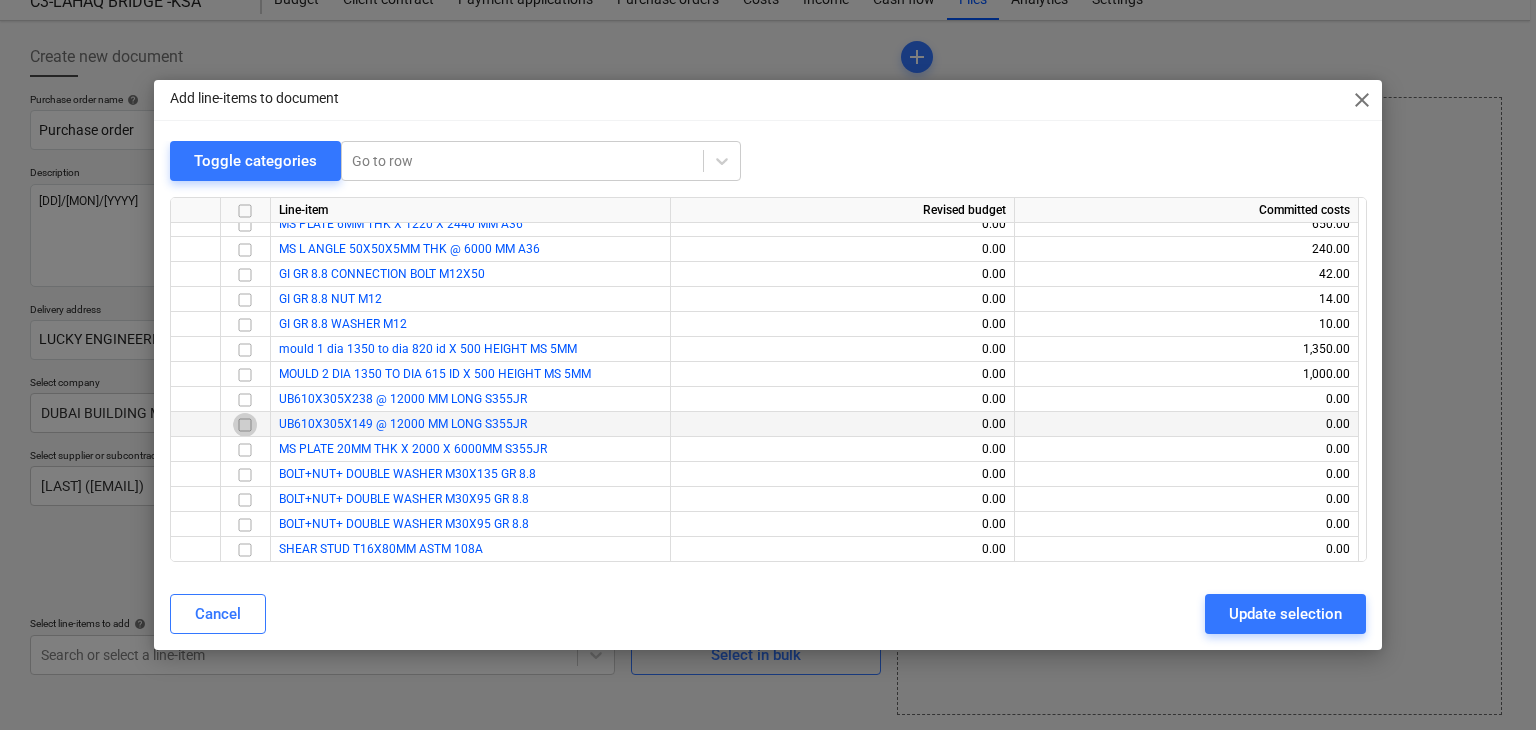 click at bounding box center (245, 425) 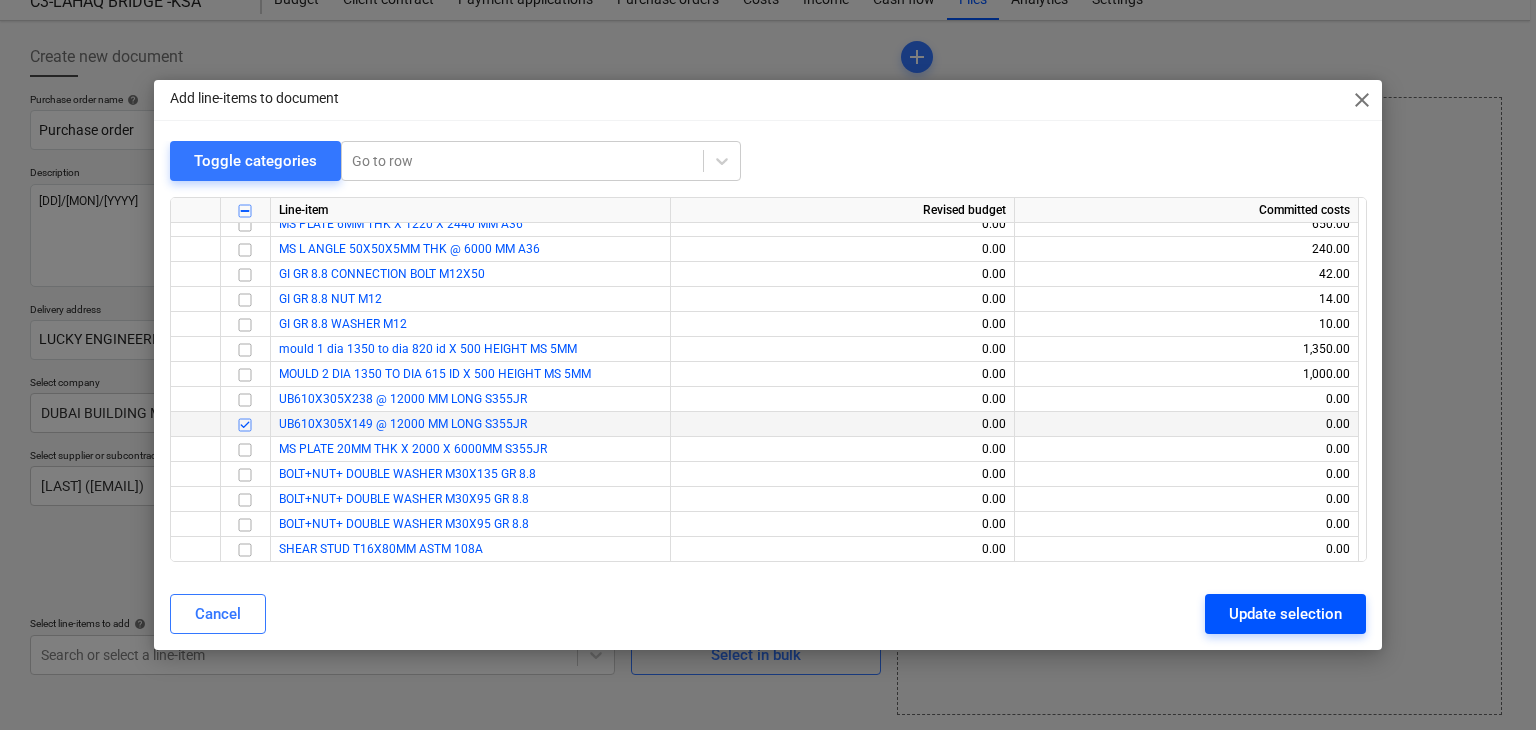 click on "Update selection" at bounding box center [1285, 614] 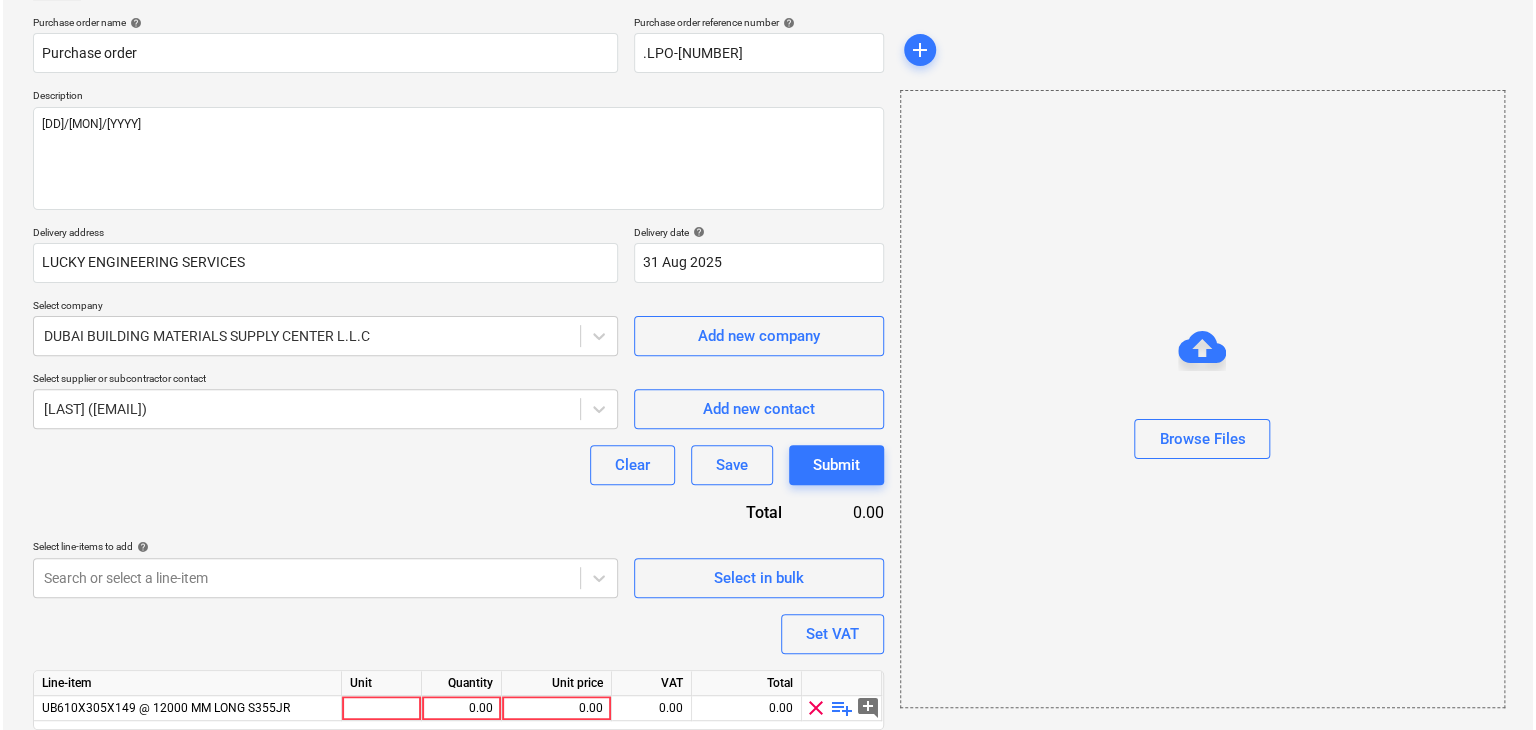 scroll, scrollTop: 220, scrollLeft: 0, axis: vertical 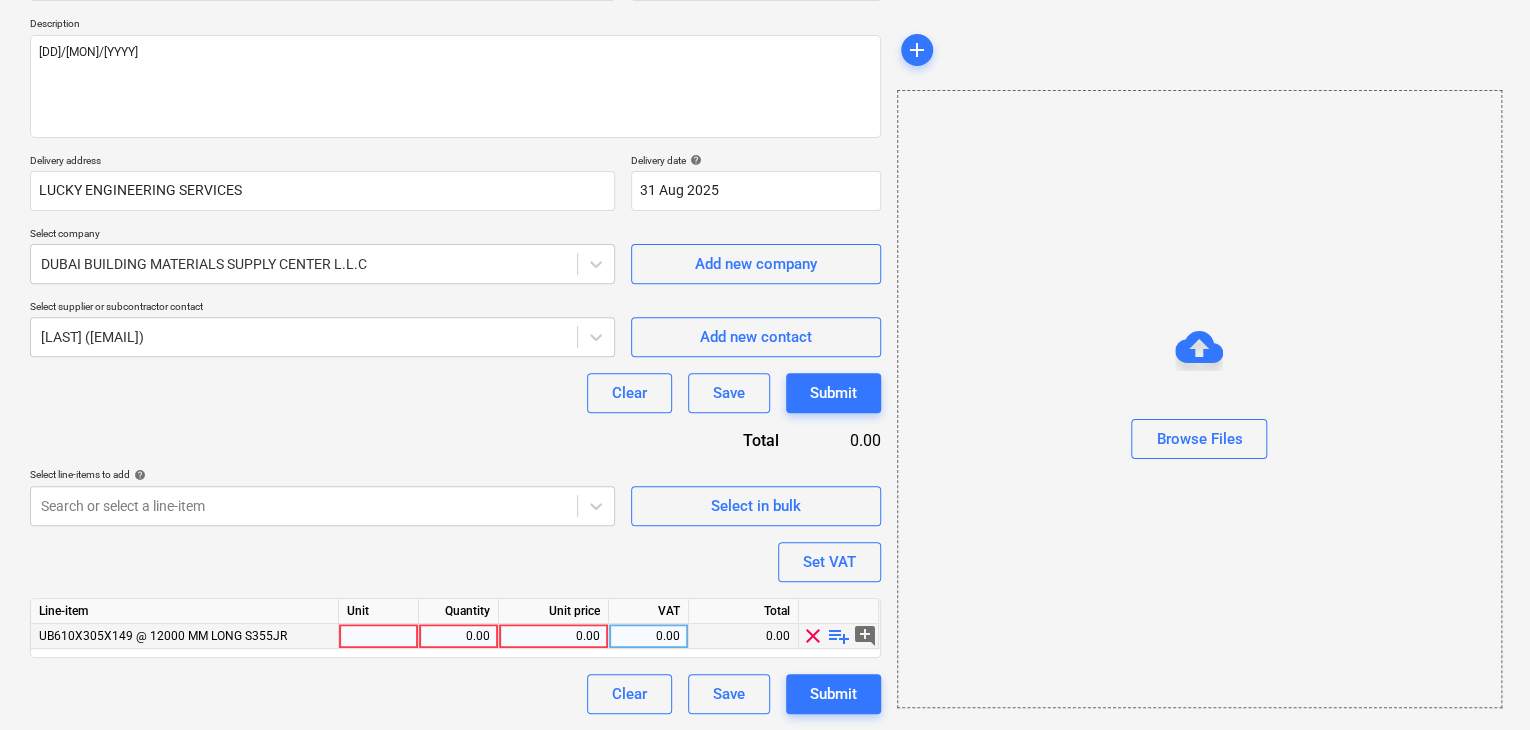 click at bounding box center [379, 636] 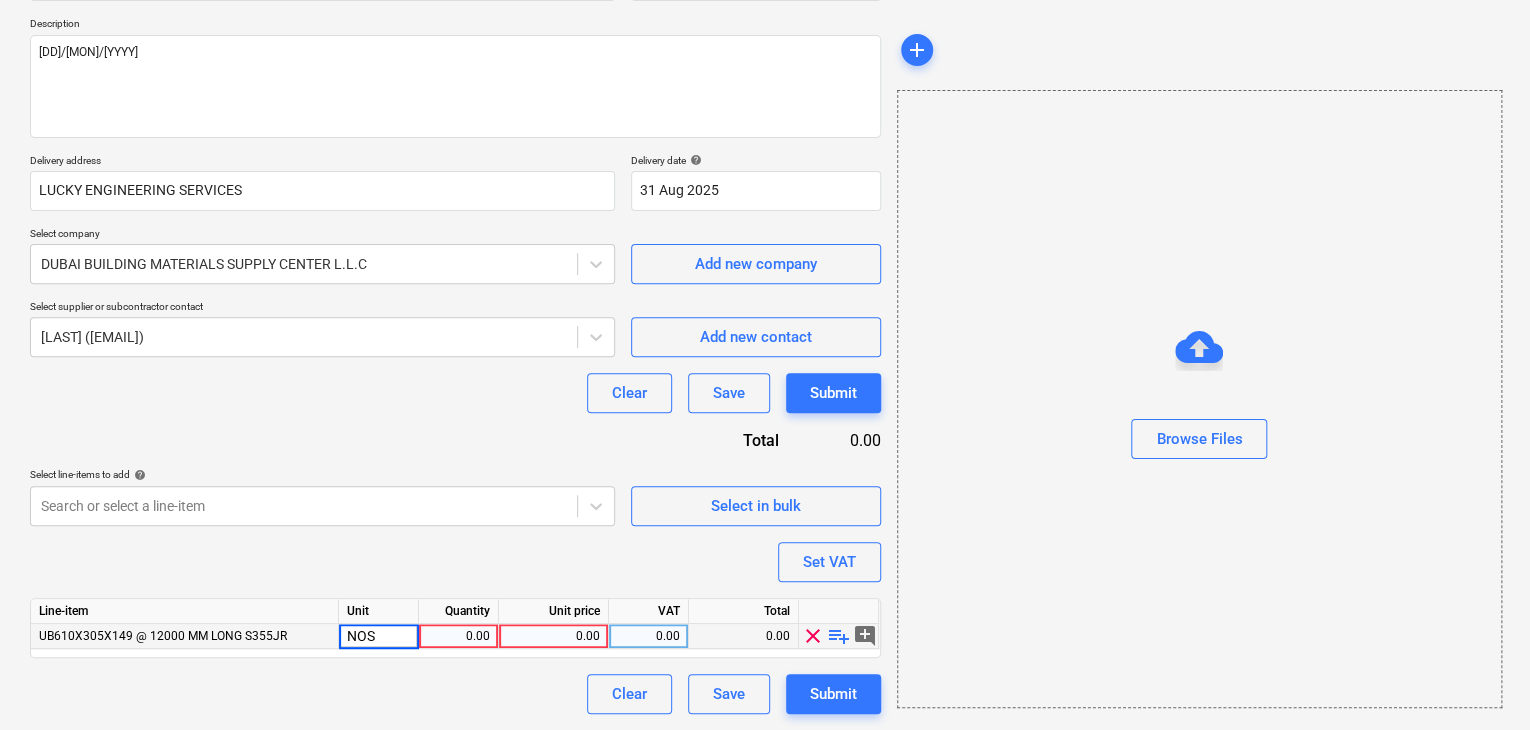 click on "0.00" at bounding box center (458, 636) 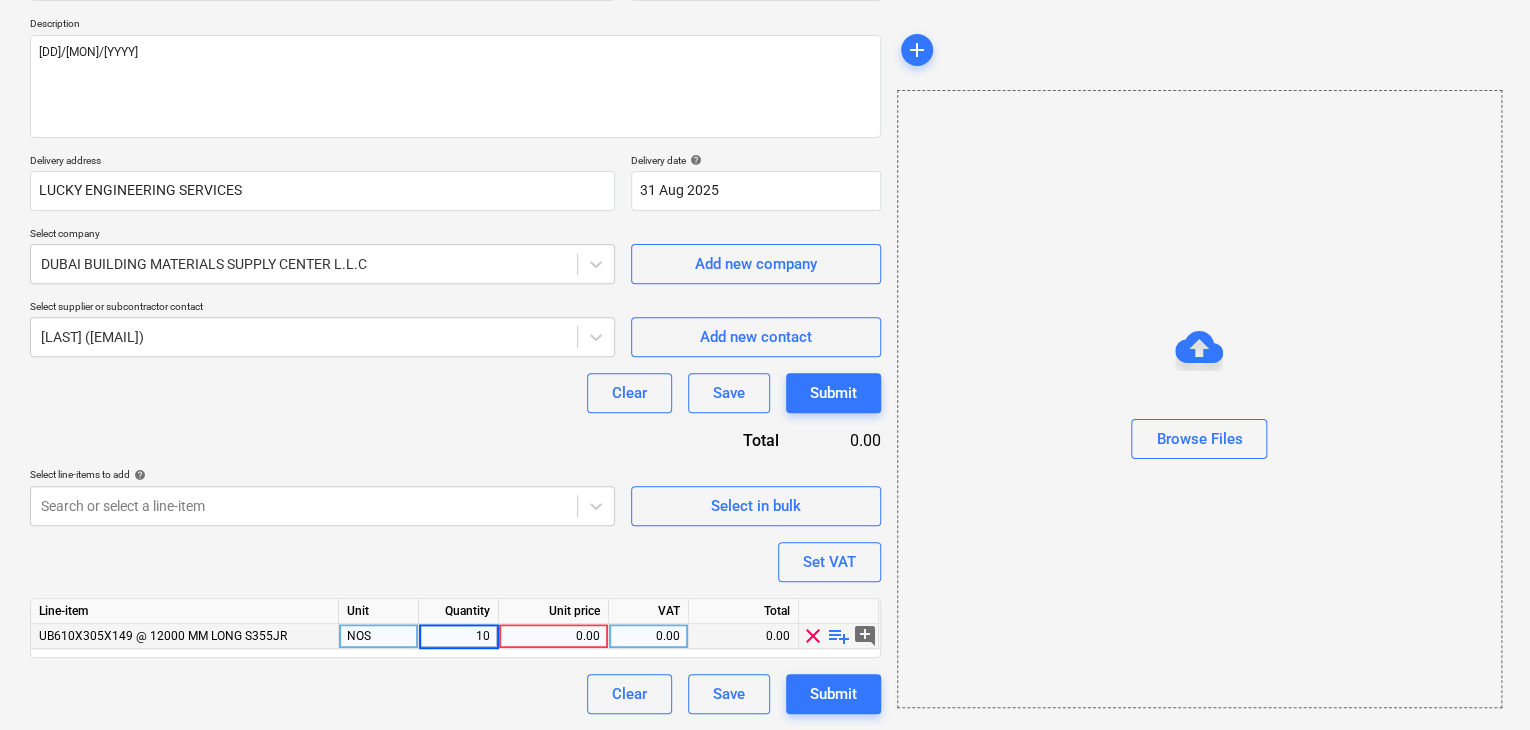 click on "0.00" at bounding box center (553, 636) 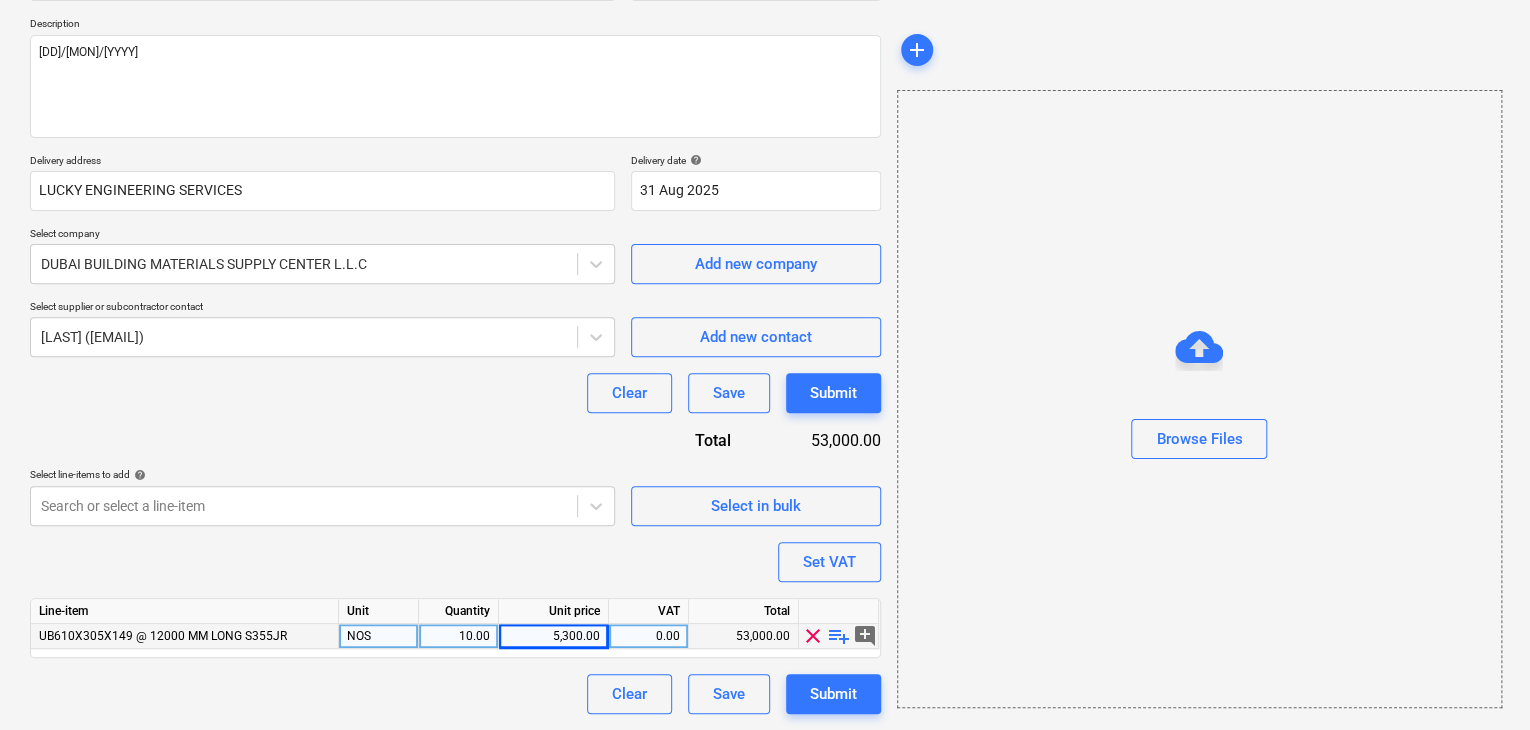click on "Browse Files" at bounding box center [1199, 399] 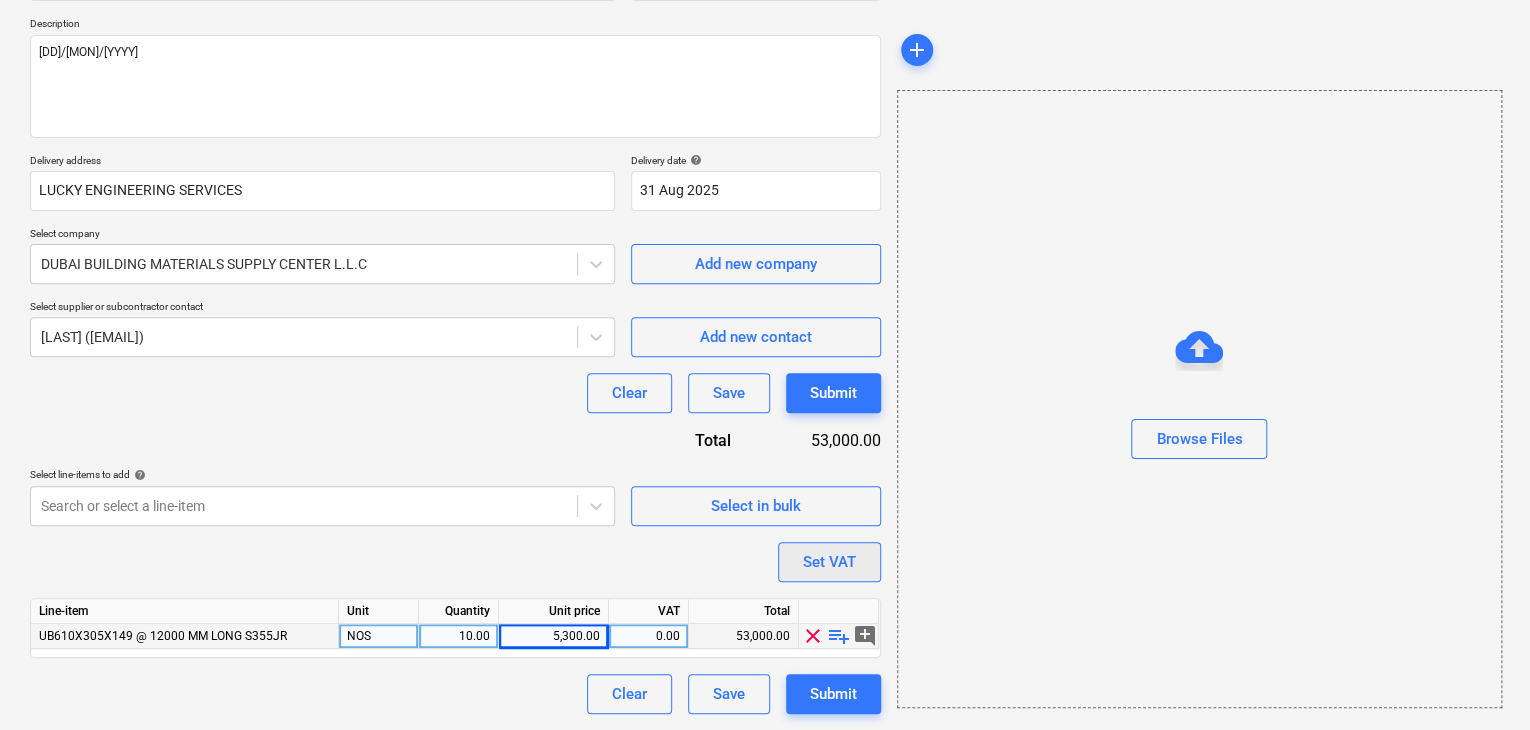 click on "Set VAT" at bounding box center (829, 562) 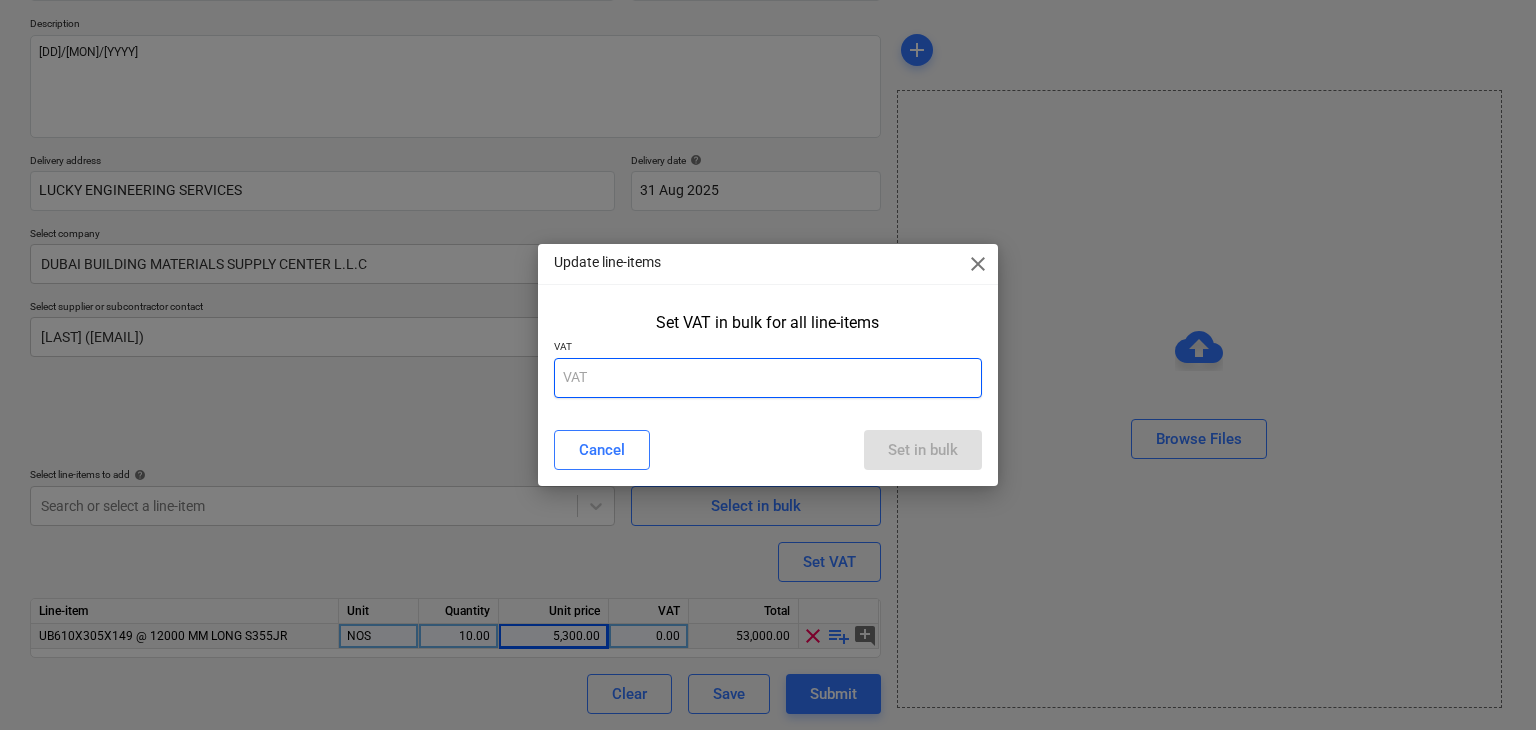 click at bounding box center (768, 378) 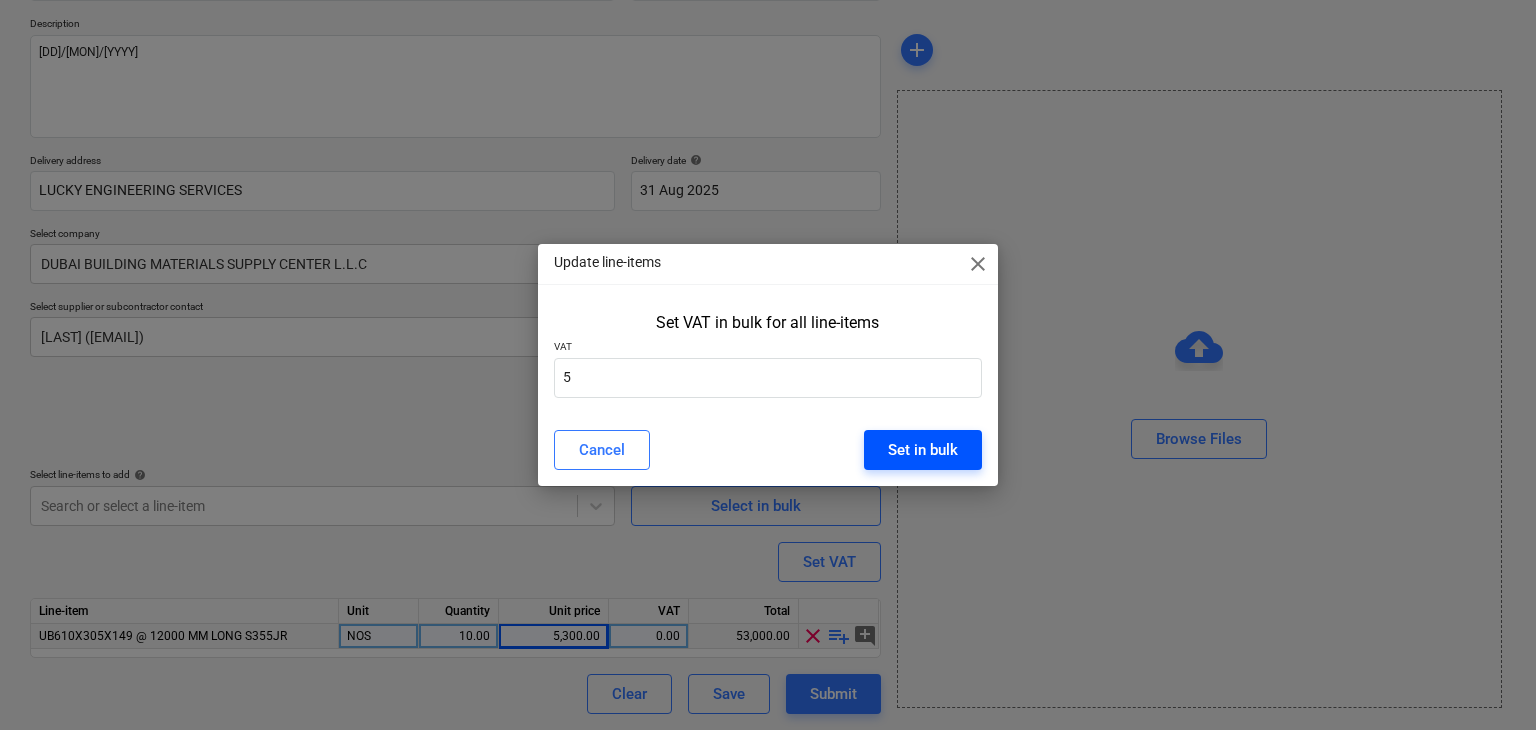 click on "Set in bulk" at bounding box center (923, 450) 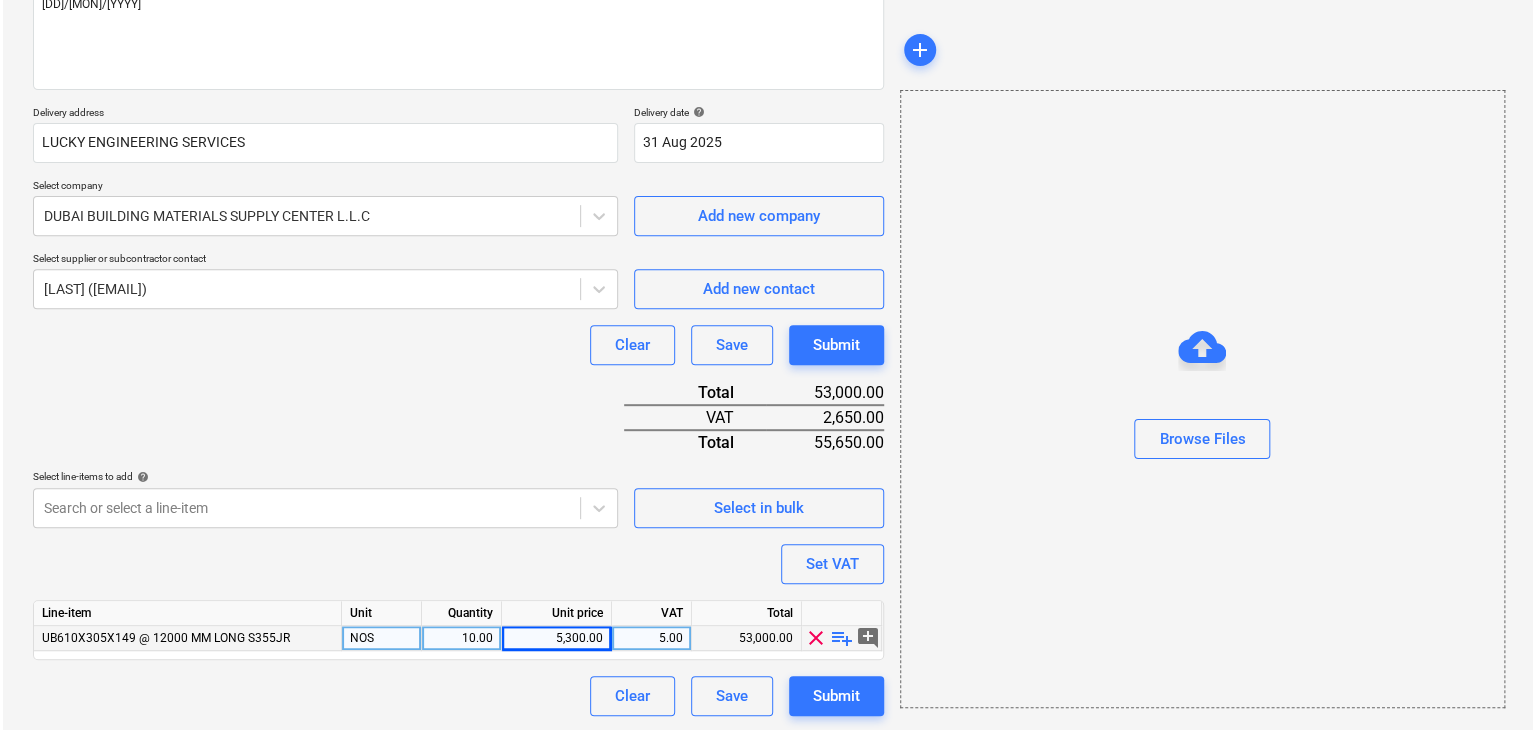 scroll, scrollTop: 269, scrollLeft: 0, axis: vertical 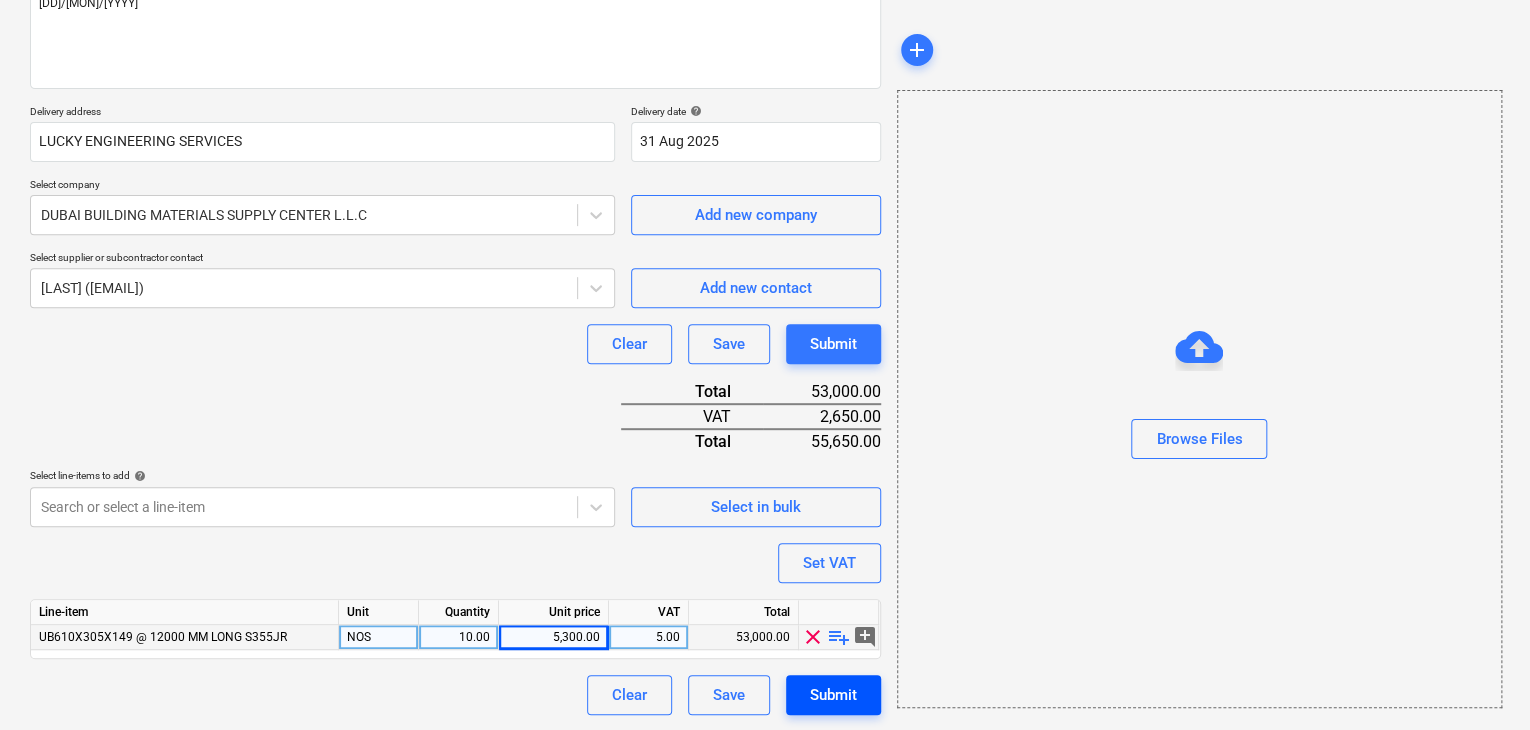 click on "Submit" at bounding box center (833, 695) 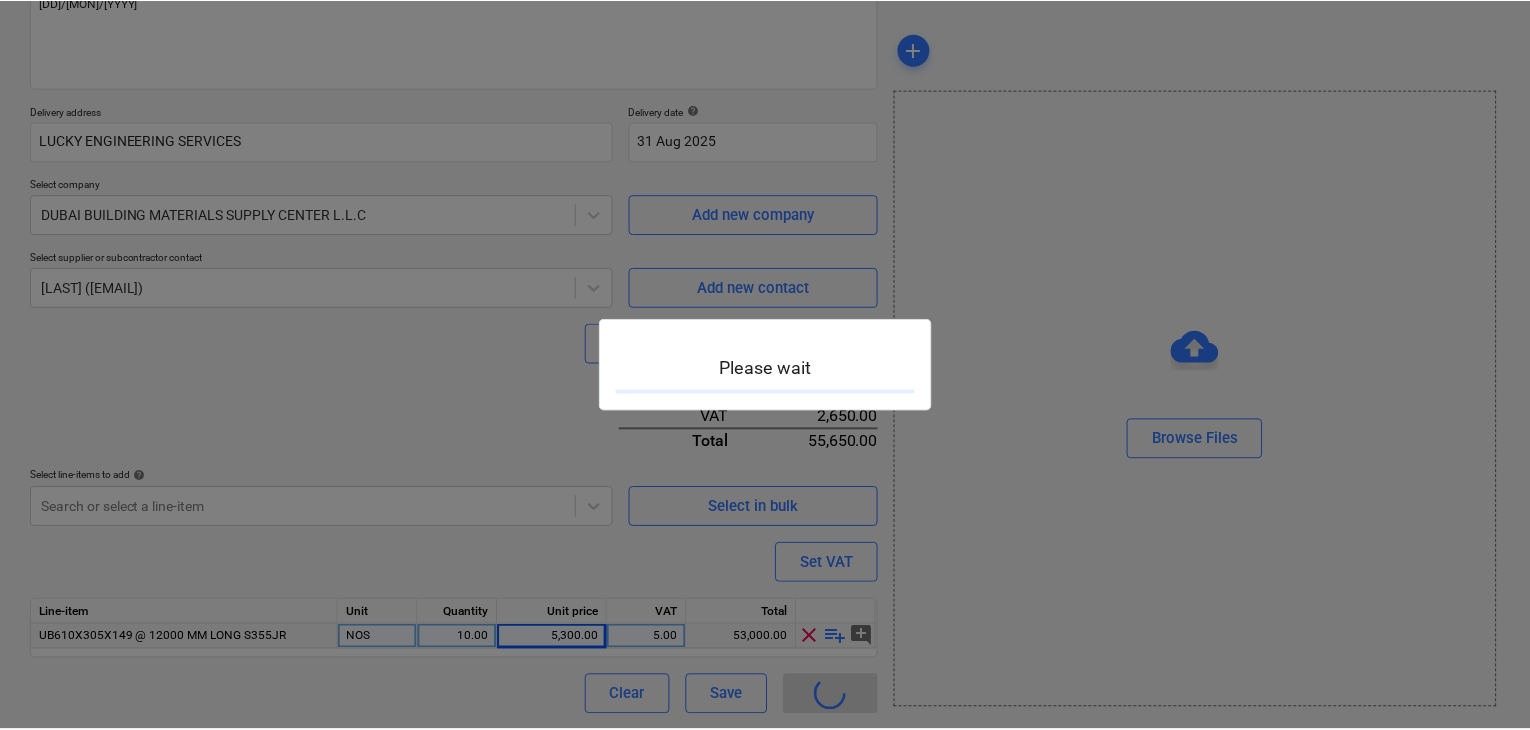 scroll, scrollTop: 0, scrollLeft: 0, axis: both 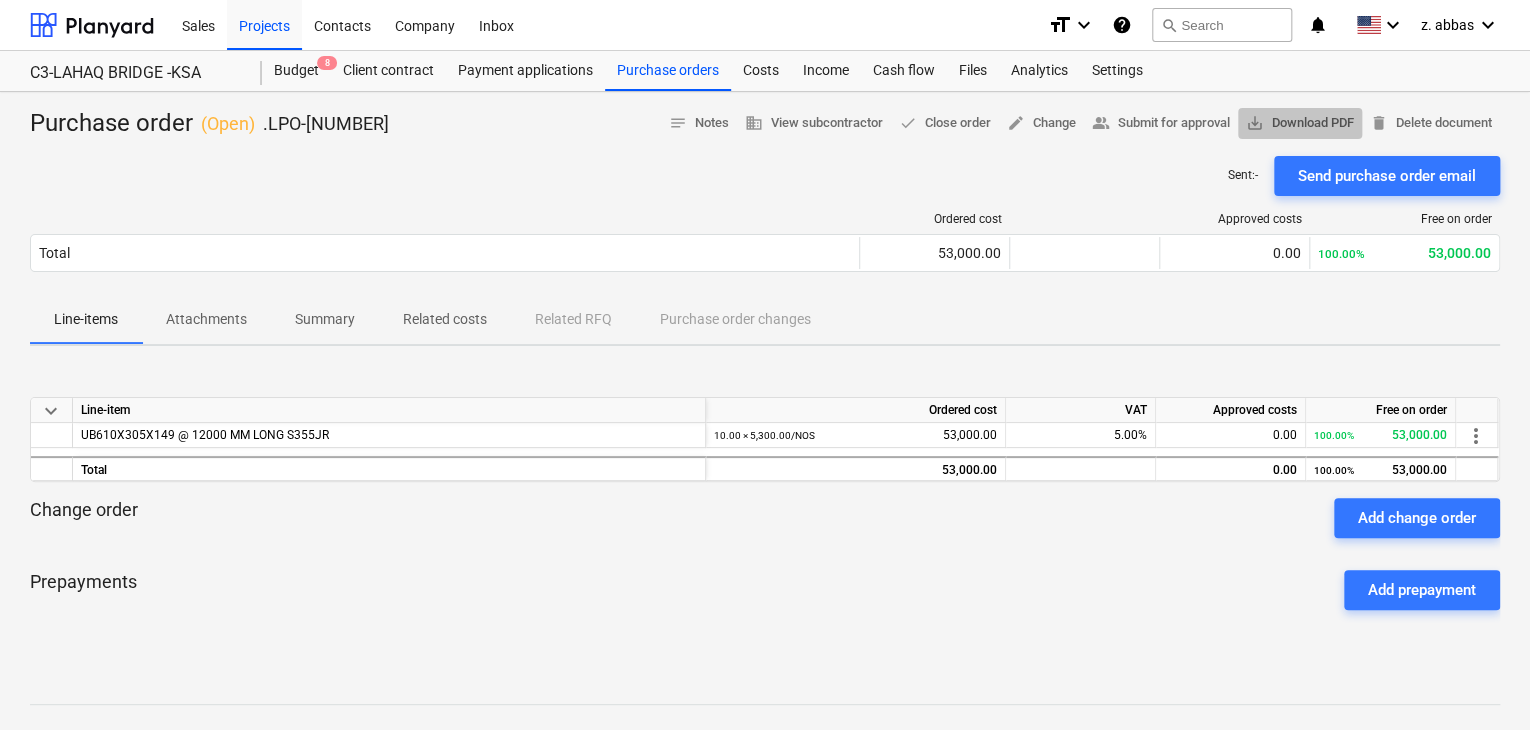 click on "save_alt Download PDF" at bounding box center (1300, 123) 